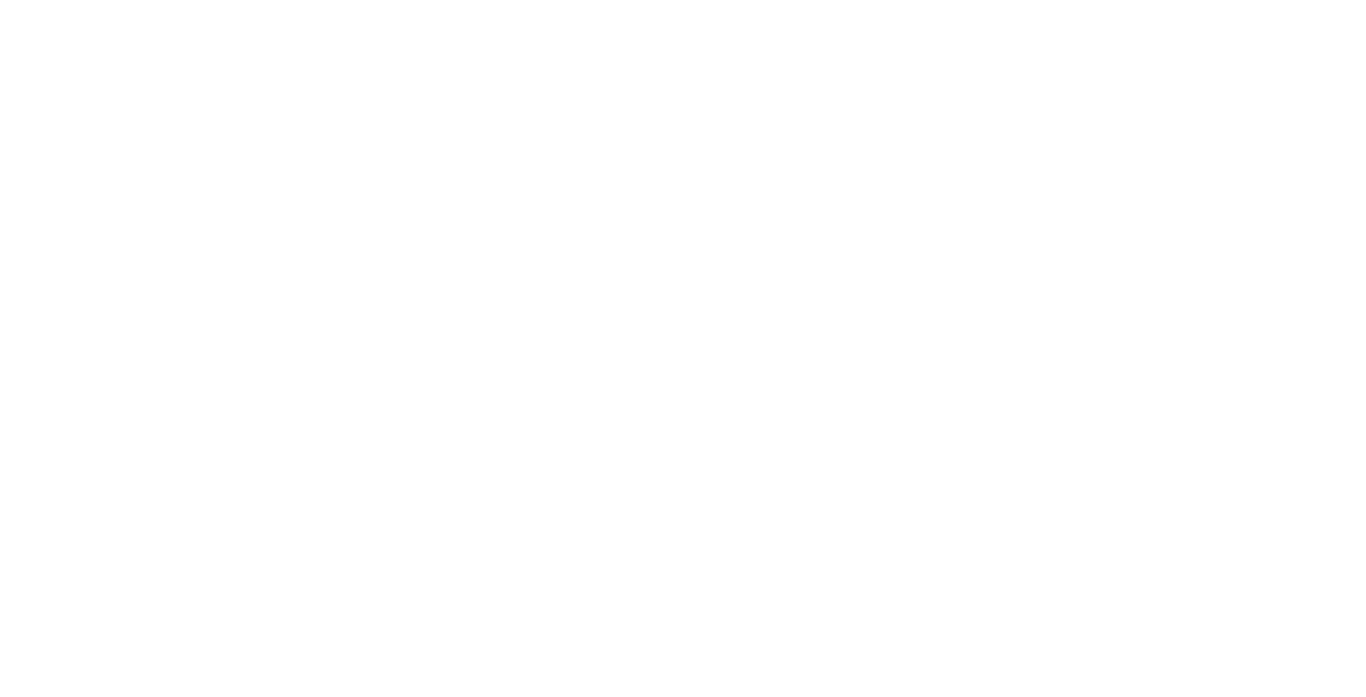 scroll, scrollTop: 0, scrollLeft: 0, axis: both 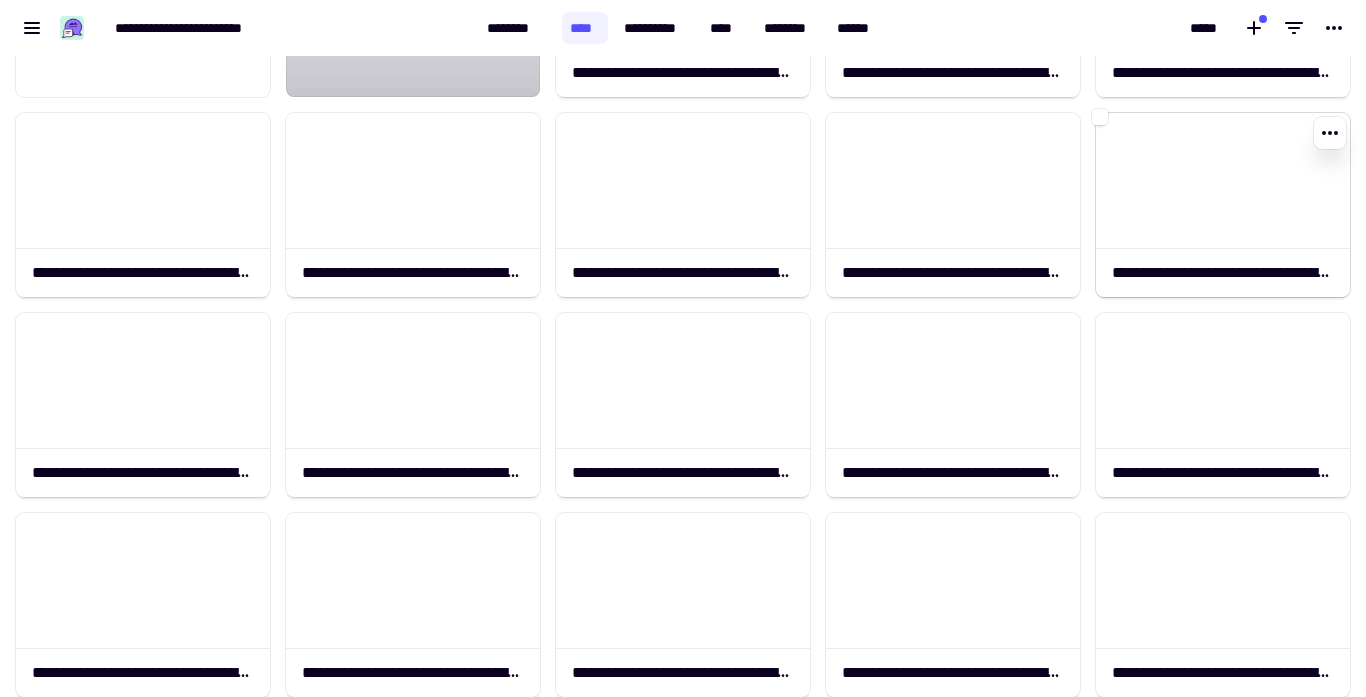 click 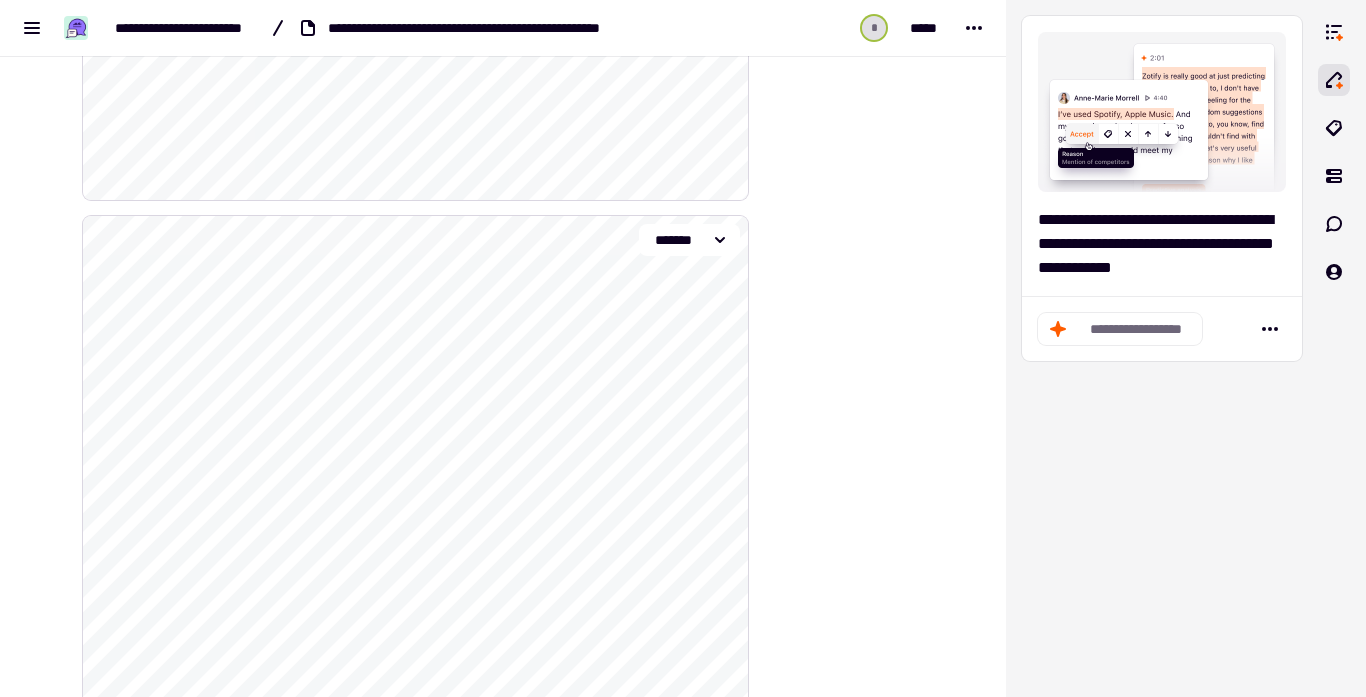 scroll, scrollTop: 7959, scrollLeft: 0, axis: vertical 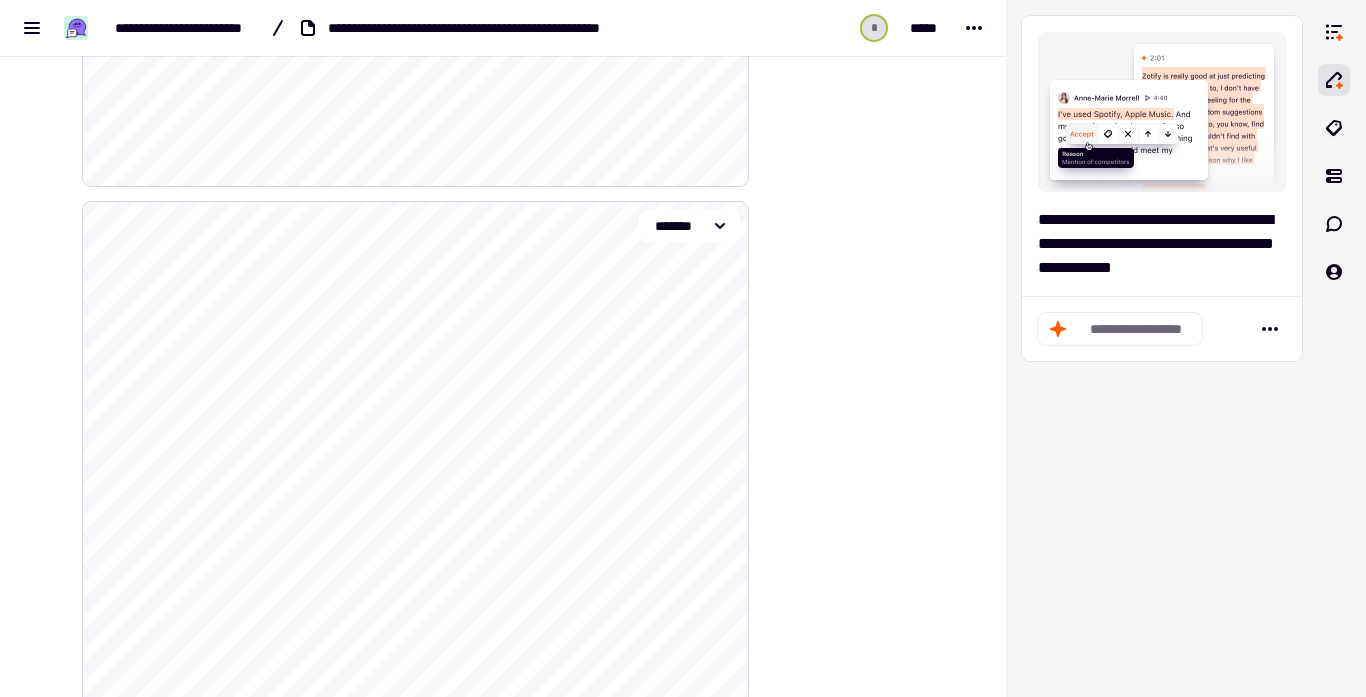click on "**********" 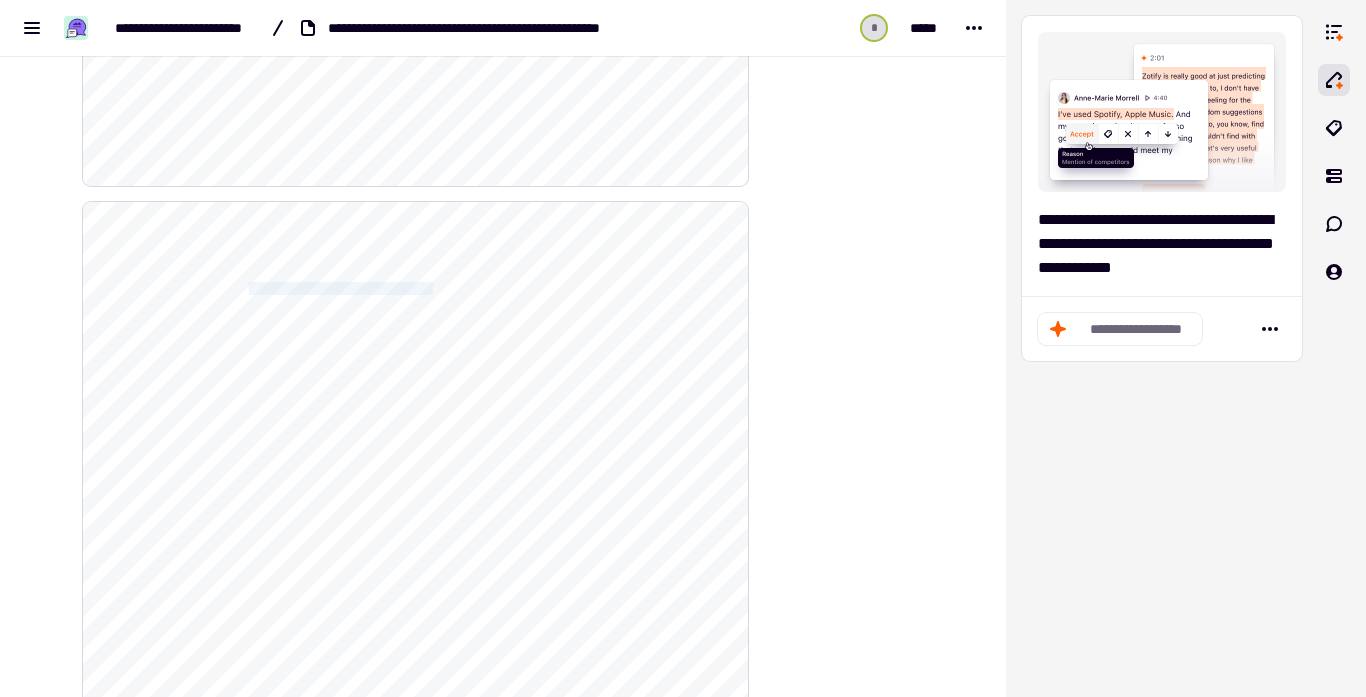 drag, startPoint x: 261, startPoint y: 287, endPoint x: 457, endPoint y: 281, distance: 196.09181 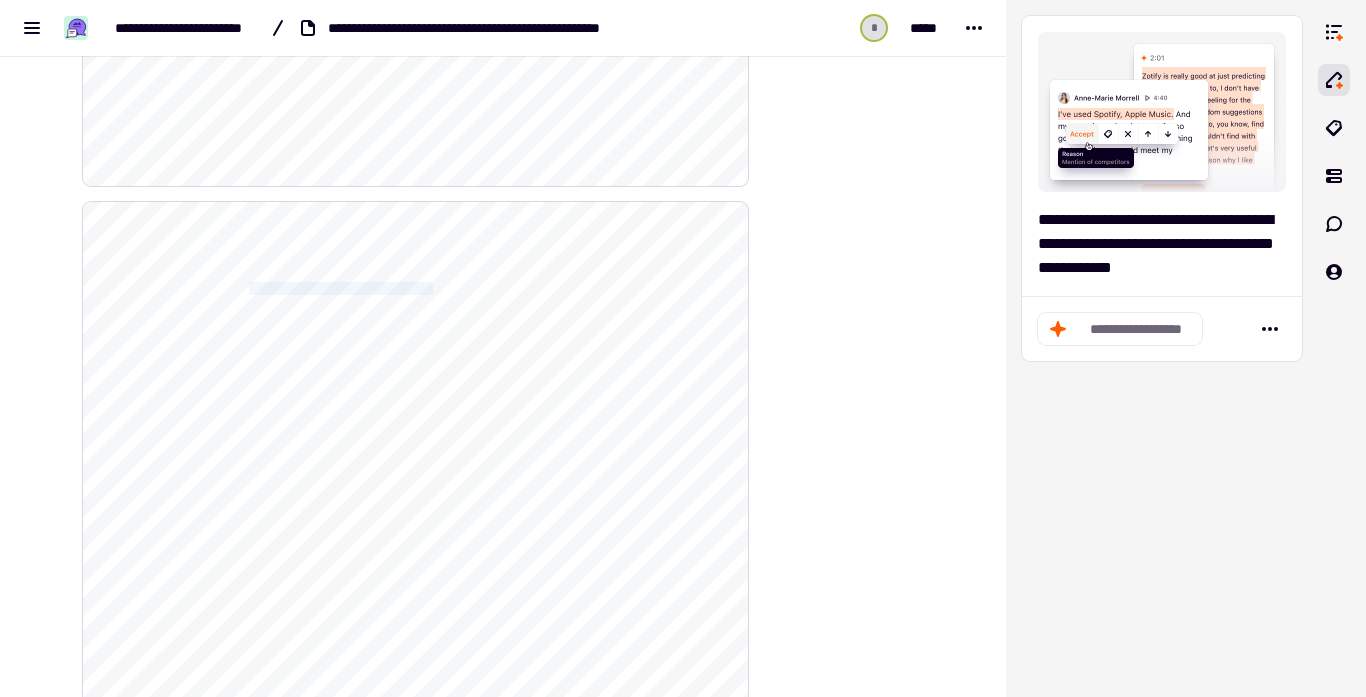 click on "**********" 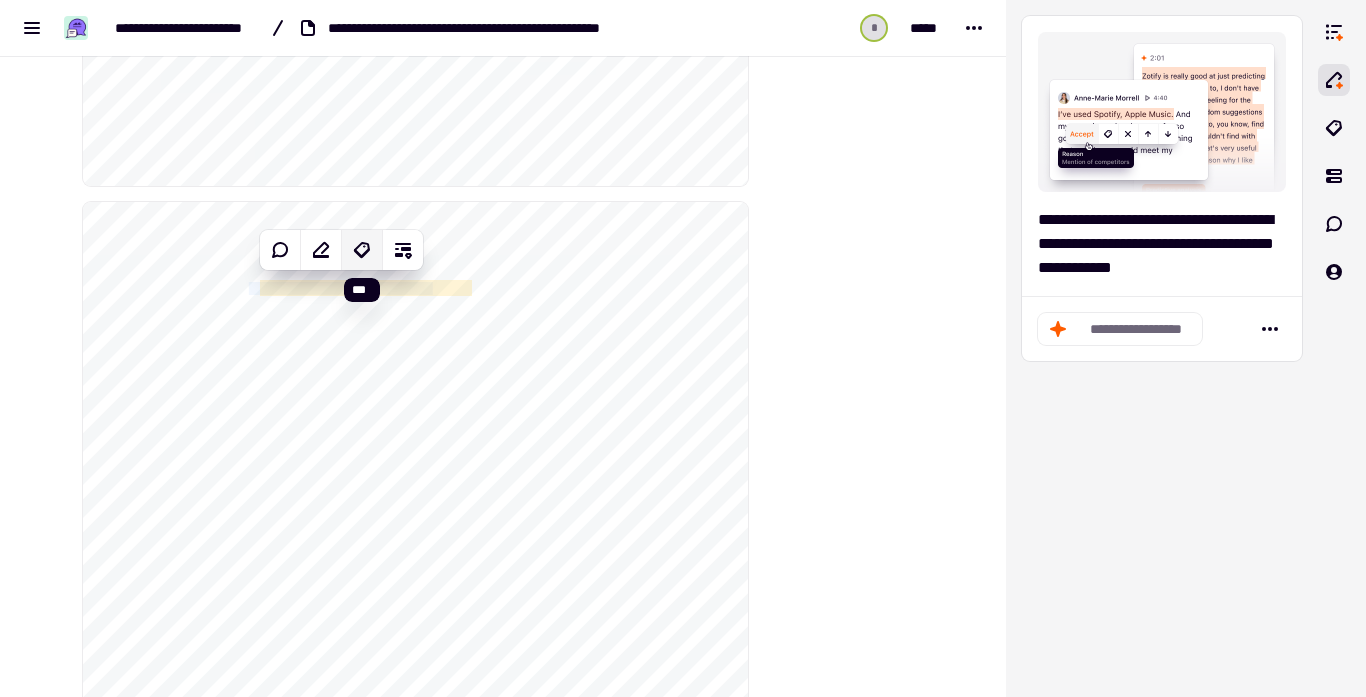 click 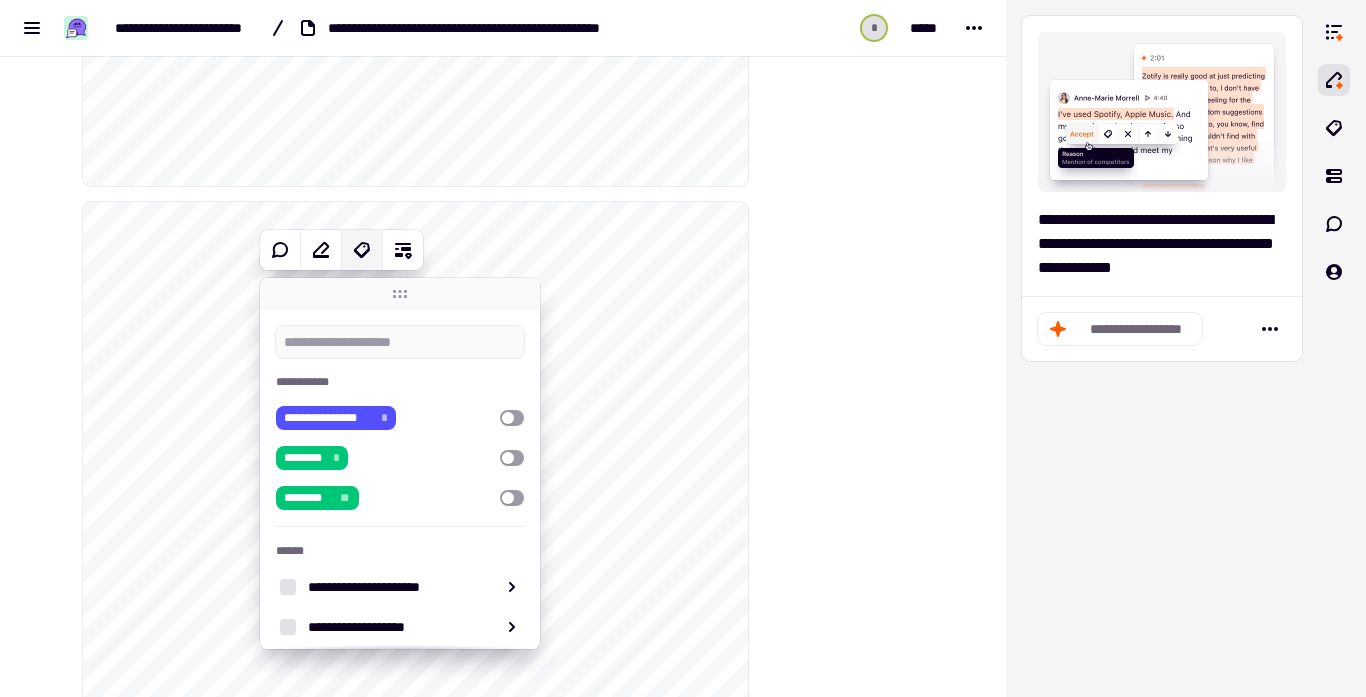 click 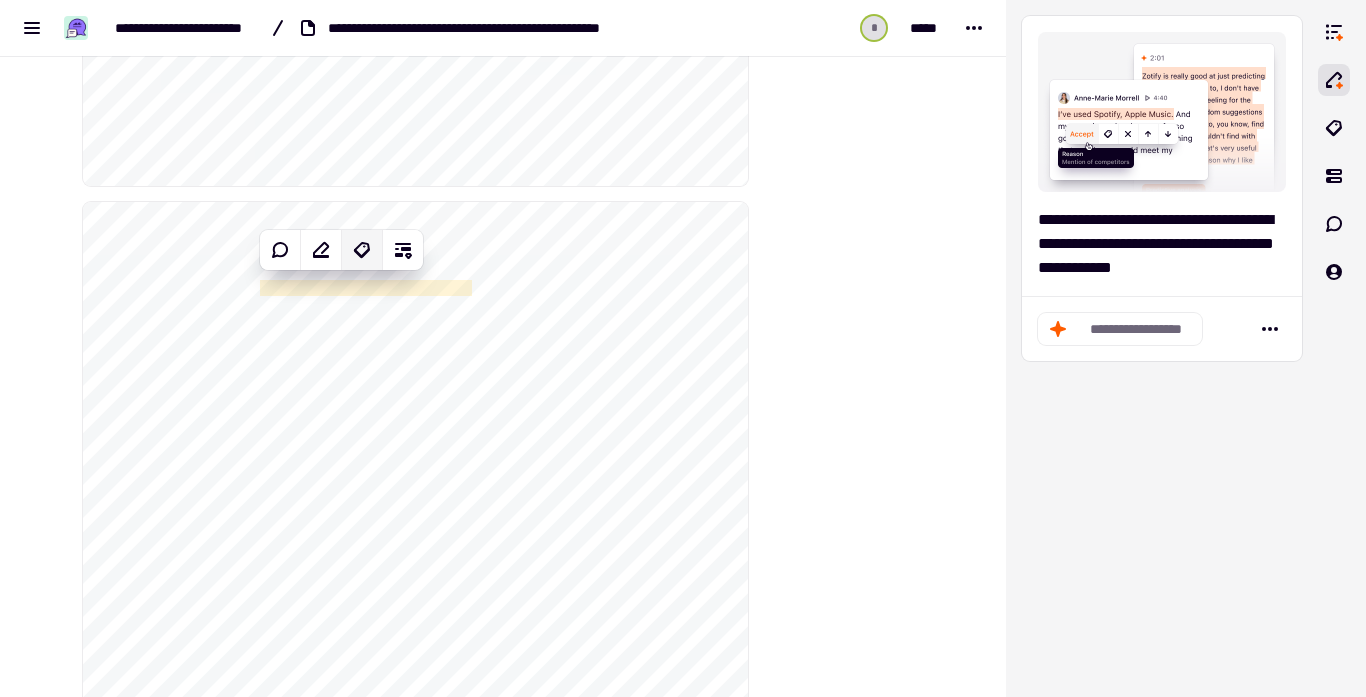 click 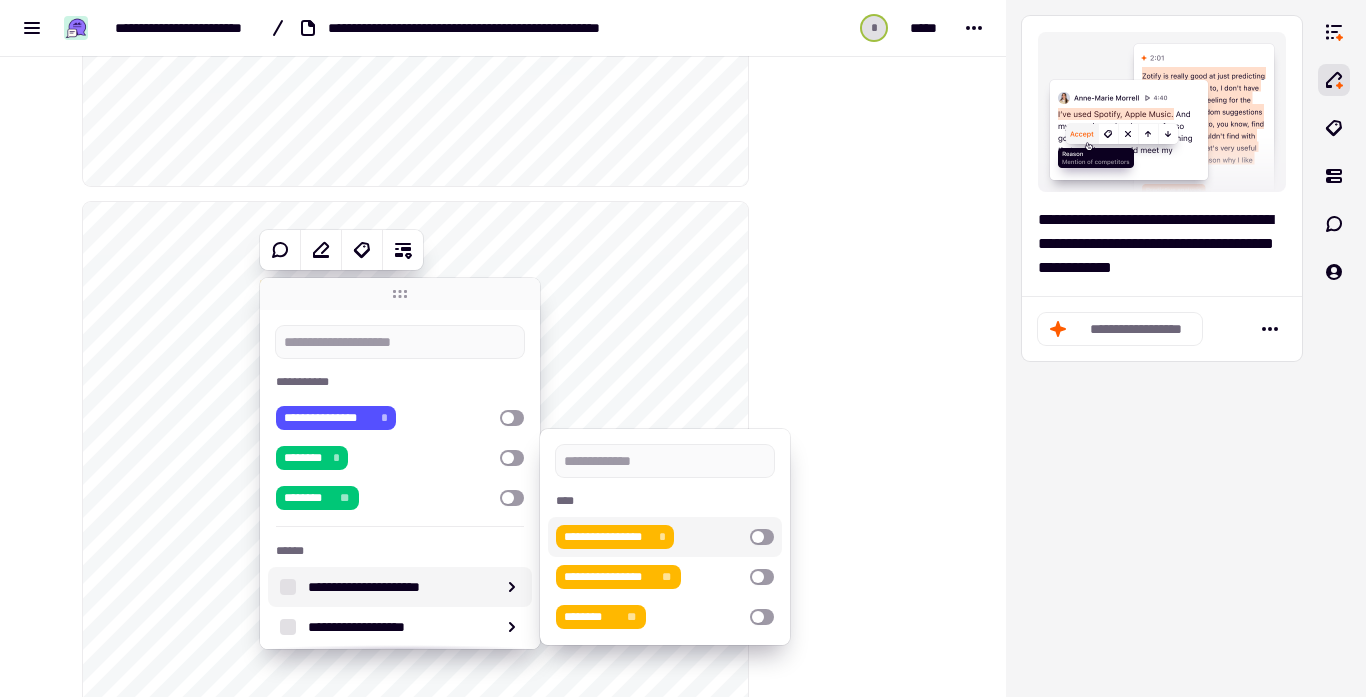 click at bounding box center (762, 537) 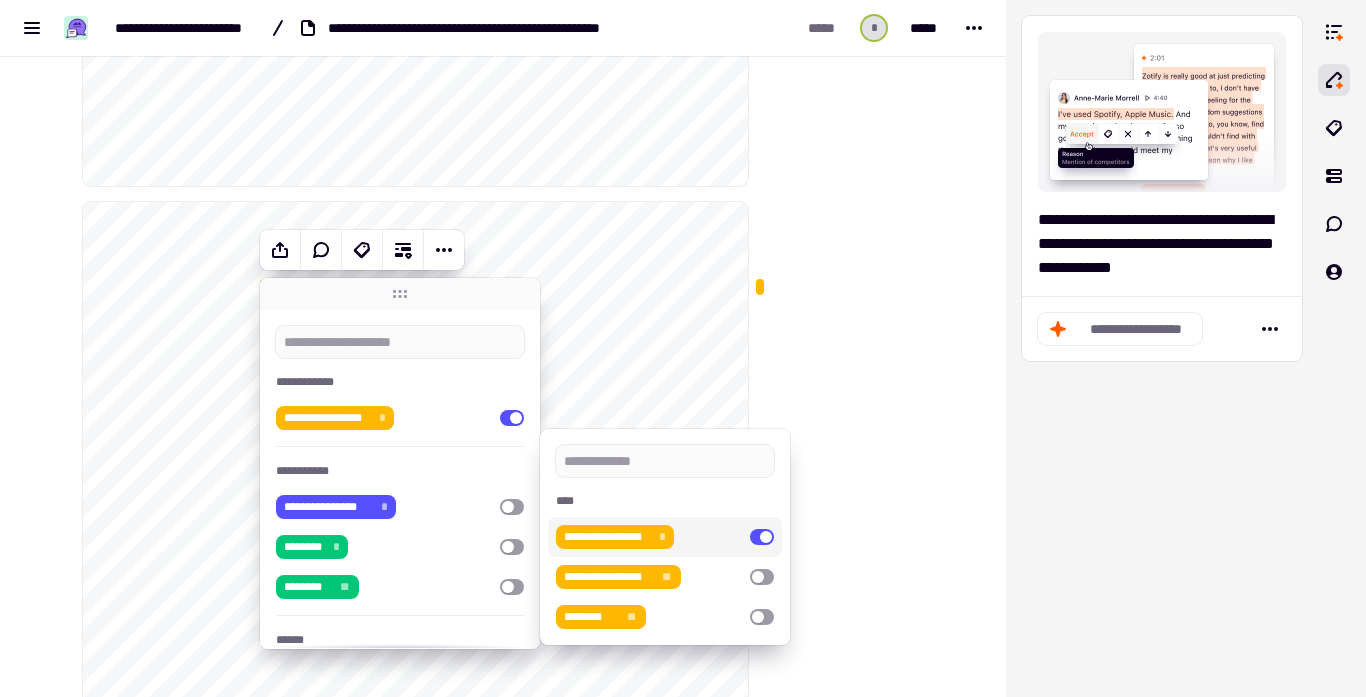 click at bounding box center (849, 5088) 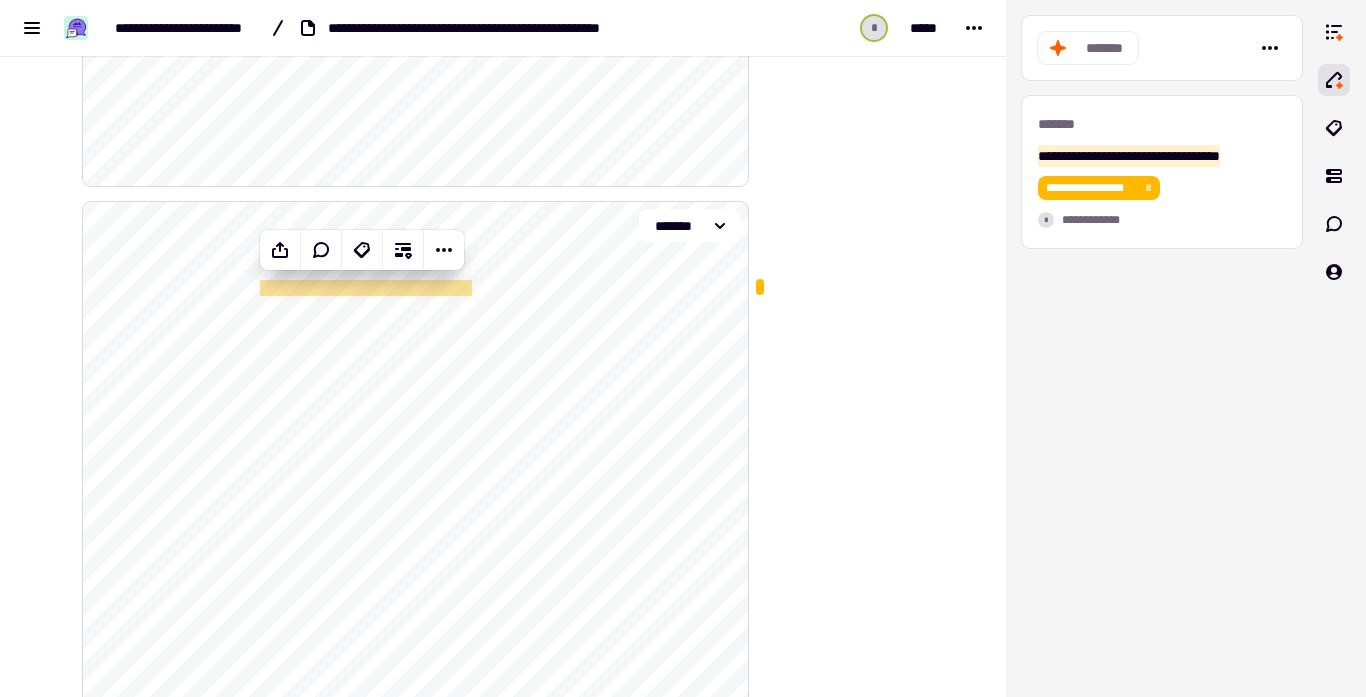 scroll, scrollTop: 8014, scrollLeft: 0, axis: vertical 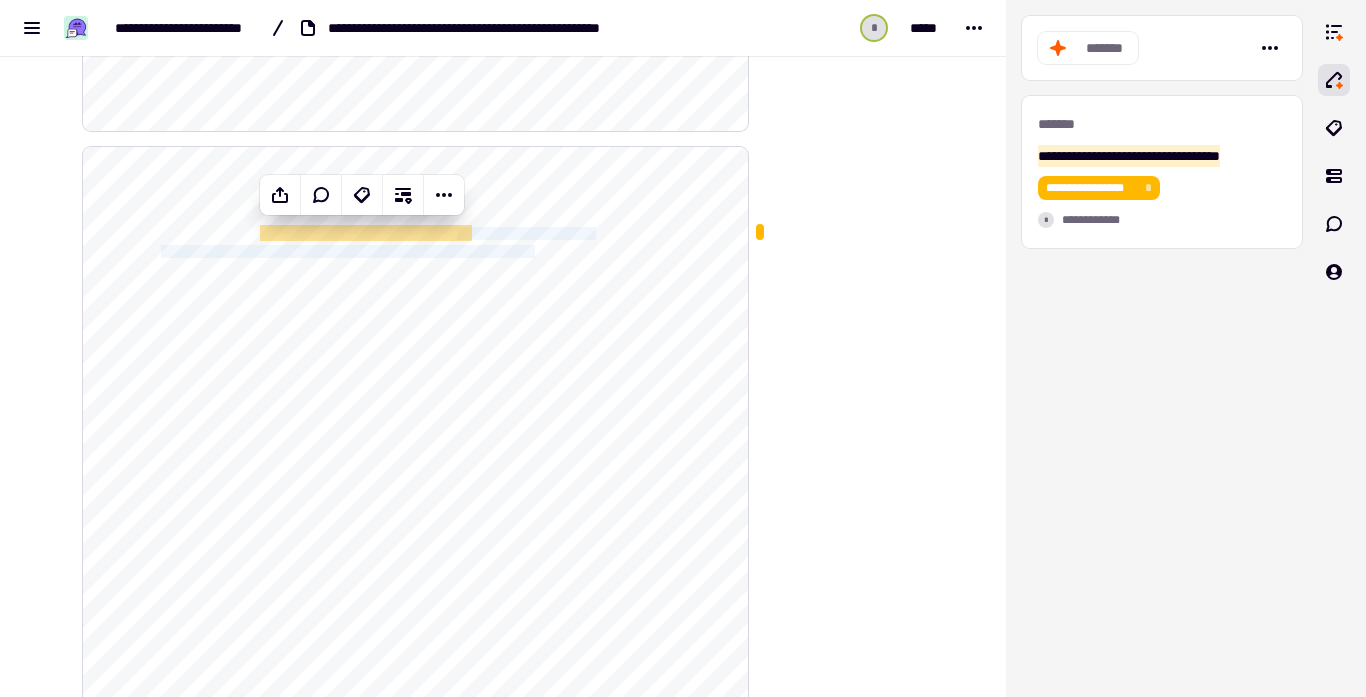 drag, startPoint x: 503, startPoint y: 226, endPoint x: 609, endPoint y: 247, distance: 108.060165 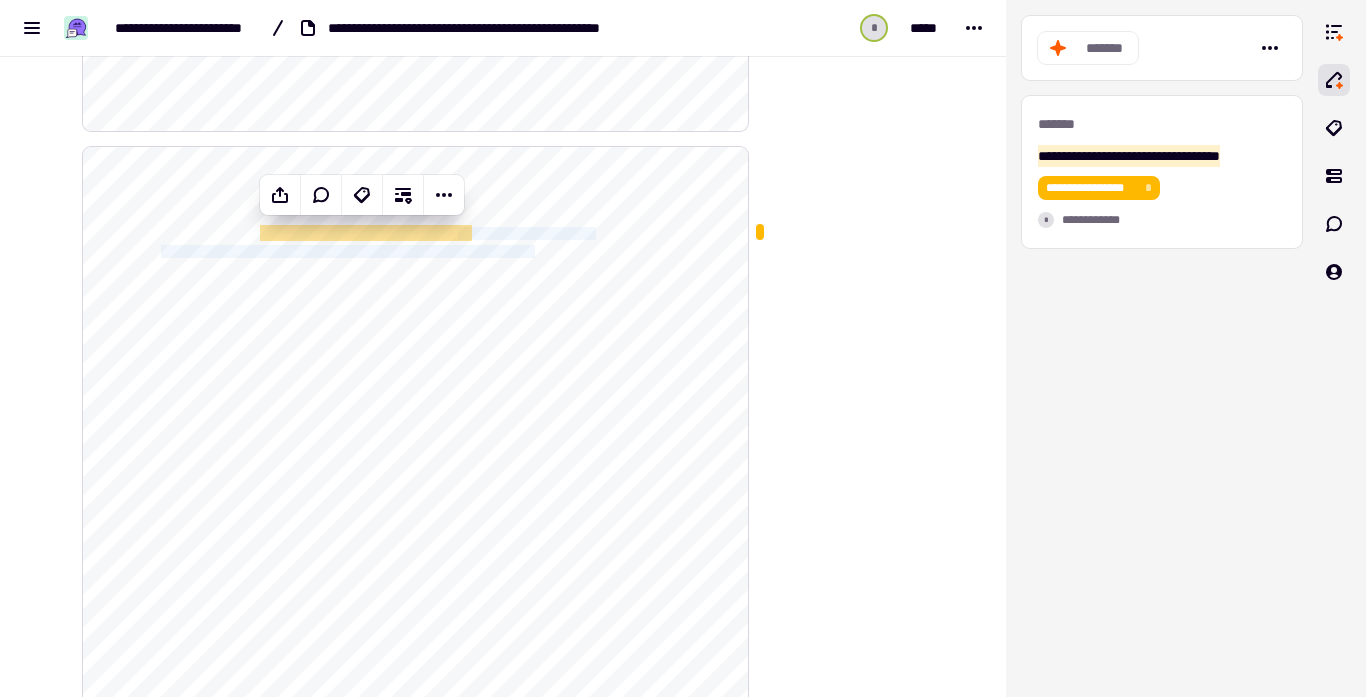 click on "**********" 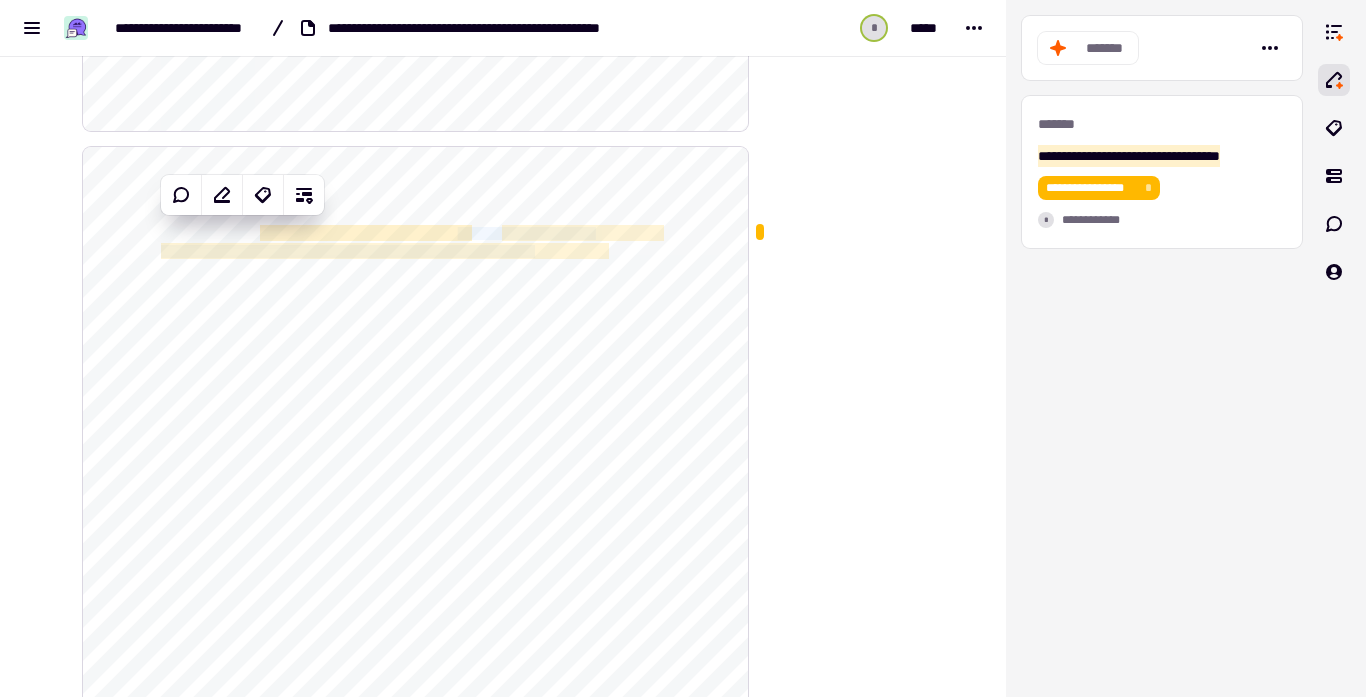 click on "**********" 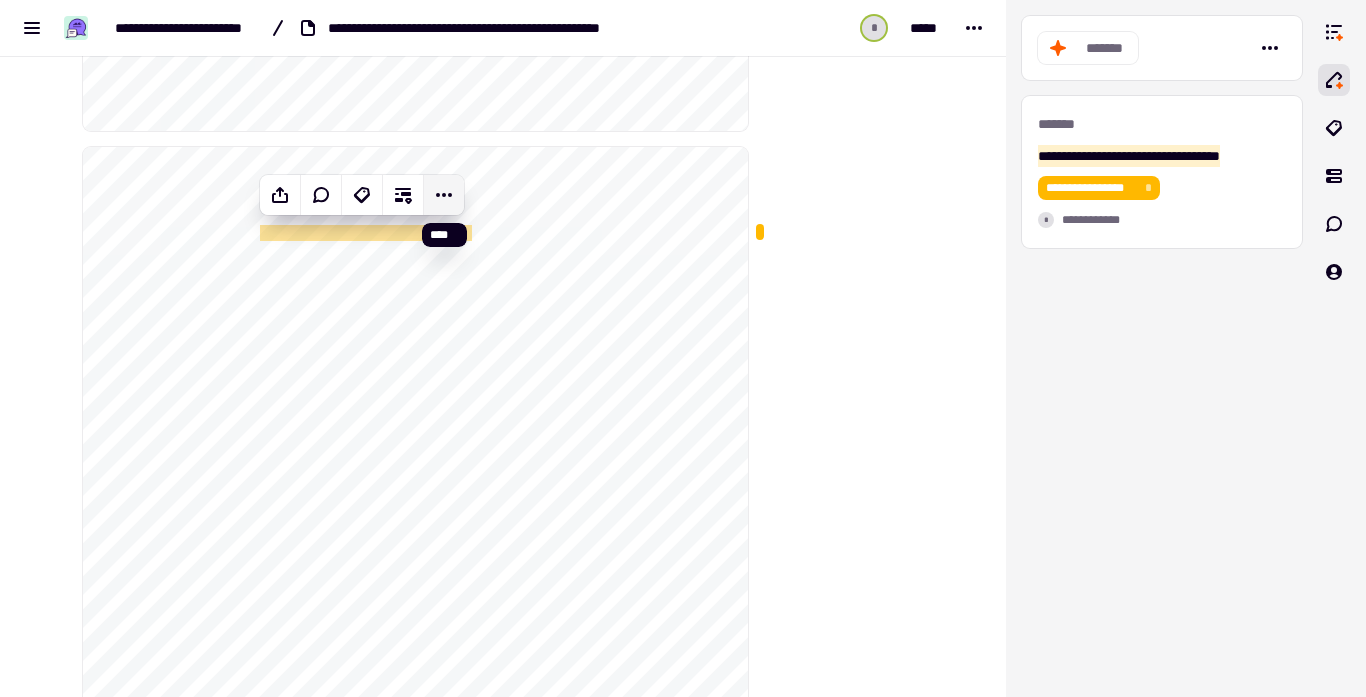 click 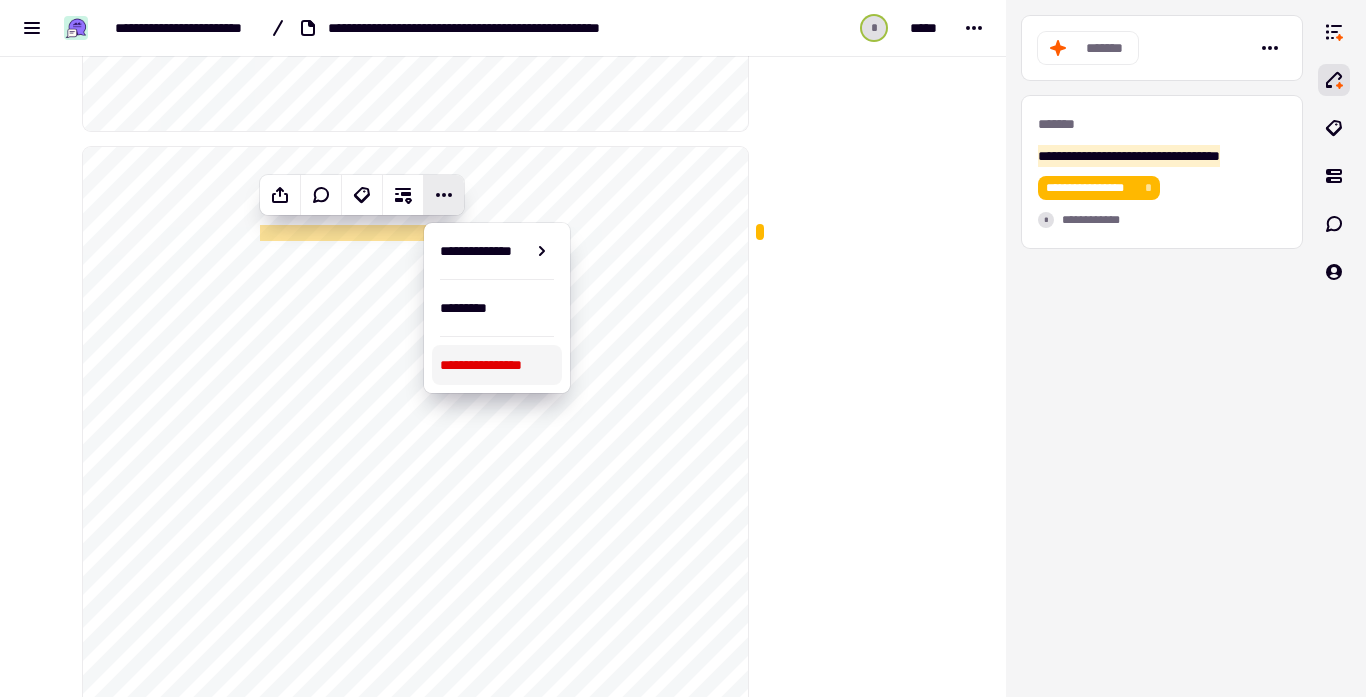 click on "**********" at bounding box center (497, 365) 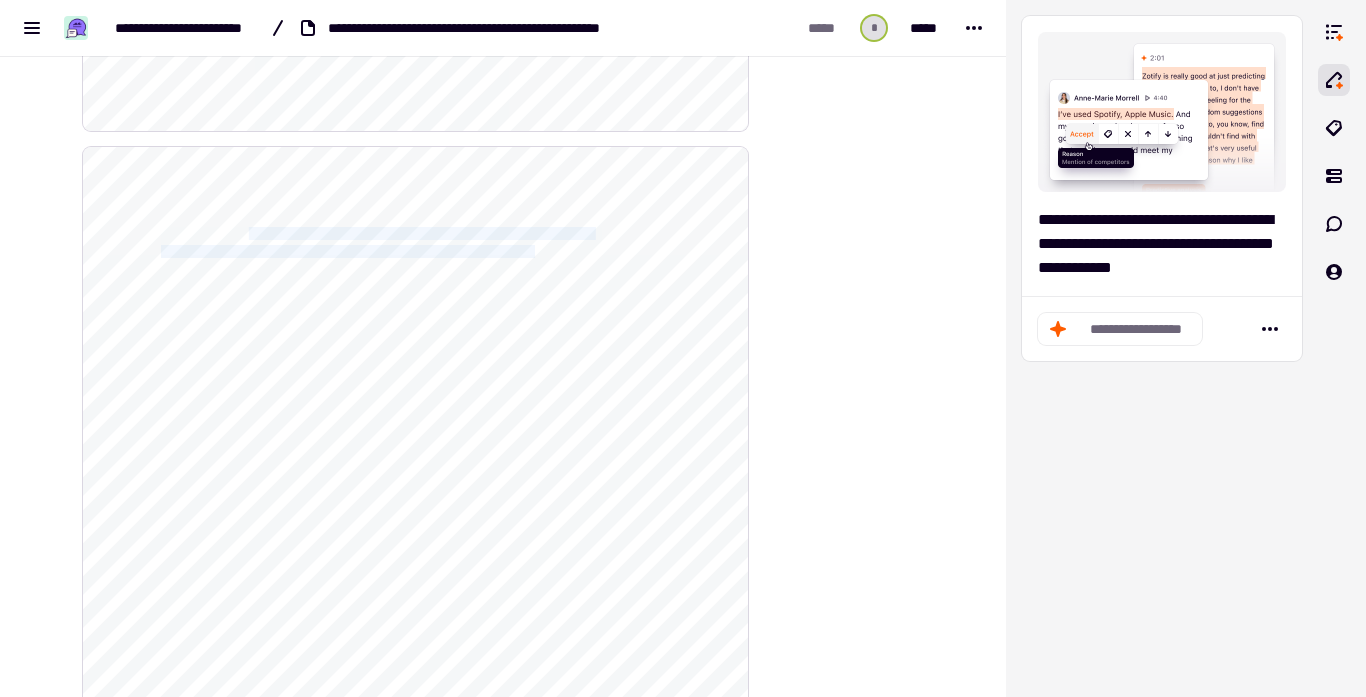 drag, startPoint x: 260, startPoint y: 227, endPoint x: 607, endPoint y: 254, distance: 348.04886 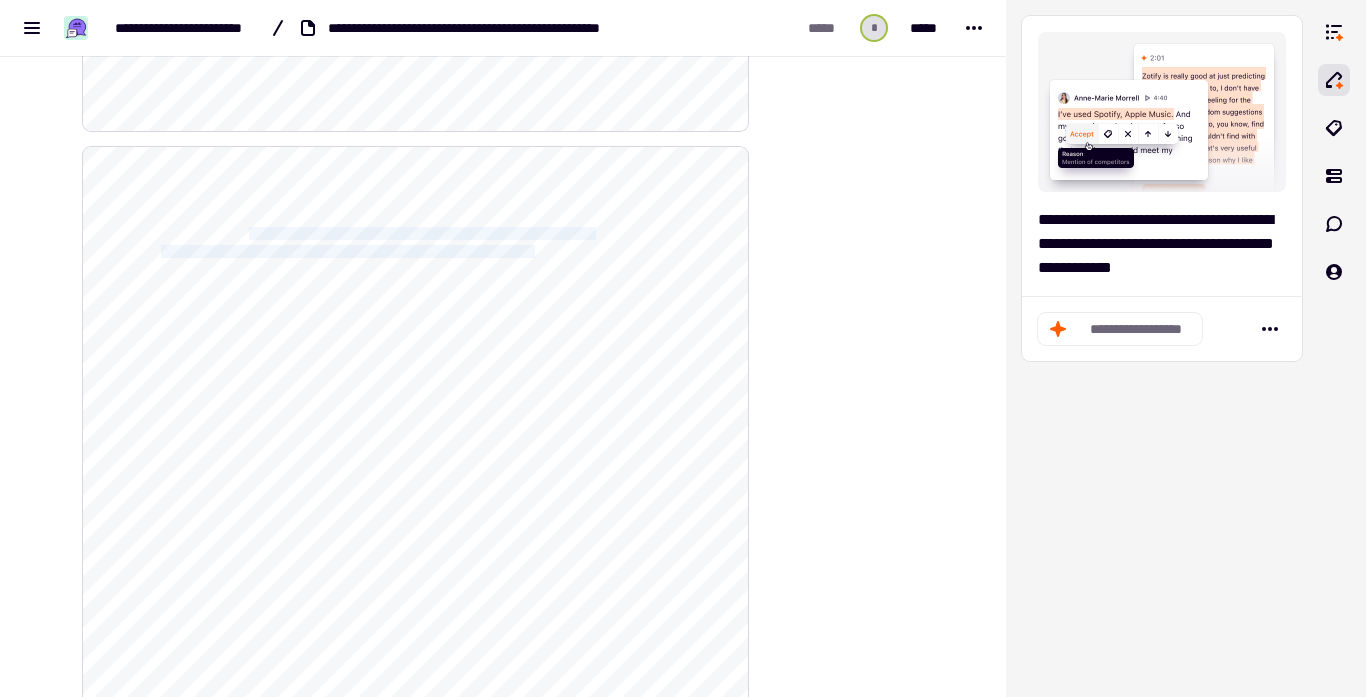 click on "**********" 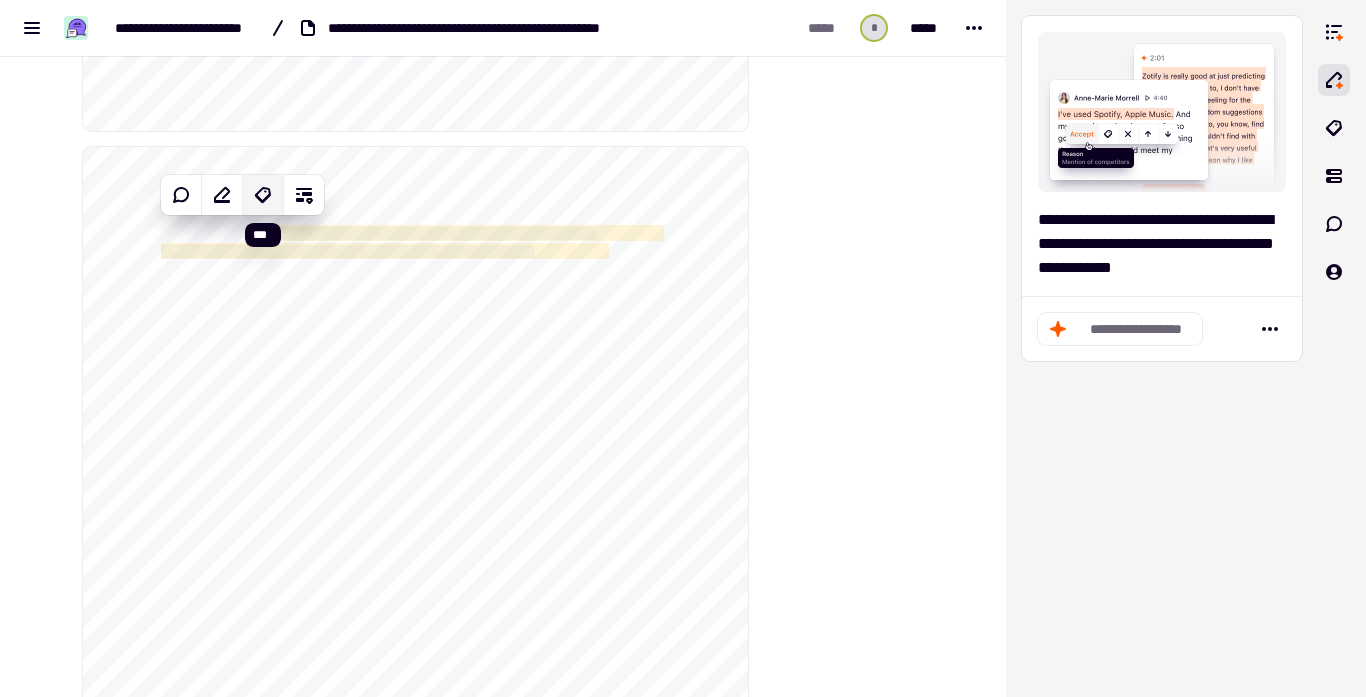 click 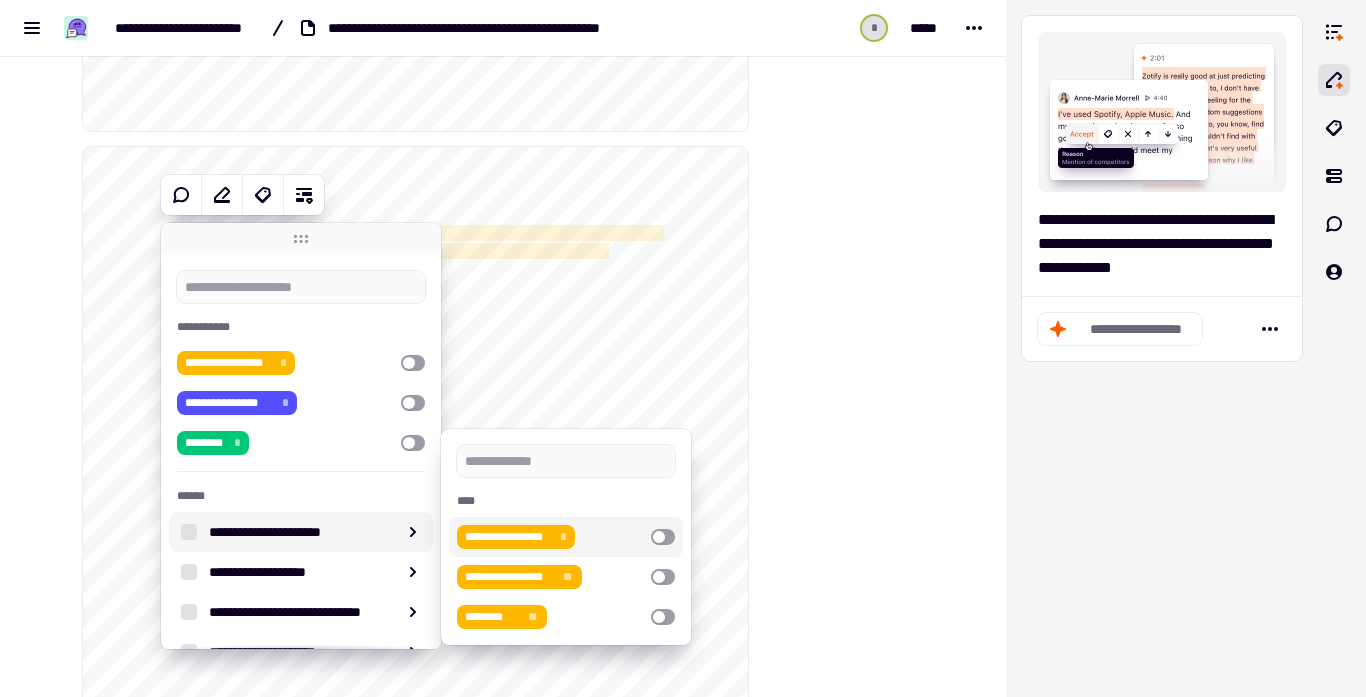 click at bounding box center (663, 537) 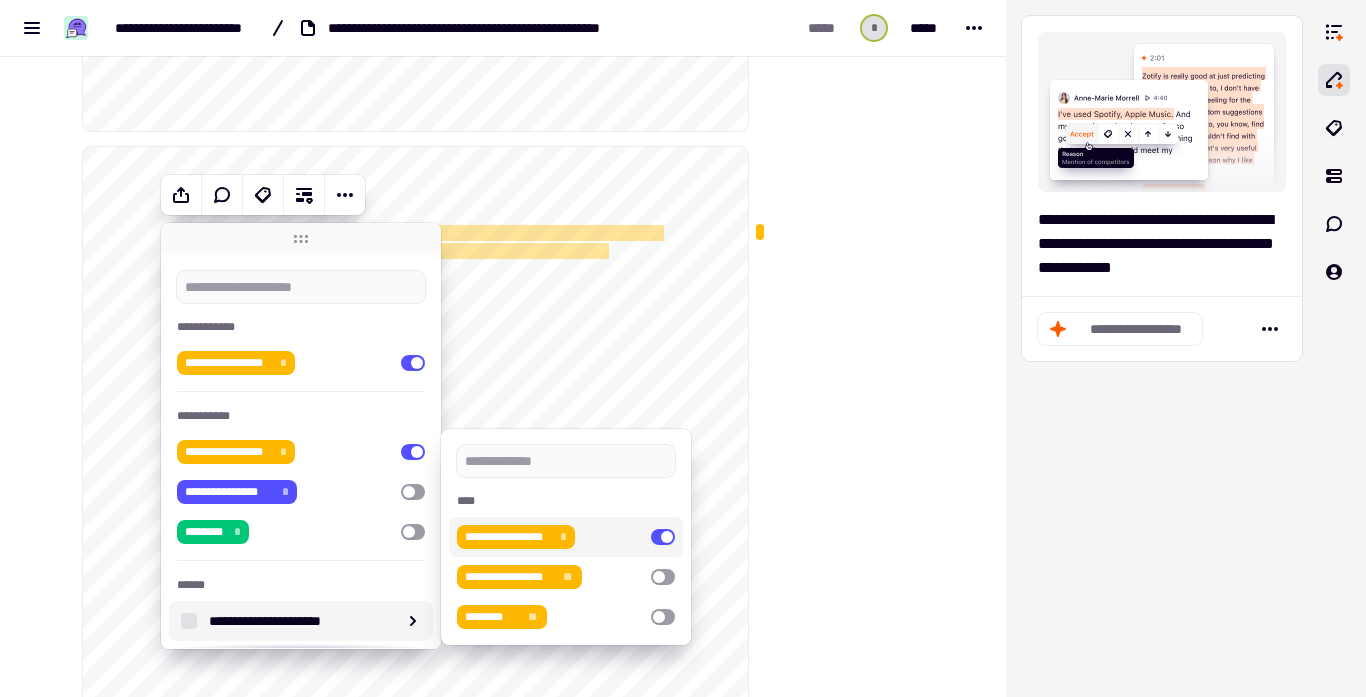 click at bounding box center [849, 5033] 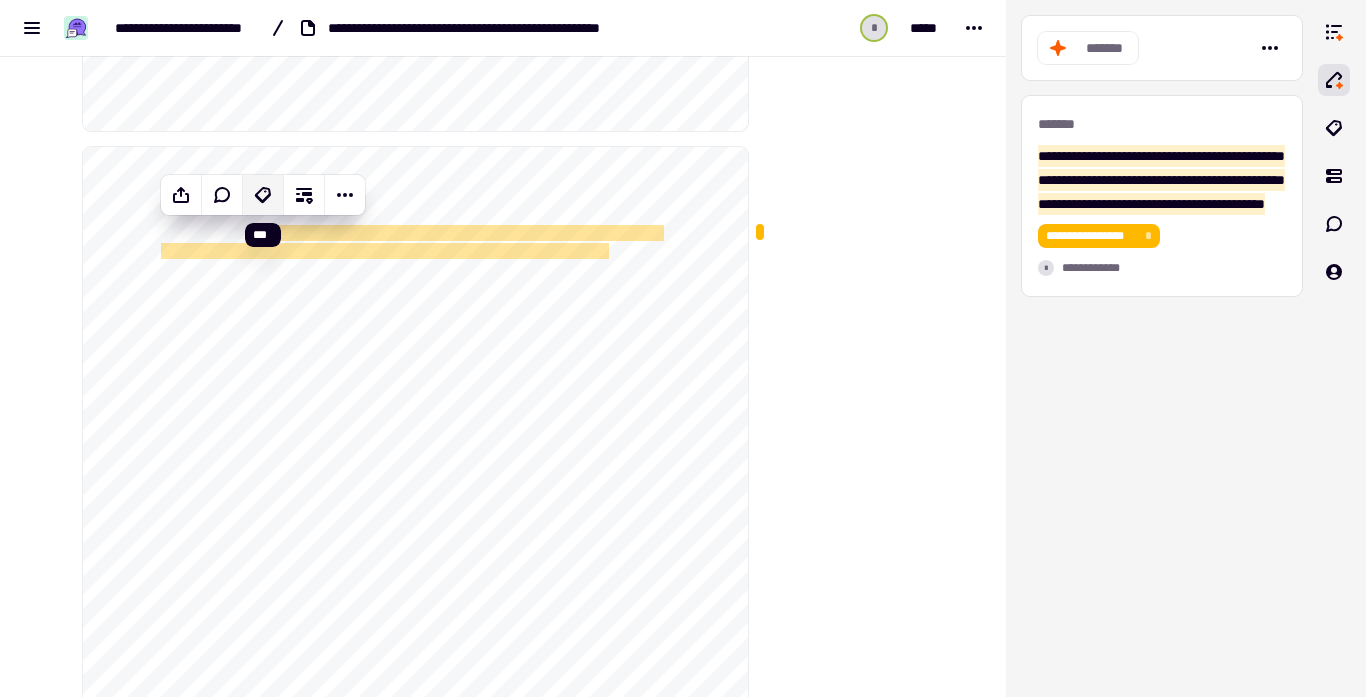 click 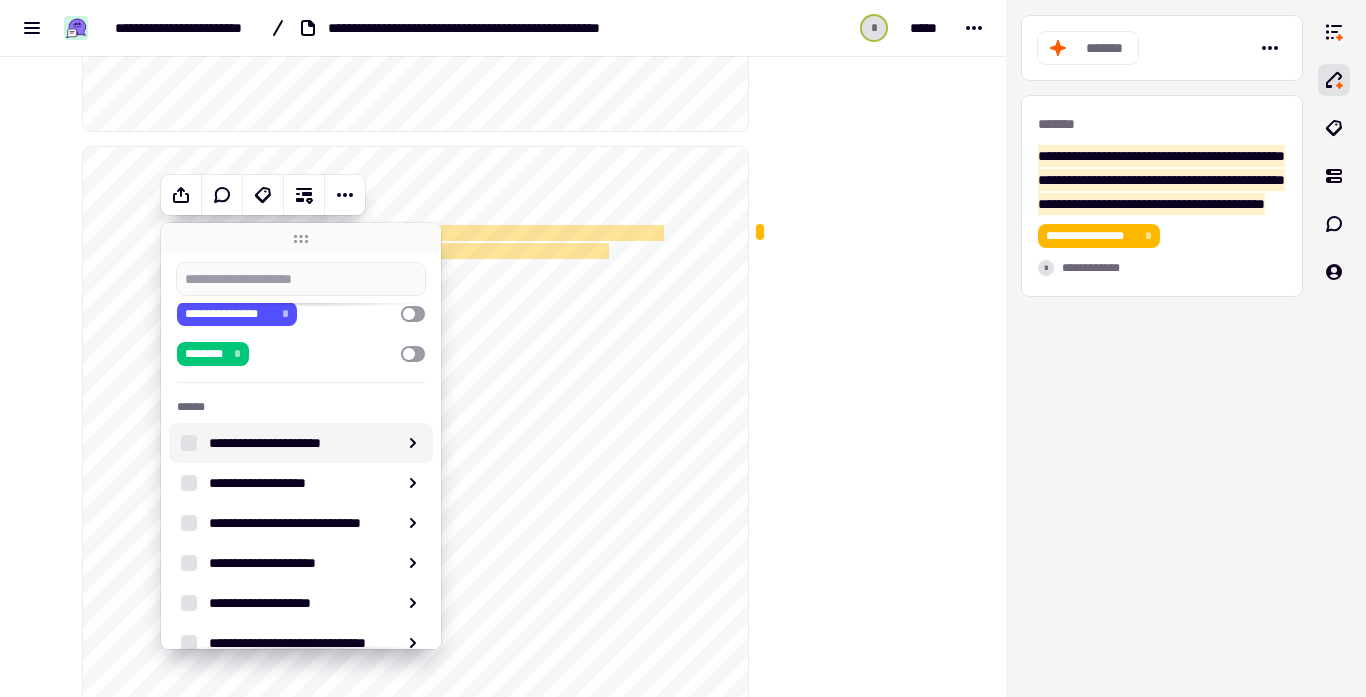 scroll, scrollTop: 180, scrollLeft: 0, axis: vertical 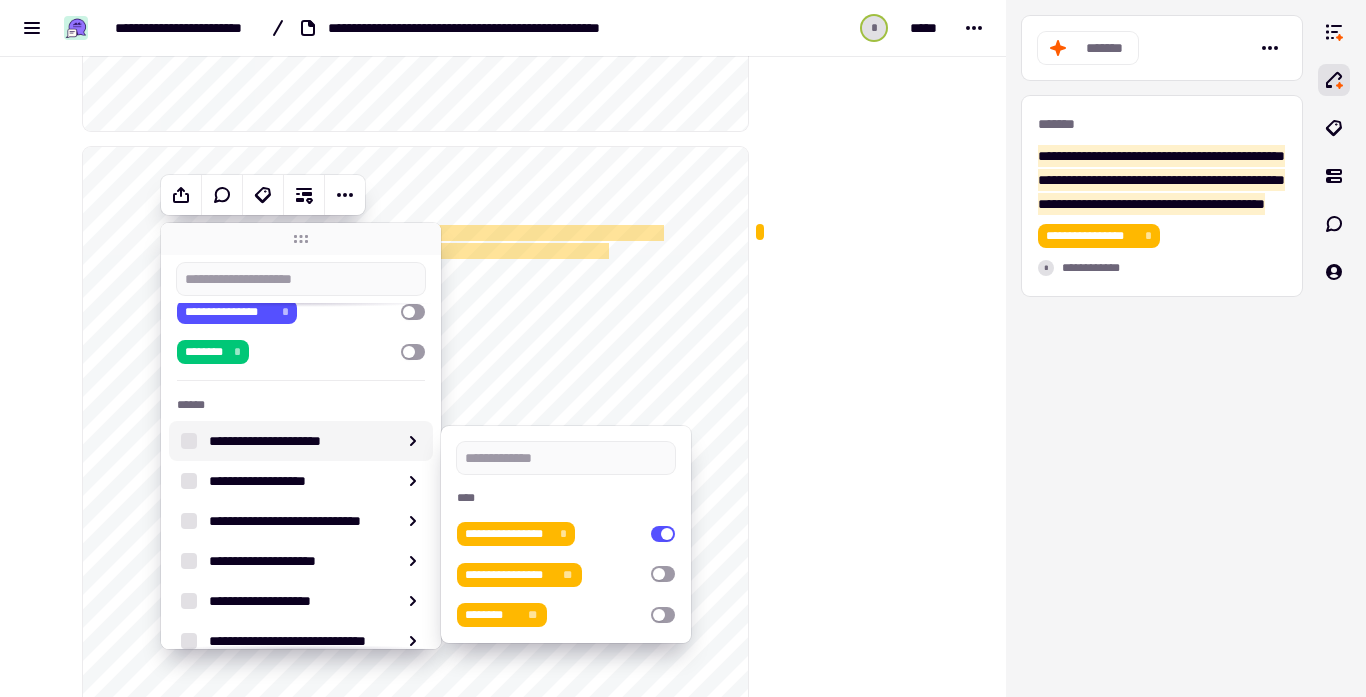 click at bounding box center (849, 5033) 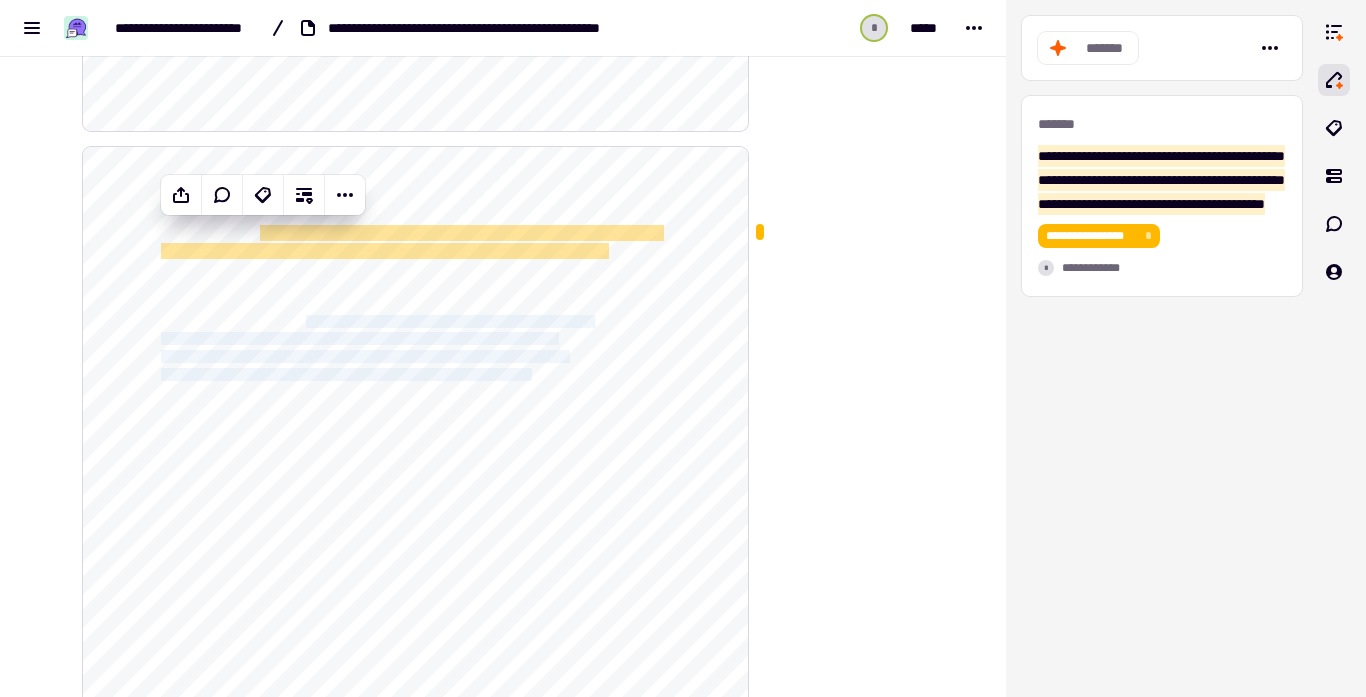 drag, startPoint x: 334, startPoint y: 319, endPoint x: 604, endPoint y: 383, distance: 277.48154 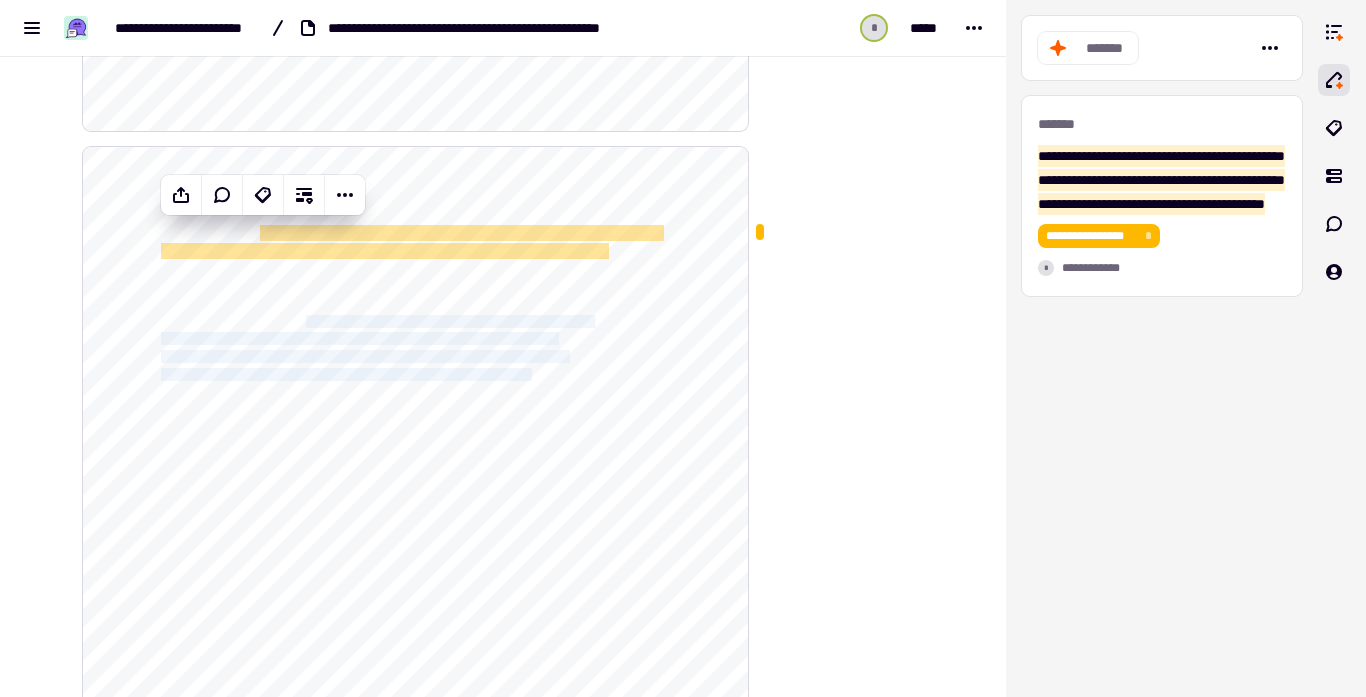 click on "**********" 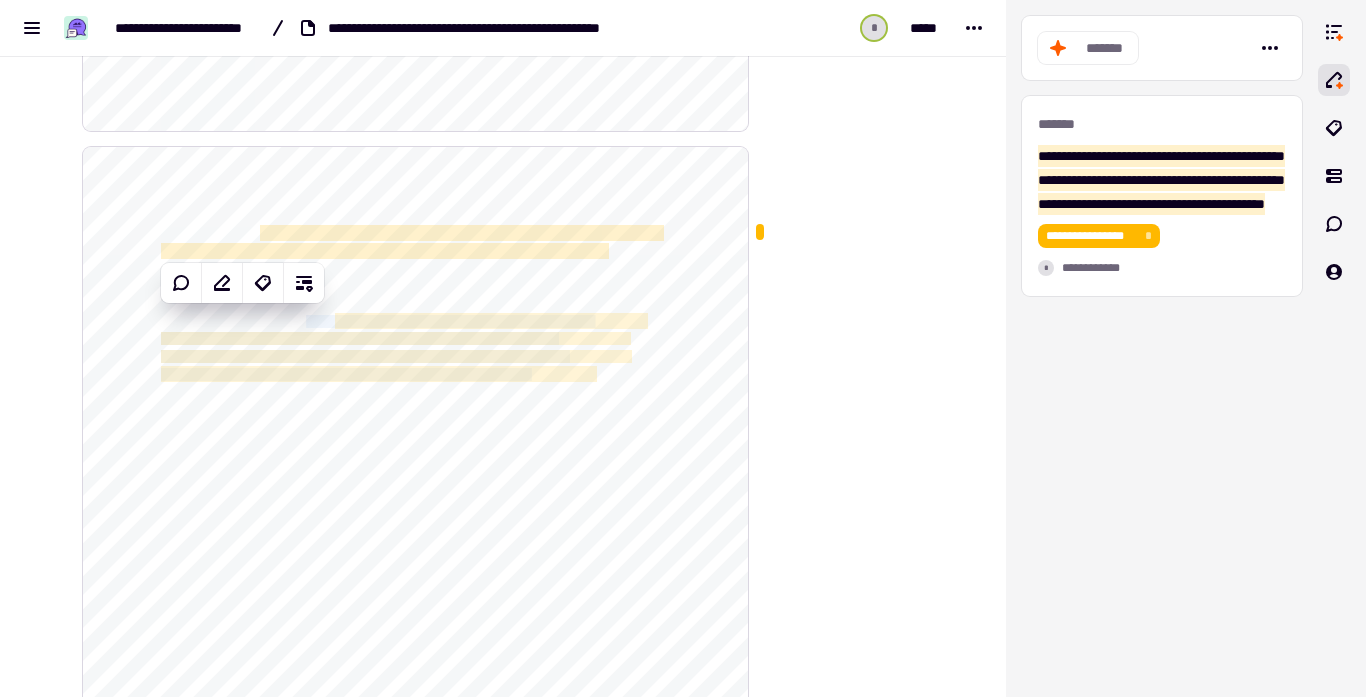 click on "**********" 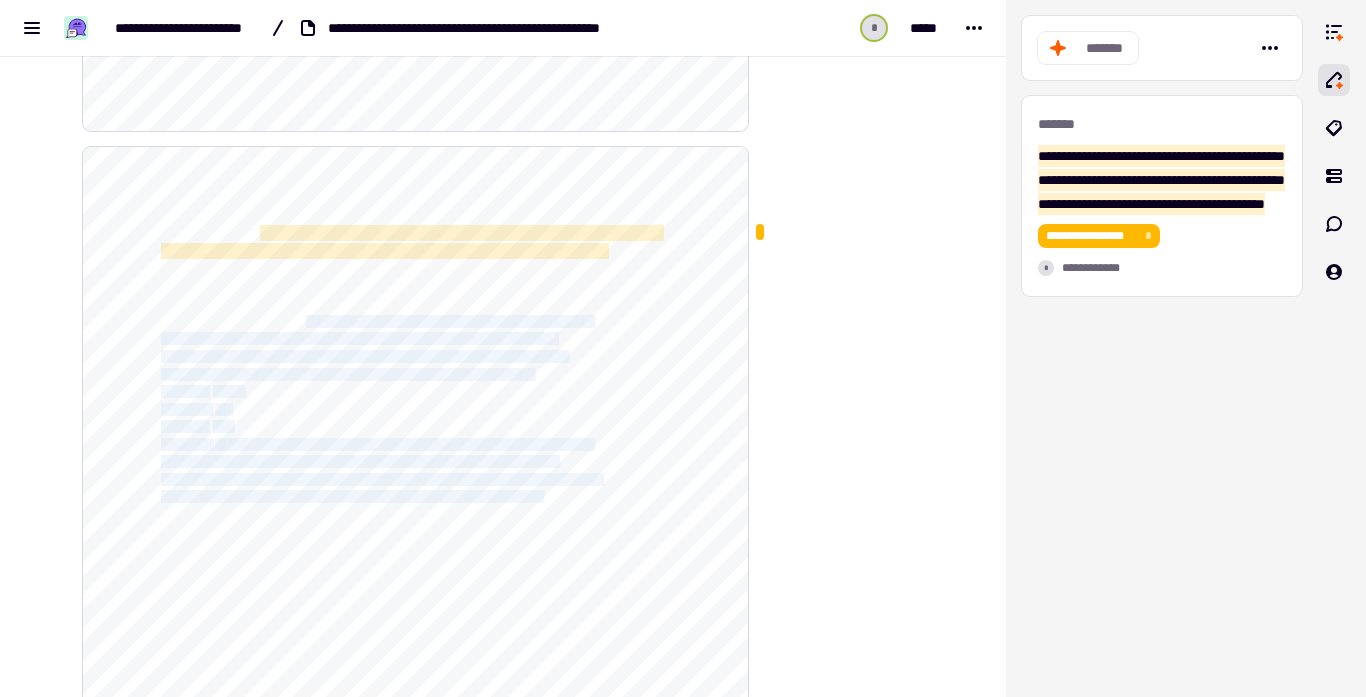 drag, startPoint x: 336, startPoint y: 317, endPoint x: 517, endPoint y: 484, distance: 246.2722 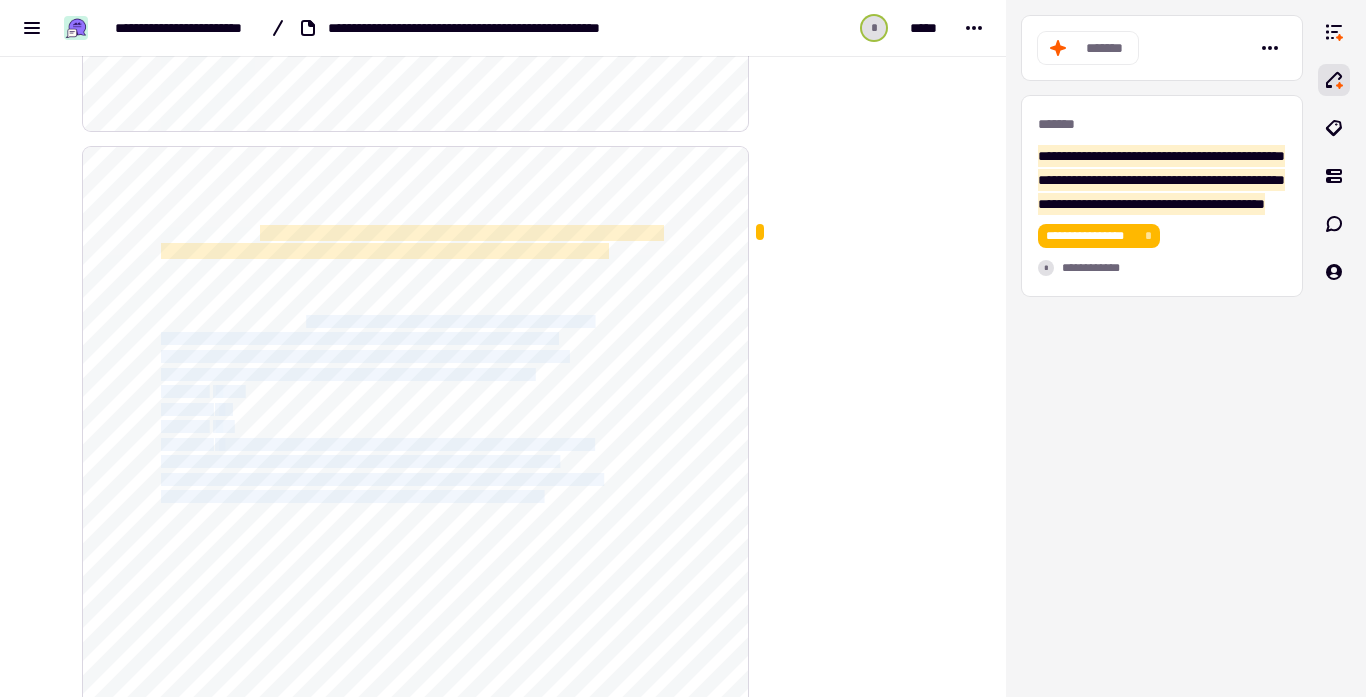 click on "**********" 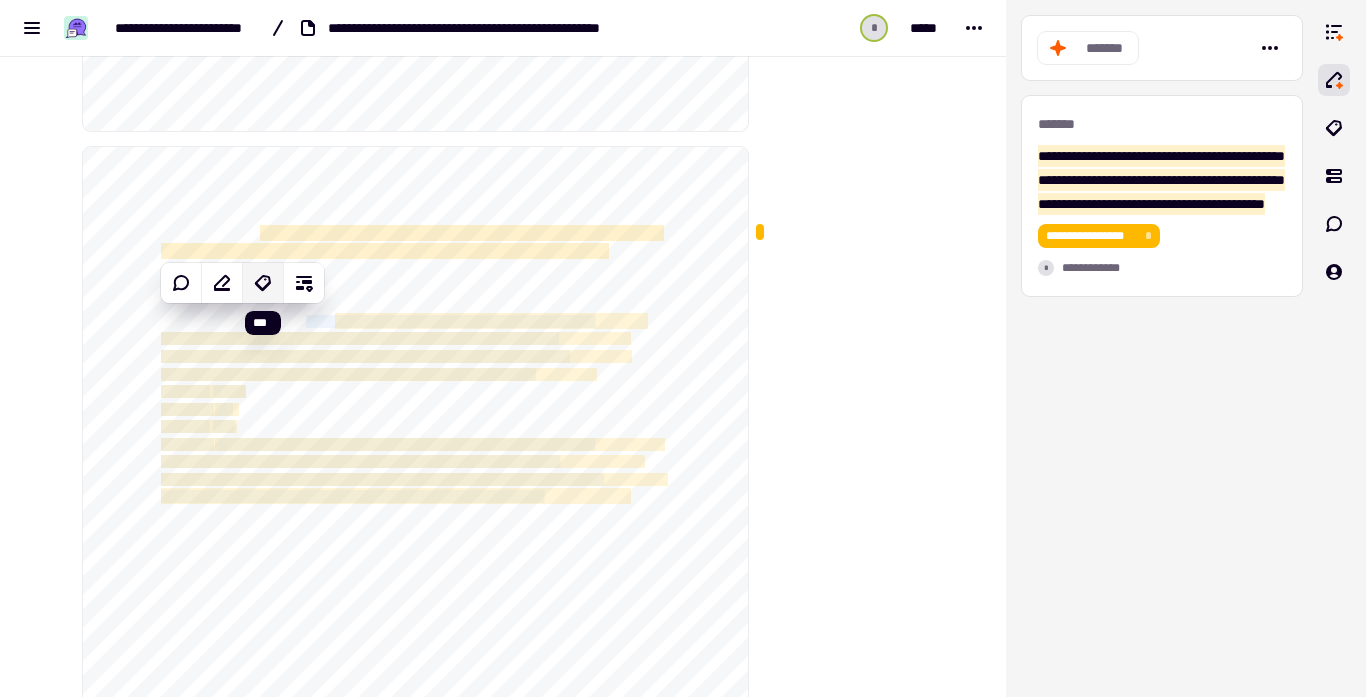 click 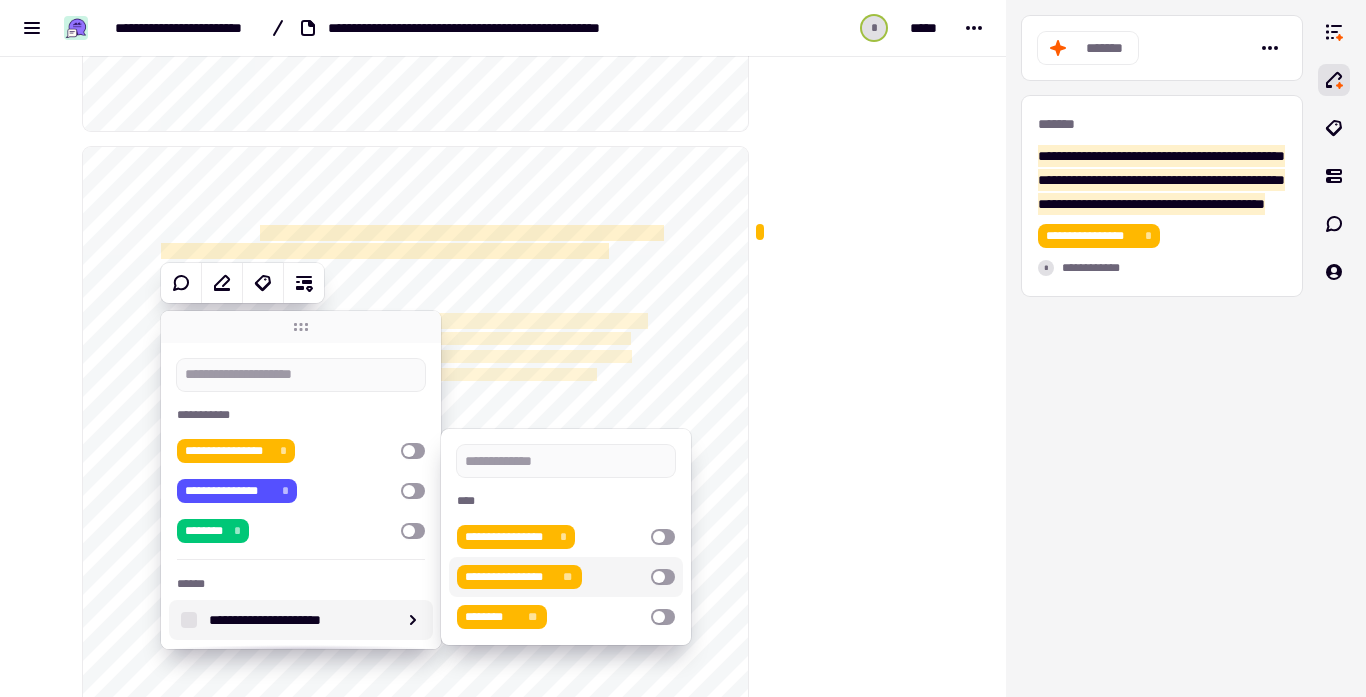 click at bounding box center (663, 577) 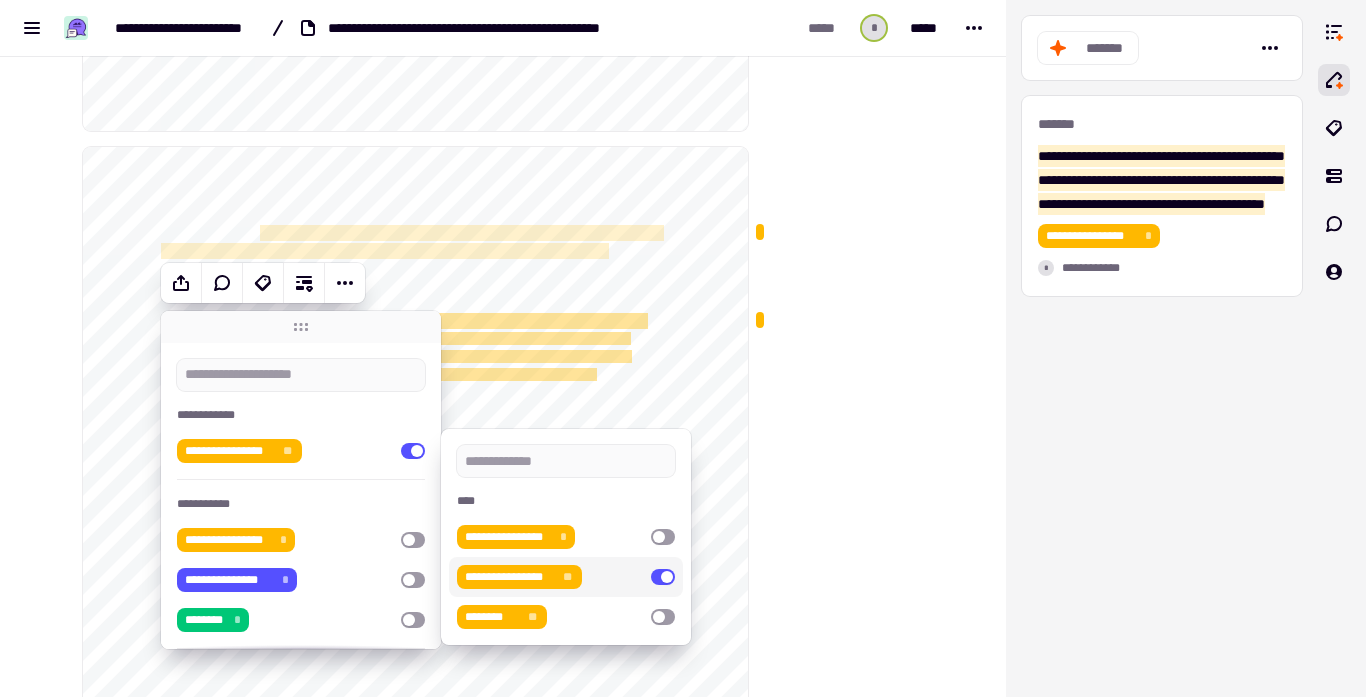 click at bounding box center [849, 5033] 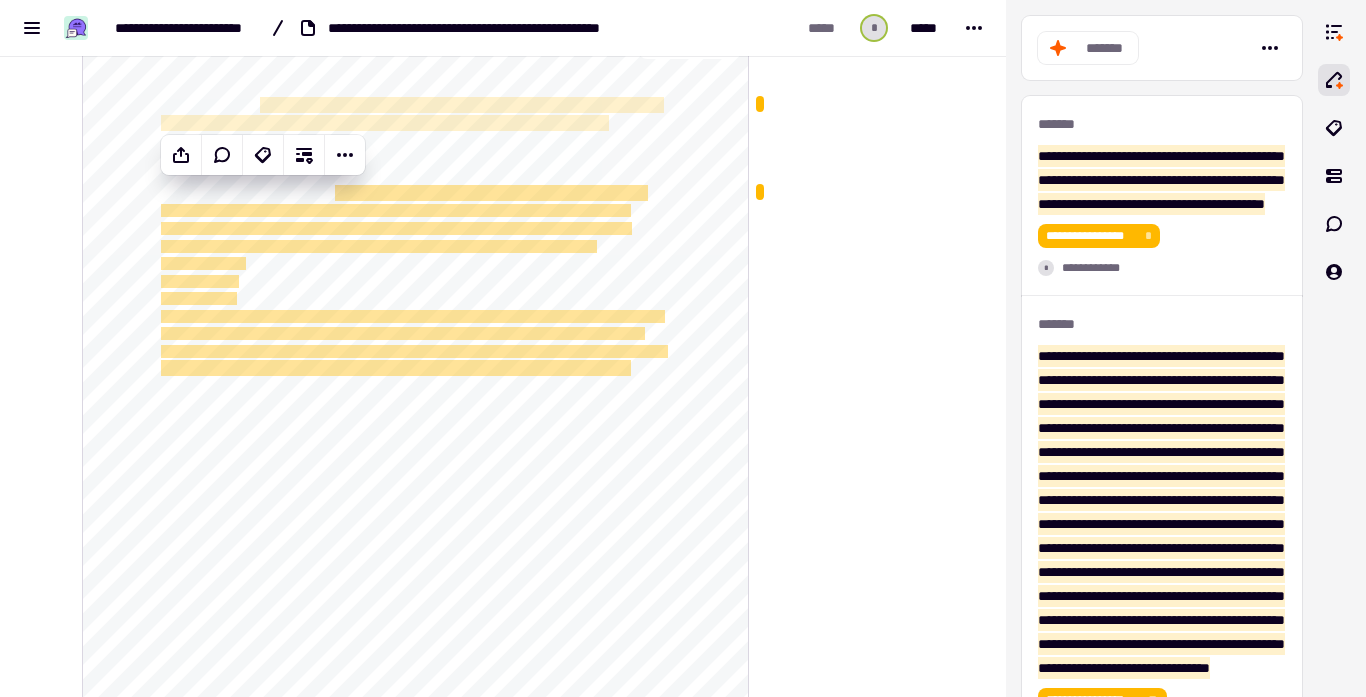 scroll, scrollTop: 8158, scrollLeft: 0, axis: vertical 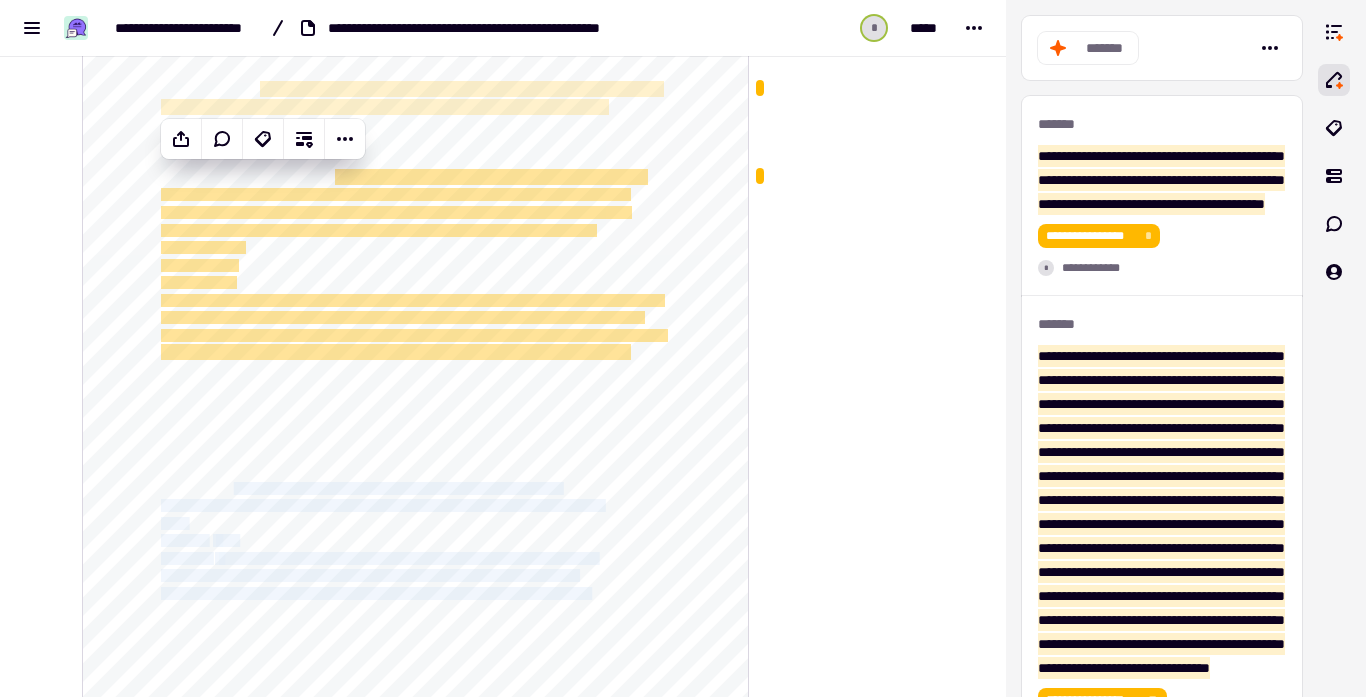 drag, startPoint x: 240, startPoint y: 484, endPoint x: 646, endPoint y: 590, distance: 419.60934 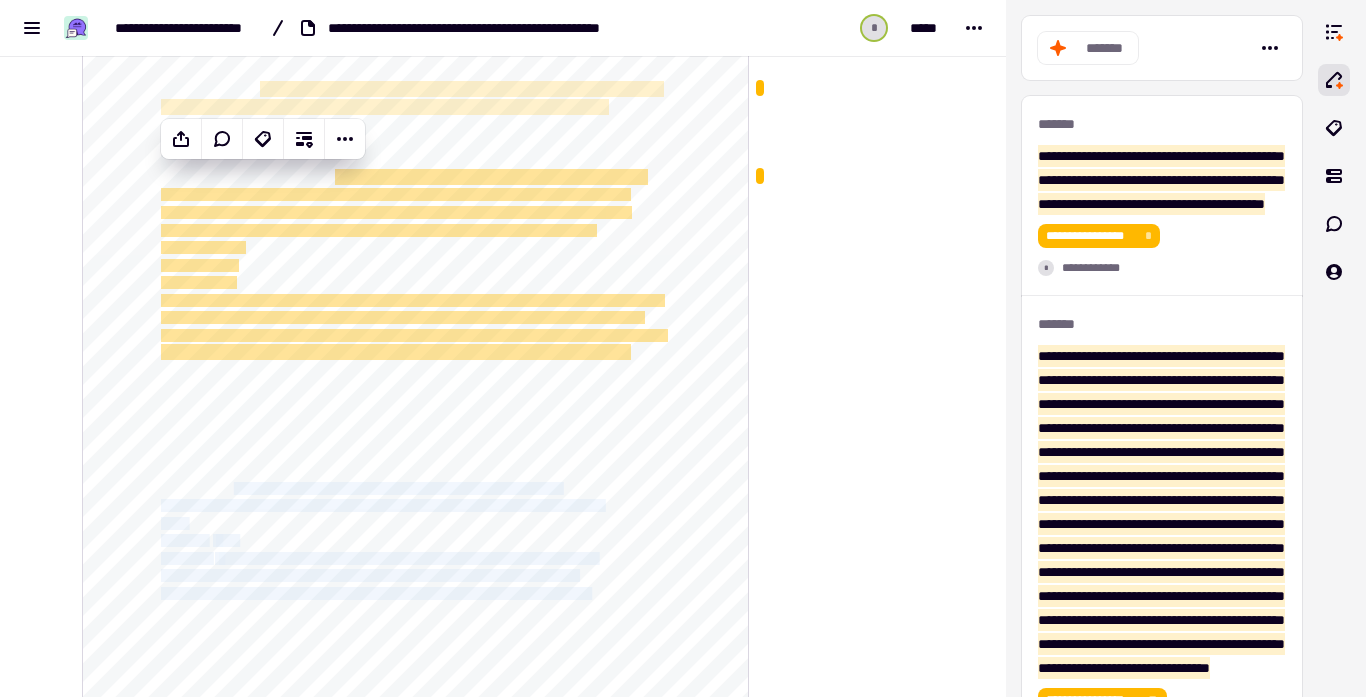 click on "**********" 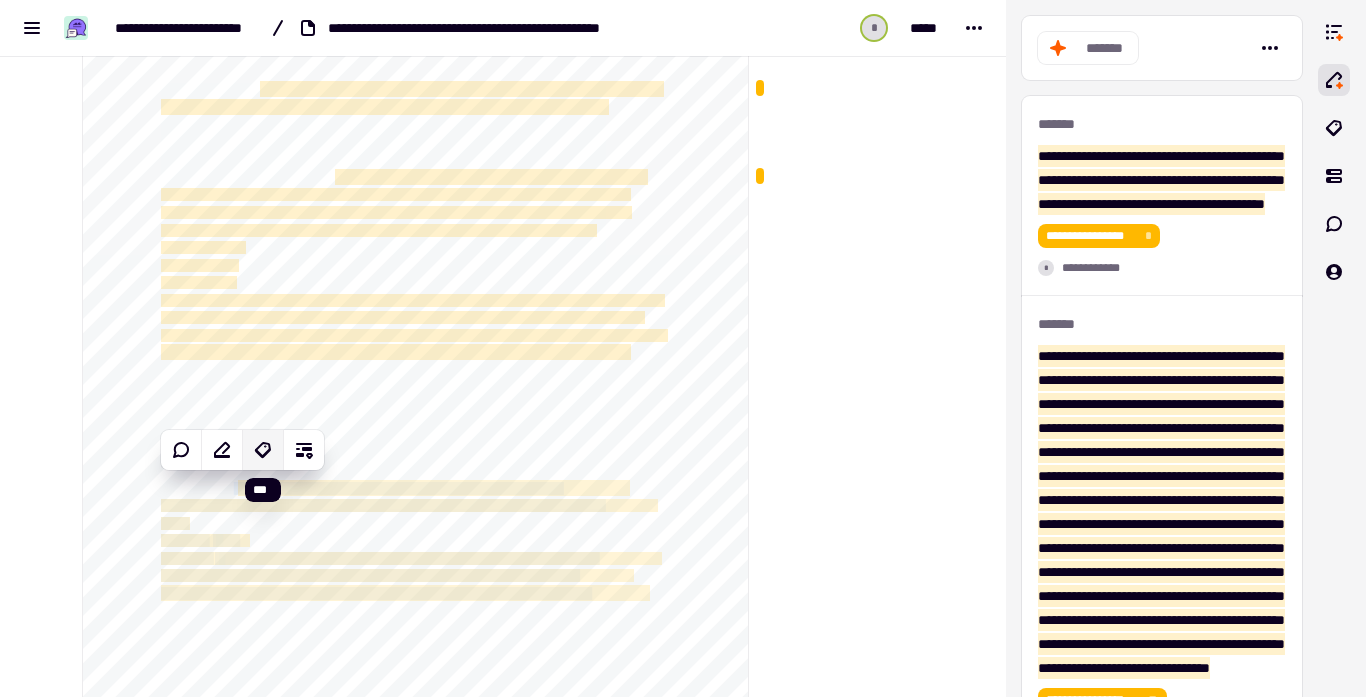 click 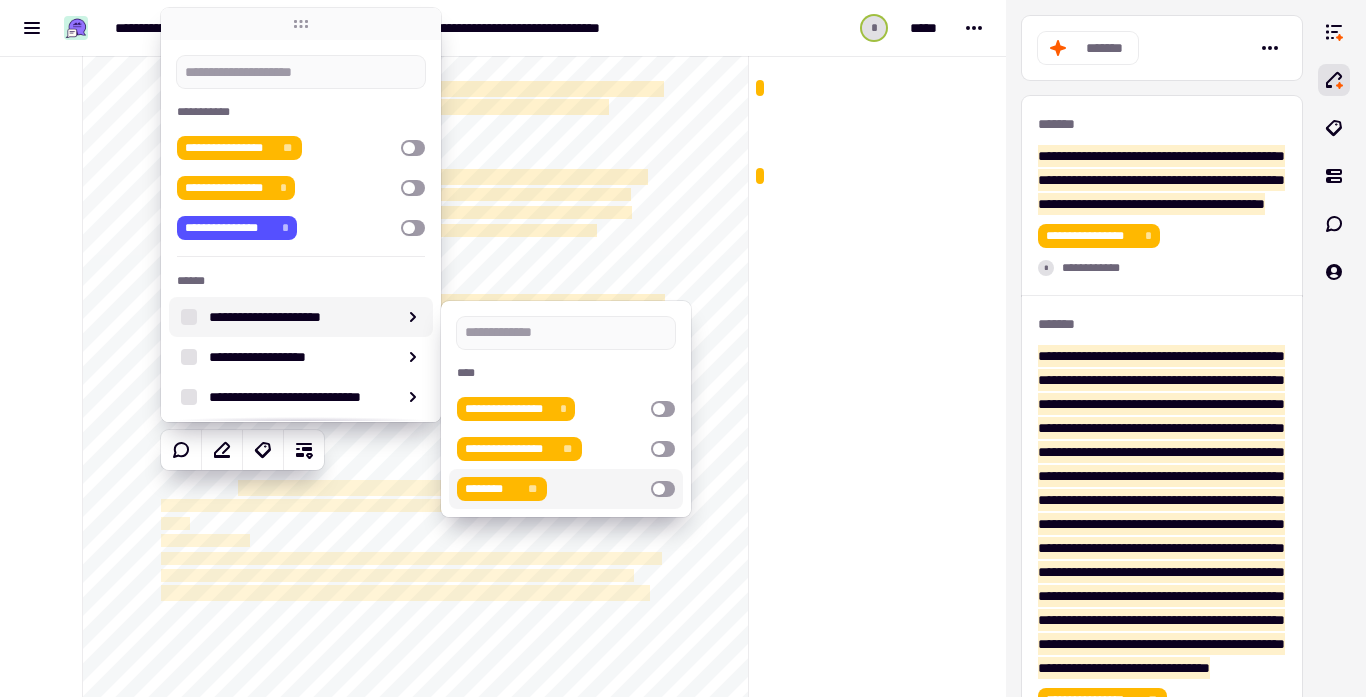 click at bounding box center (663, 489) 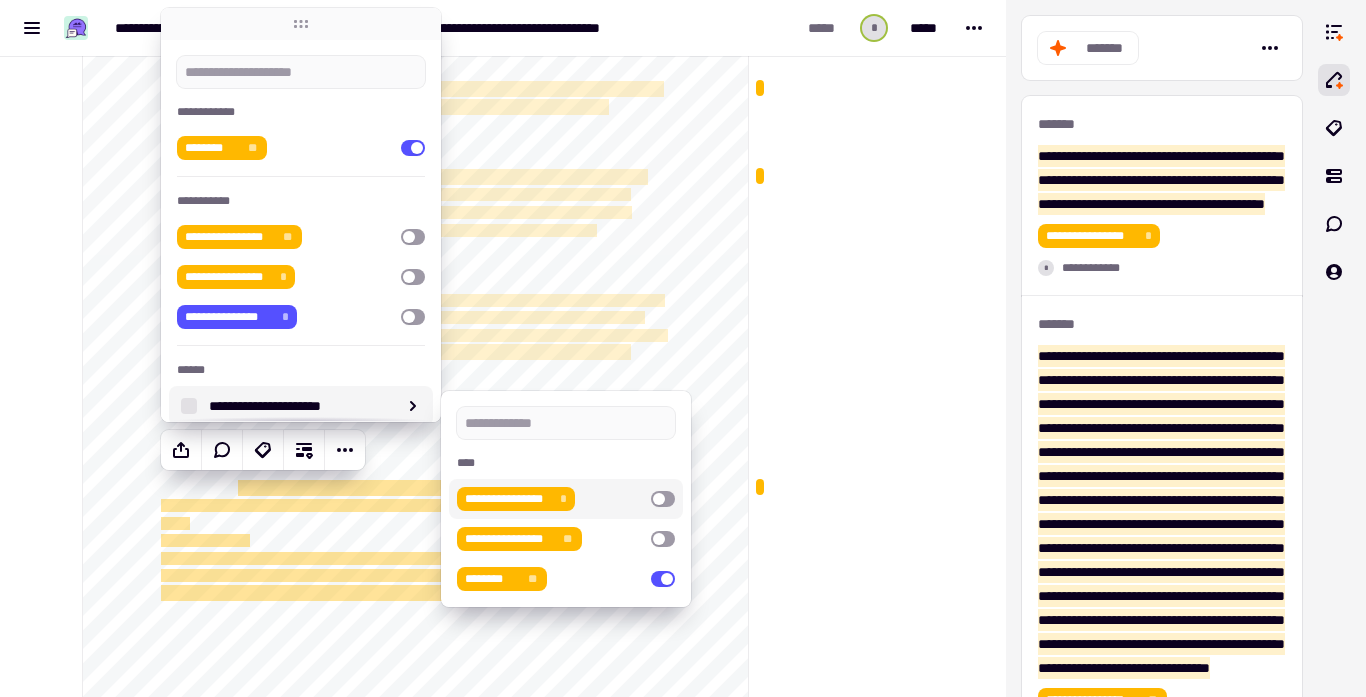 click at bounding box center [849, 4889] 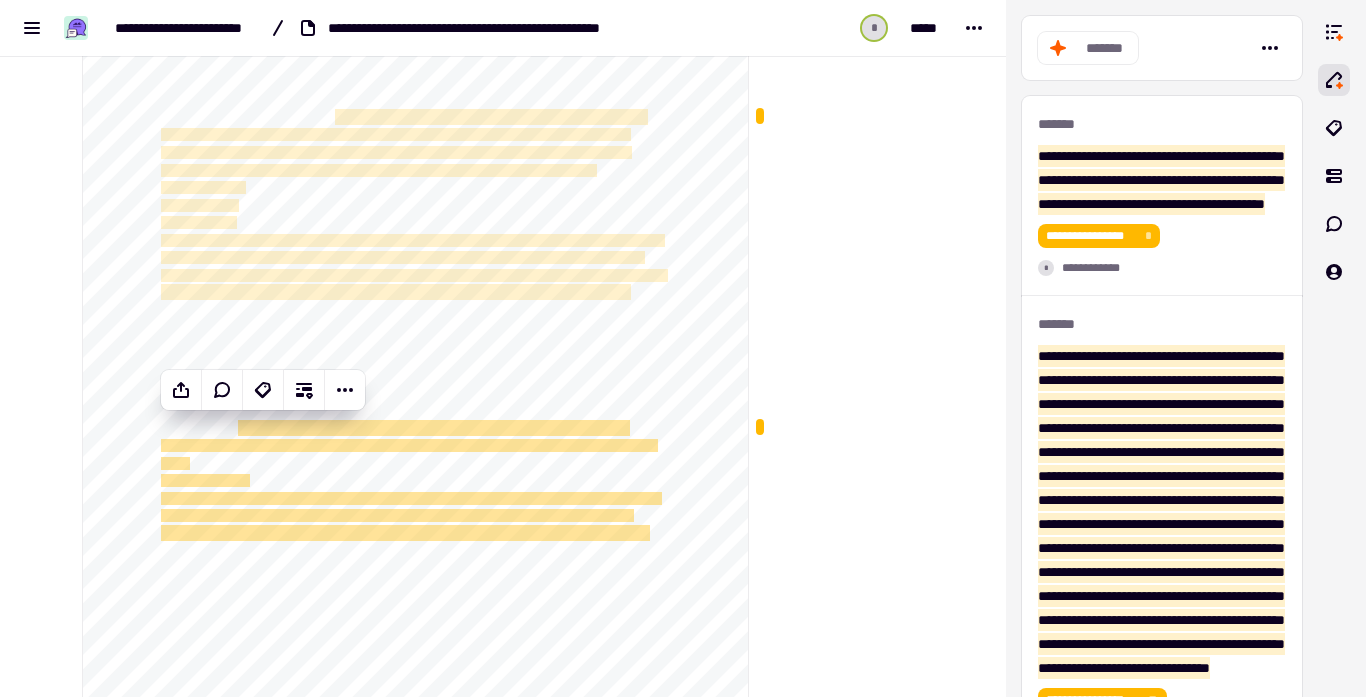 scroll, scrollTop: 8228, scrollLeft: 0, axis: vertical 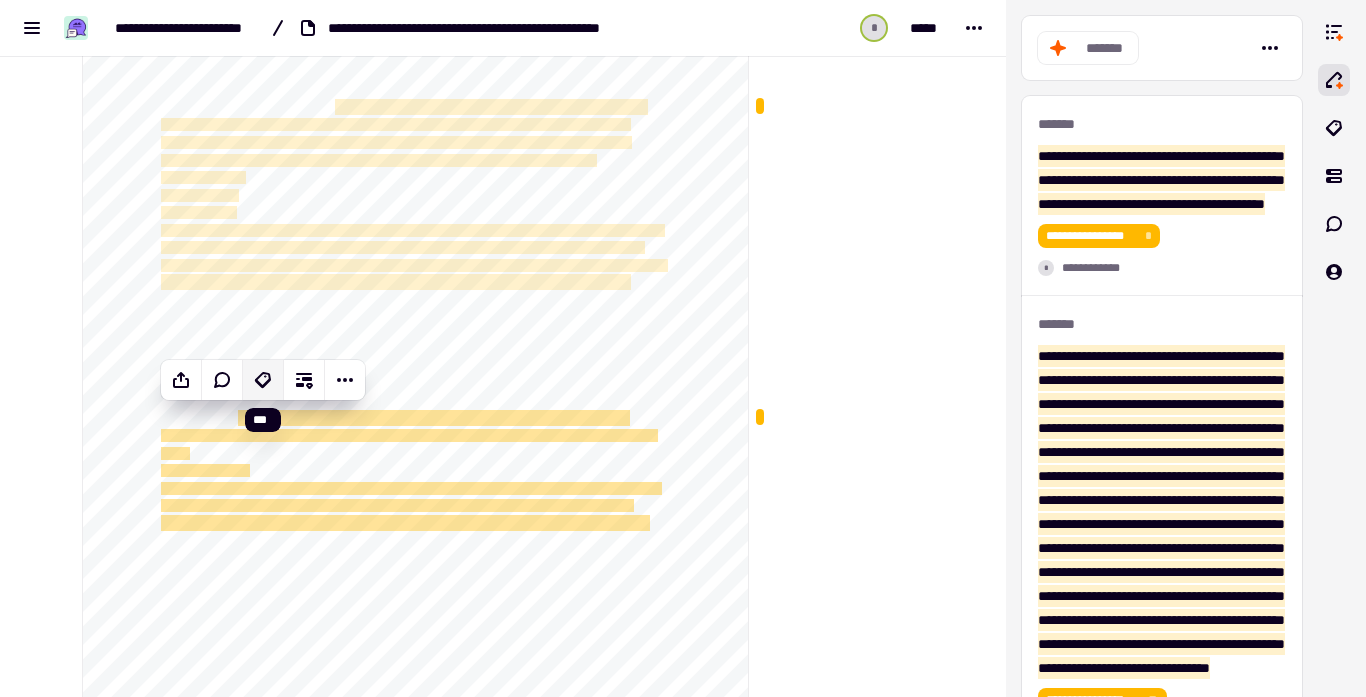 click 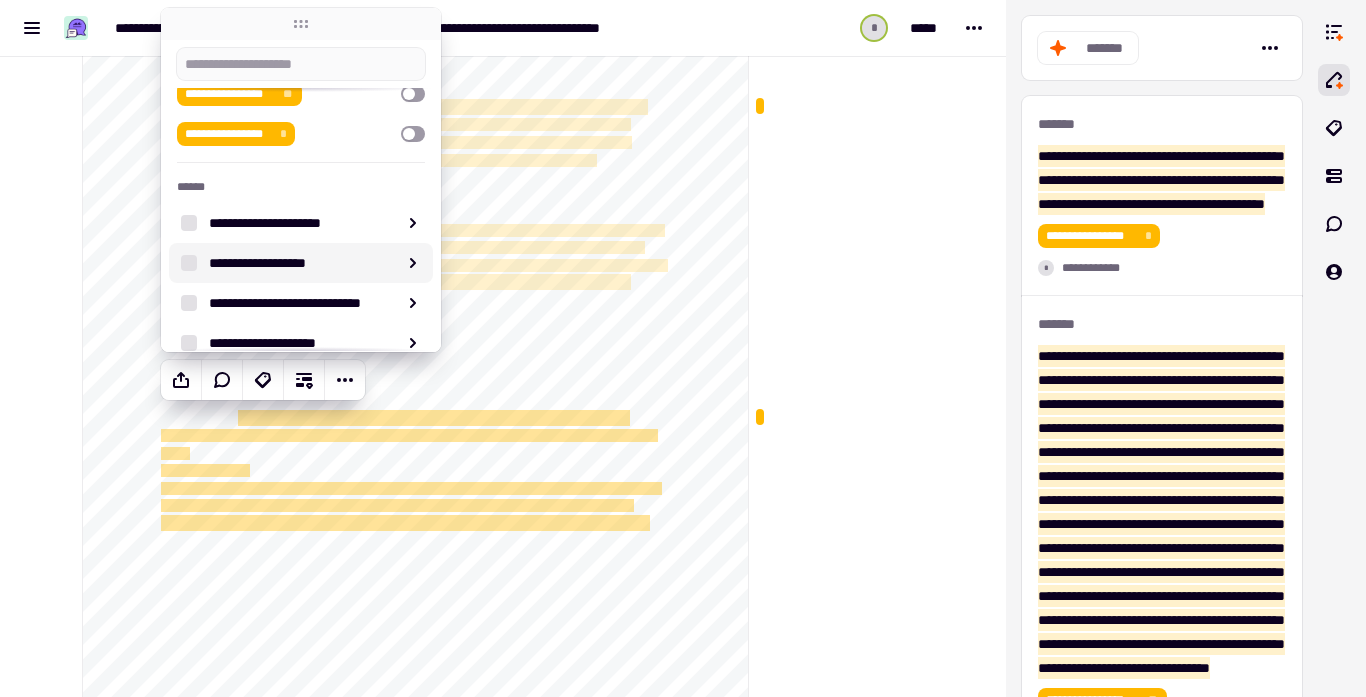 scroll, scrollTop: 189, scrollLeft: 0, axis: vertical 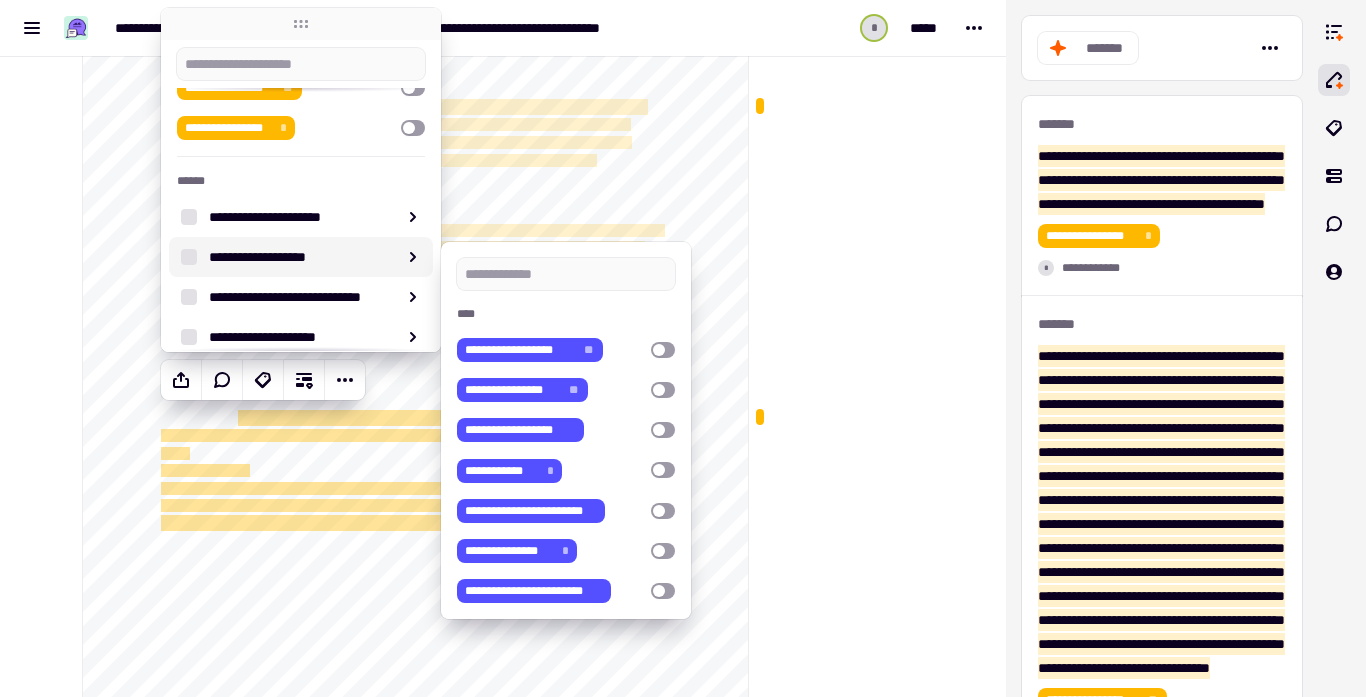 click at bounding box center (851, -3813) 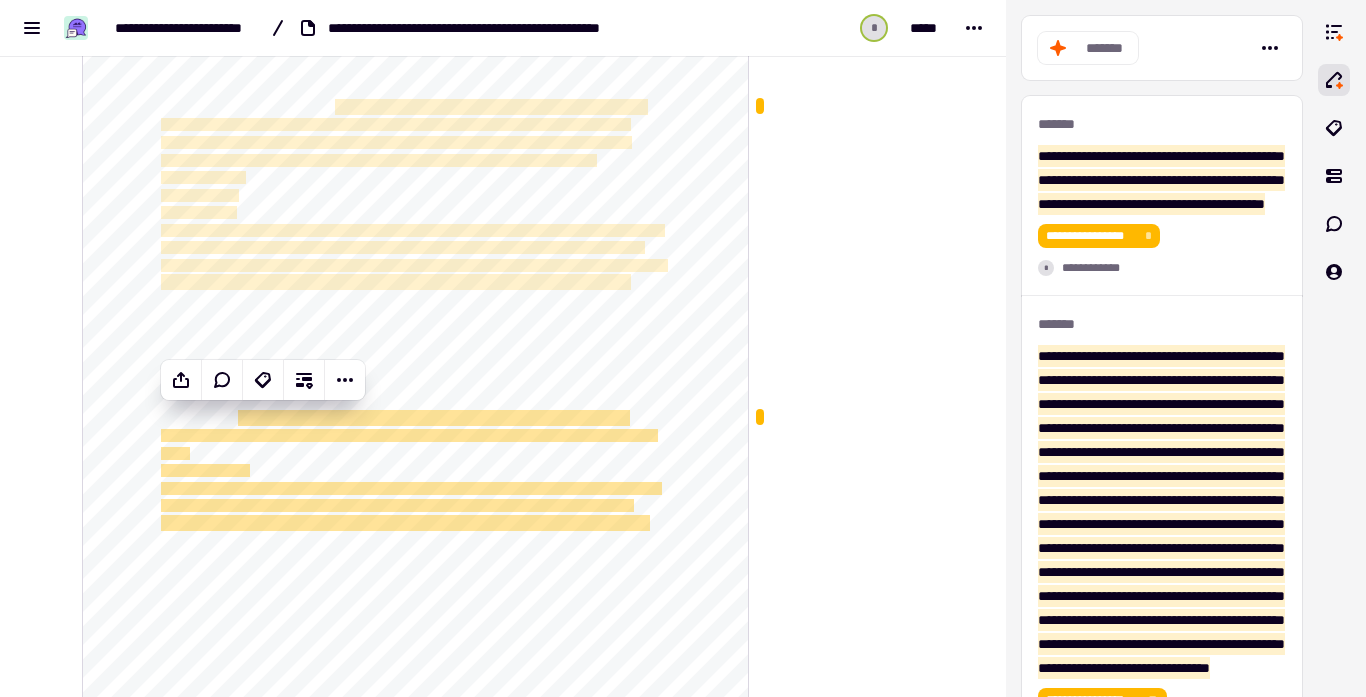 drag, startPoint x: 645, startPoint y: 521, endPoint x: 673, endPoint y: 569, distance: 55.569775 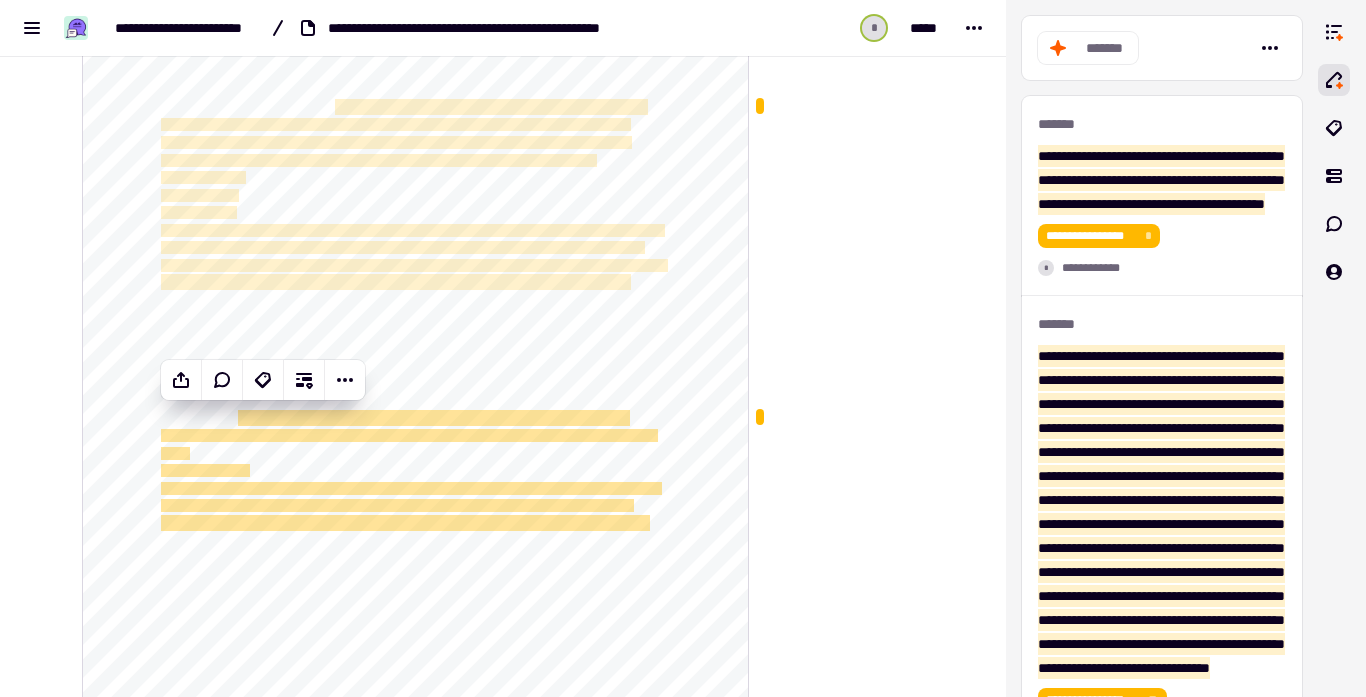 click on "**********" 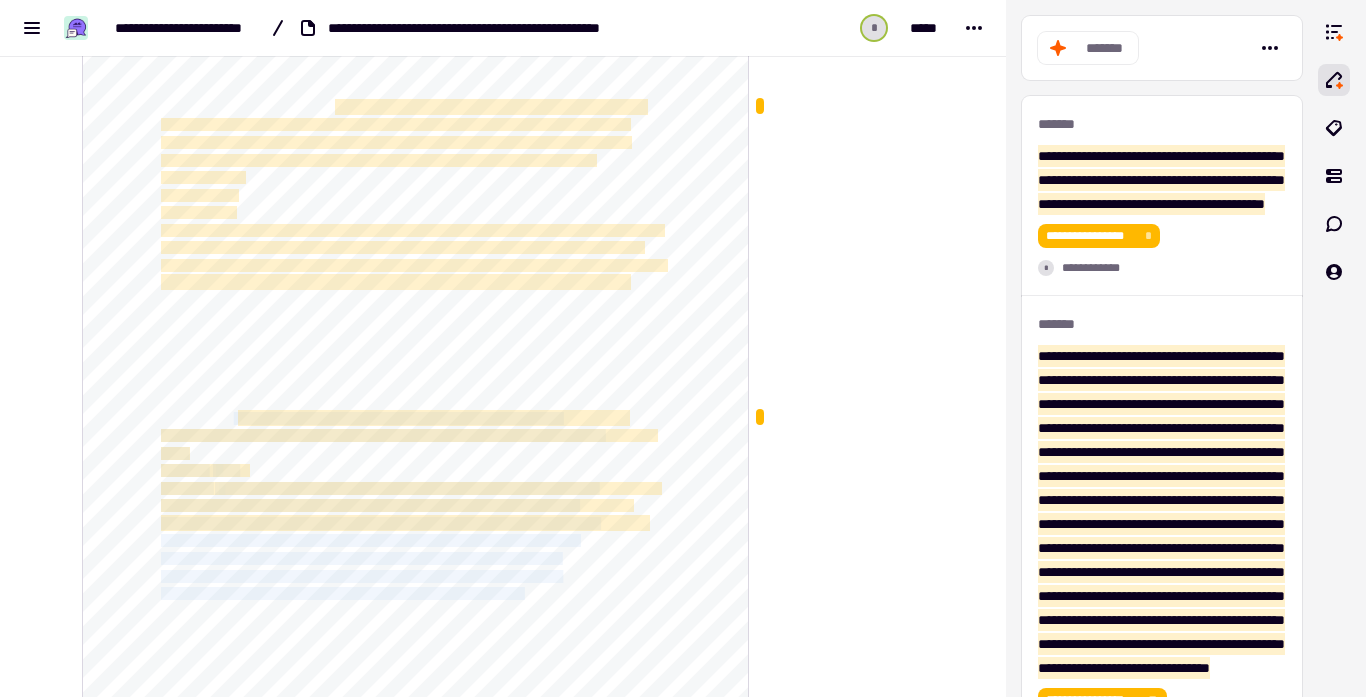 drag, startPoint x: 240, startPoint y: 416, endPoint x: 595, endPoint y: 589, distance: 394.91013 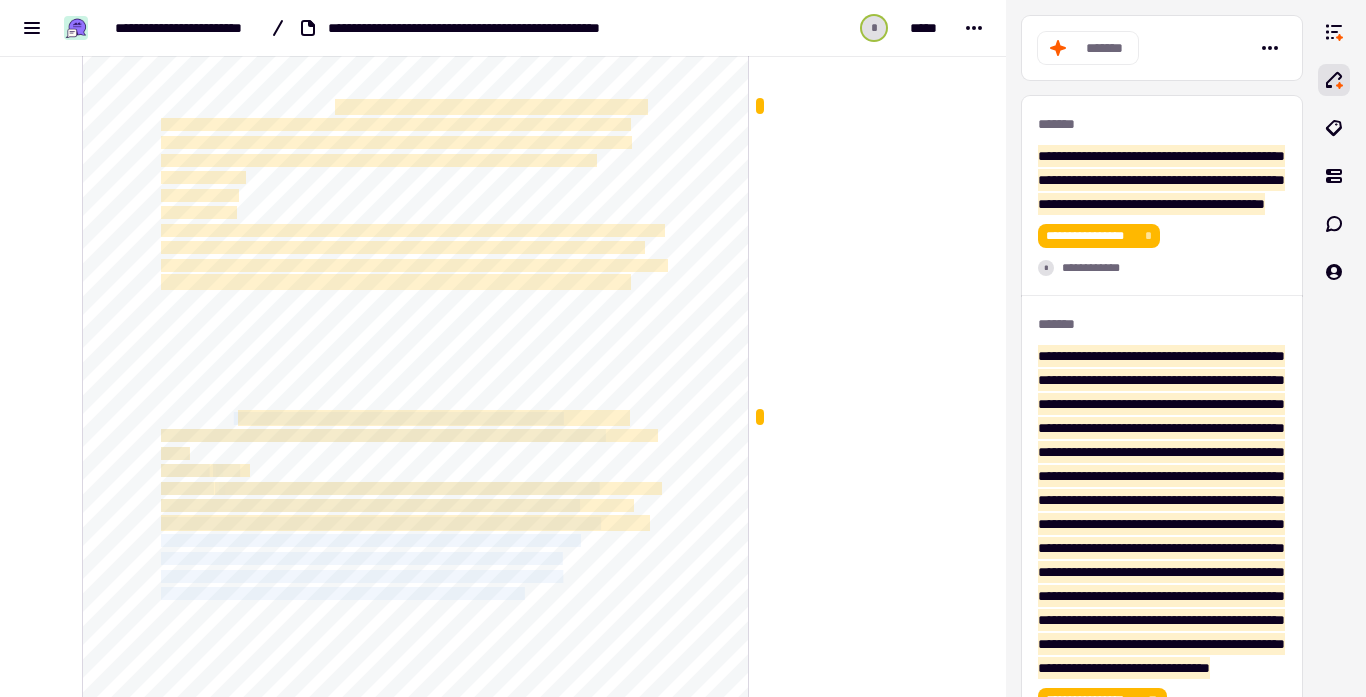 click on "**********" 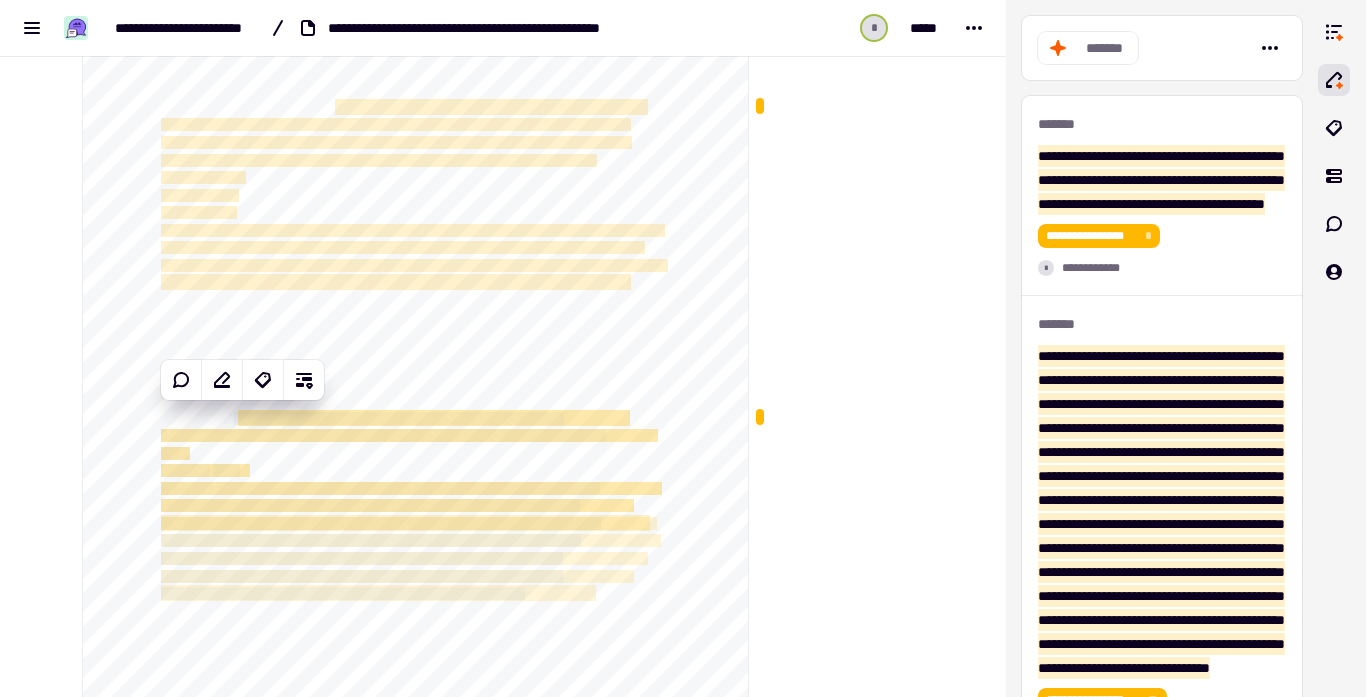 click at bounding box center (849, 4819) 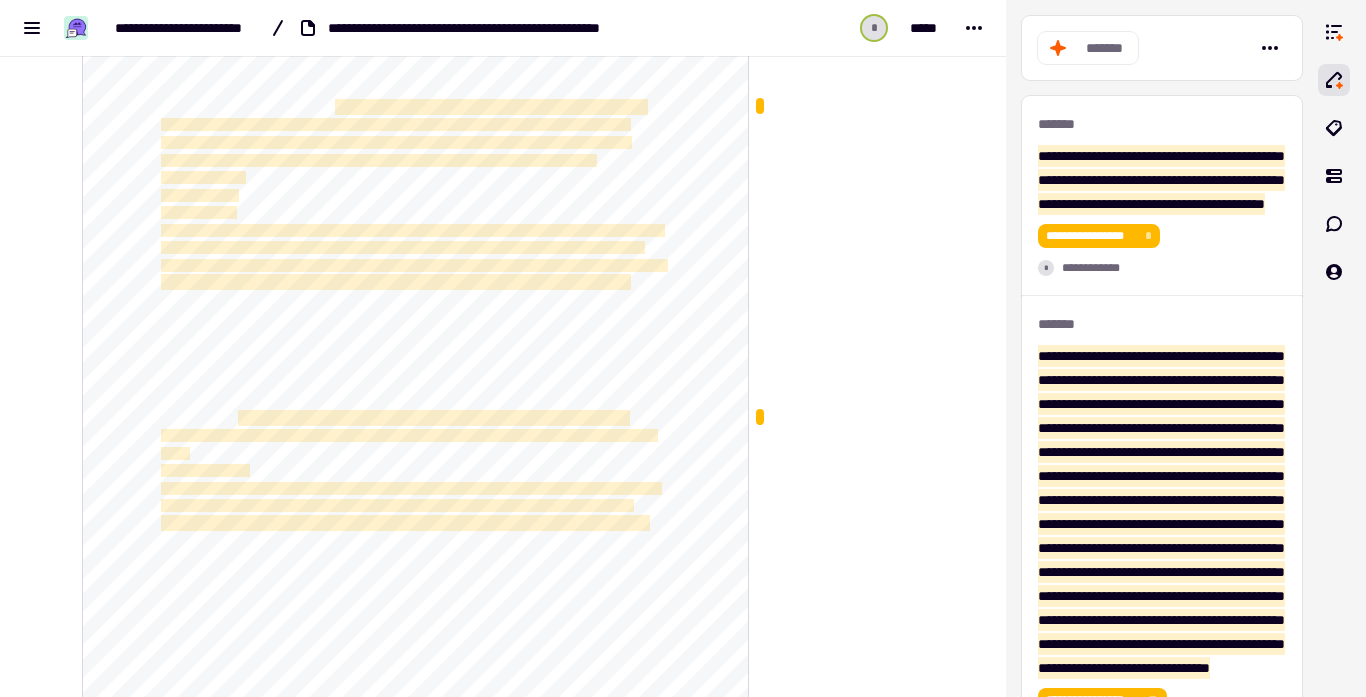 click on "**********" 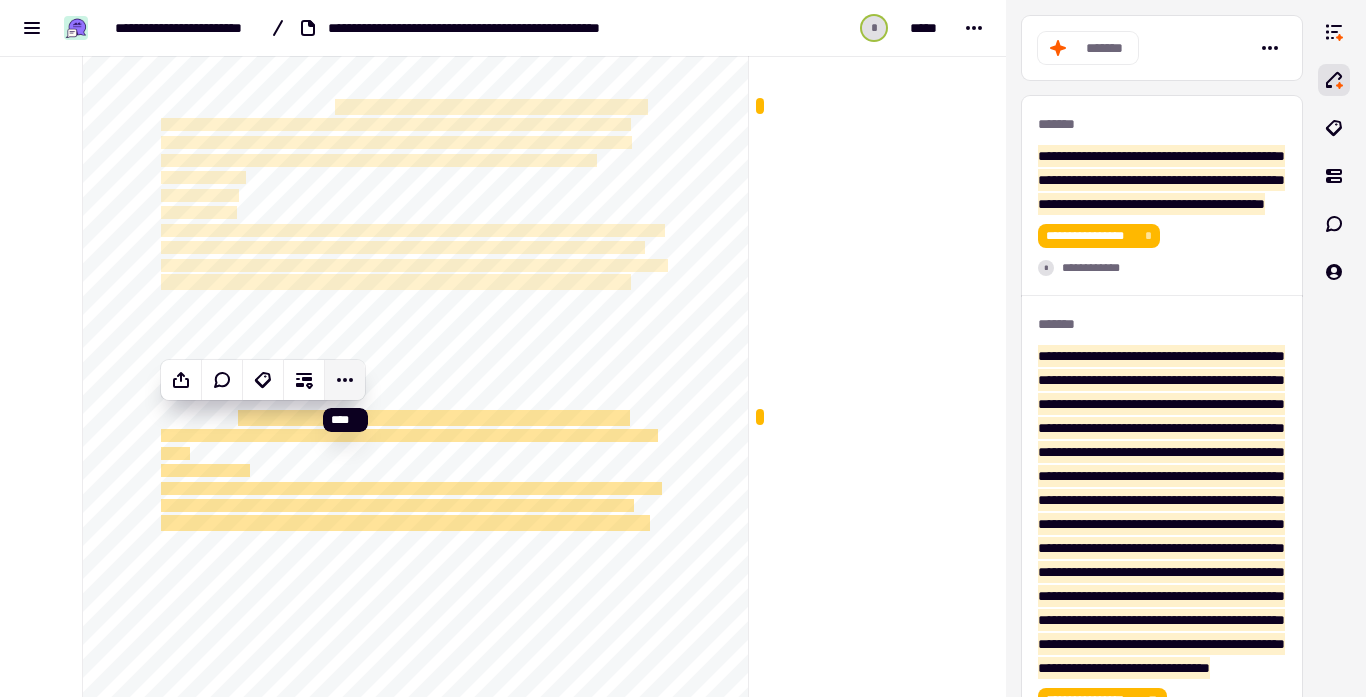 click 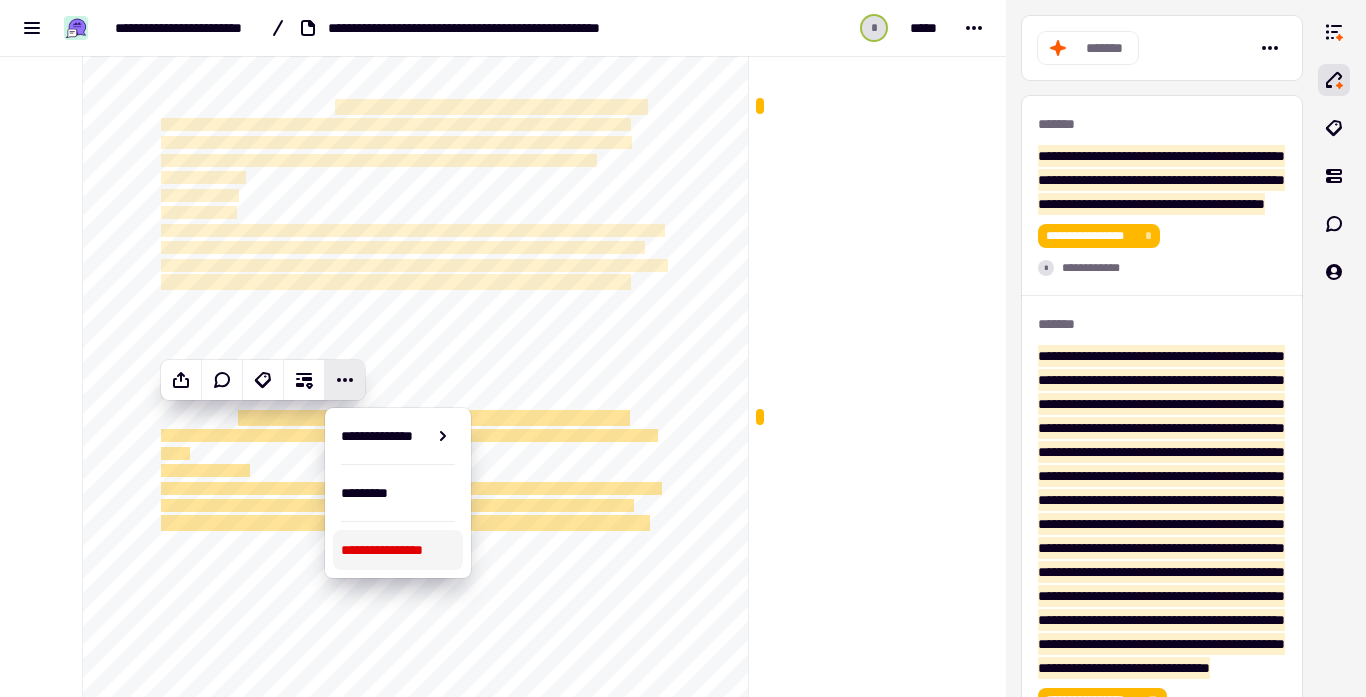 click on "**********" at bounding box center [398, 550] 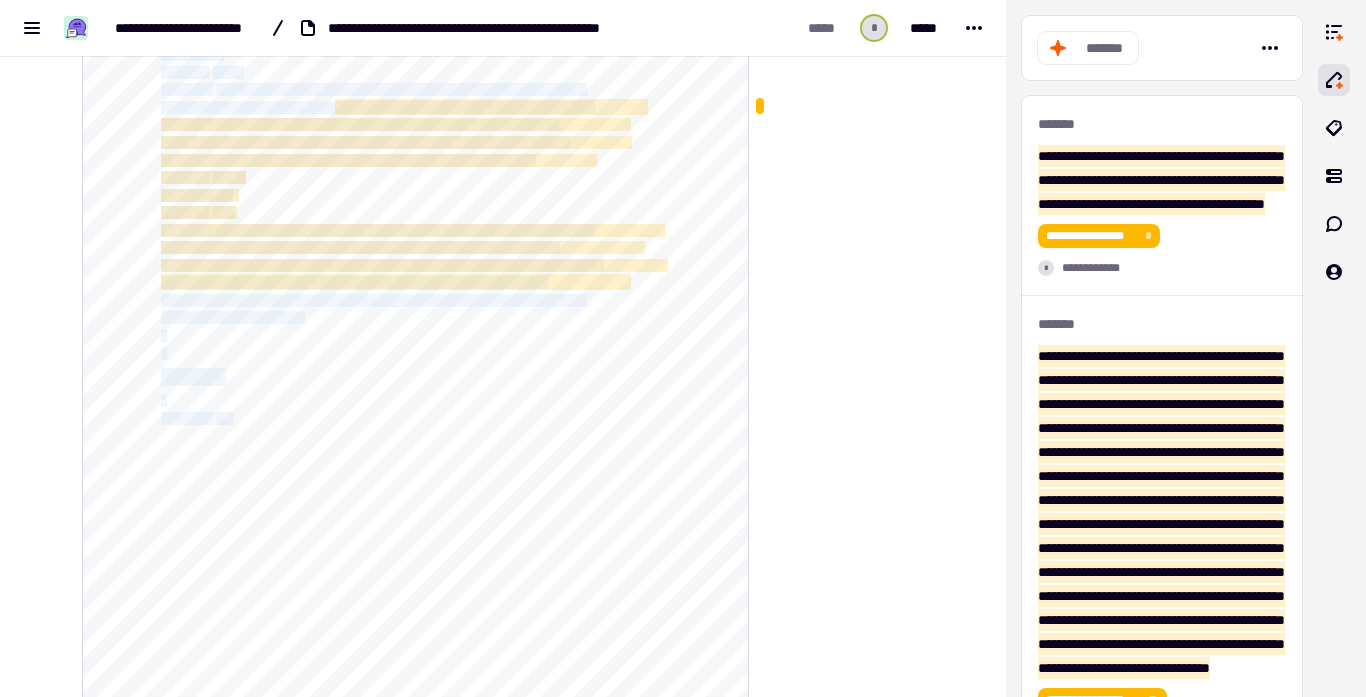 drag, startPoint x: 240, startPoint y: 416, endPoint x: 346, endPoint y: 469, distance: 118.511604 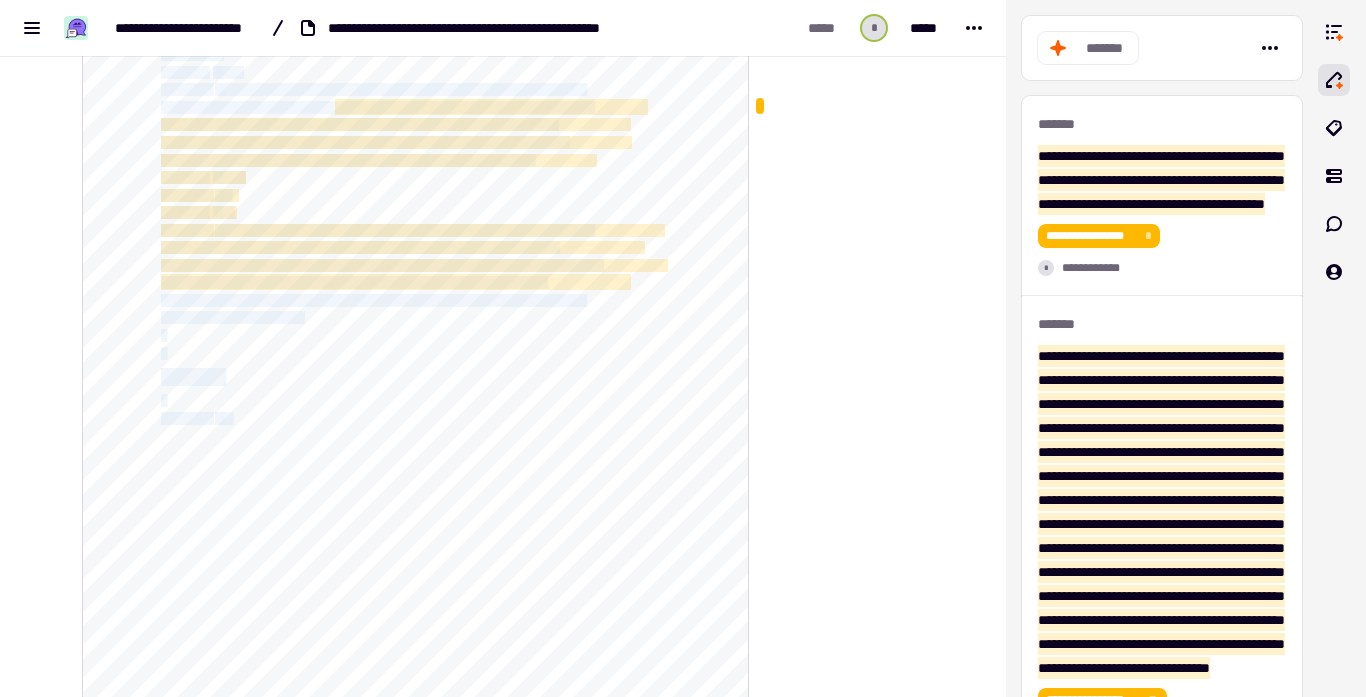 click on "**********" 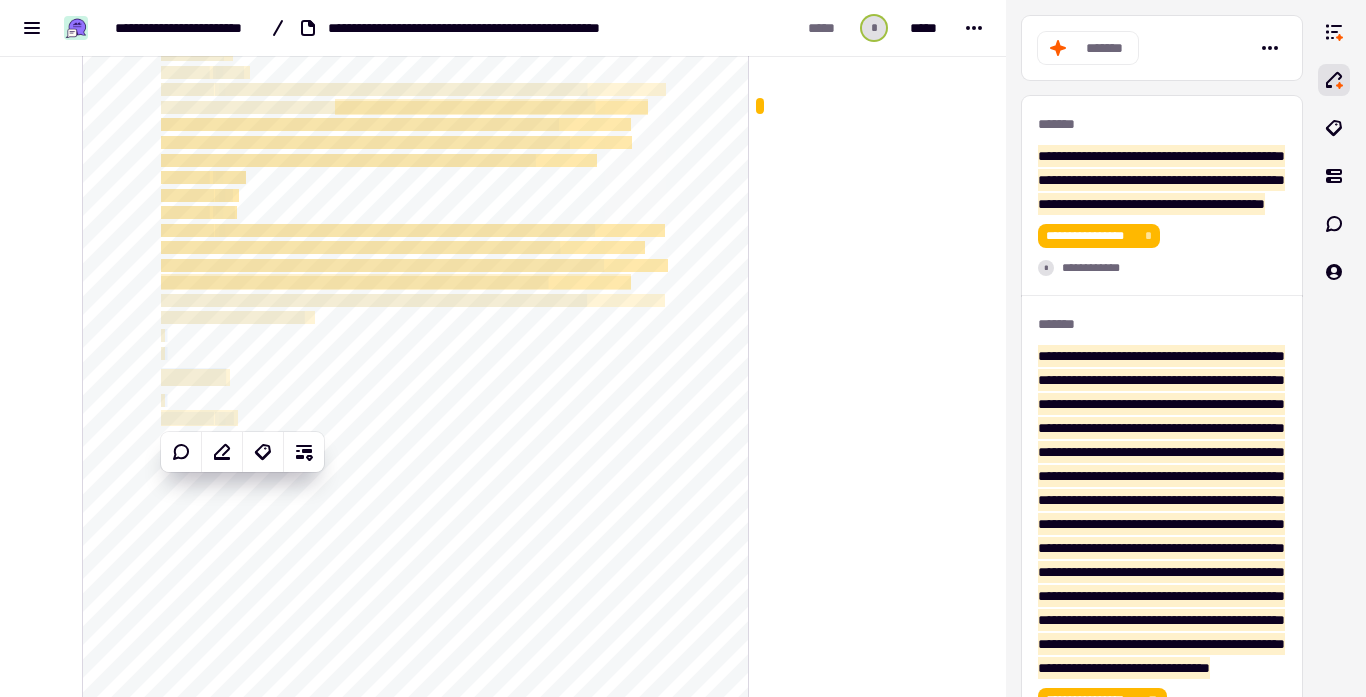 click on "**********" 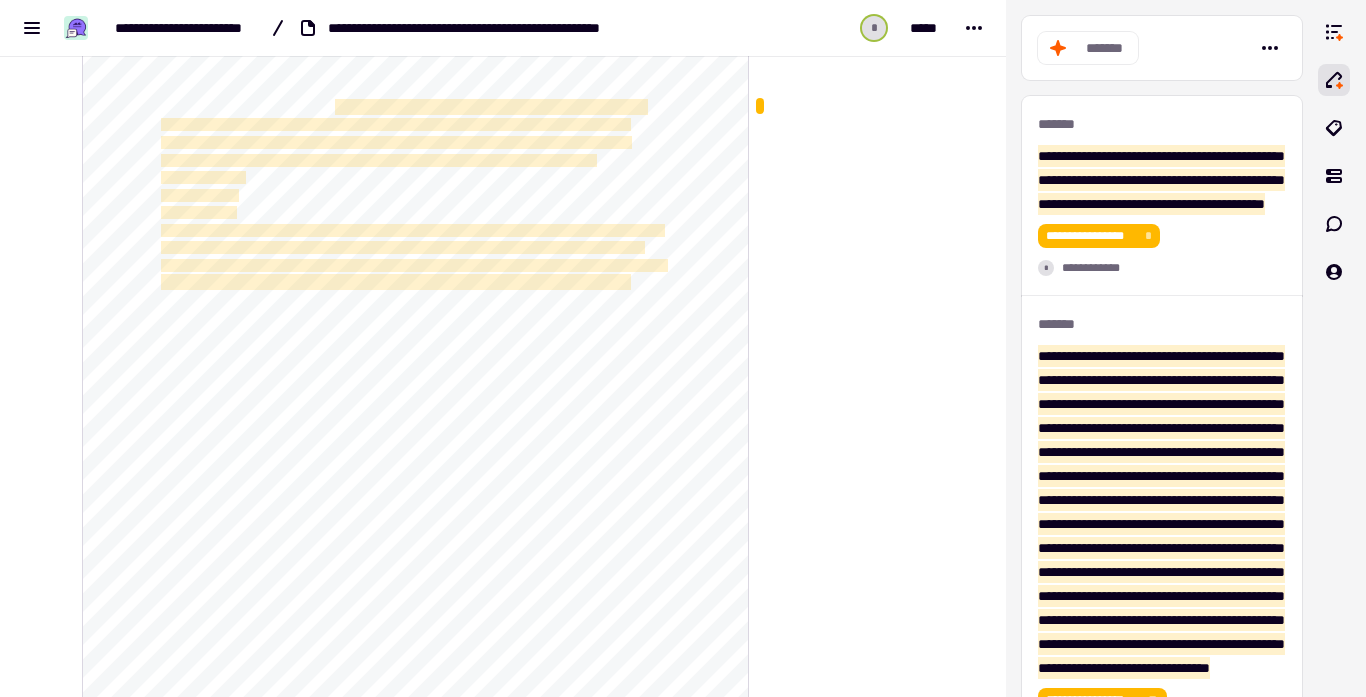click on "**********" 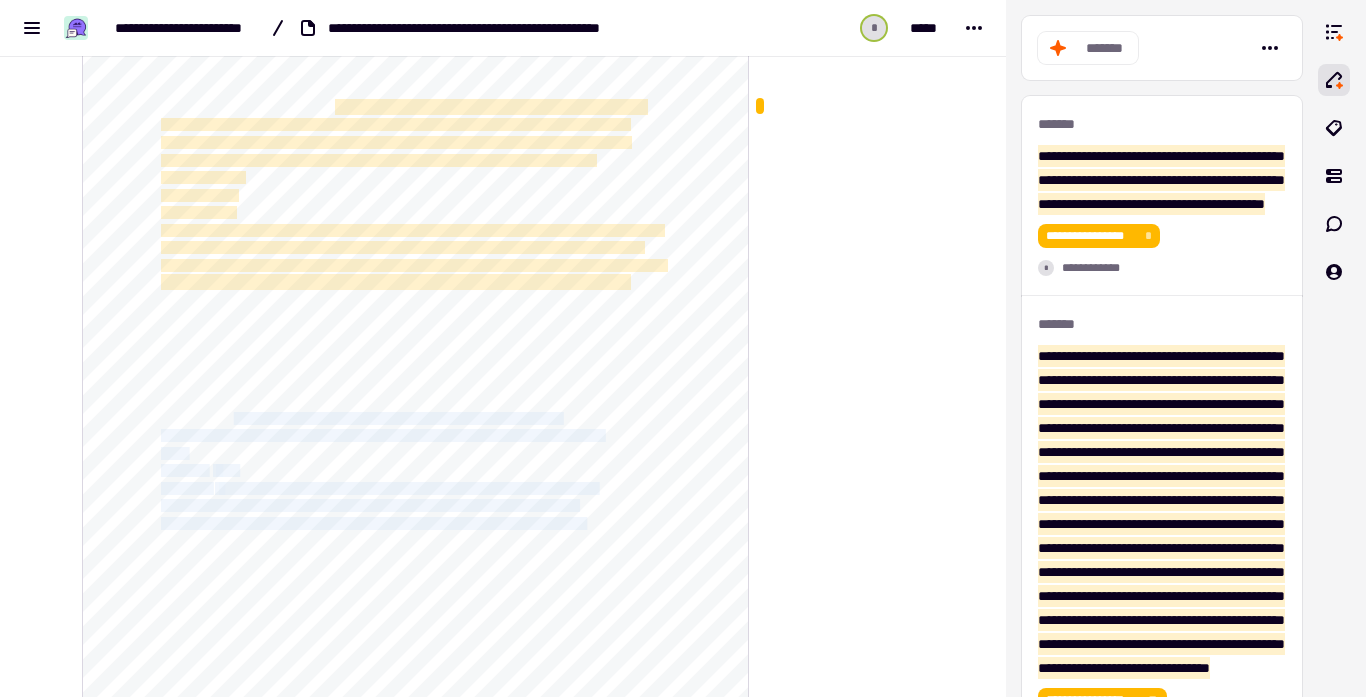 drag, startPoint x: 239, startPoint y: 415, endPoint x: 642, endPoint y: 524, distance: 417.48053 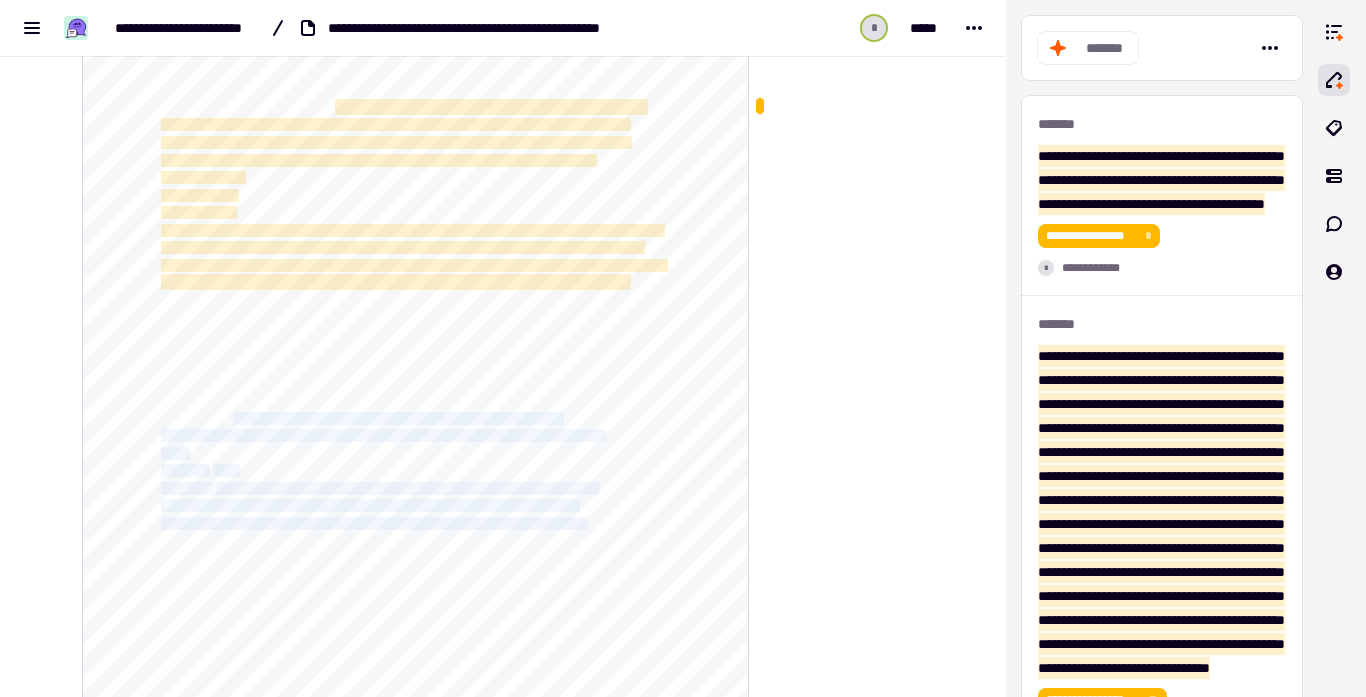 click on "**********" 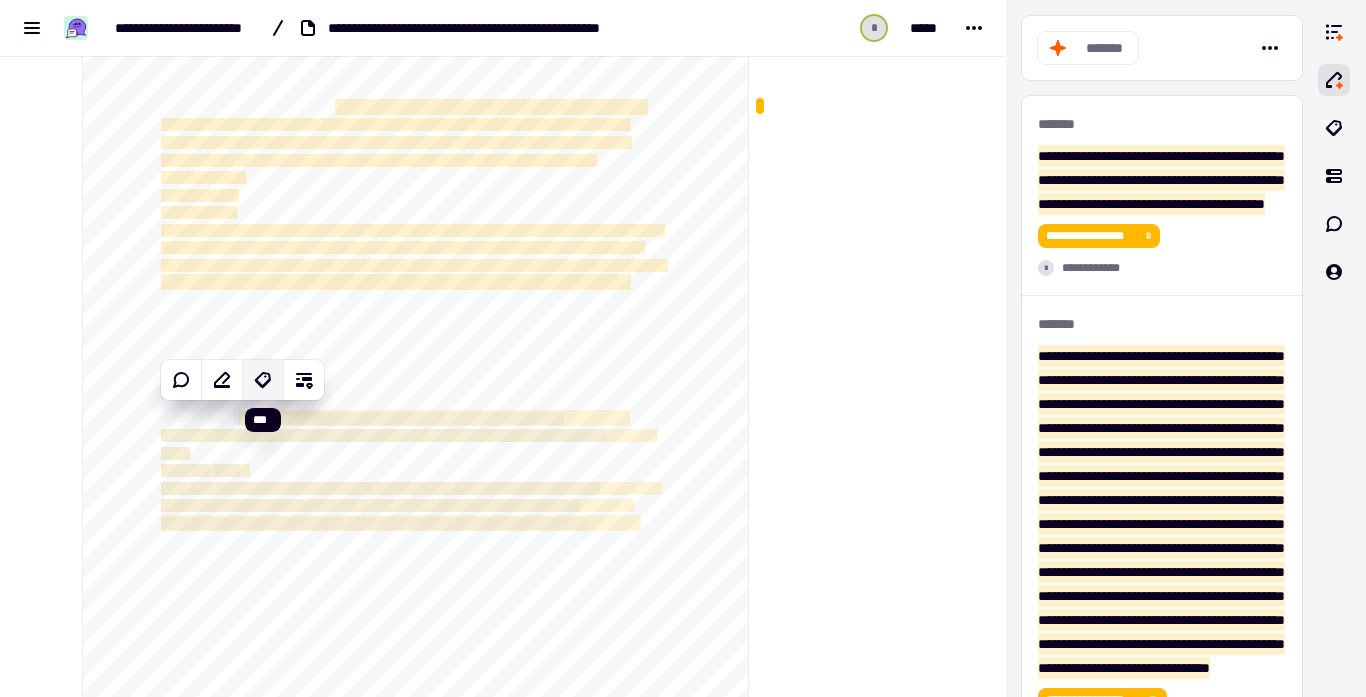 click 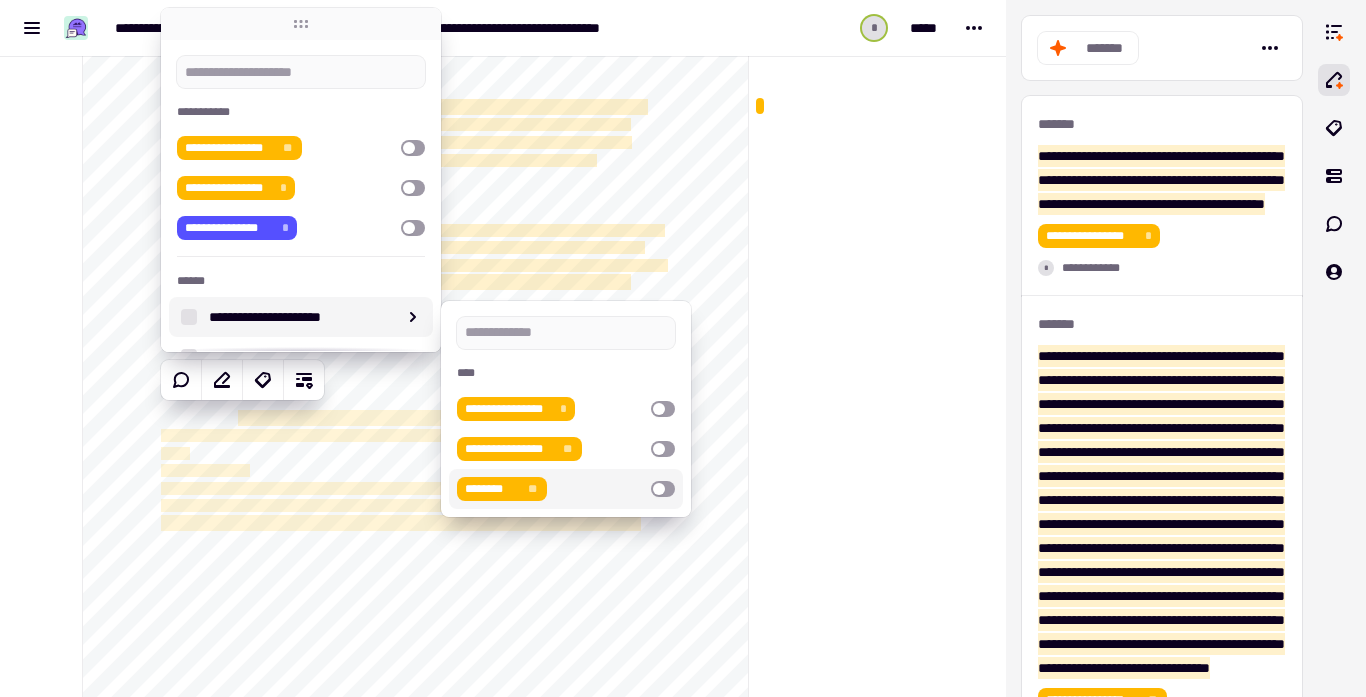 click at bounding box center [663, 489] 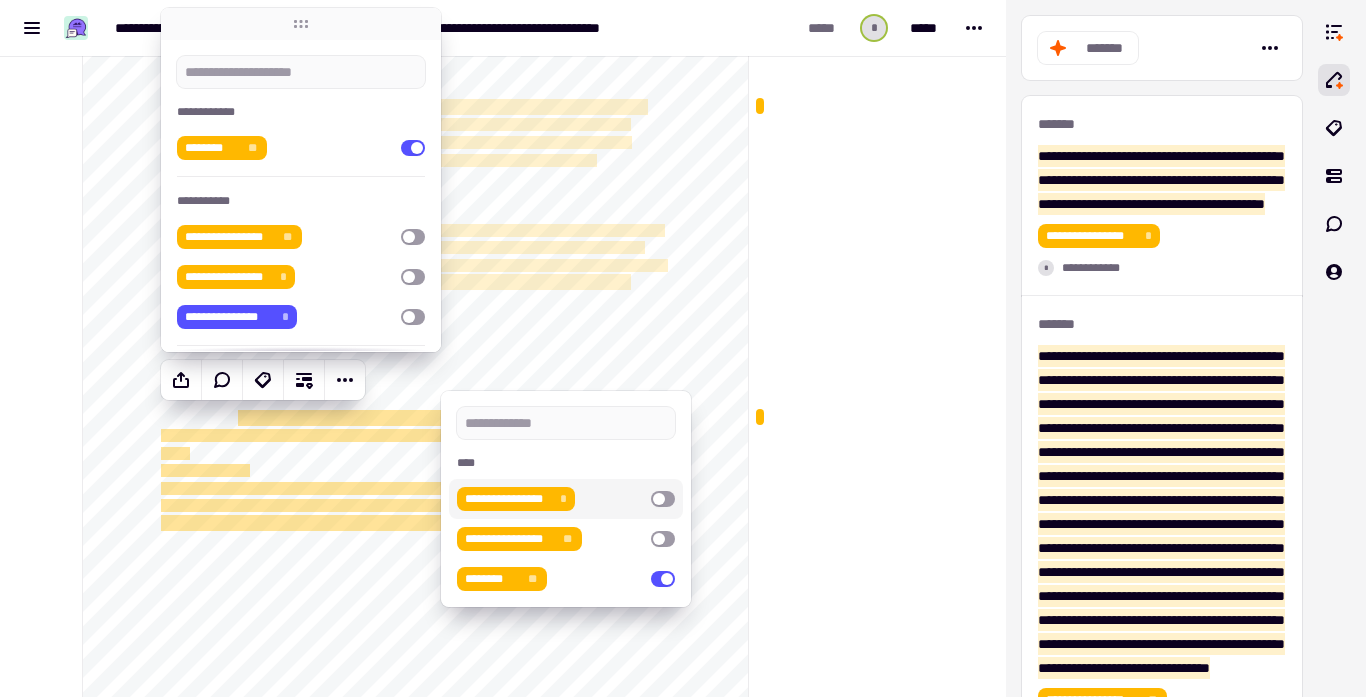 click at bounding box center [849, 4819] 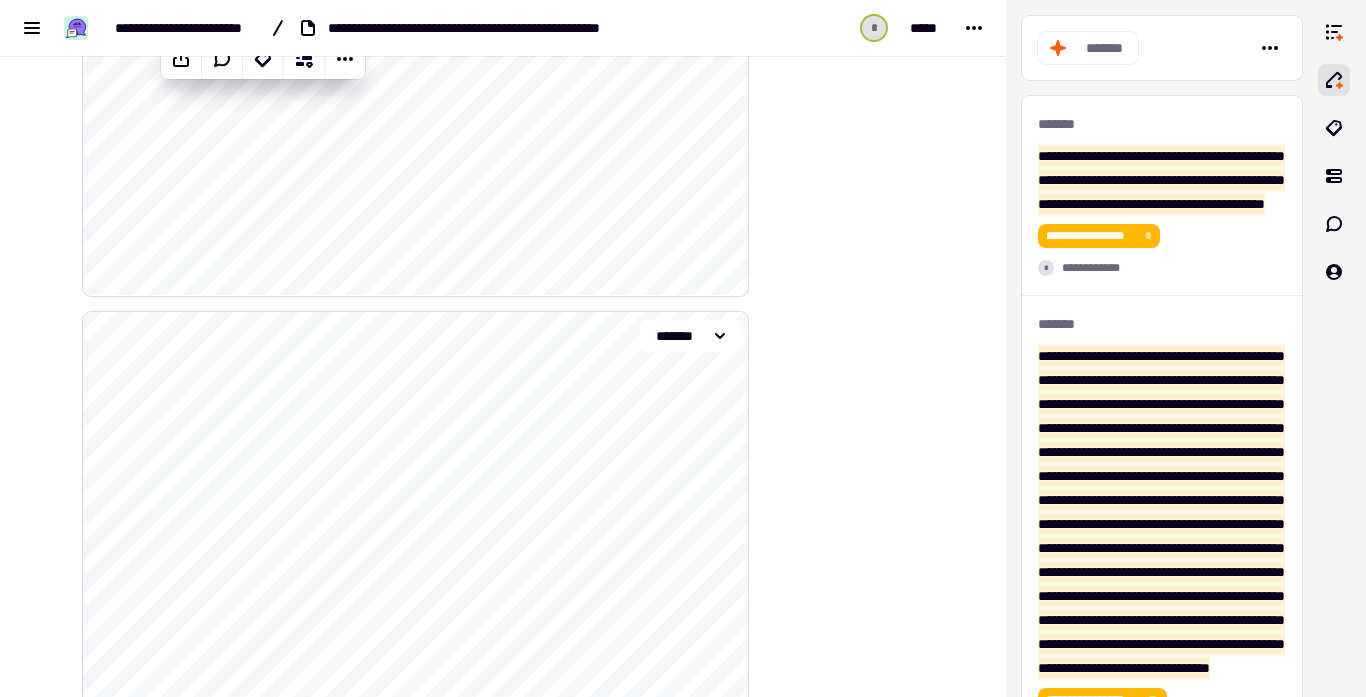 scroll, scrollTop: 8731, scrollLeft: 0, axis: vertical 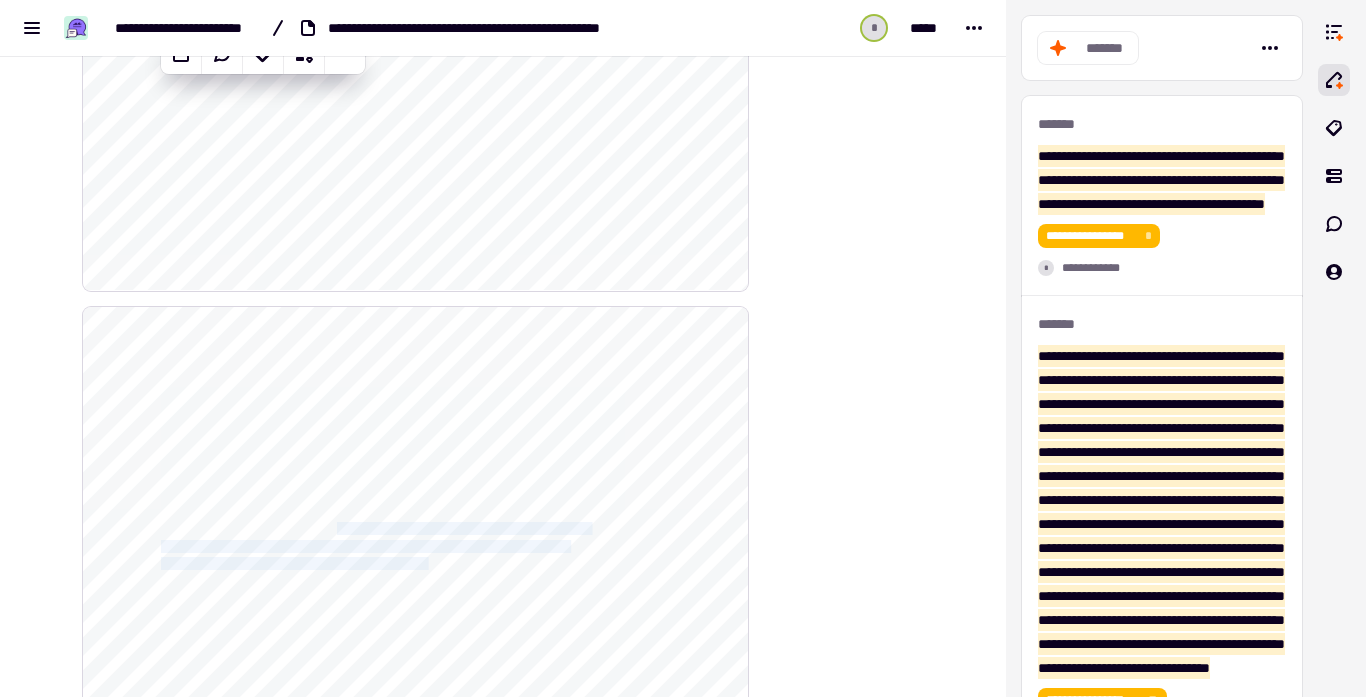 drag, startPoint x: 353, startPoint y: 527, endPoint x: 475, endPoint y: 566, distance: 128.082 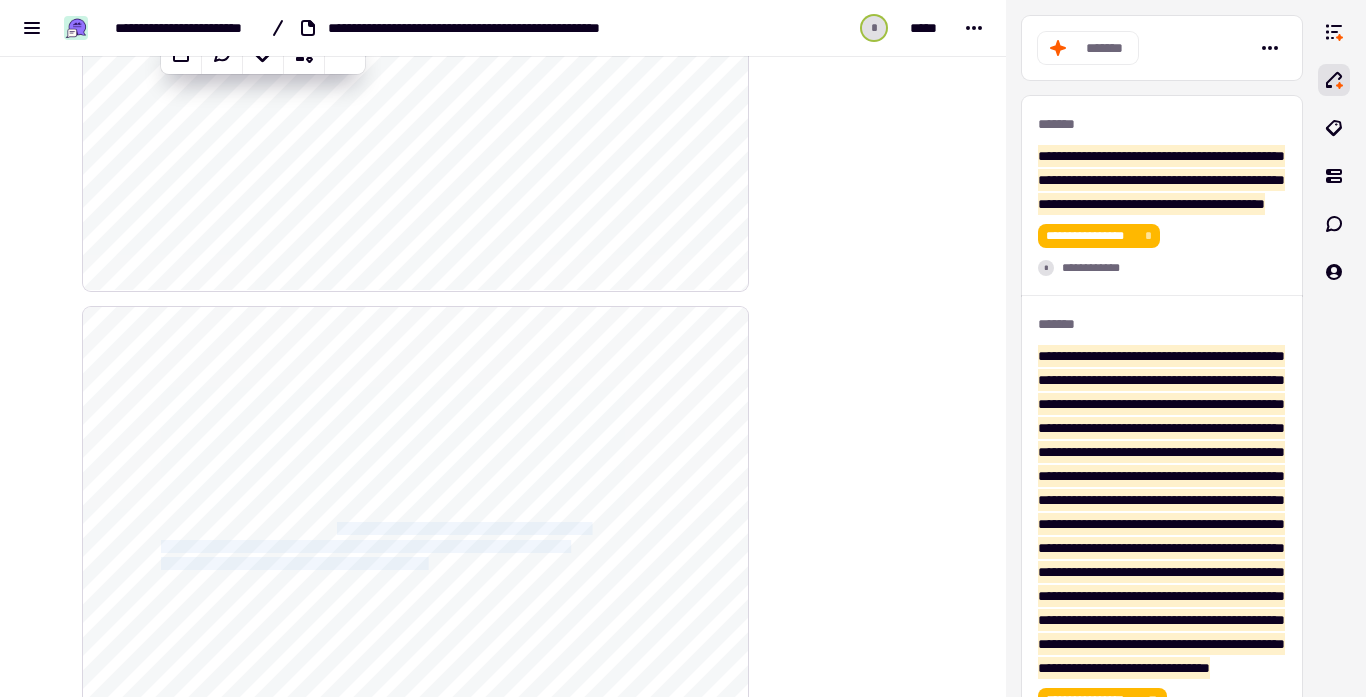 click on "**********" 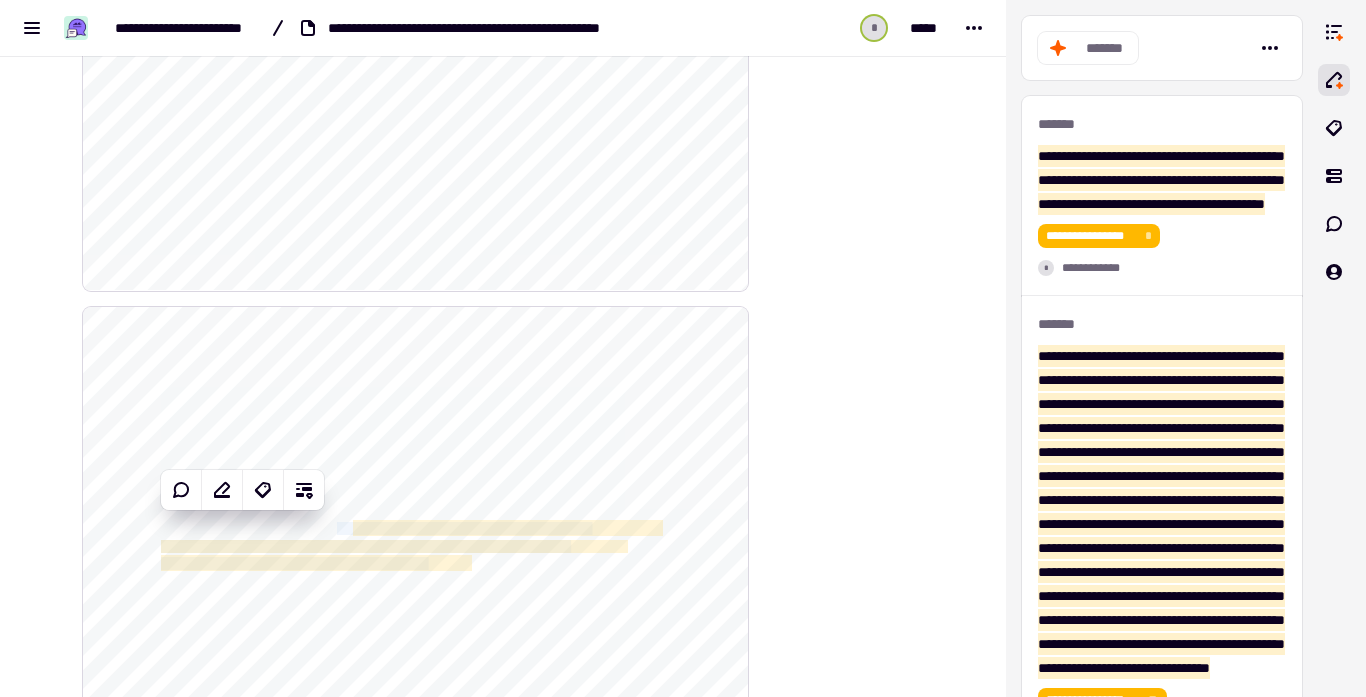 scroll, scrollTop: 8731, scrollLeft: 0, axis: vertical 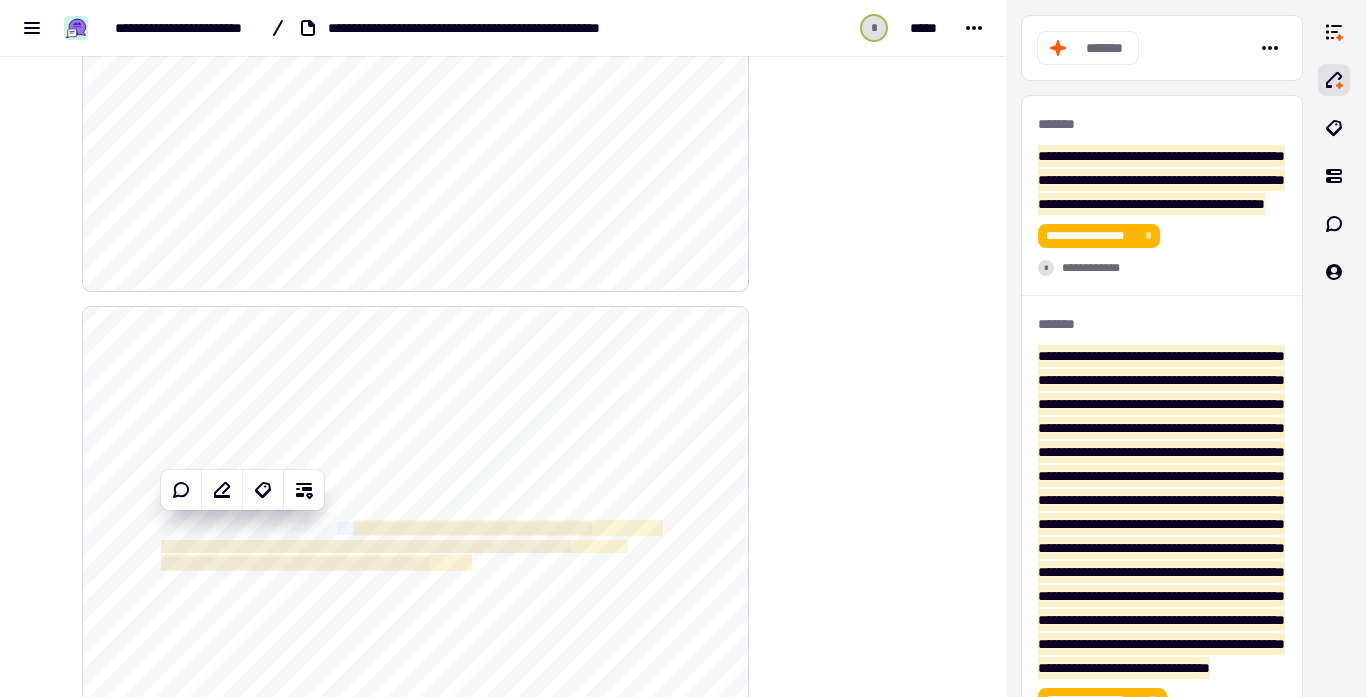 click on "**********" 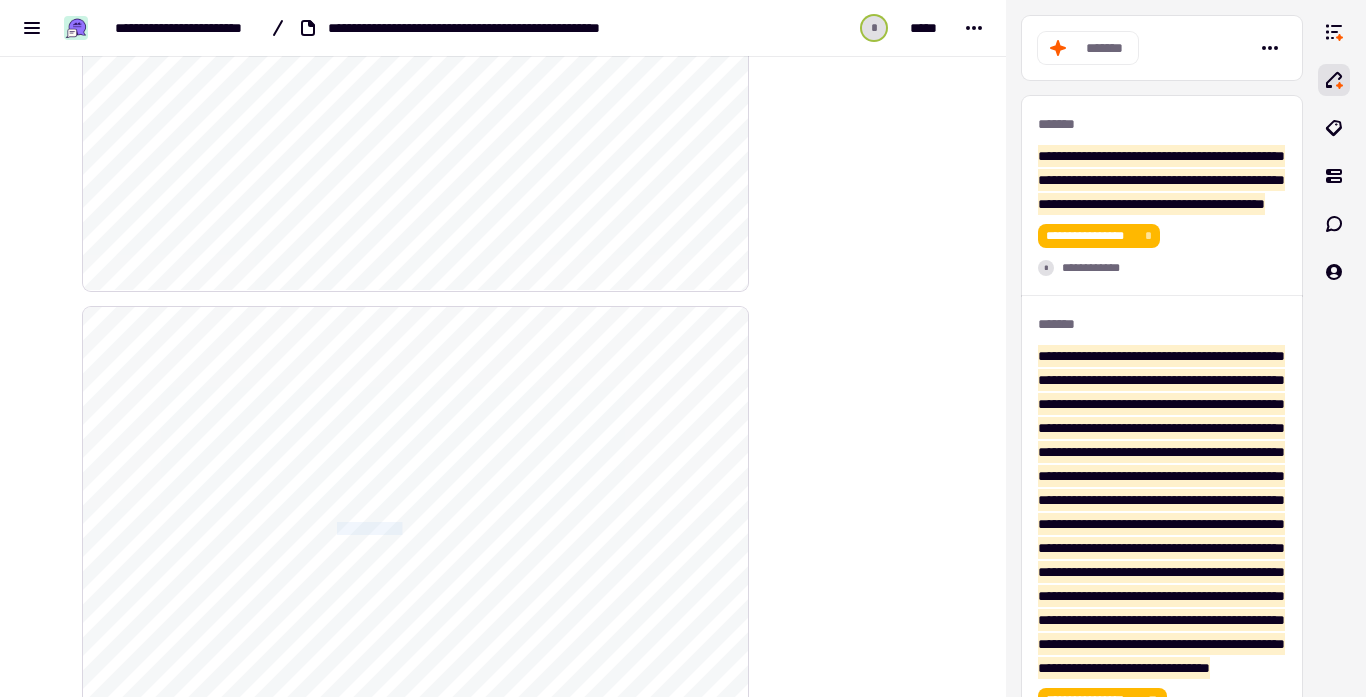 click on "**********" 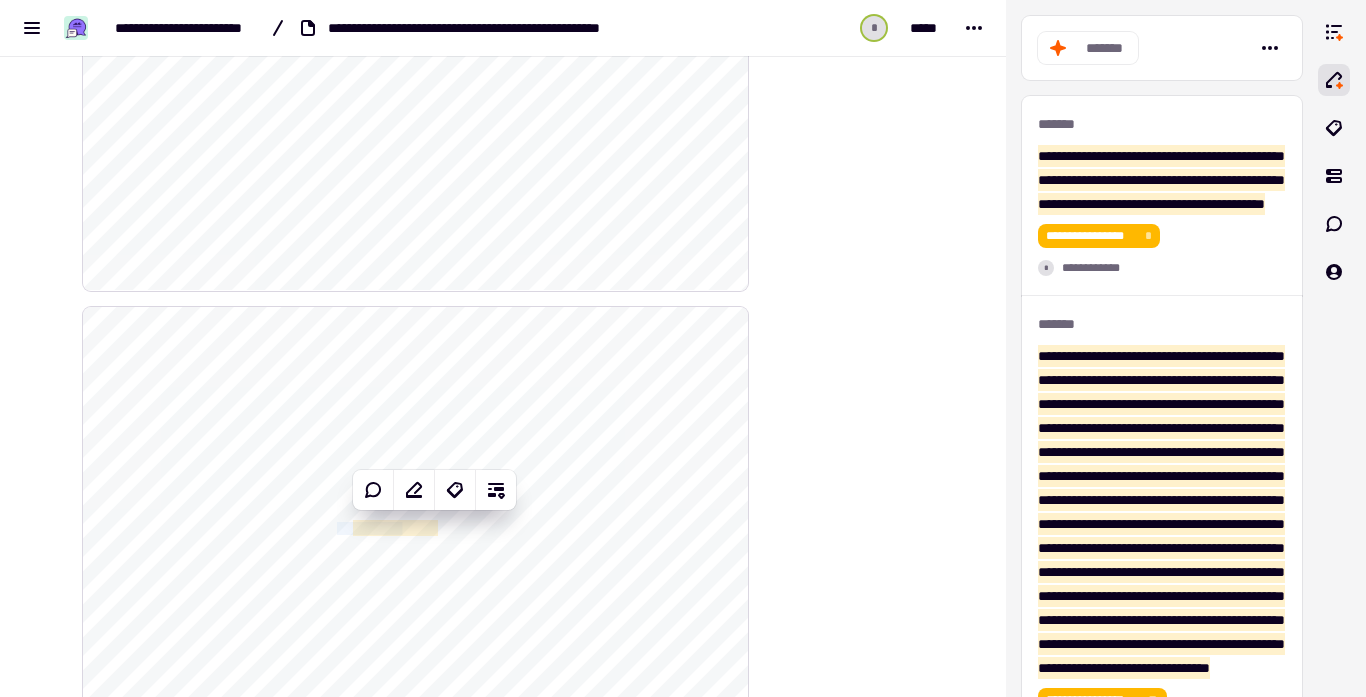 click on "**********" 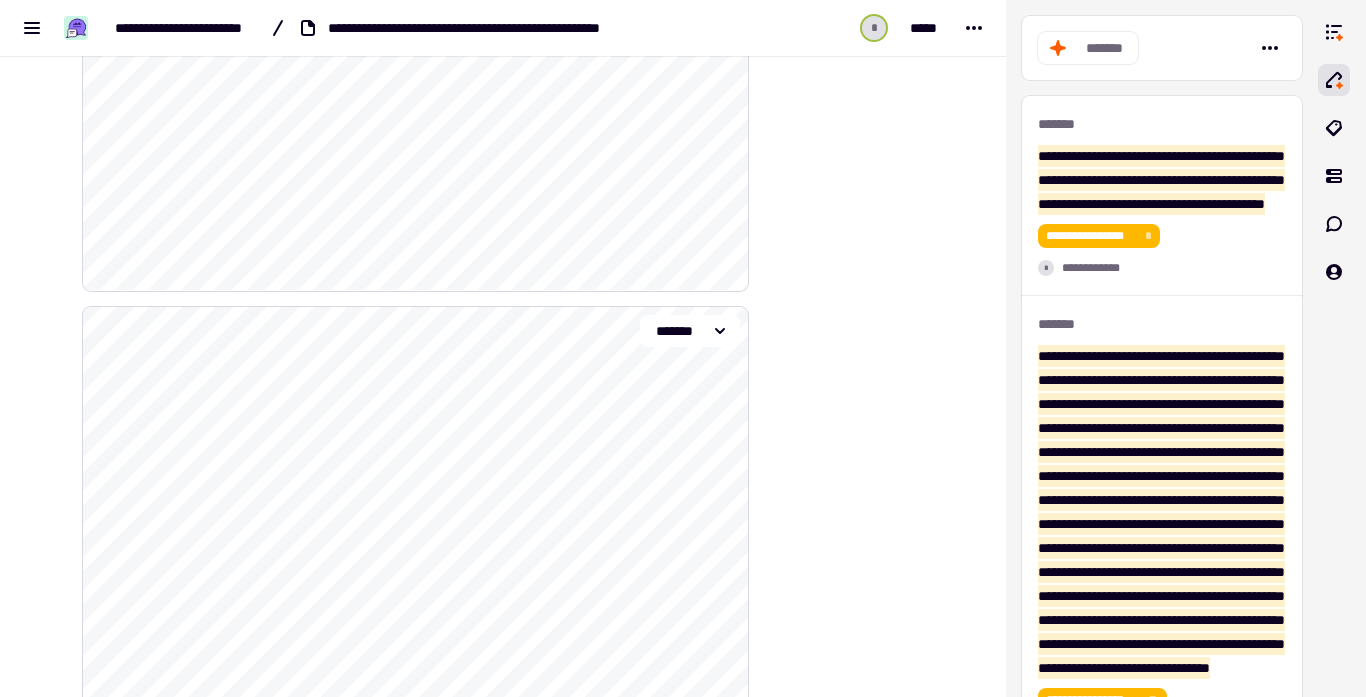 drag, startPoint x: 351, startPoint y: 526, endPoint x: 424, endPoint y: 589, distance: 96.42614 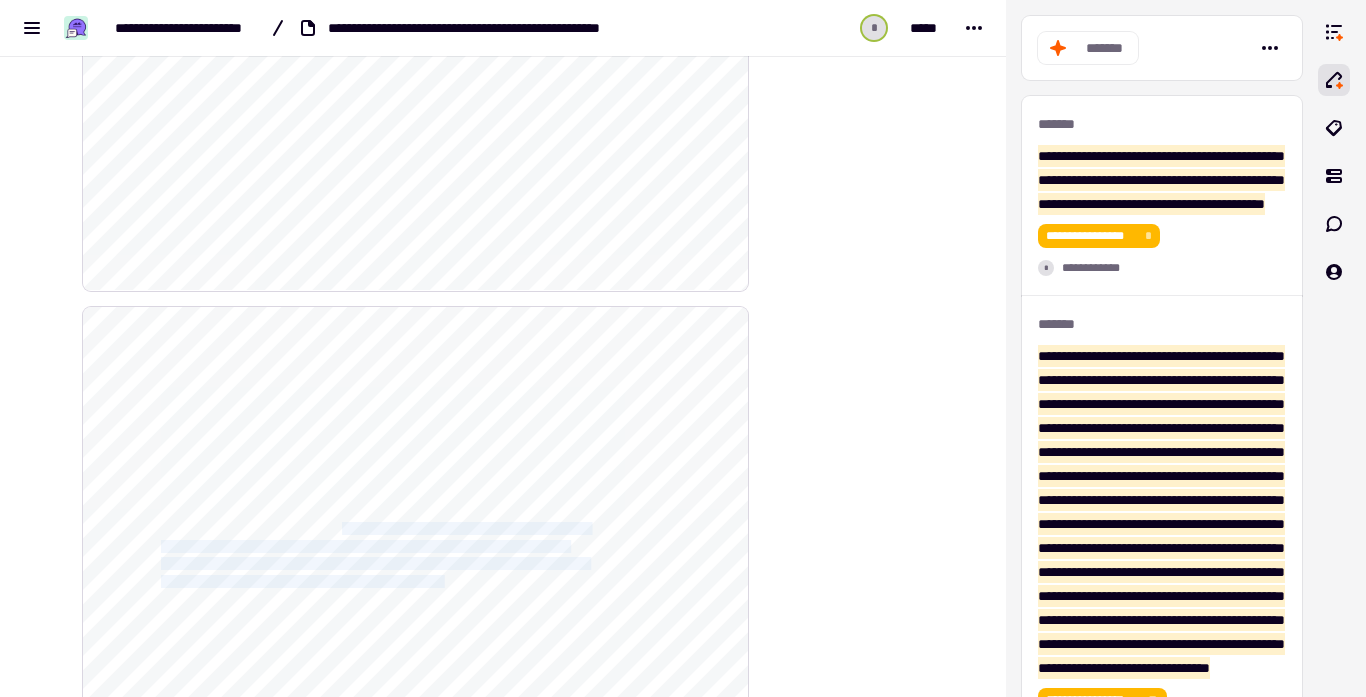 drag, startPoint x: 360, startPoint y: 524, endPoint x: 470, endPoint y: 585, distance: 125.781555 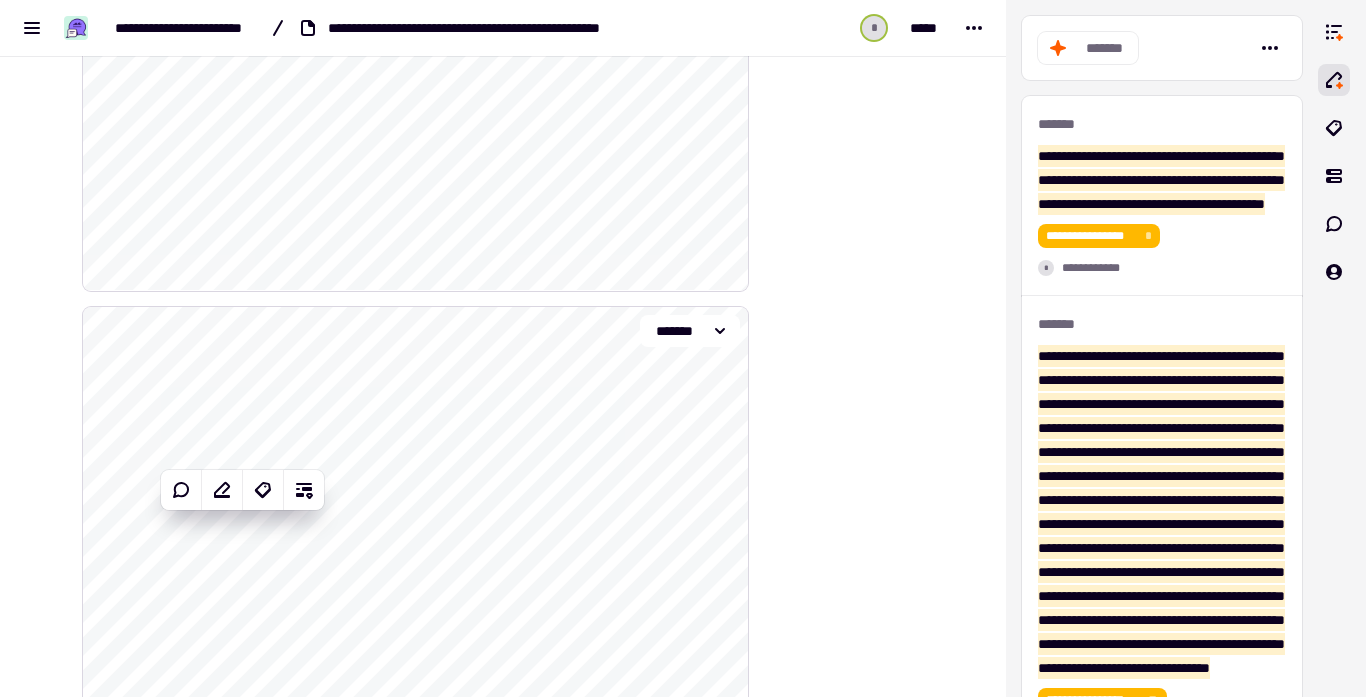 drag, startPoint x: 351, startPoint y: 526, endPoint x: 406, endPoint y: 548, distance: 59.236813 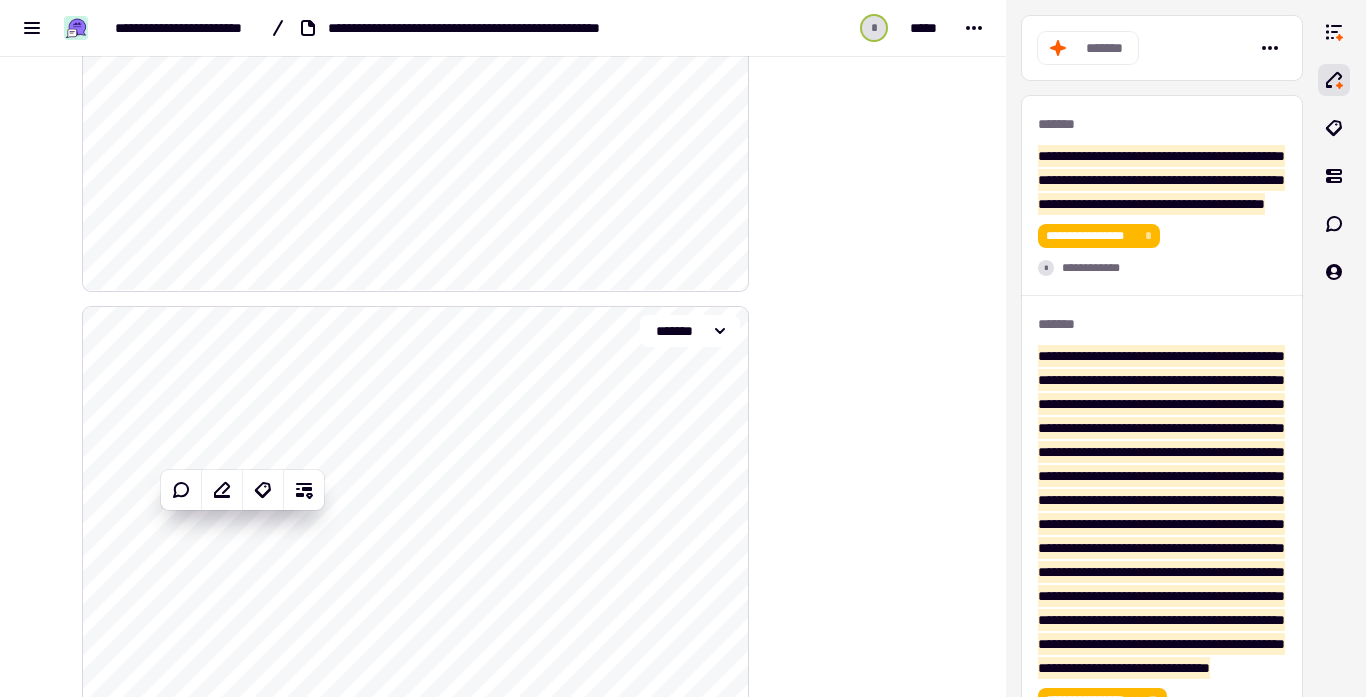 click on "**********" 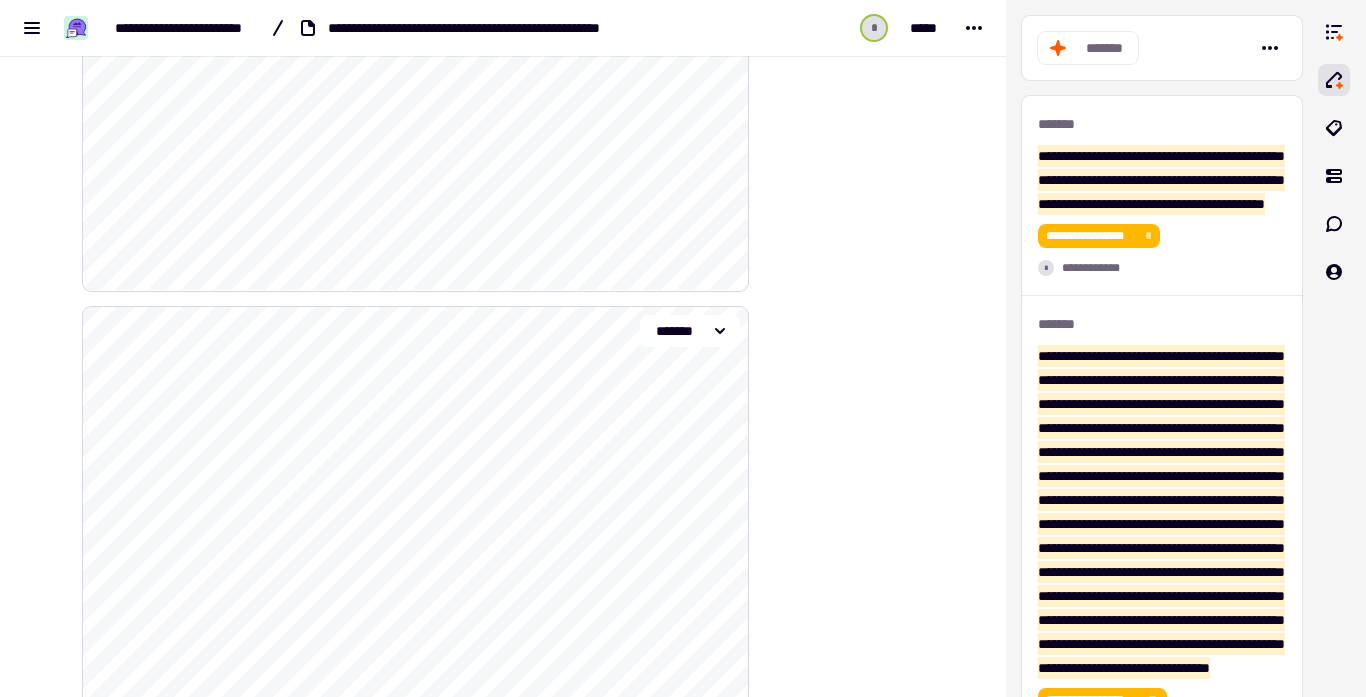 click on "**********" 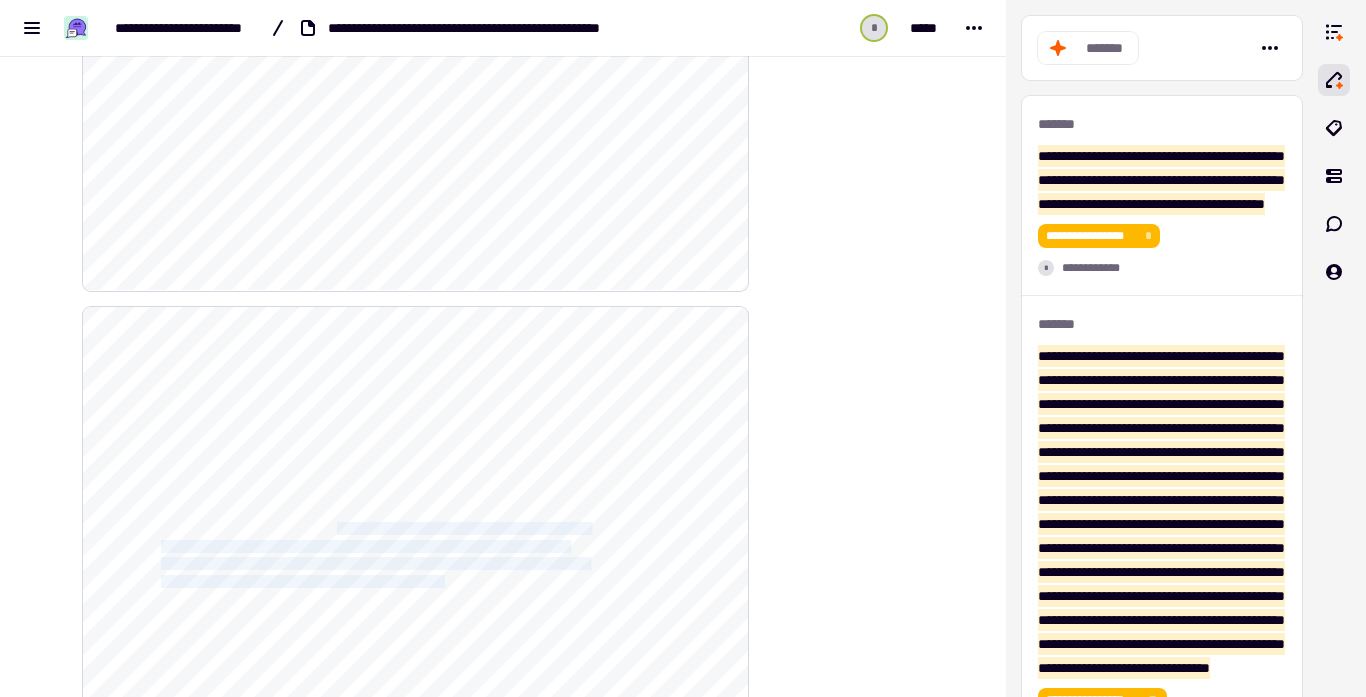drag, startPoint x: 352, startPoint y: 525, endPoint x: 470, endPoint y: 577, distance: 128.9496 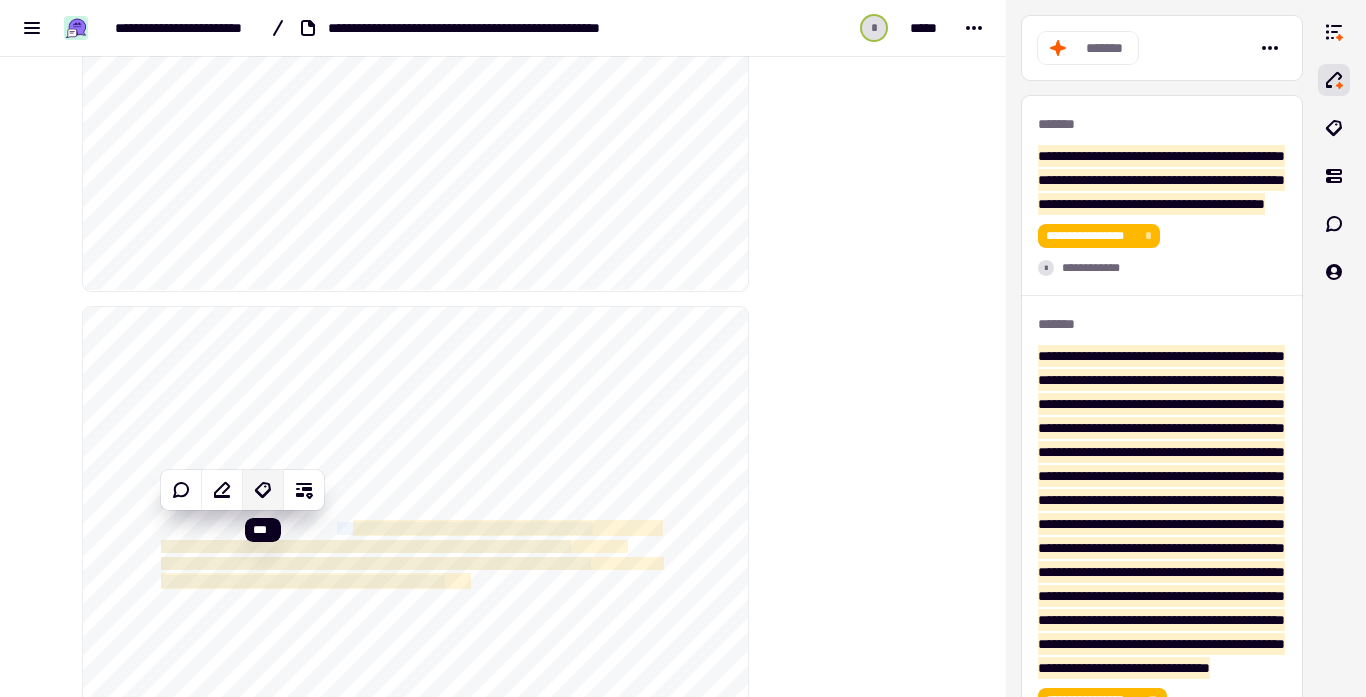 click 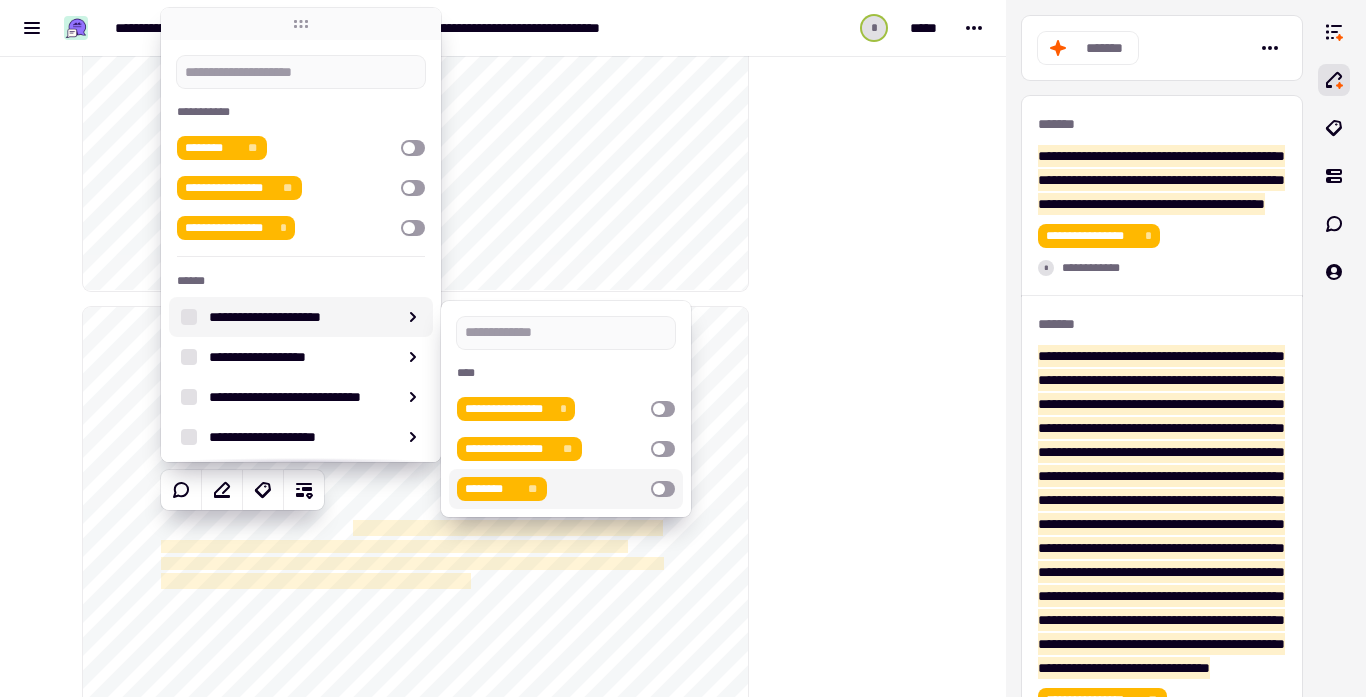 click at bounding box center [663, 489] 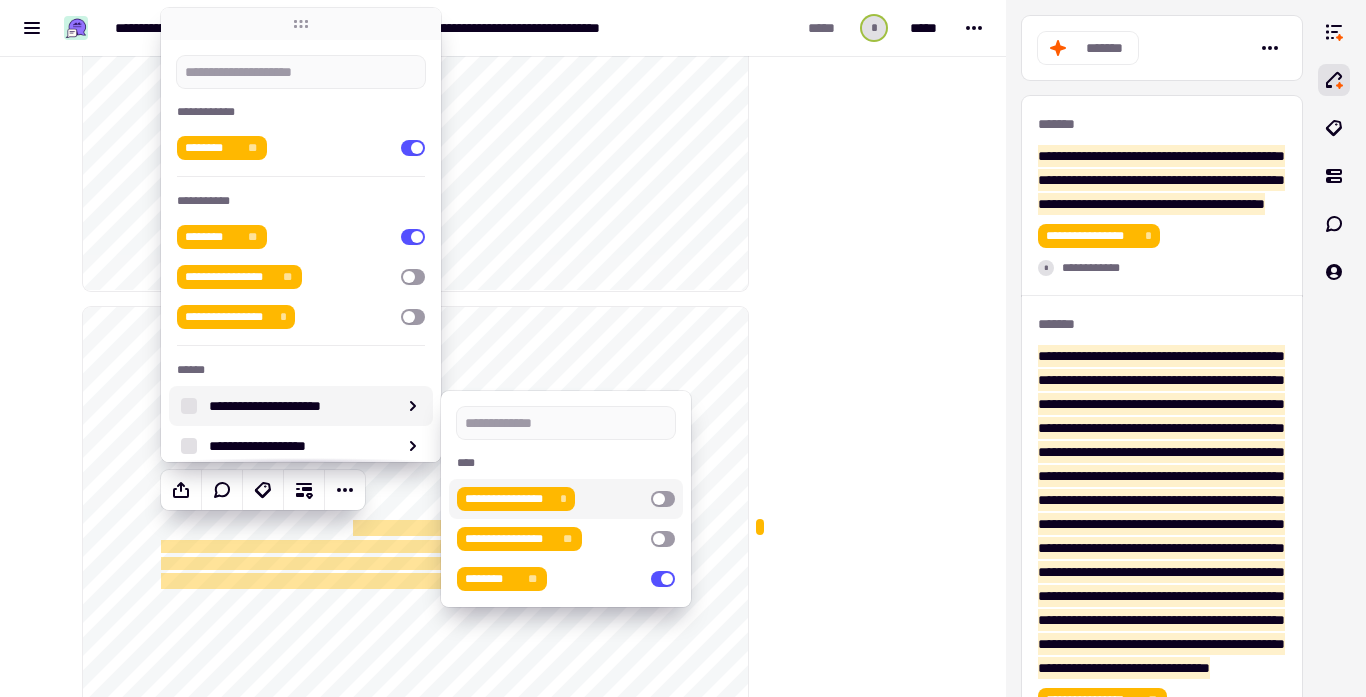 click at bounding box center [849, 4316] 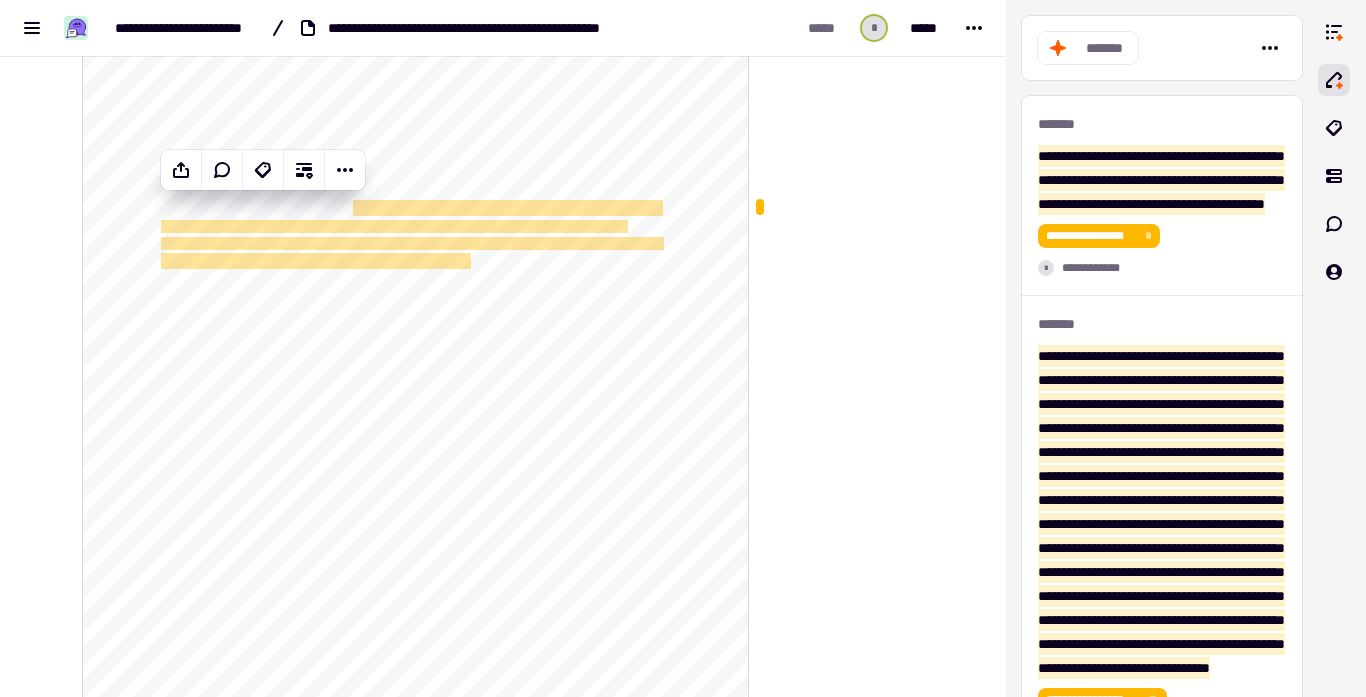 scroll, scrollTop: 9059, scrollLeft: 0, axis: vertical 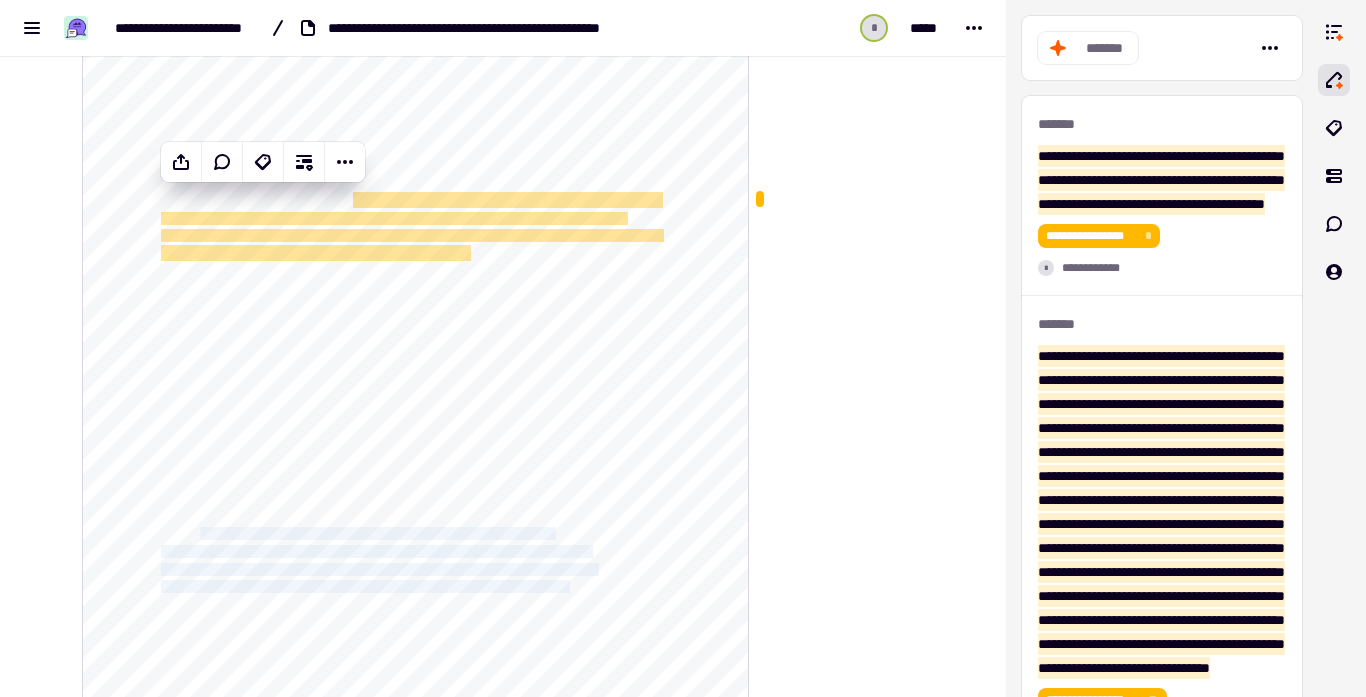 drag, startPoint x: 198, startPoint y: 530, endPoint x: 665, endPoint y: 586, distance: 470.3456 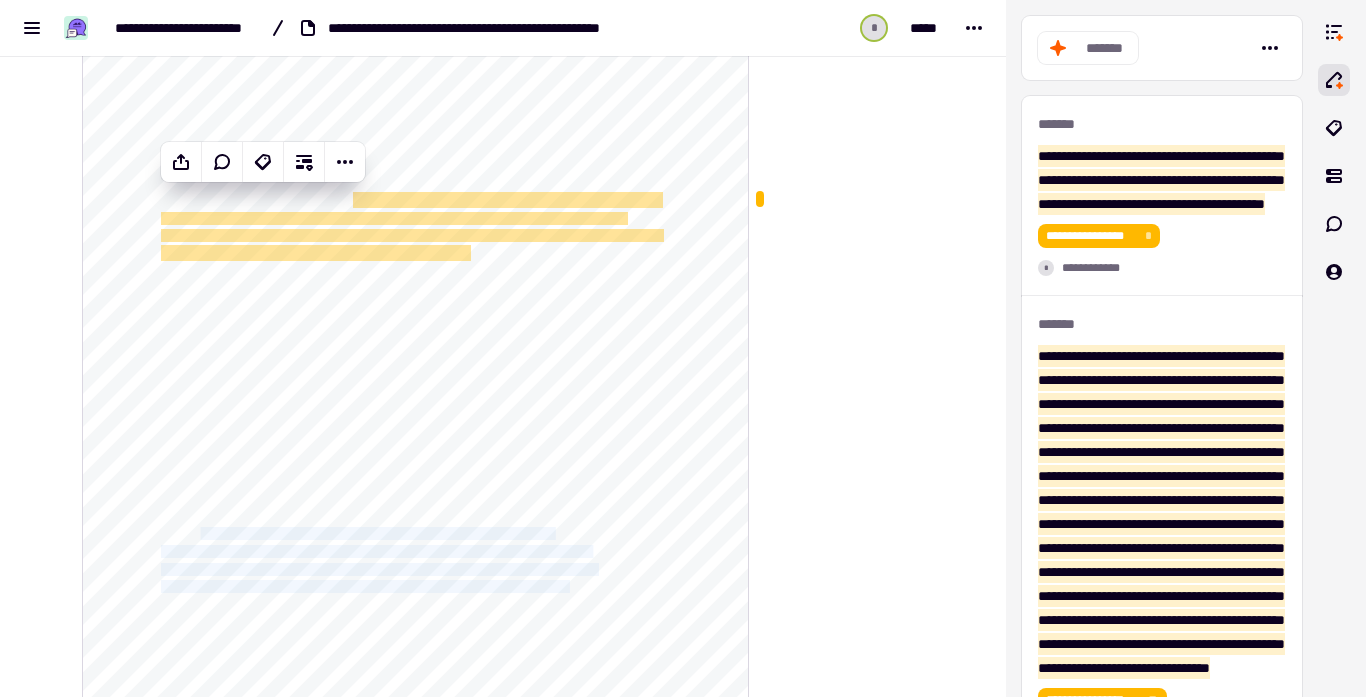 click on "**********" 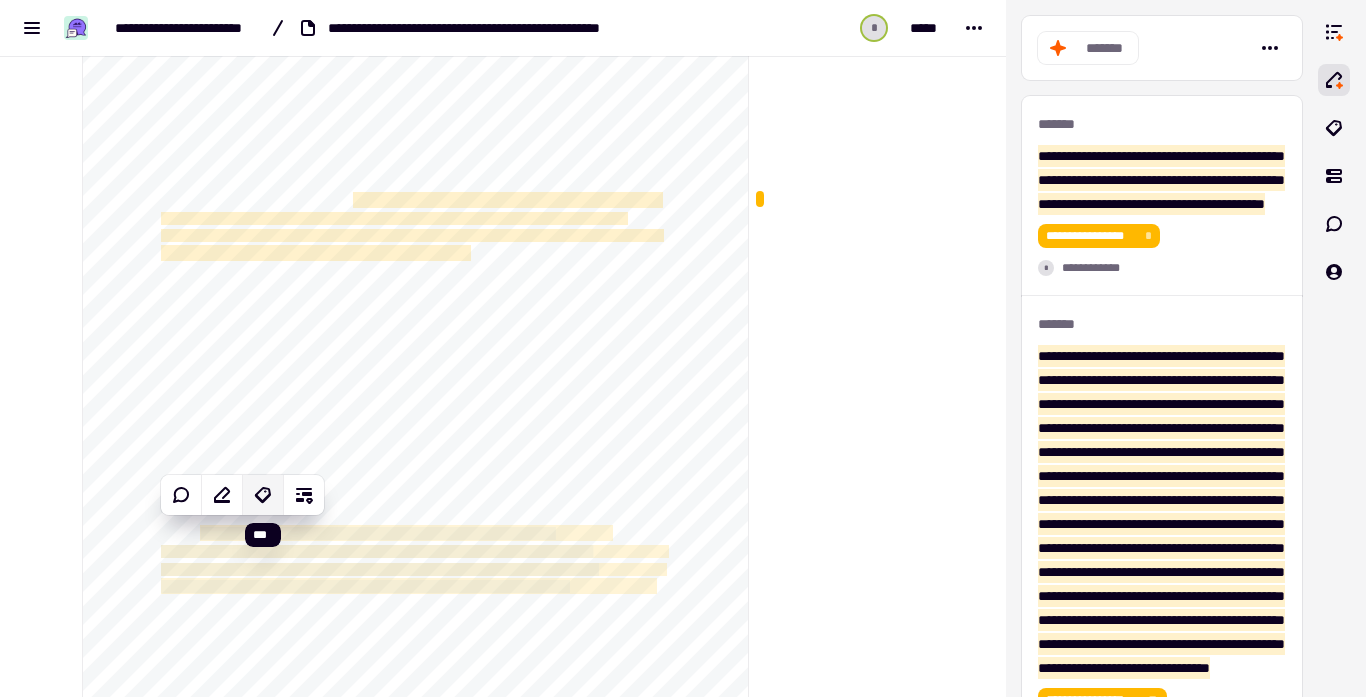 click 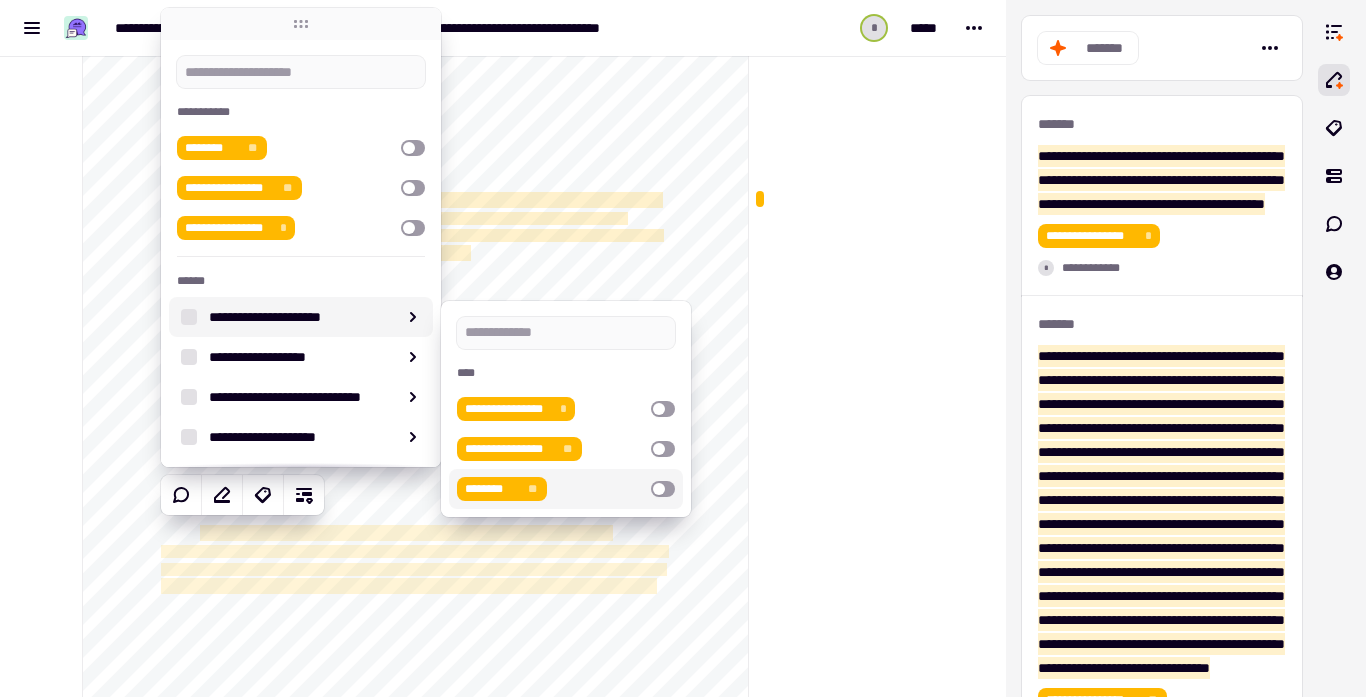 click at bounding box center [663, 489] 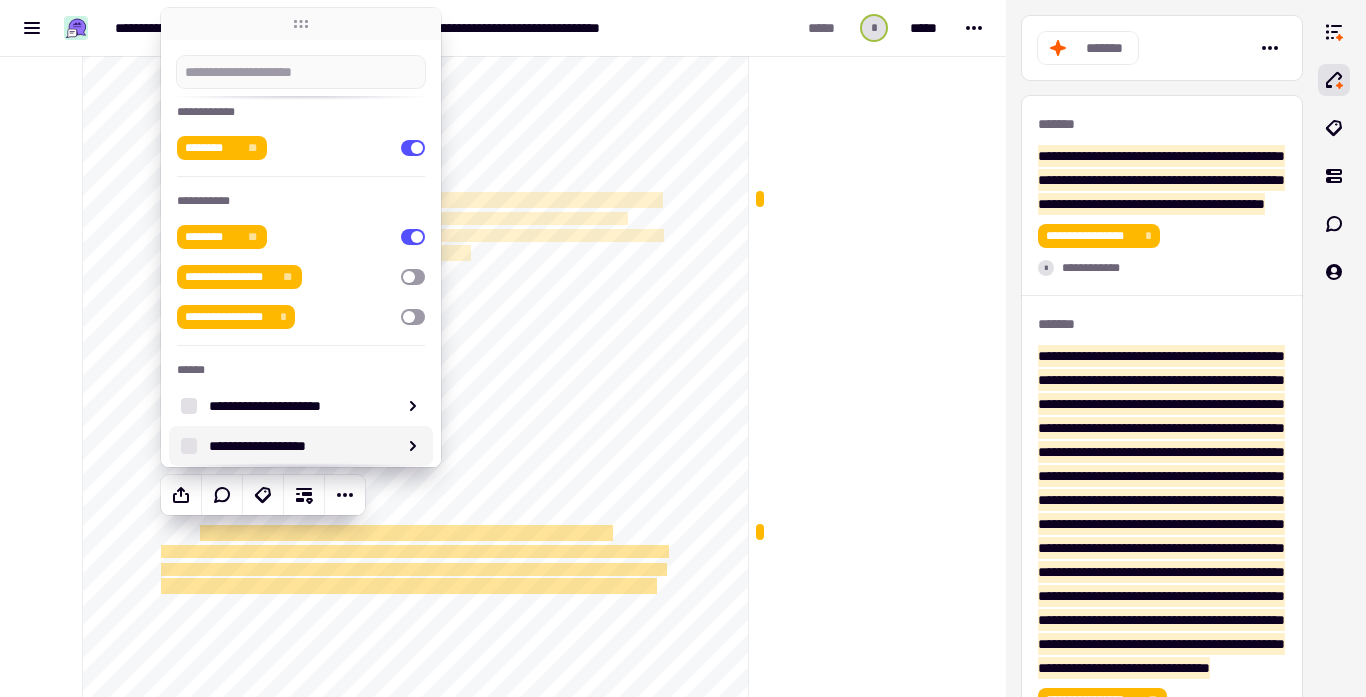 scroll, scrollTop: 98, scrollLeft: 0, axis: vertical 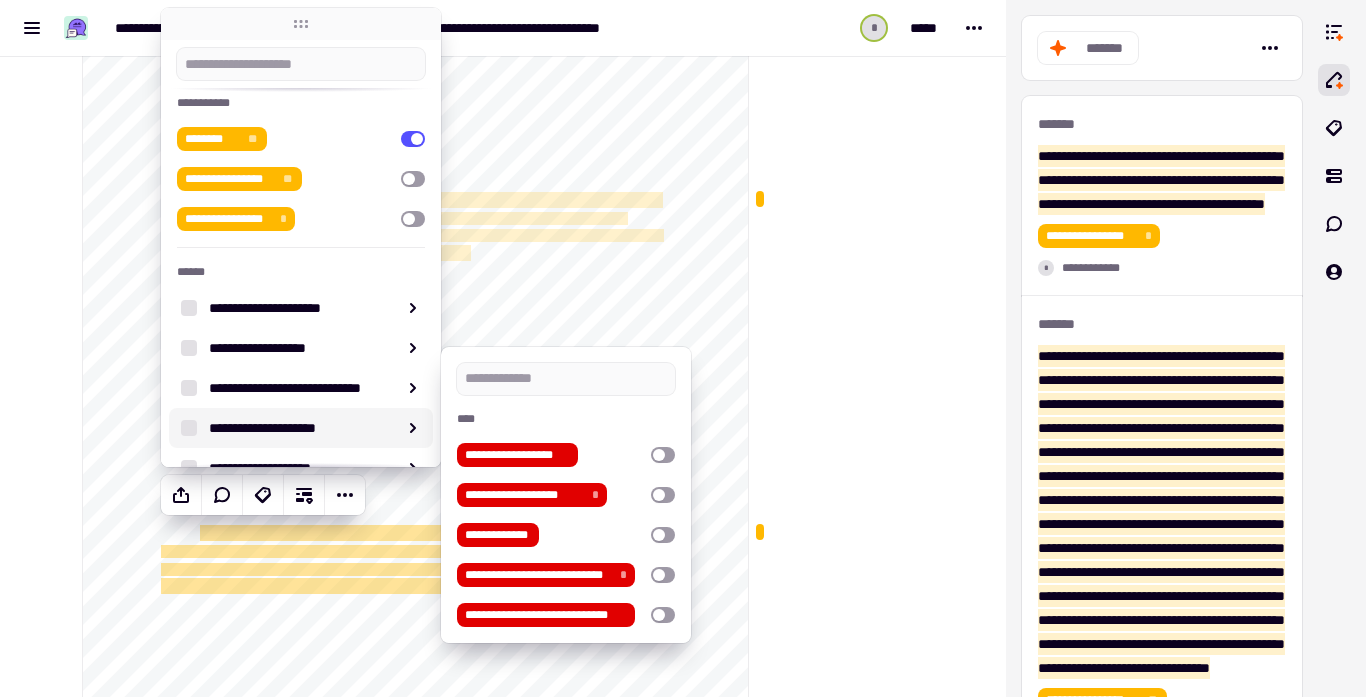 click at bounding box center [851, -4171] 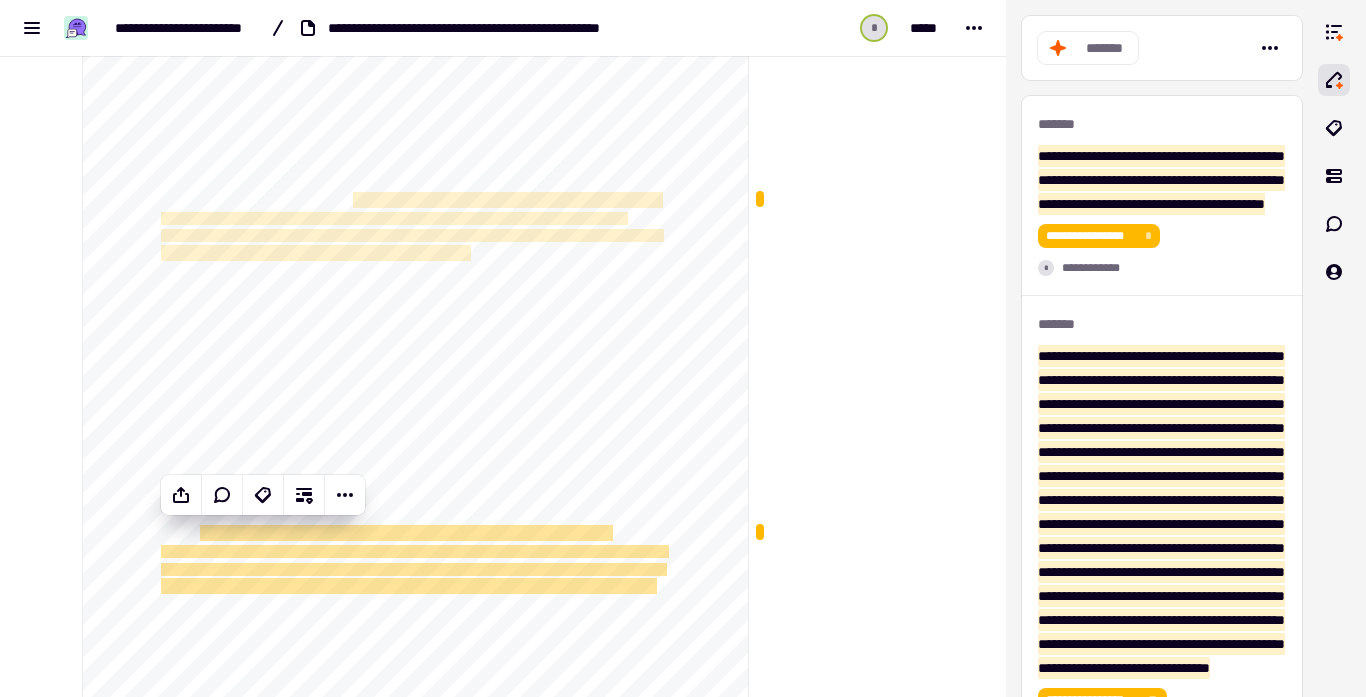 click at bounding box center (851, -4171) 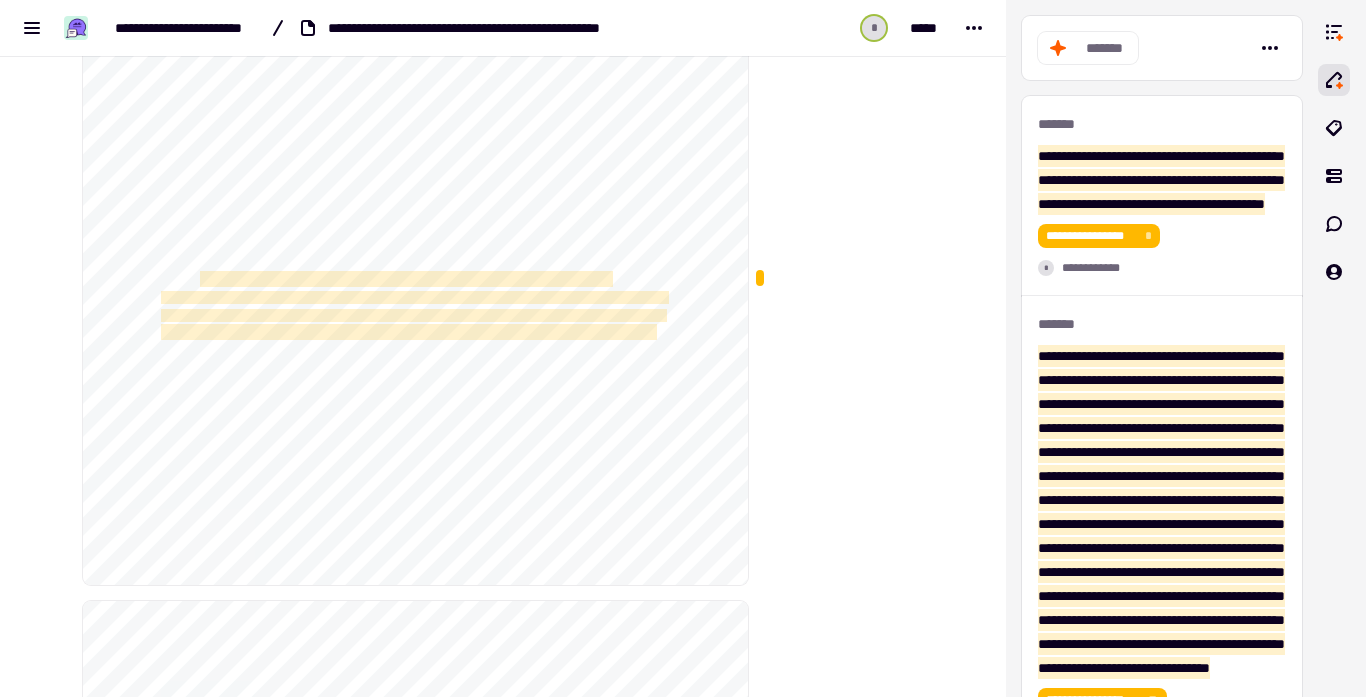 scroll, scrollTop: 9320, scrollLeft: 0, axis: vertical 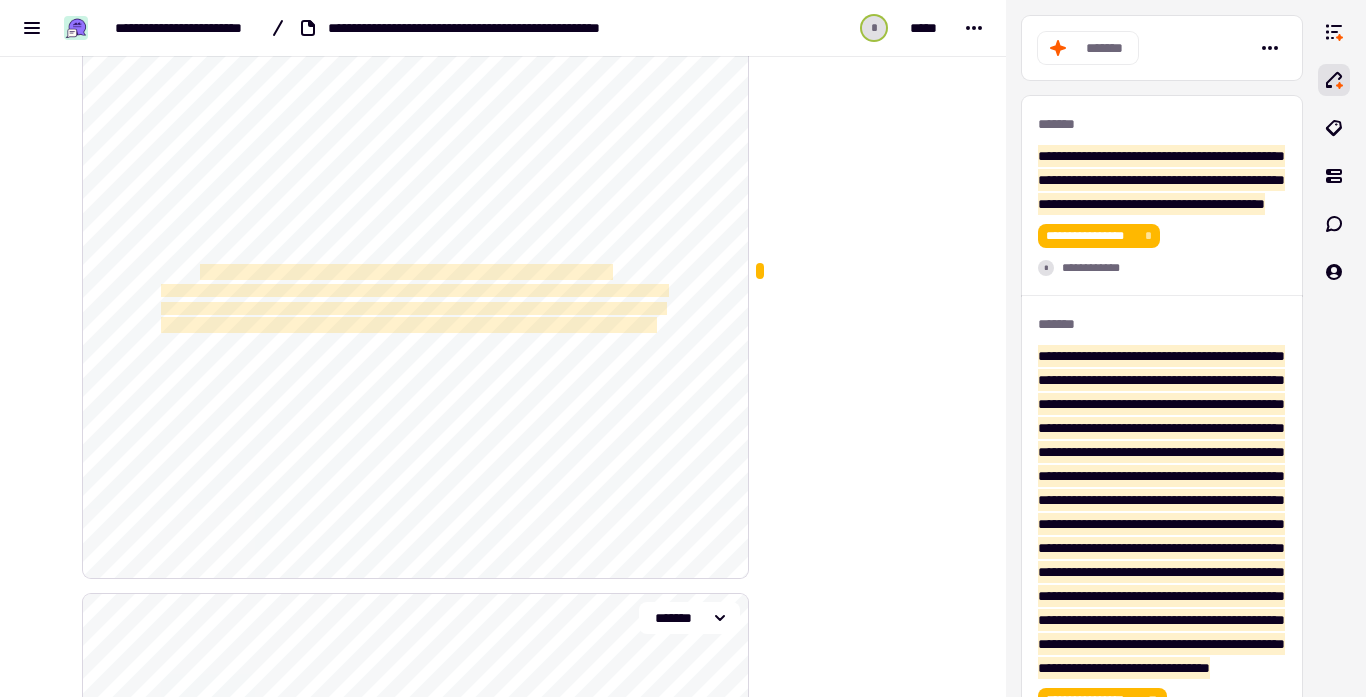 click on "**********" 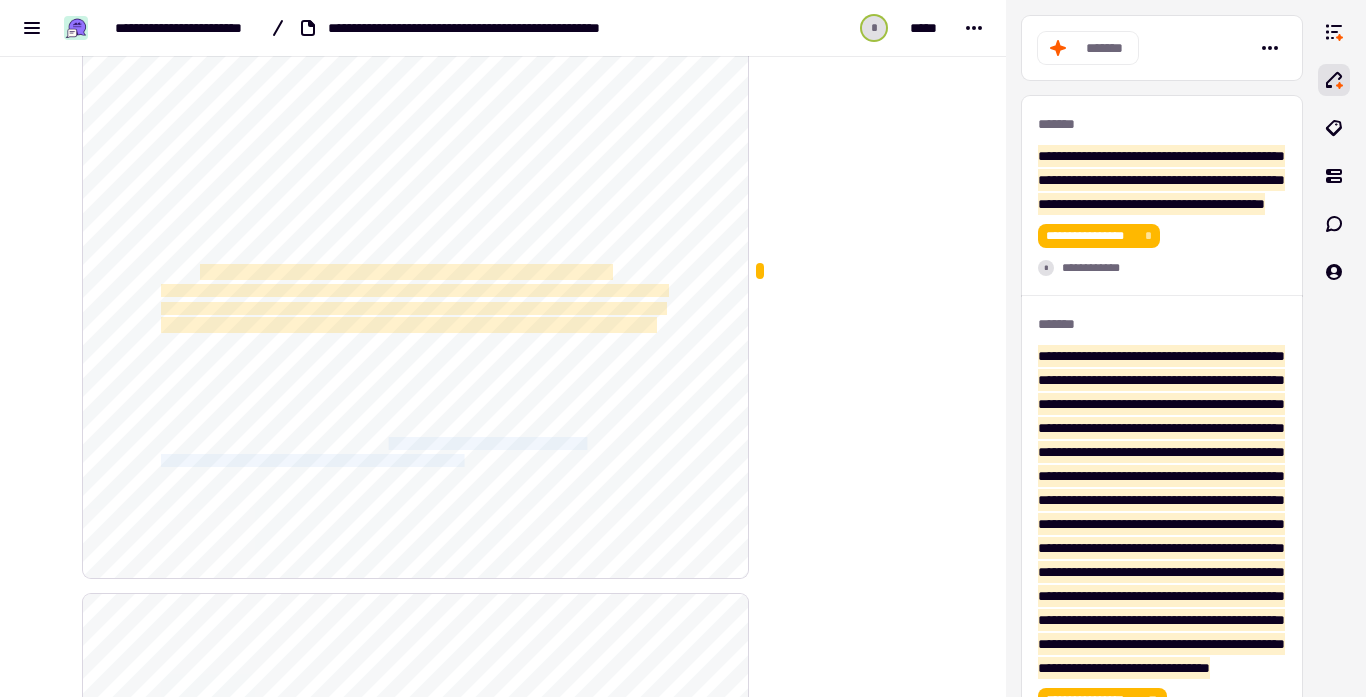 drag, startPoint x: 417, startPoint y: 439, endPoint x: 499, endPoint y: 462, distance: 85.16454 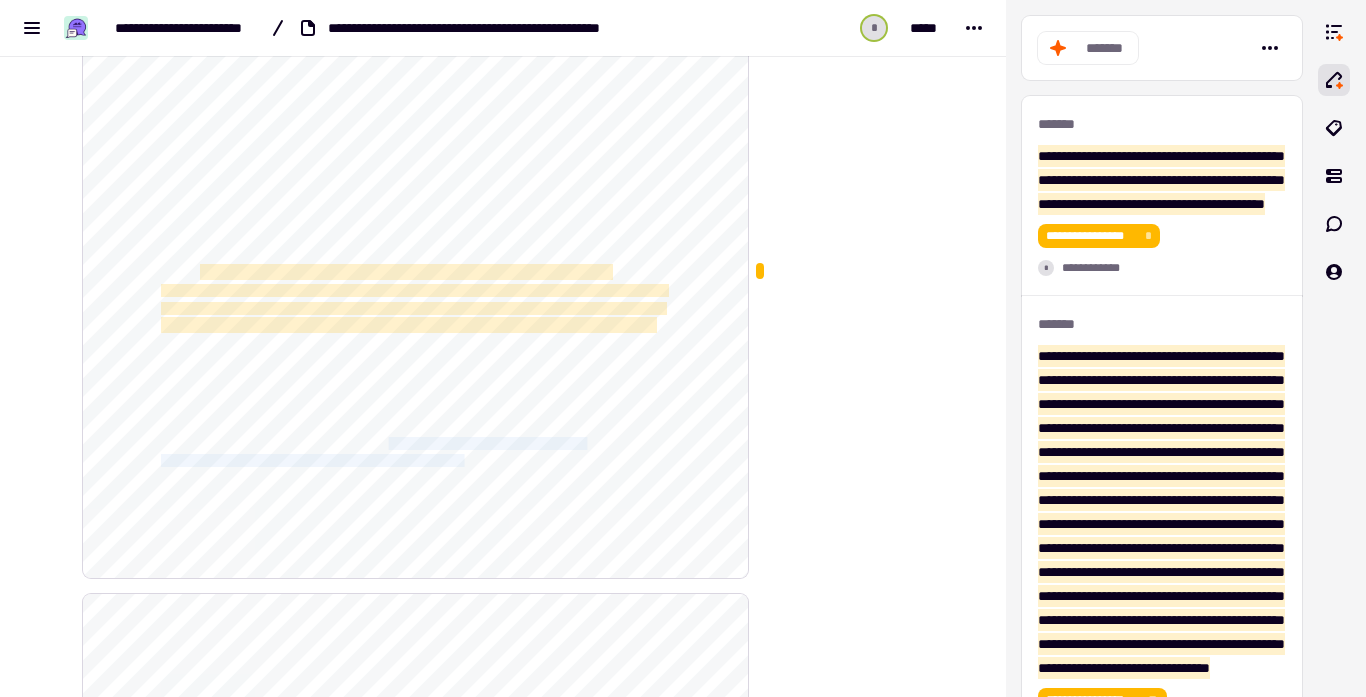 click on "**********" 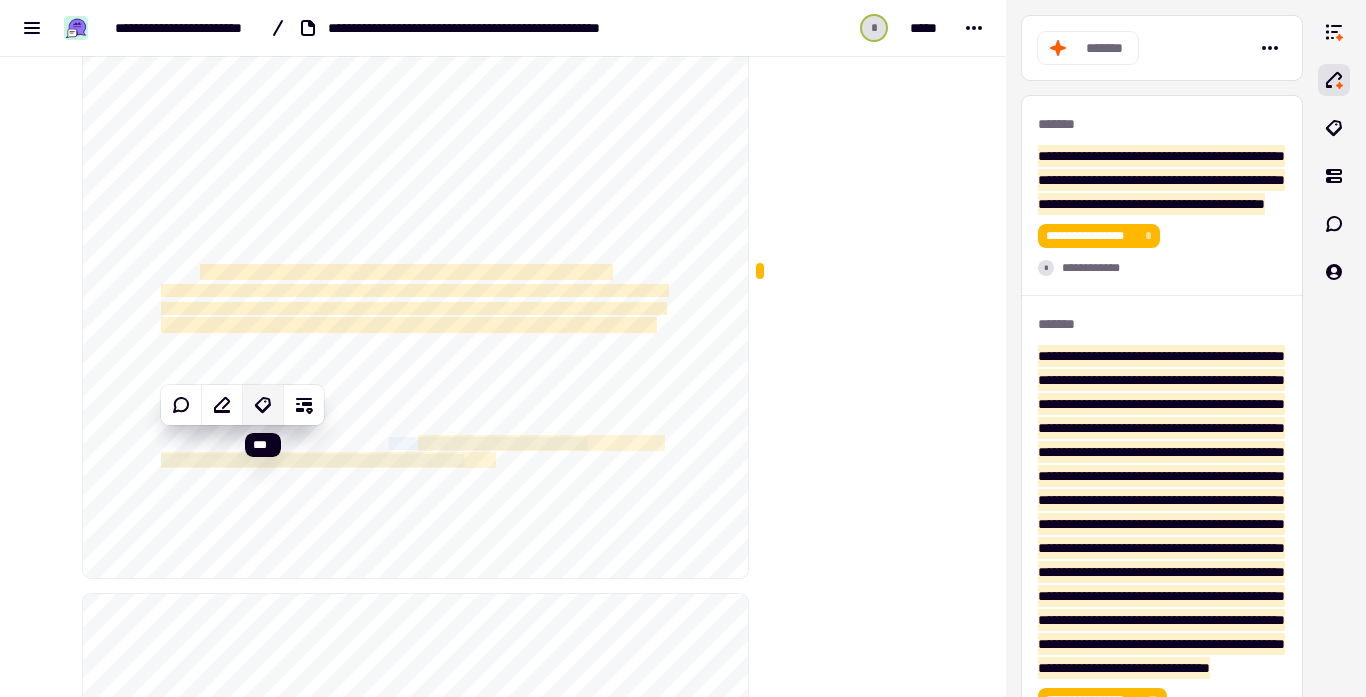 click 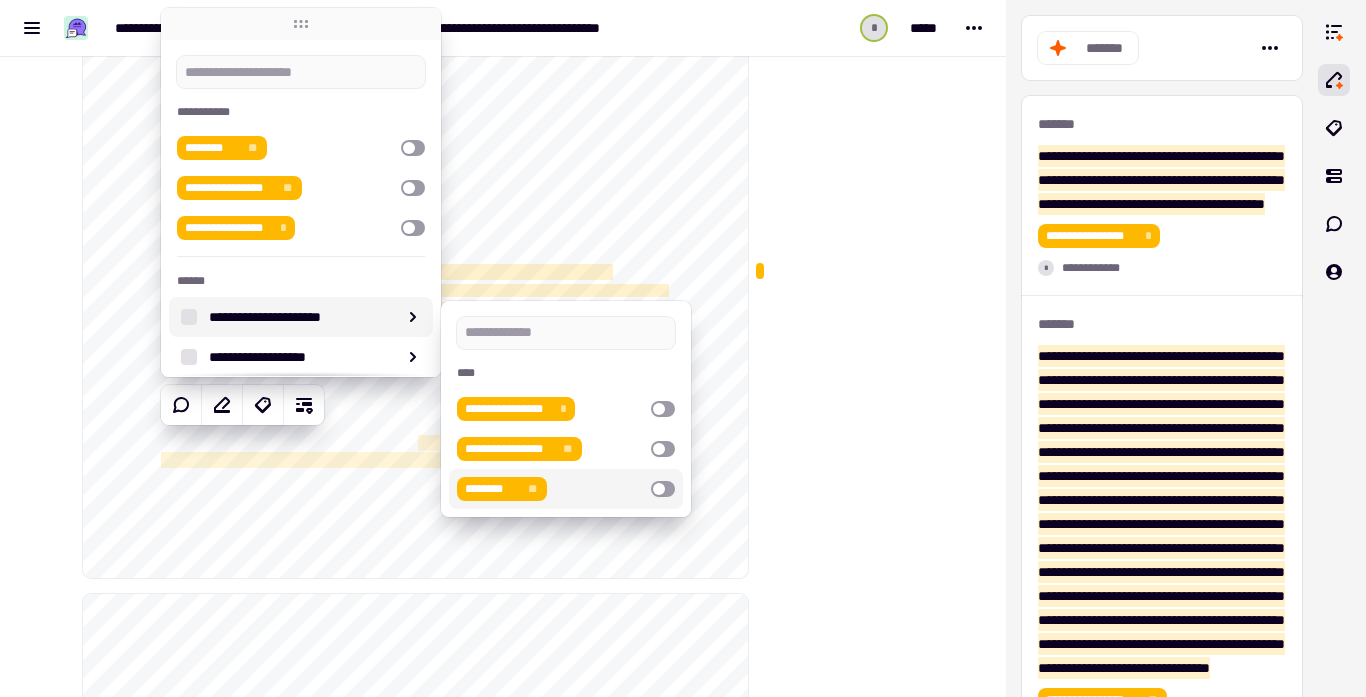 click at bounding box center [663, 489] 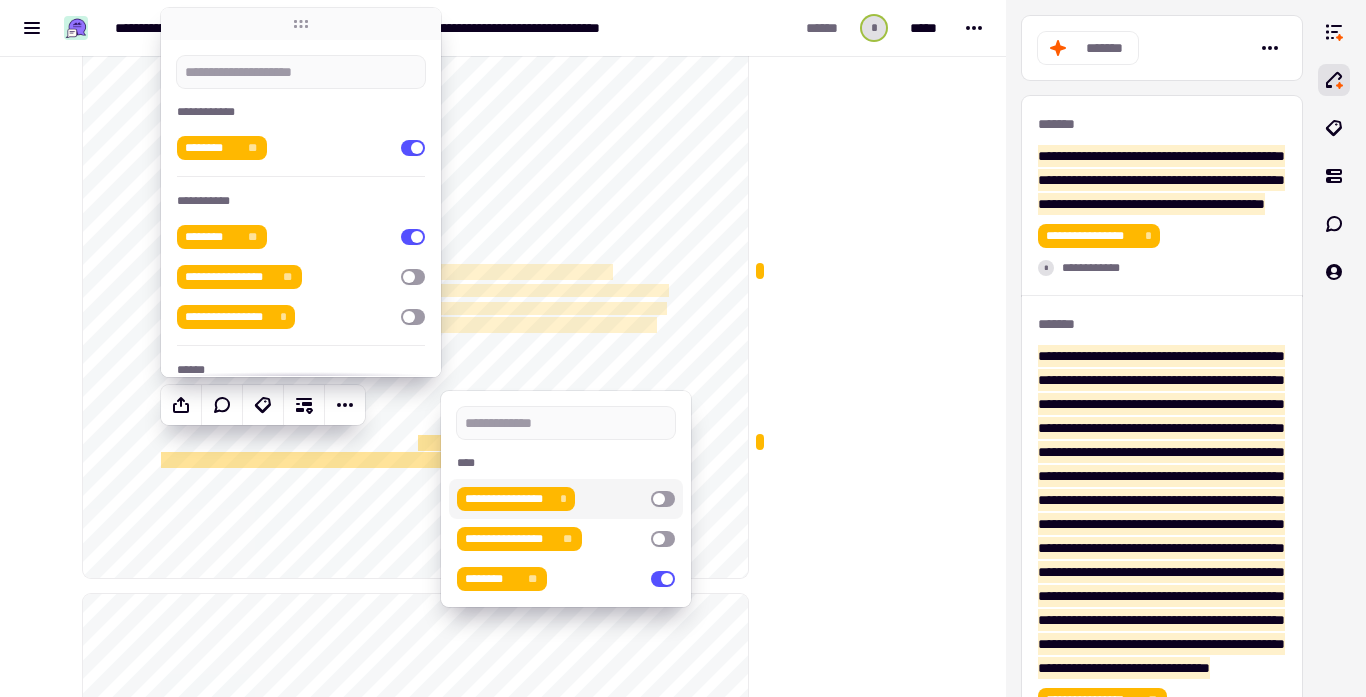 click at bounding box center [849, 3727] 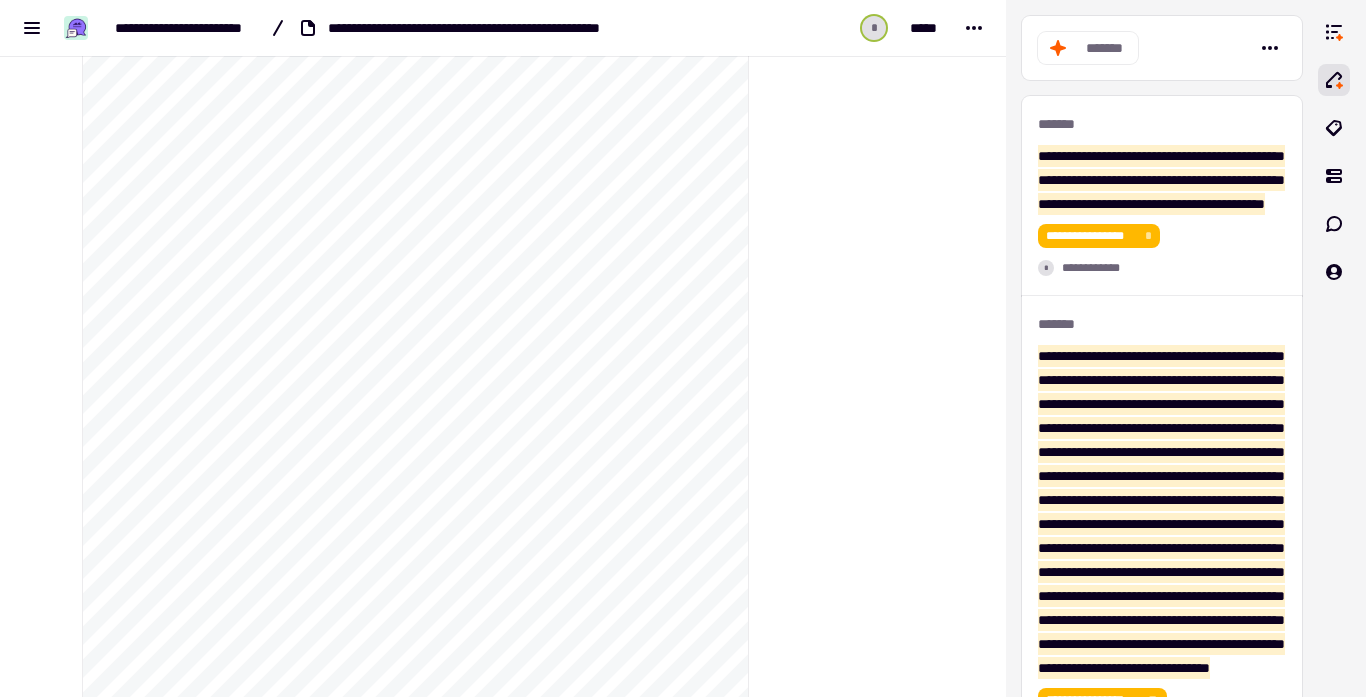 scroll, scrollTop: 9961, scrollLeft: 0, axis: vertical 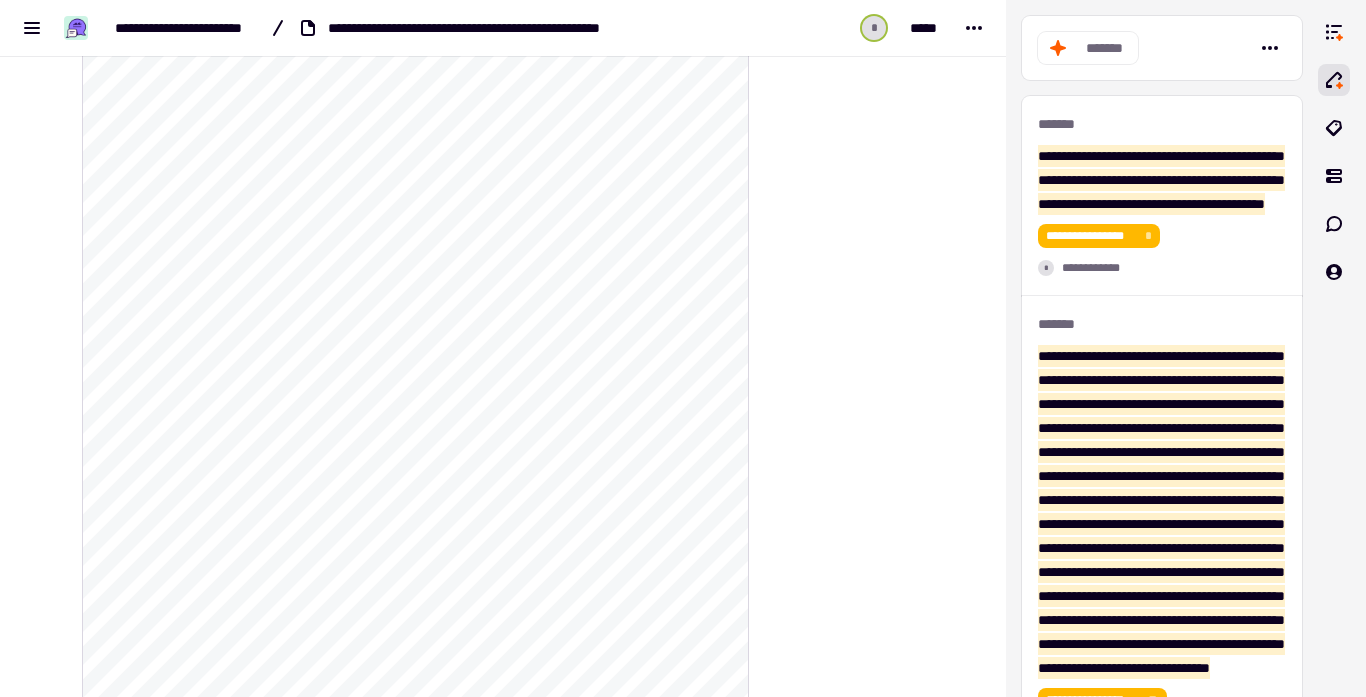 drag, startPoint x: 255, startPoint y: 401, endPoint x: 311, endPoint y: 402, distance: 56.008926 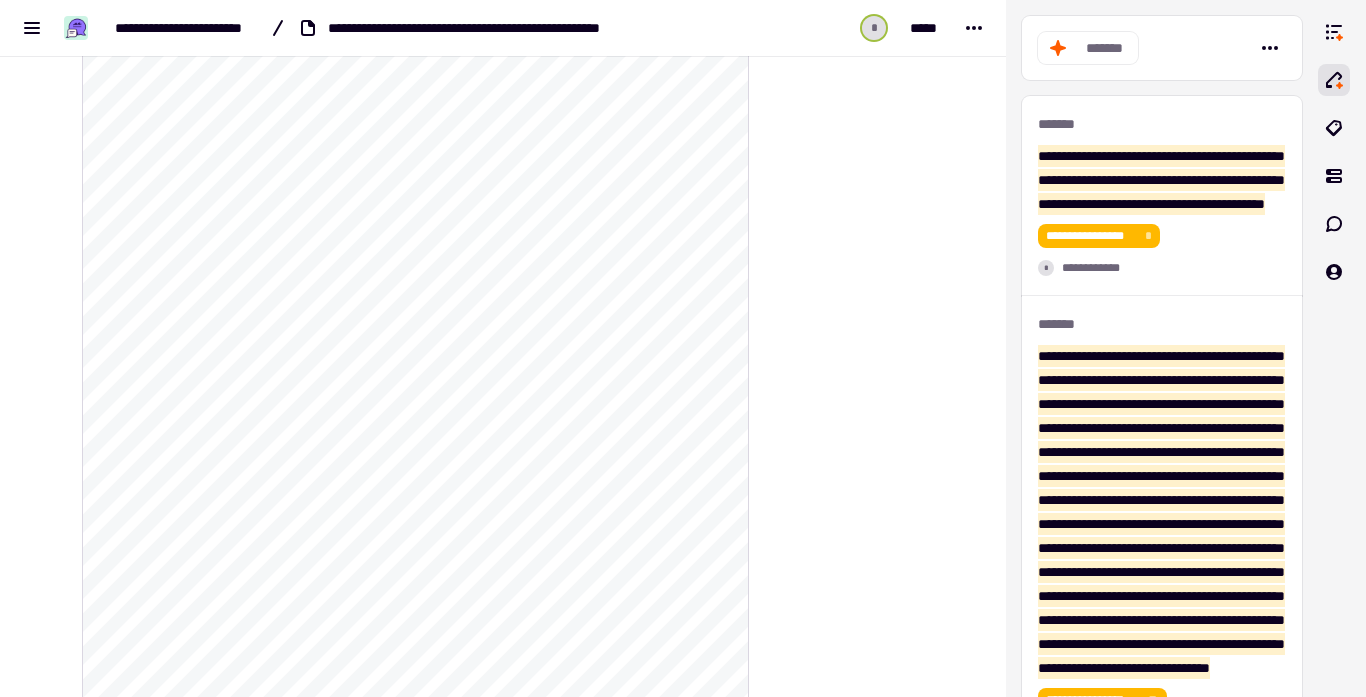 click on "**********" 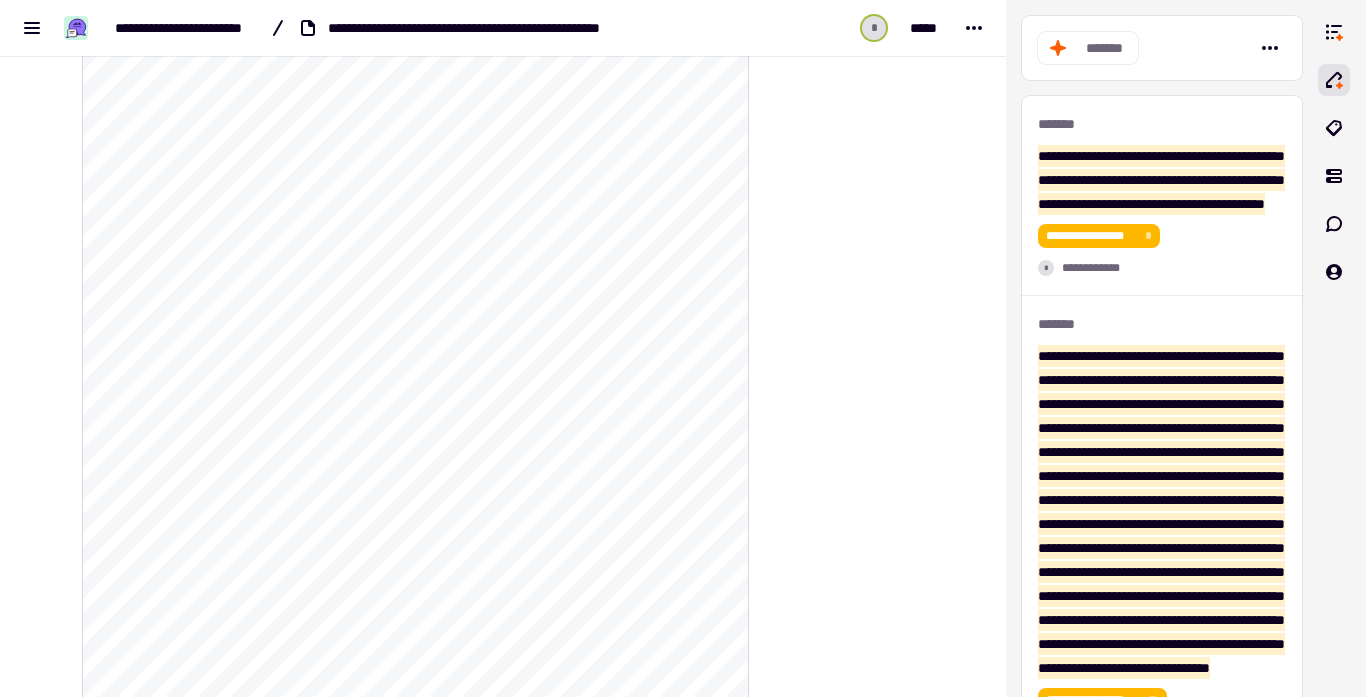 drag, startPoint x: 255, startPoint y: 400, endPoint x: 393, endPoint y: 398, distance: 138.0145 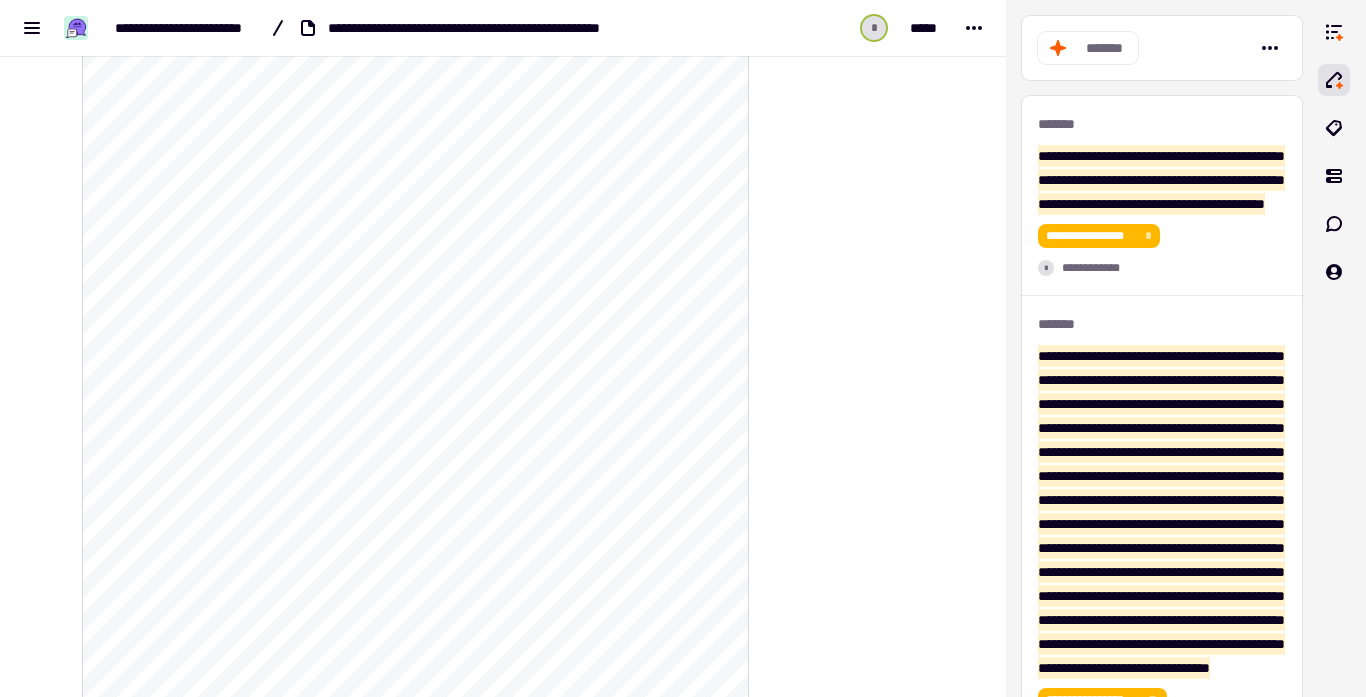 click on "**********" 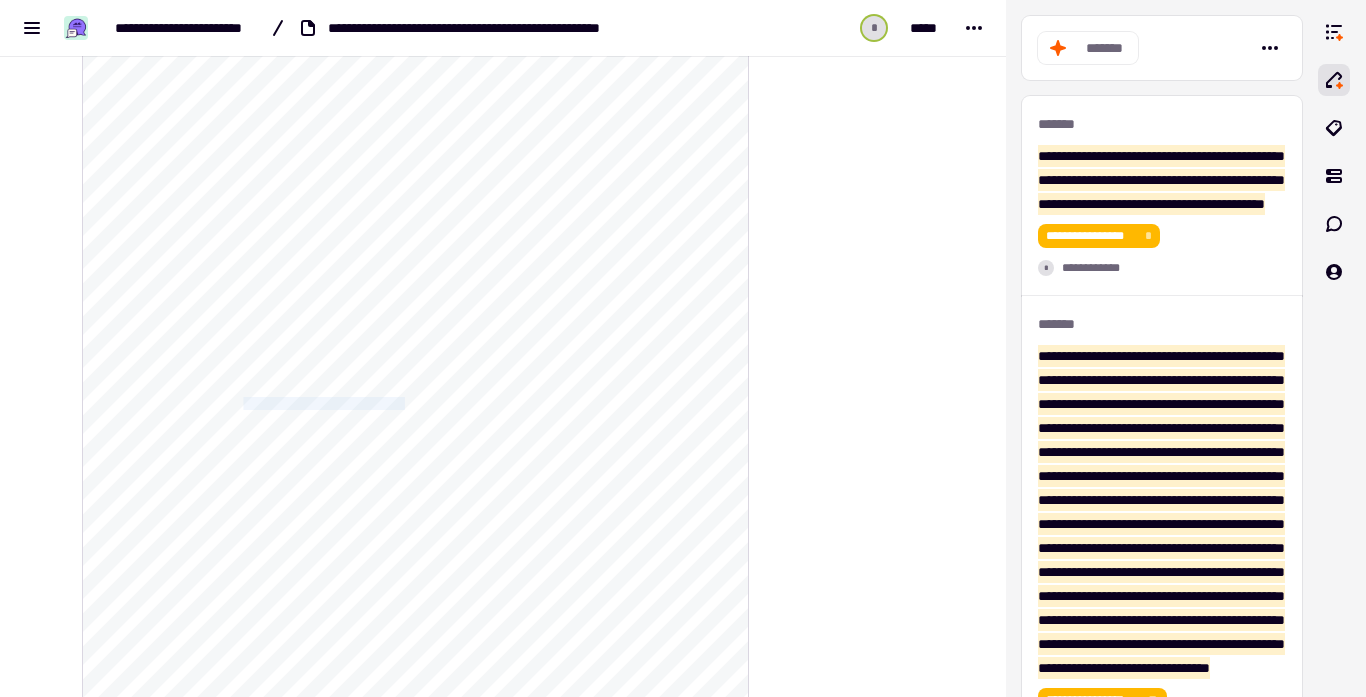 drag, startPoint x: 254, startPoint y: 399, endPoint x: 446, endPoint y: 399, distance: 192 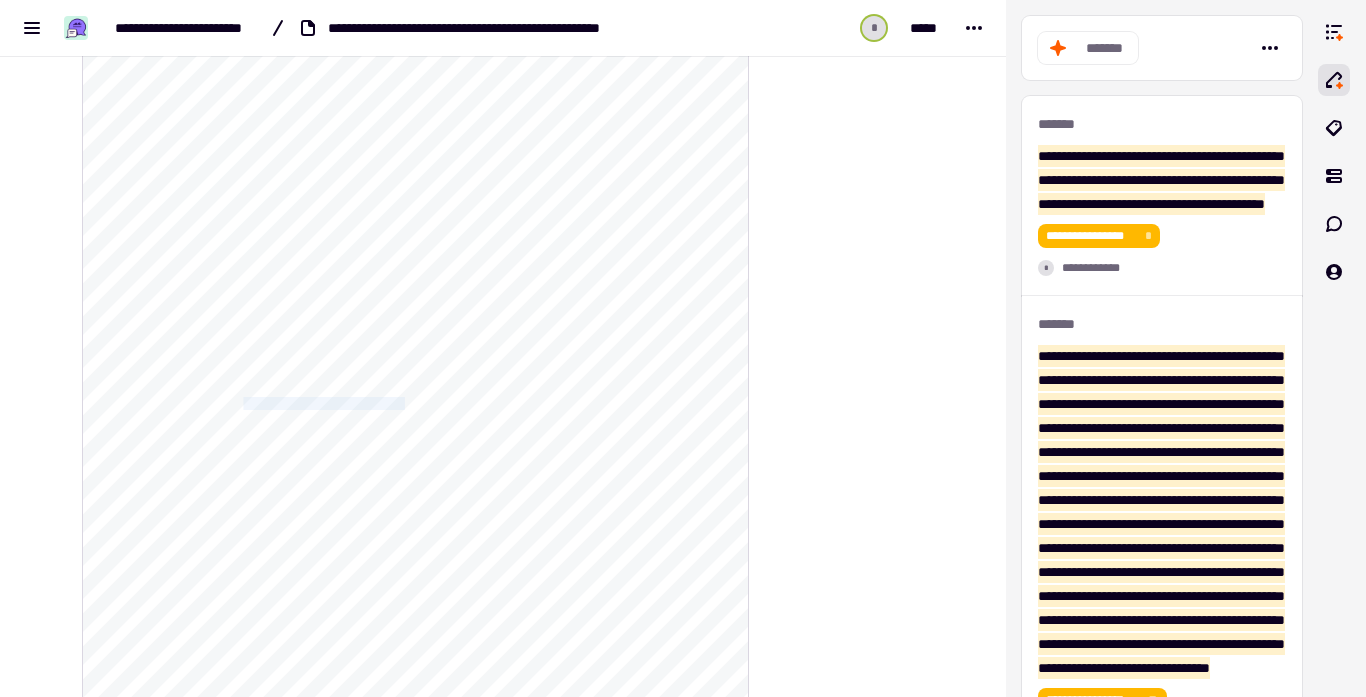 click on "**********" 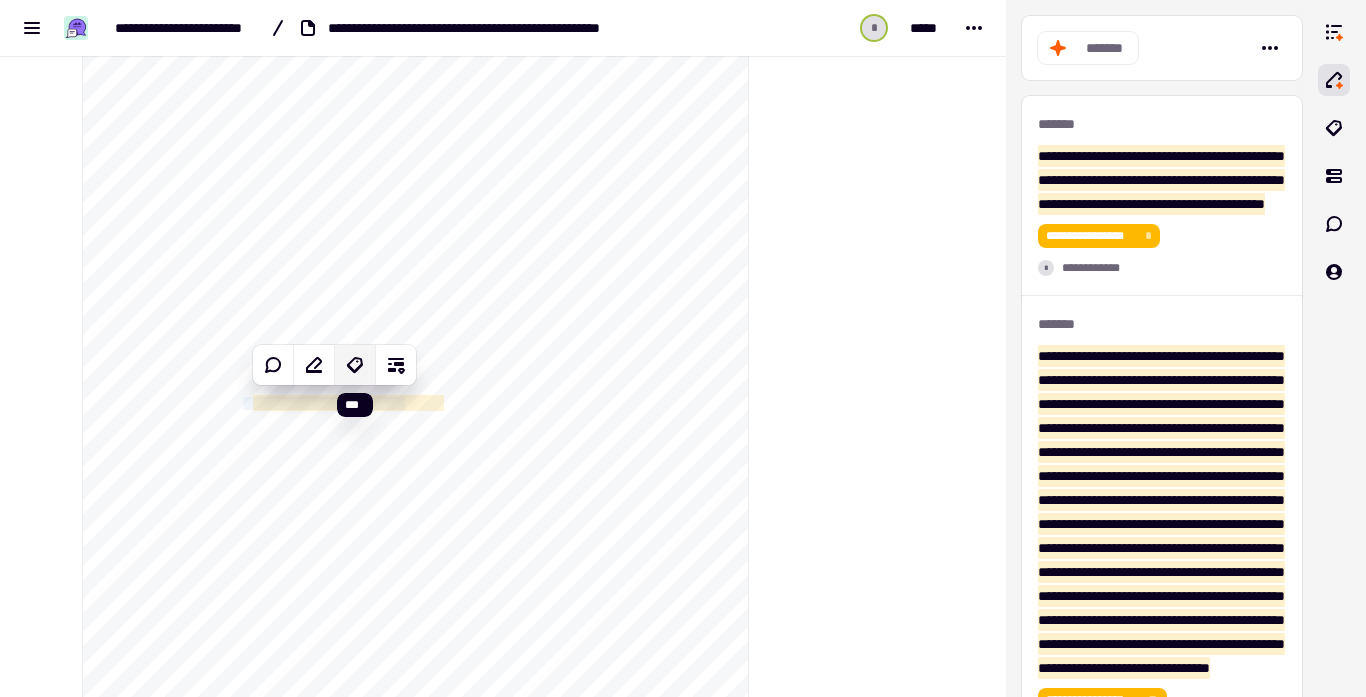 click 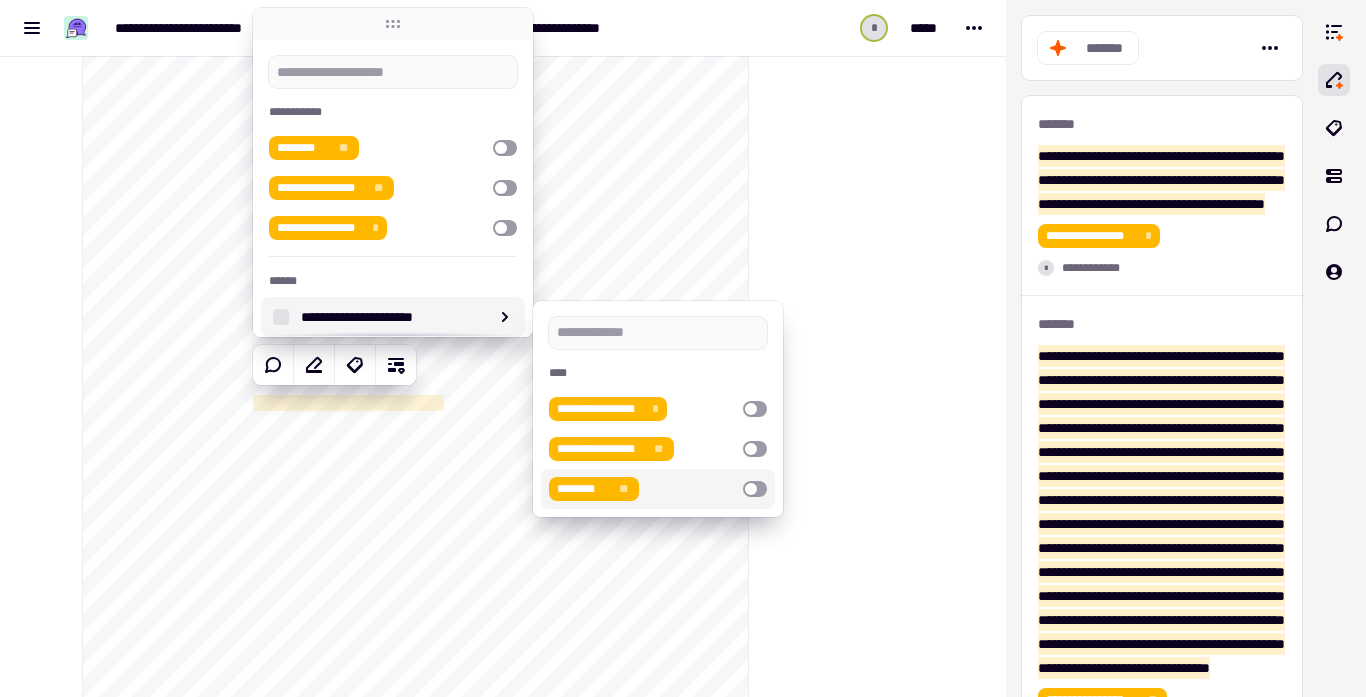 click at bounding box center (755, 489) 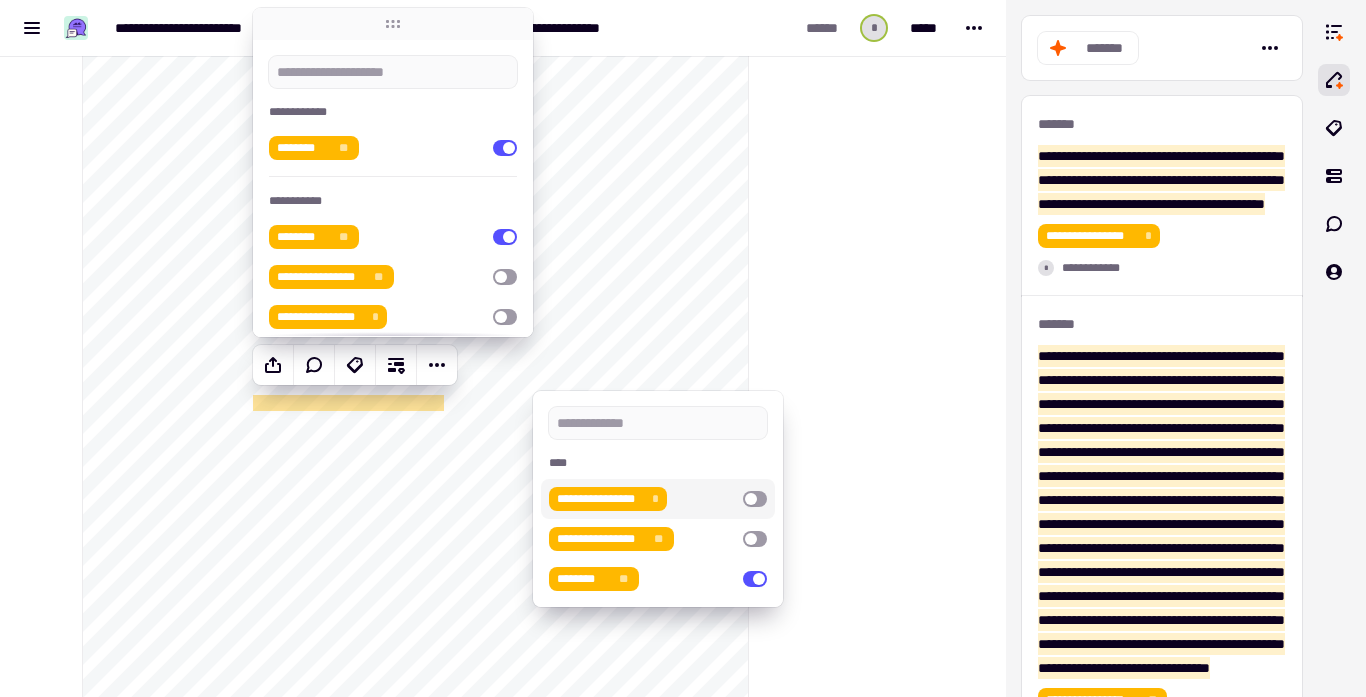 click at bounding box center [851, -4687] 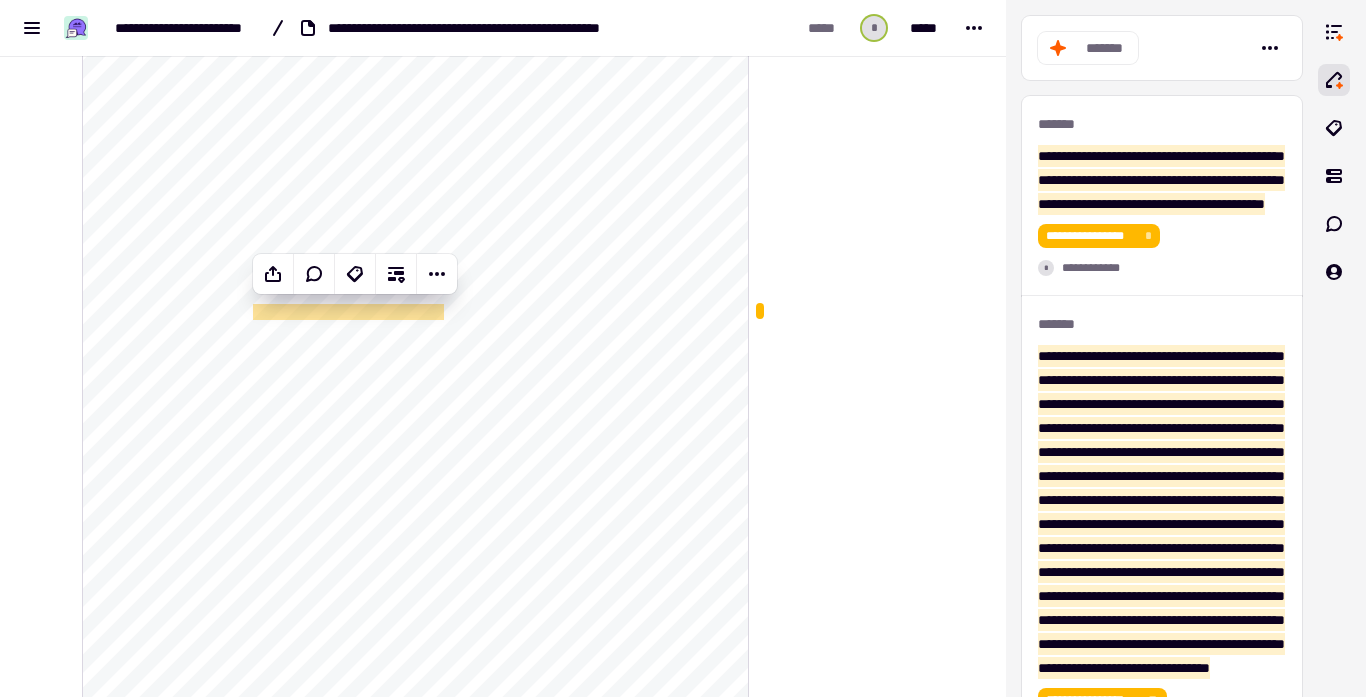 scroll, scrollTop: 10055, scrollLeft: 0, axis: vertical 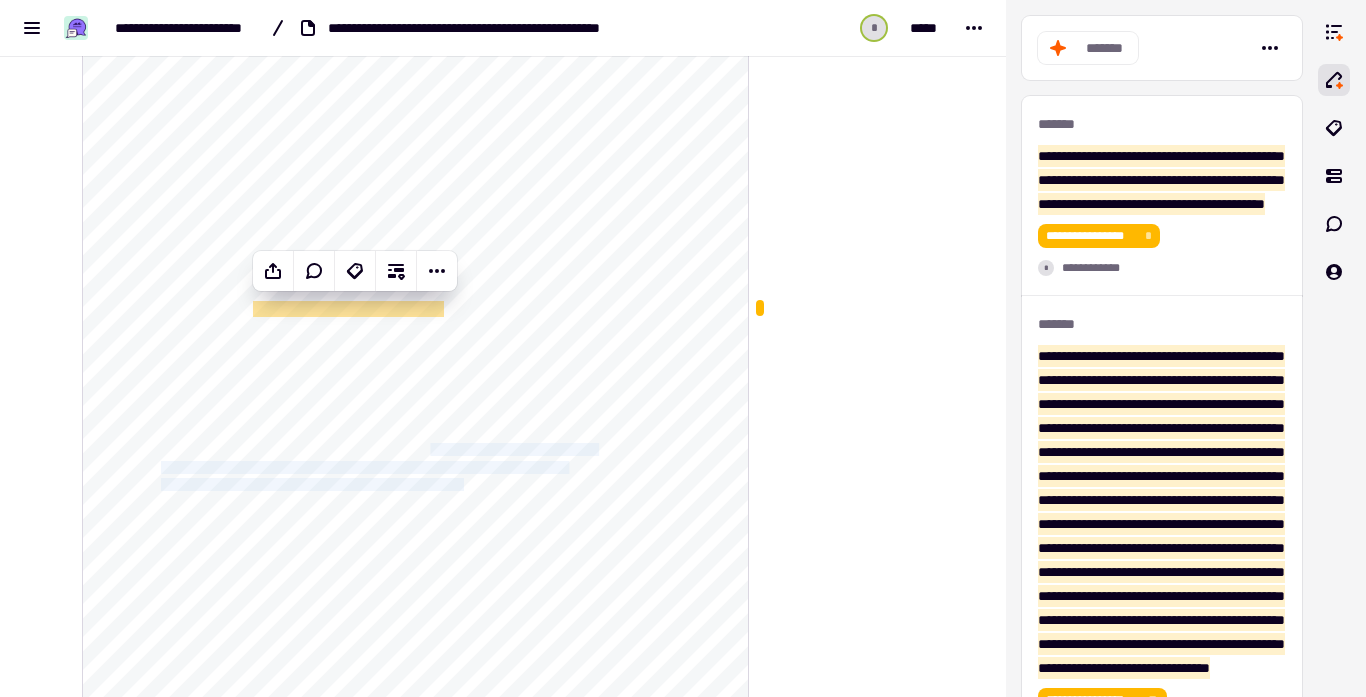 drag, startPoint x: 459, startPoint y: 442, endPoint x: 515, endPoint y: 476, distance: 65.51336 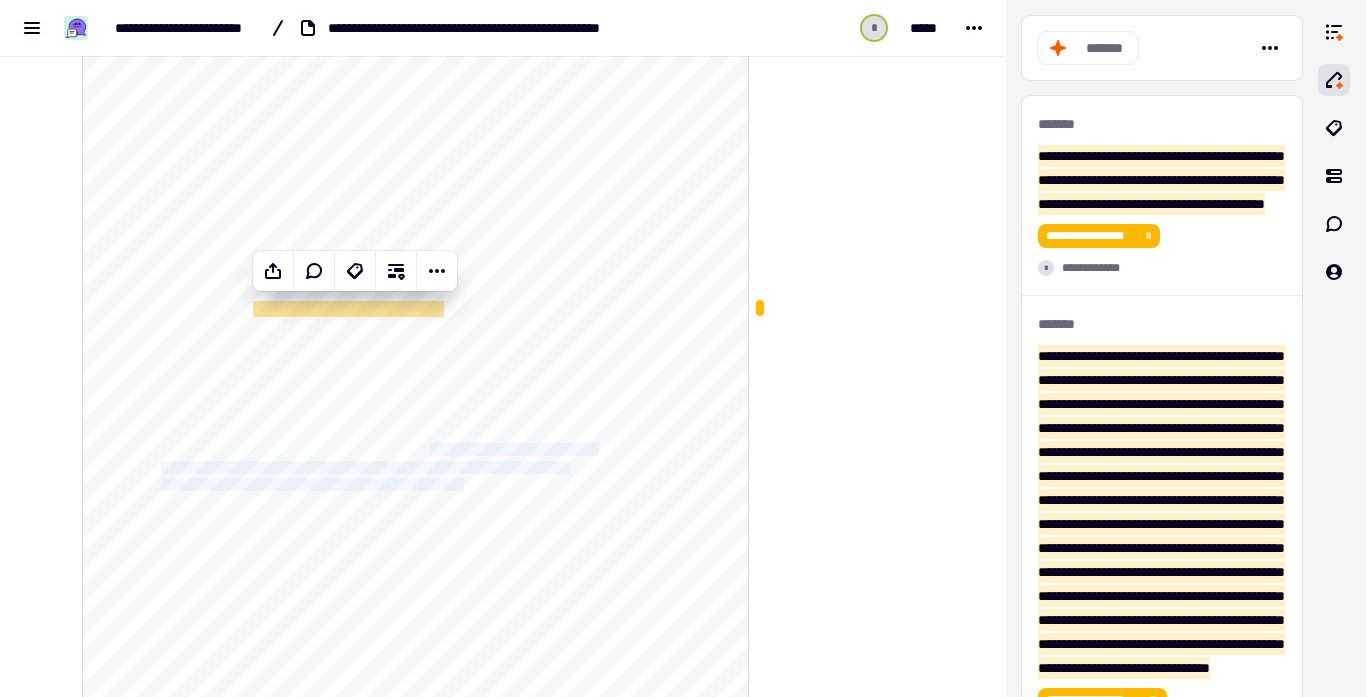 click on "**********" 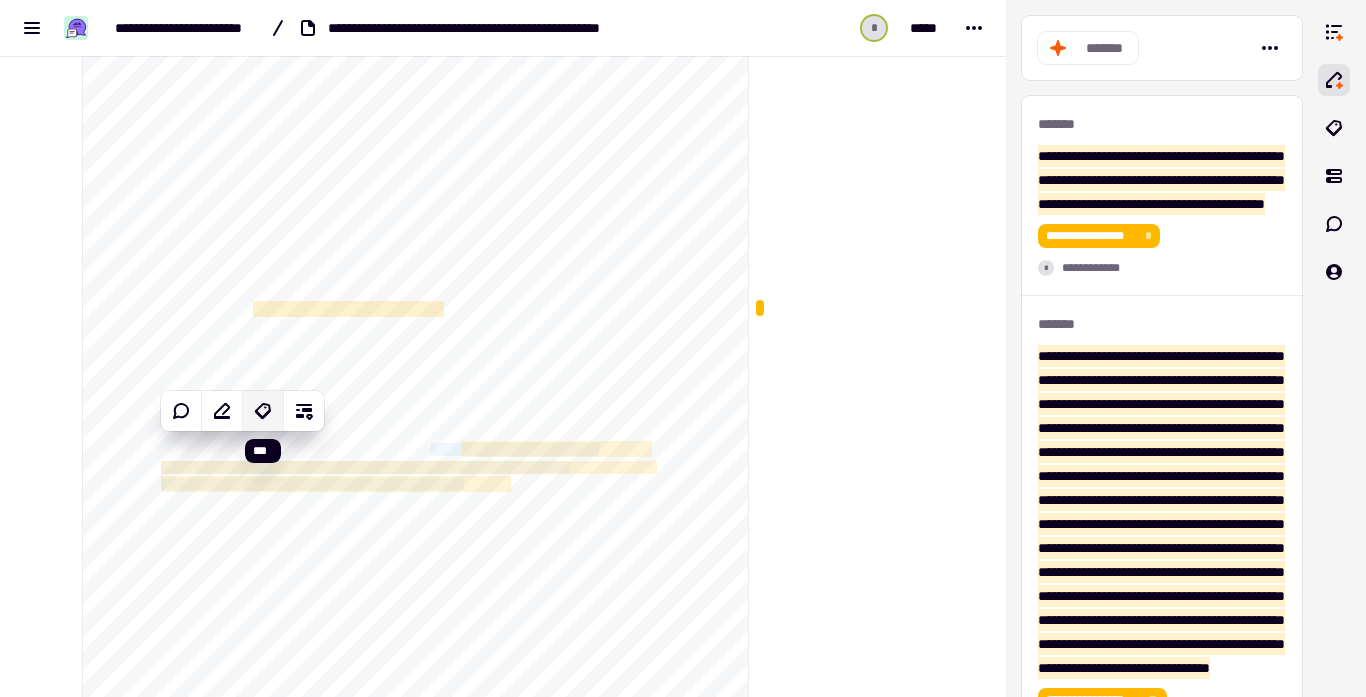 click 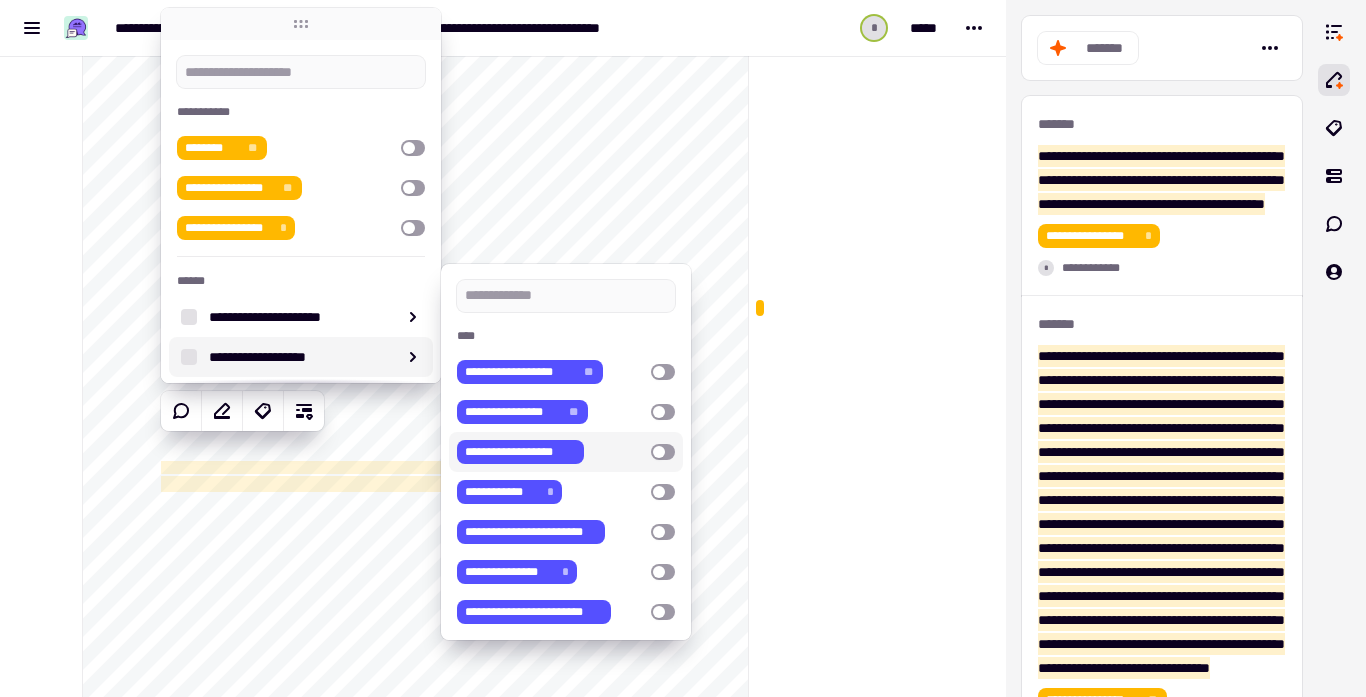 click on "**********" at bounding box center (566, 452) 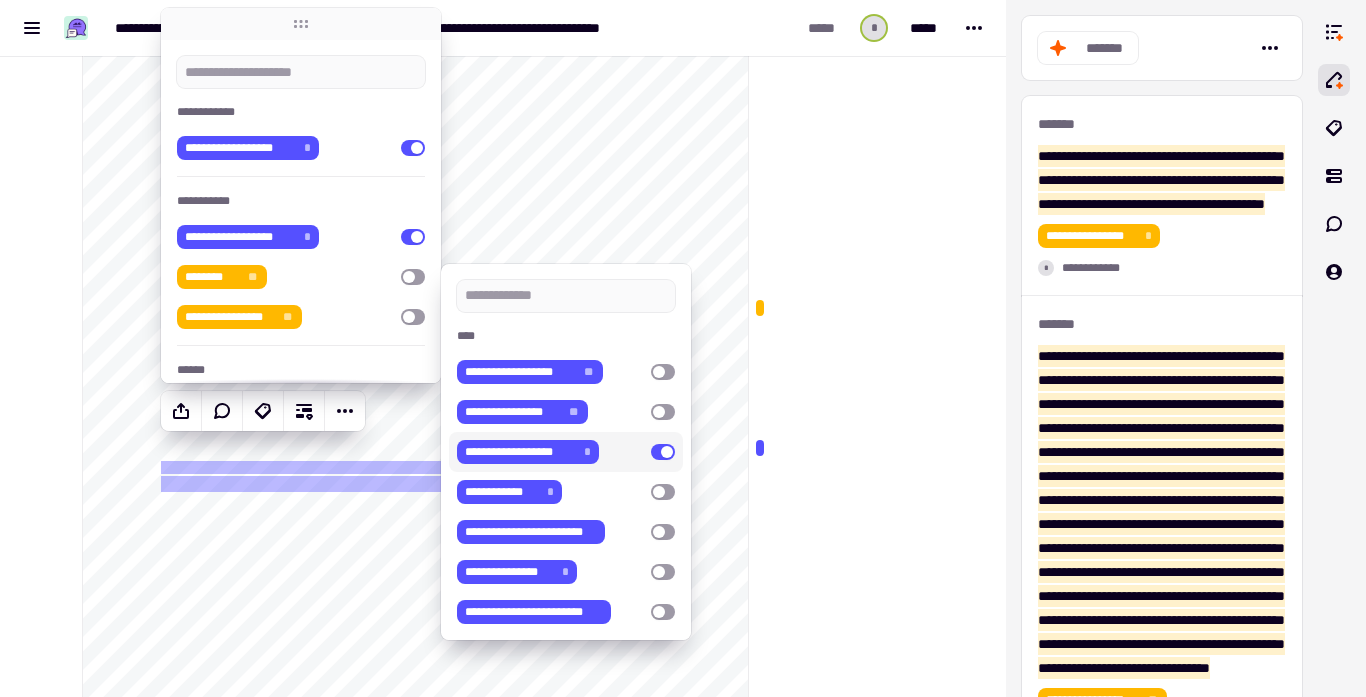 click at bounding box center (851, -4711) 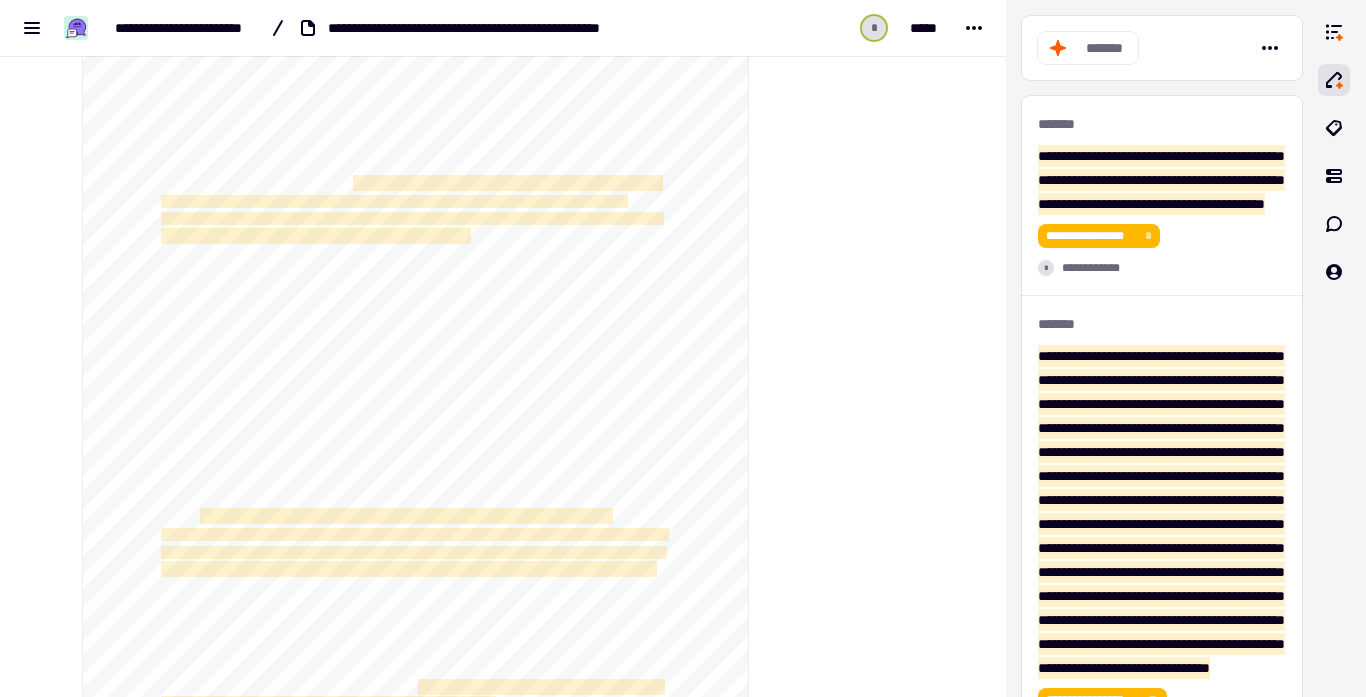 scroll, scrollTop: 8974, scrollLeft: 0, axis: vertical 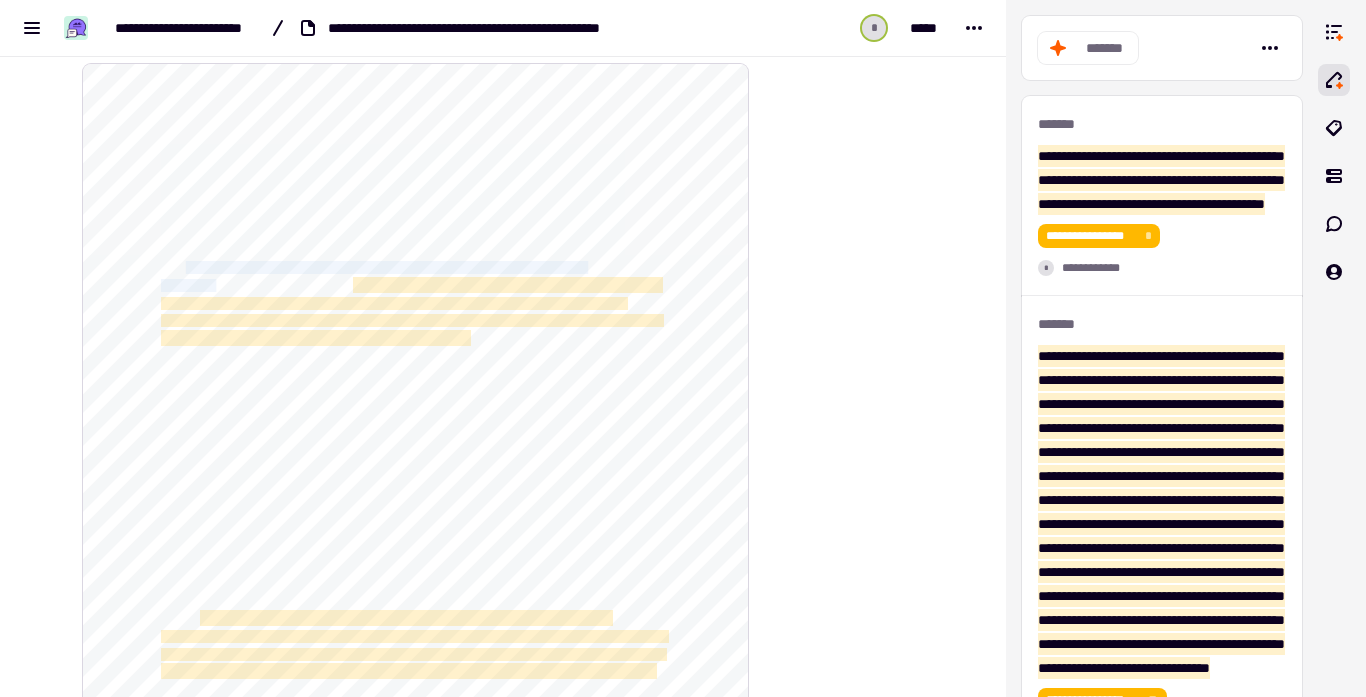 drag, startPoint x: 195, startPoint y: 265, endPoint x: 221, endPoint y: 288, distance: 34.713108 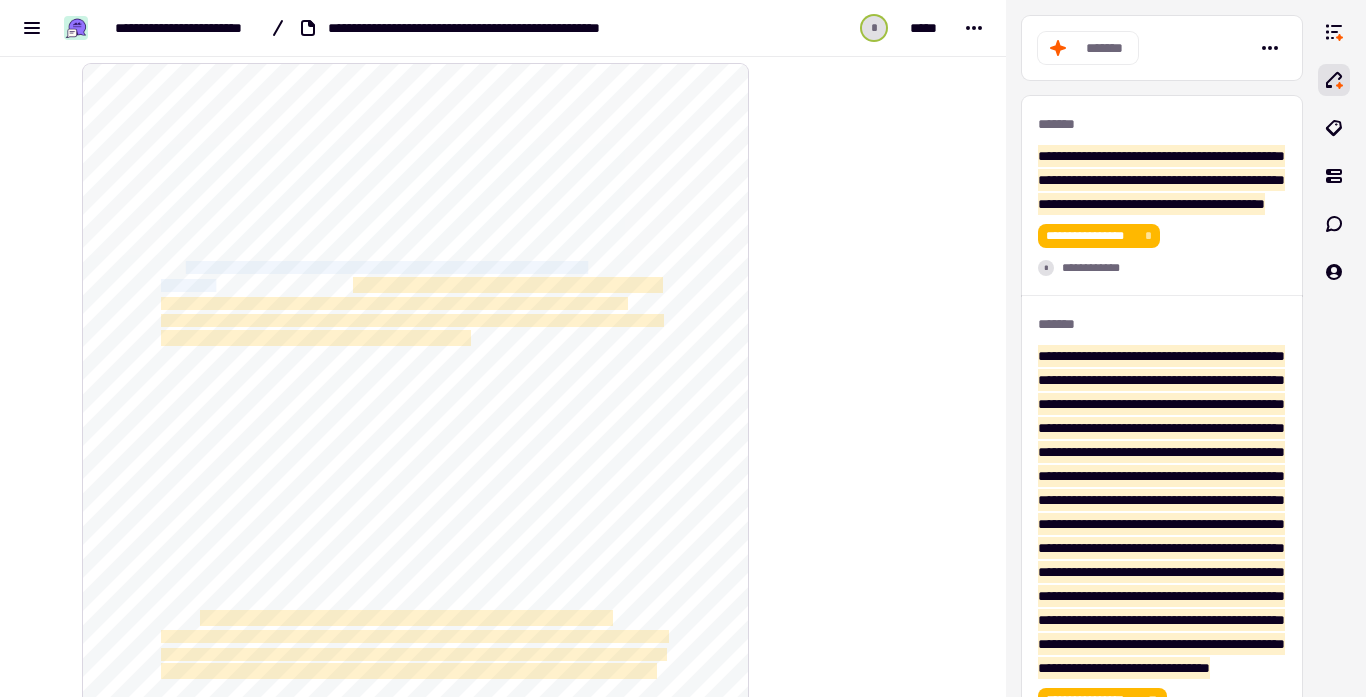 click on "**********" 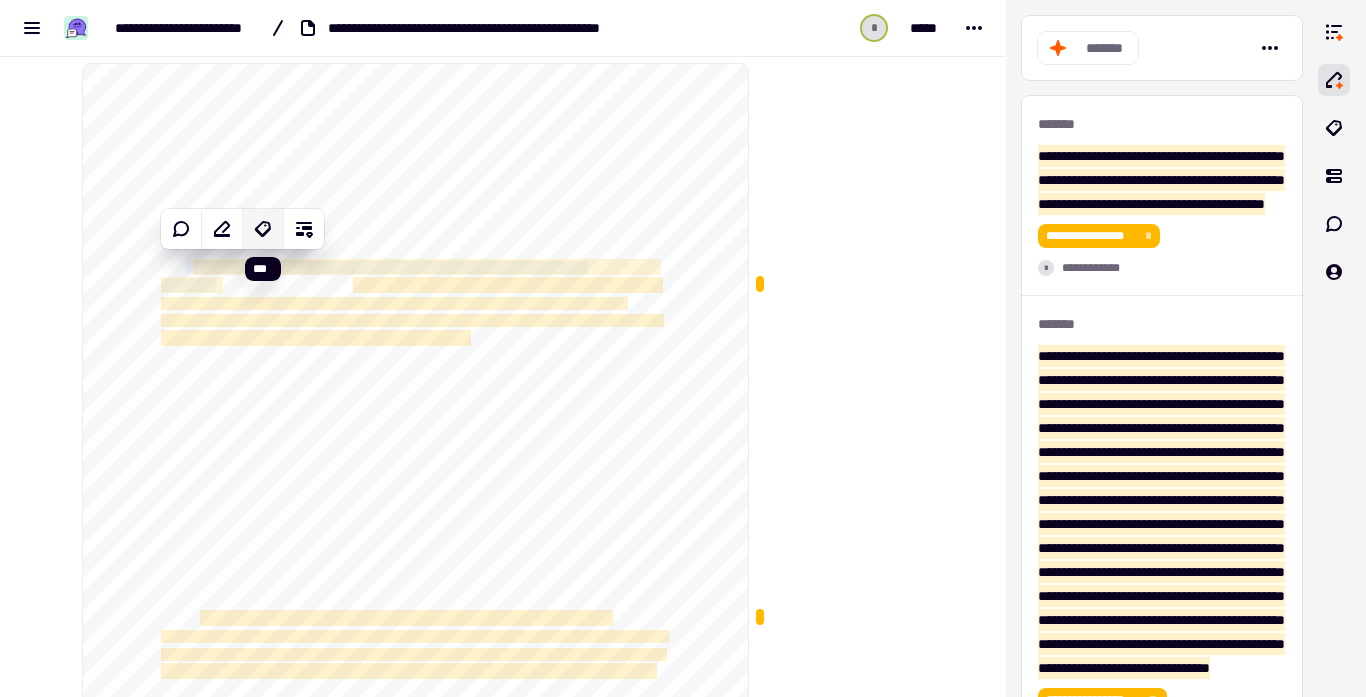 click 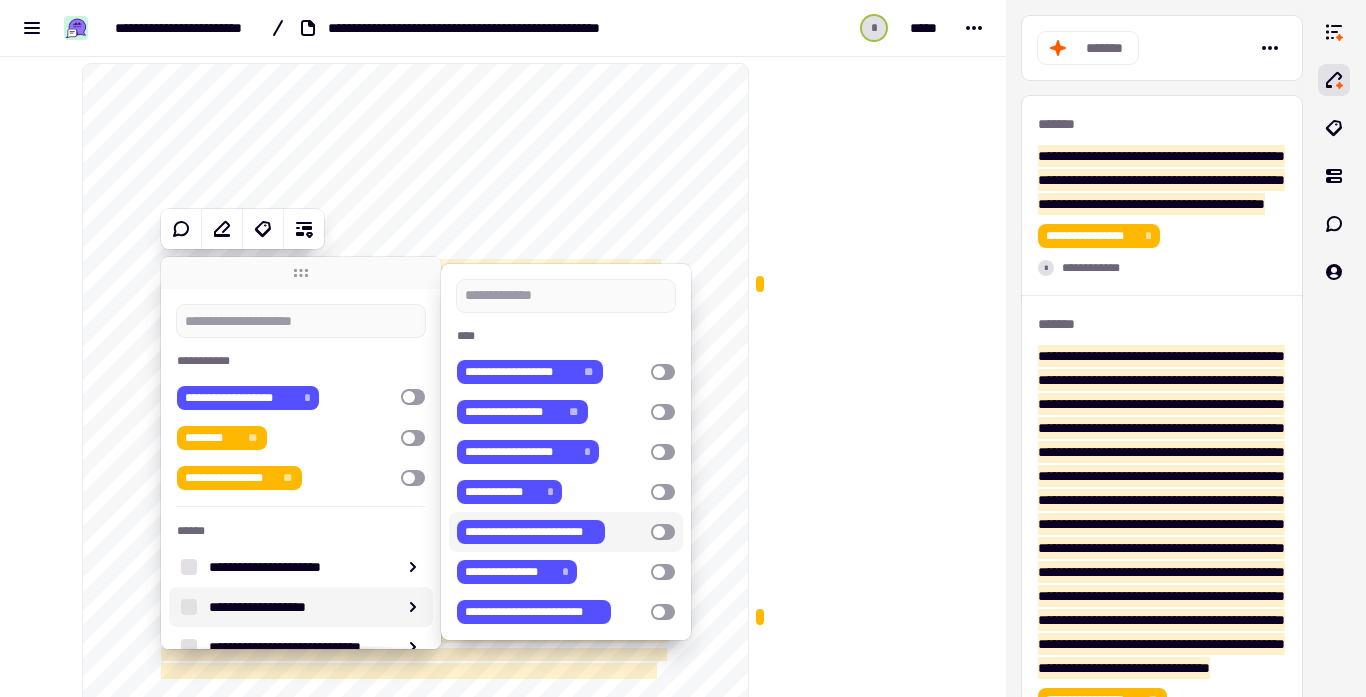 click at bounding box center (663, 532) 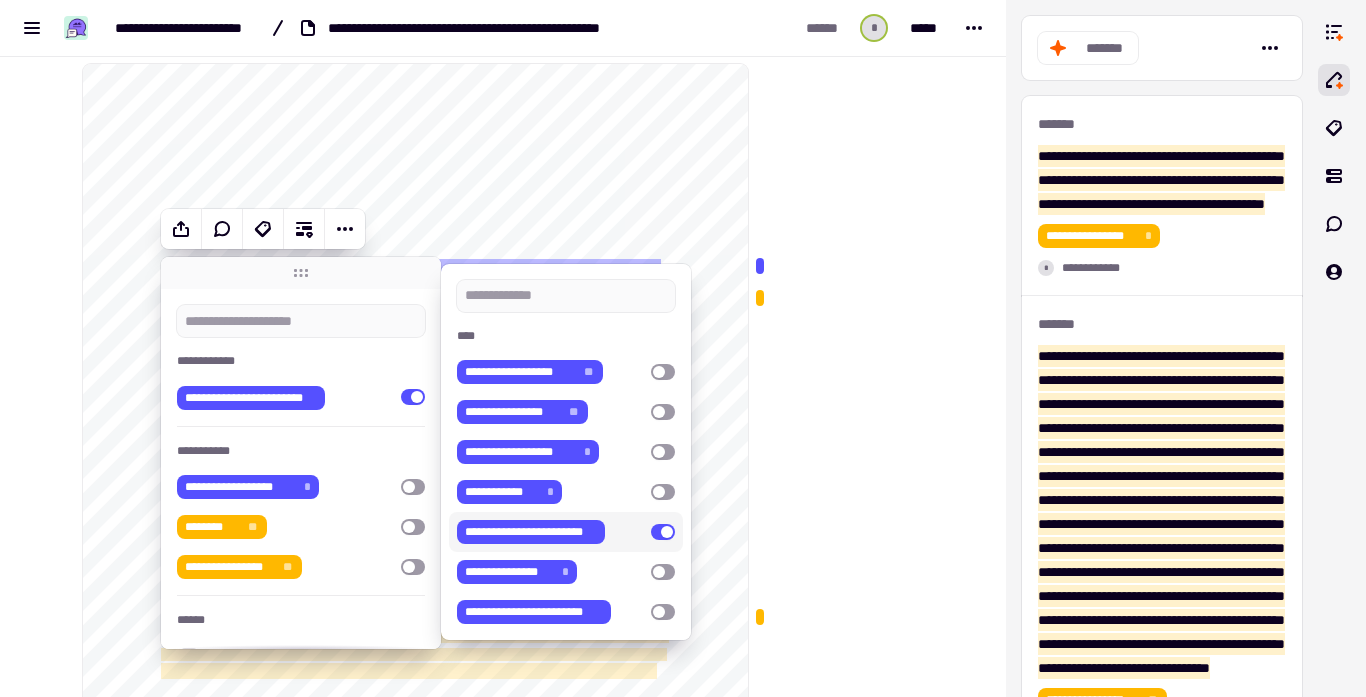click at bounding box center [851, -4086] 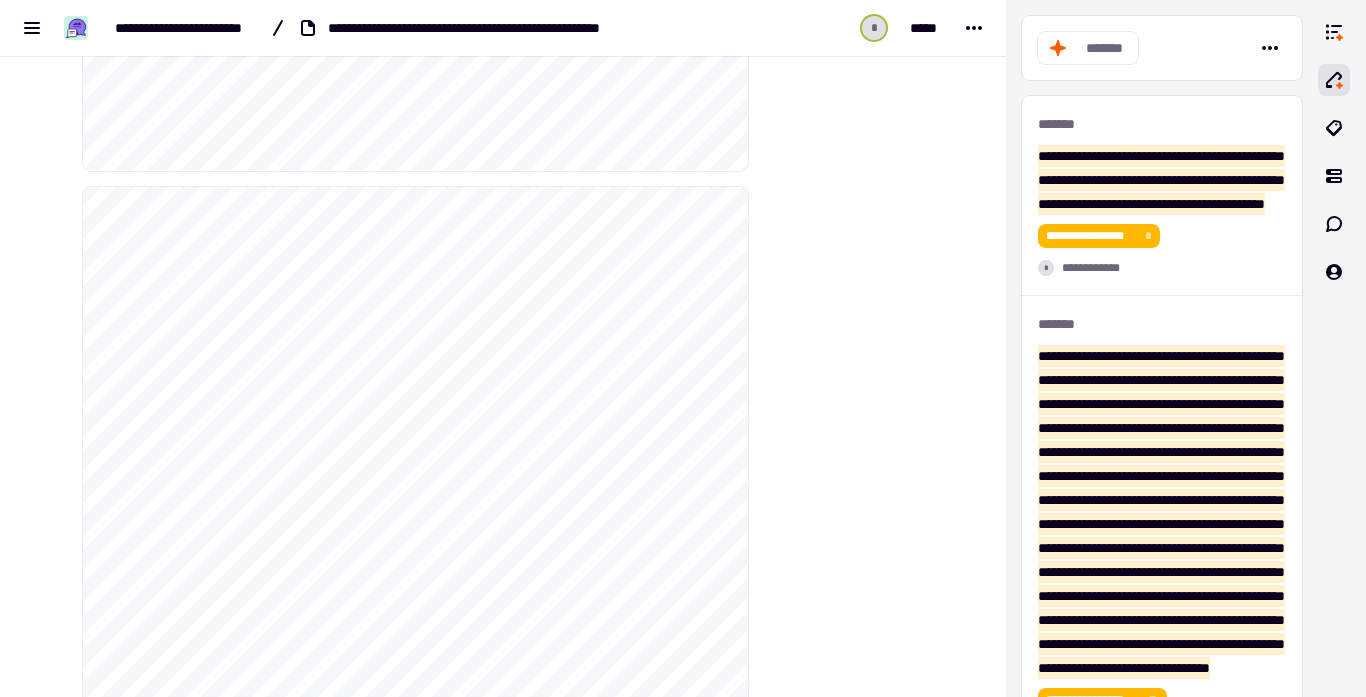 scroll, scrollTop: 10610, scrollLeft: 0, axis: vertical 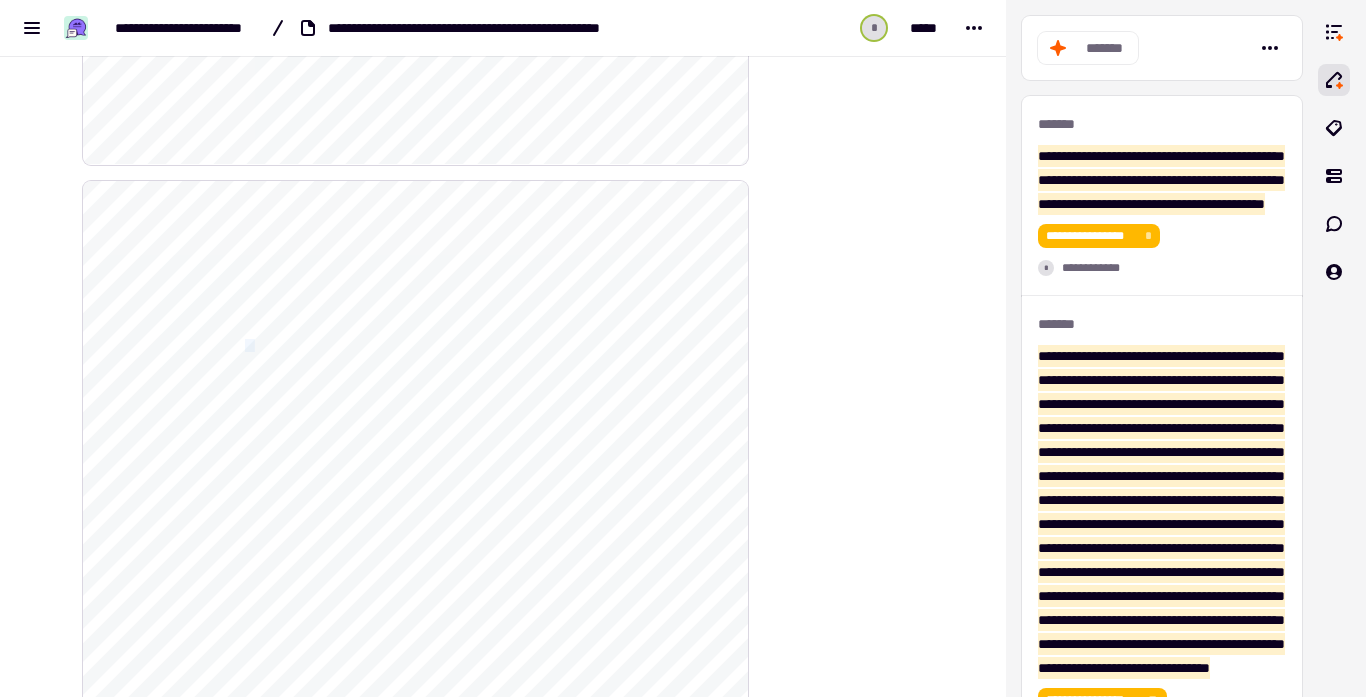 click on "**********" 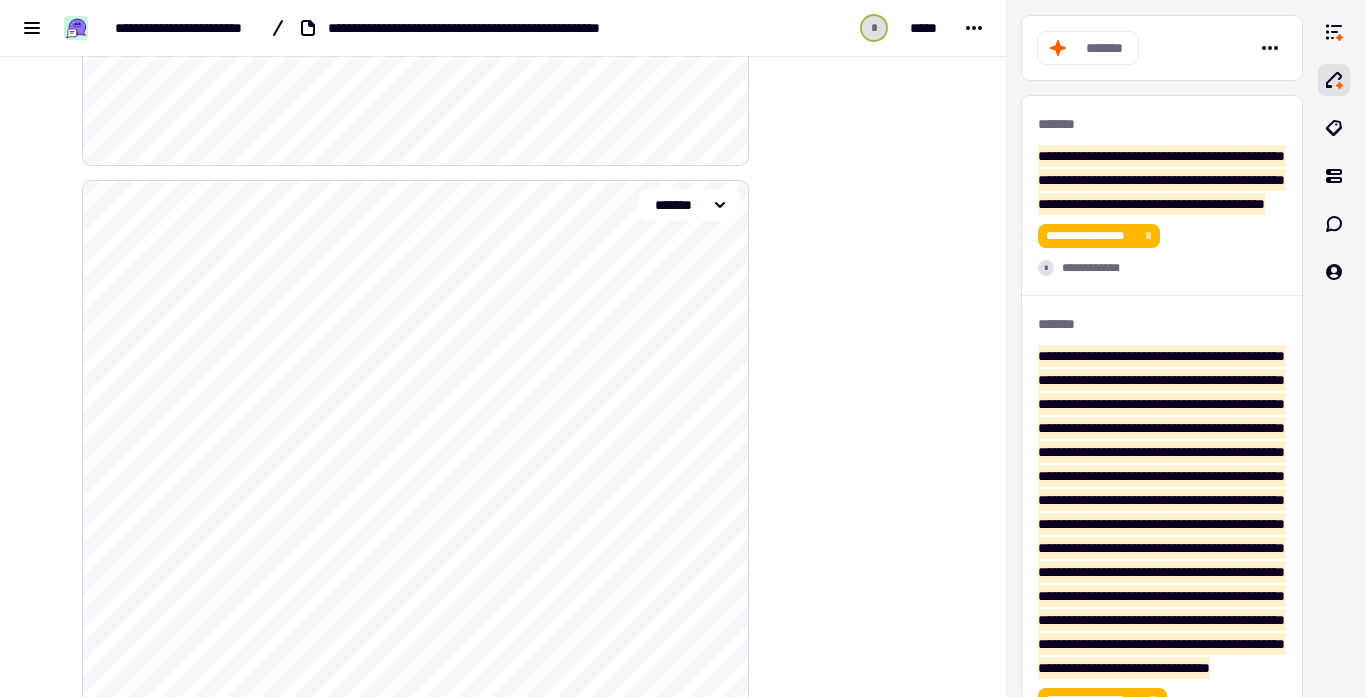 click on "**********" 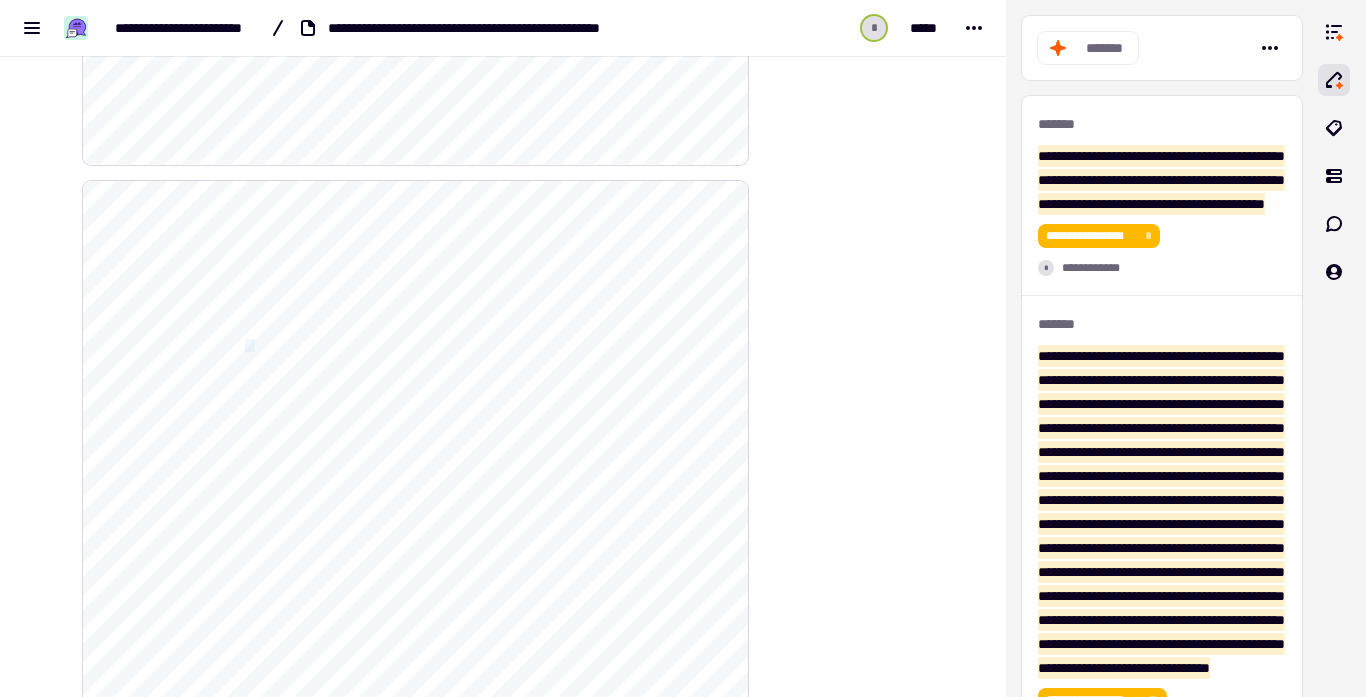 click on "**********" at bounding box center (515, 2441) 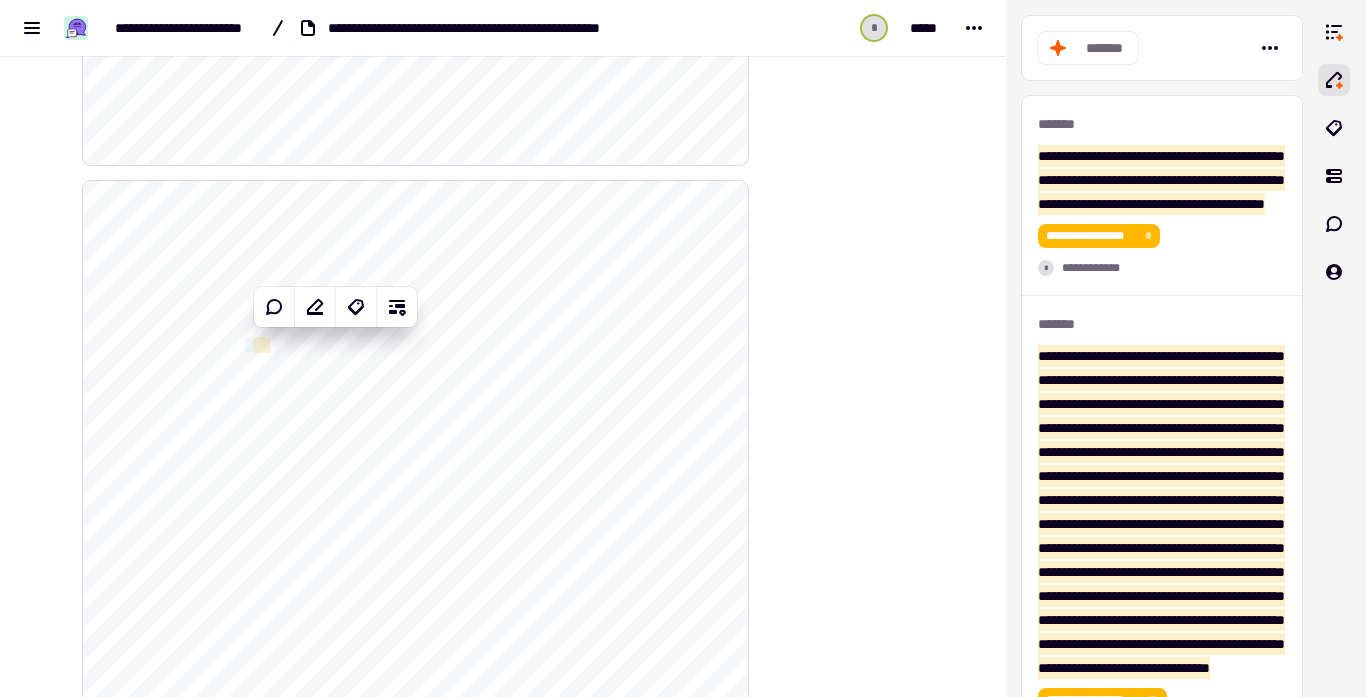 click on "**********" 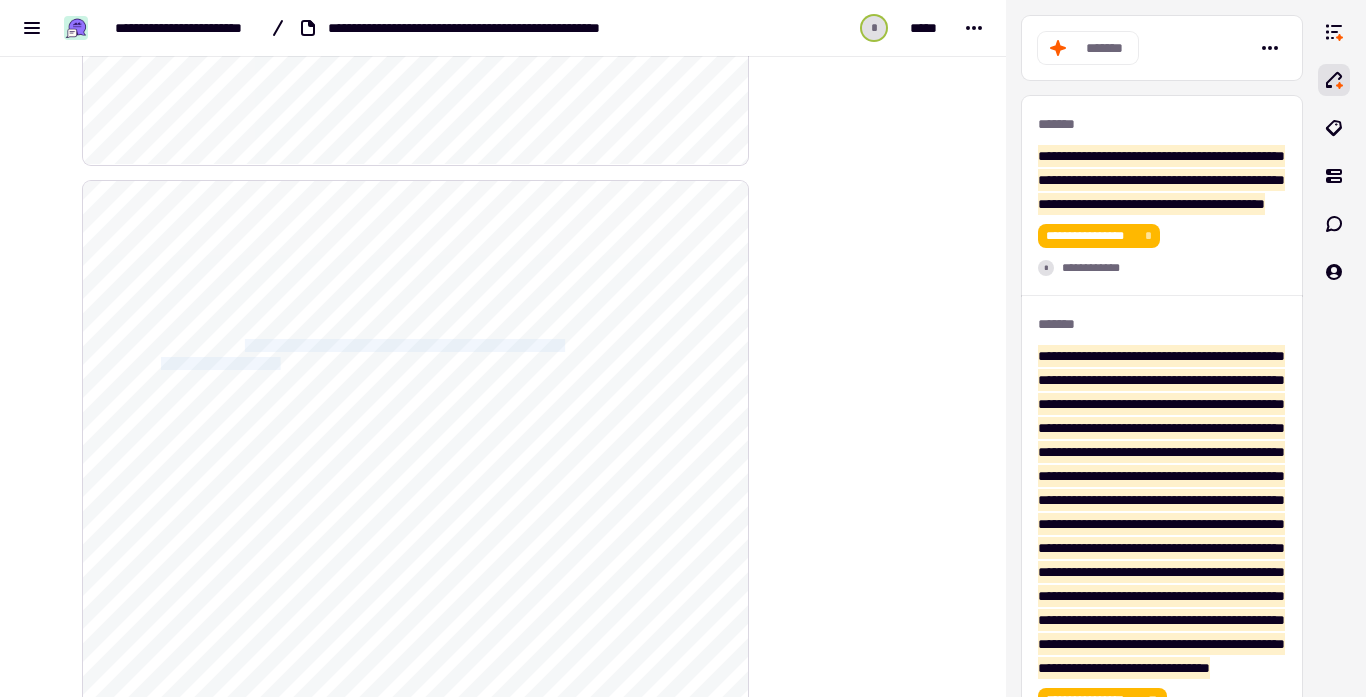 drag, startPoint x: 254, startPoint y: 343, endPoint x: 306, endPoint y: 357, distance: 53.851646 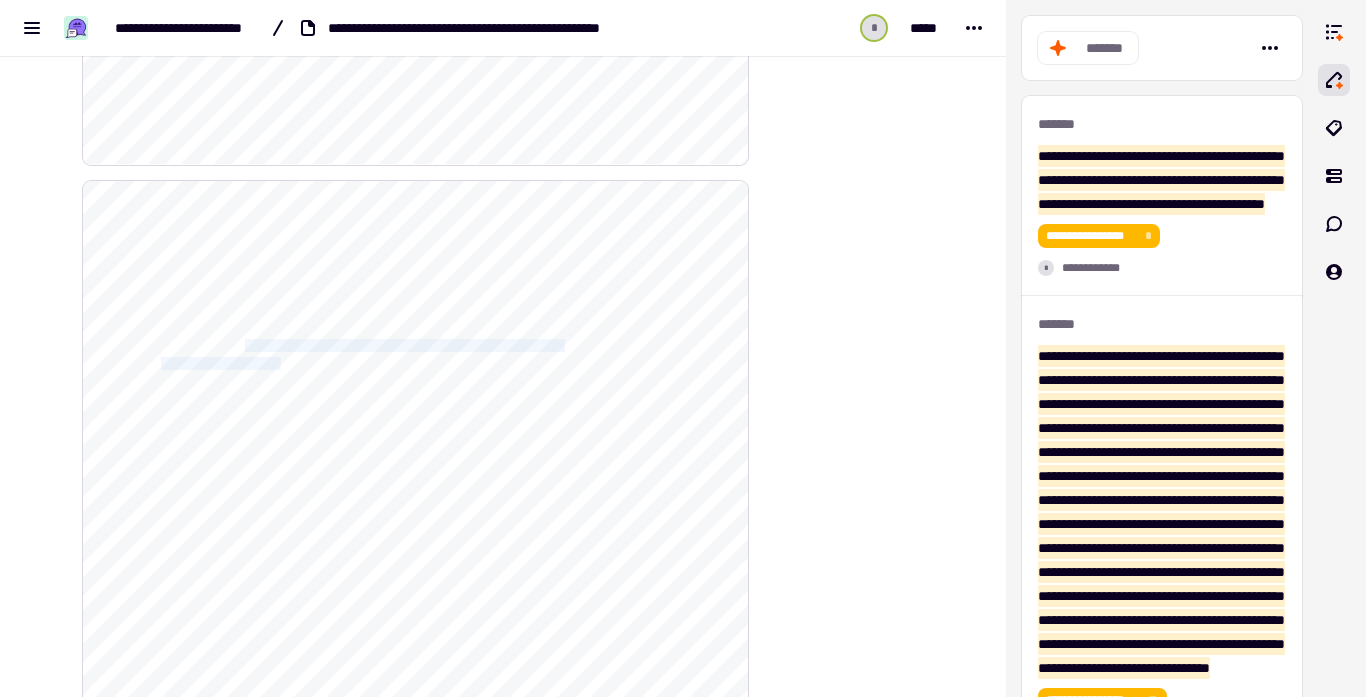 click on "**********" 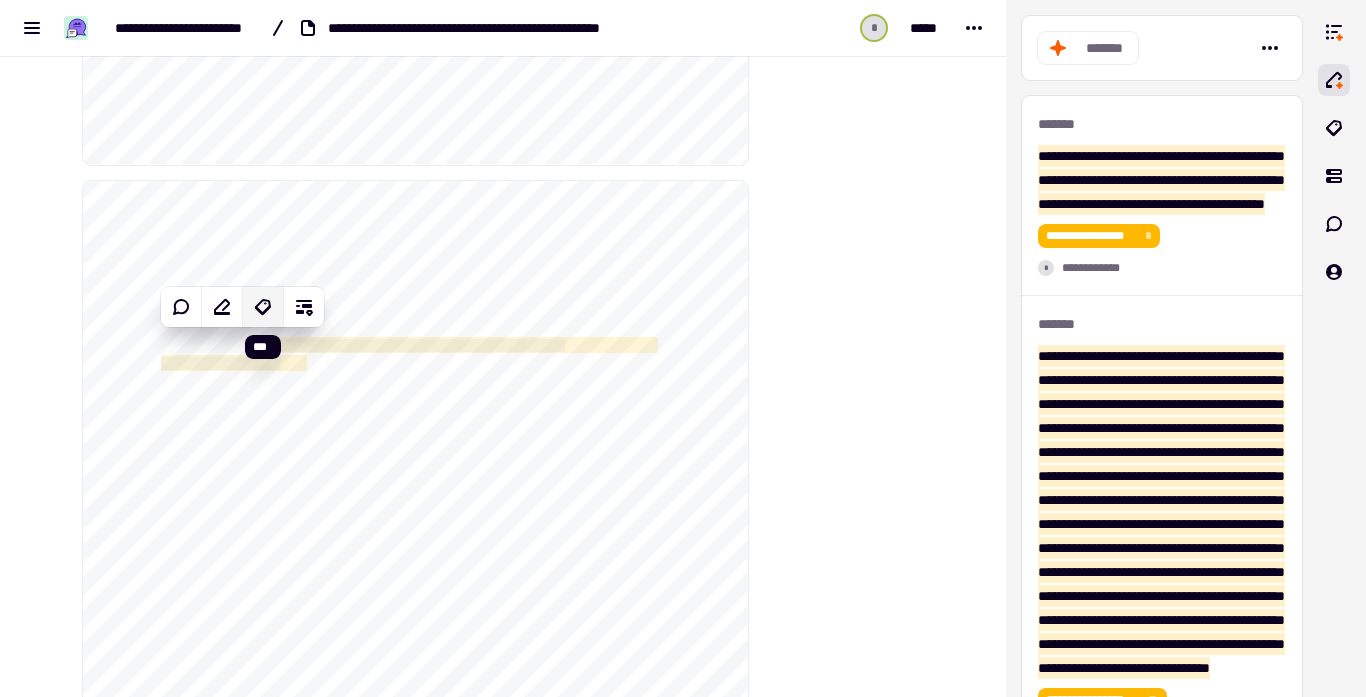 click 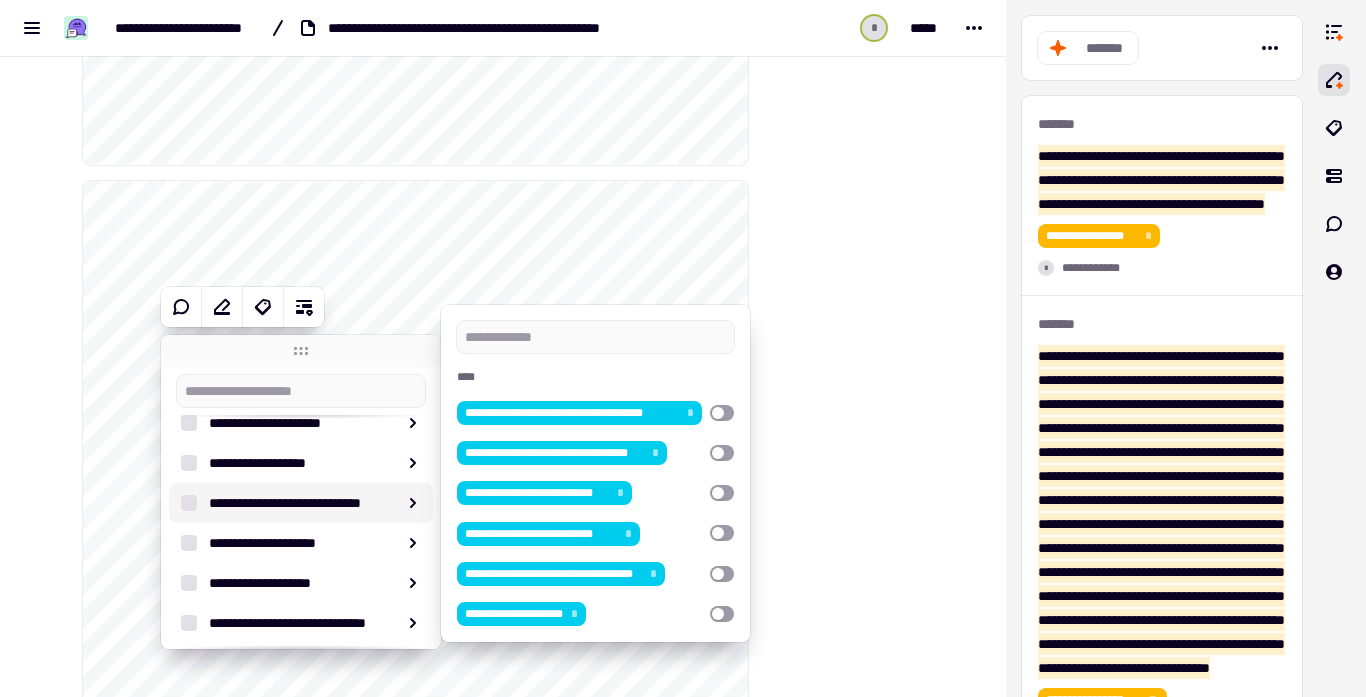 scroll, scrollTop: 237, scrollLeft: 0, axis: vertical 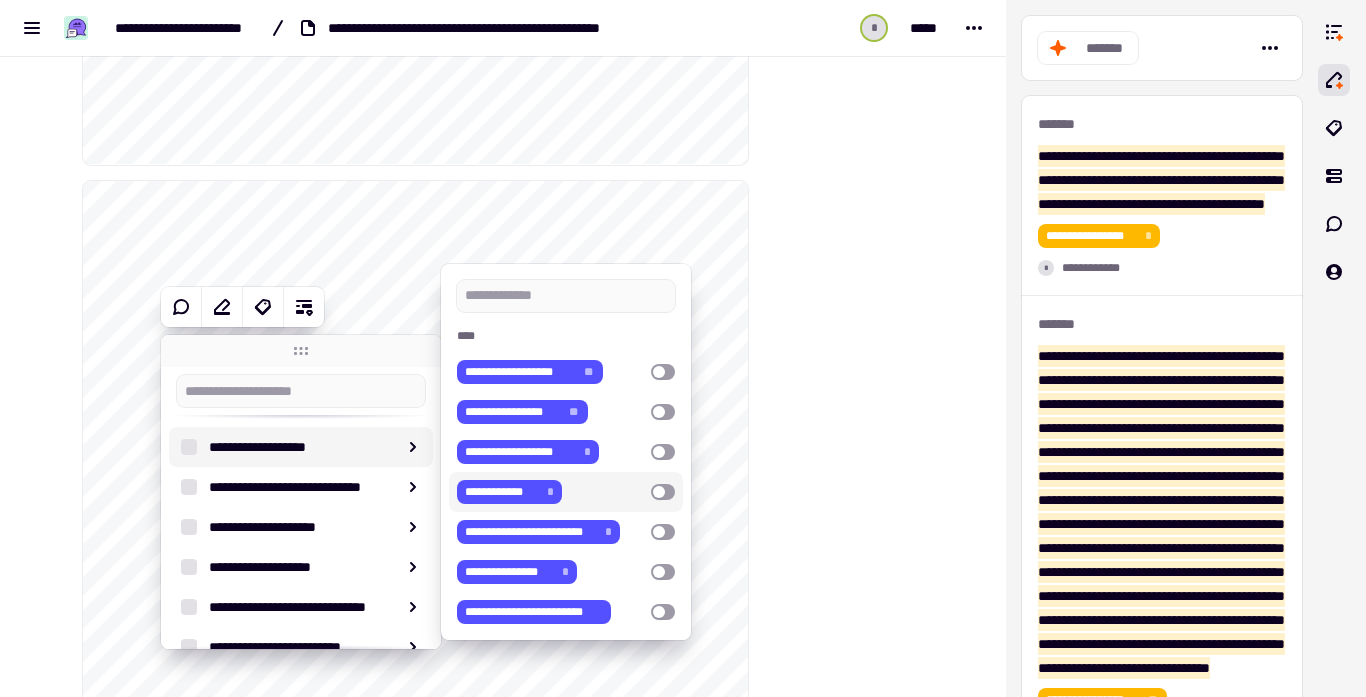 click at bounding box center [663, 492] 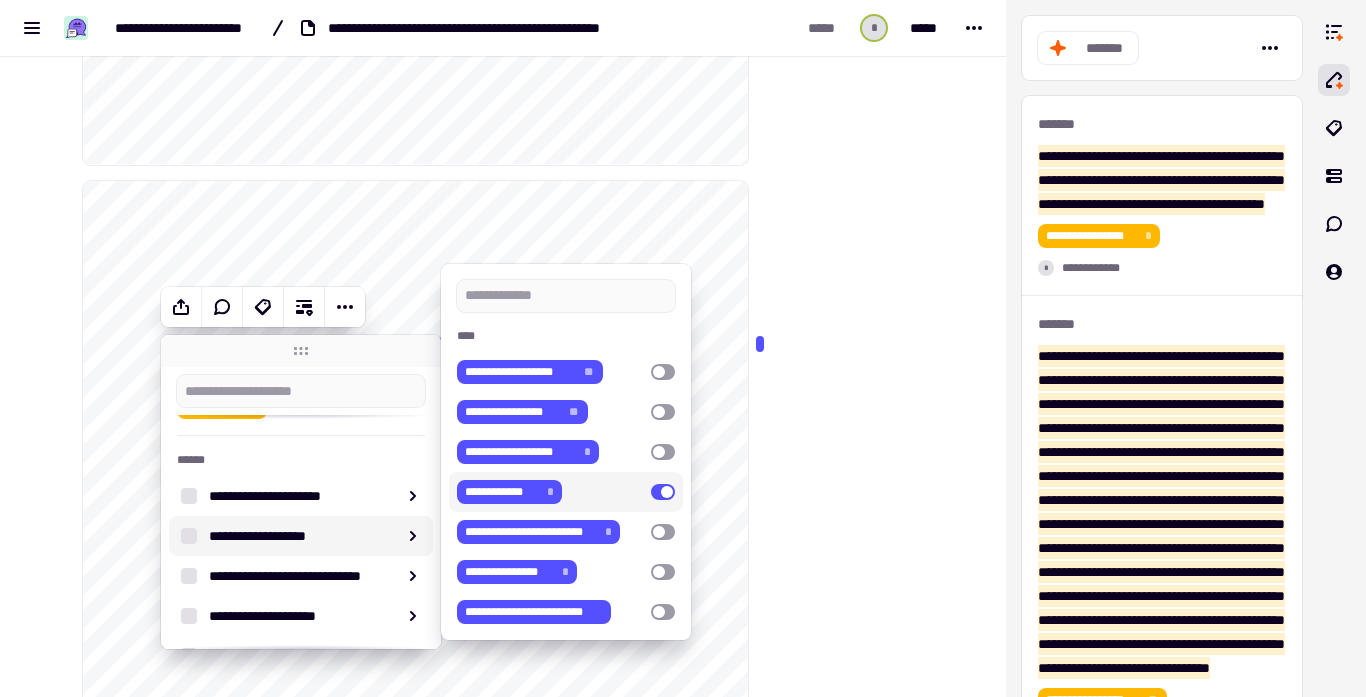 click at bounding box center (849, 2437) 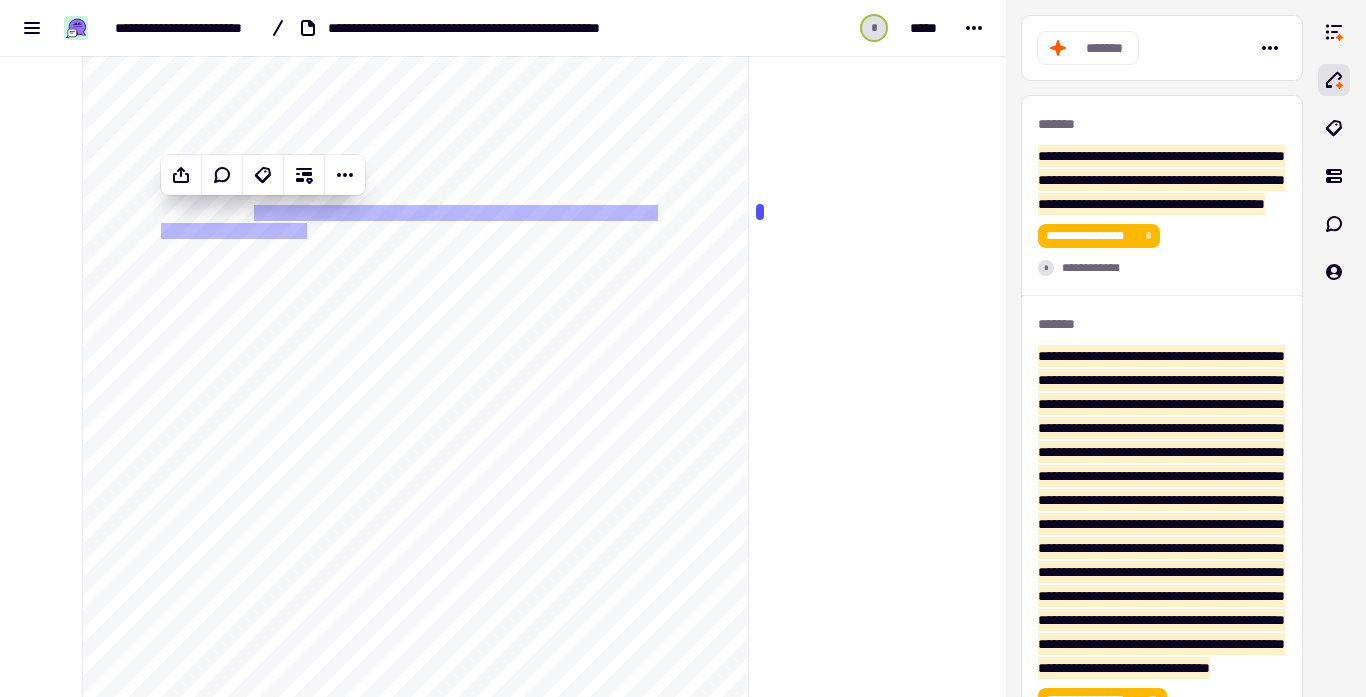 scroll, scrollTop: 10759, scrollLeft: 0, axis: vertical 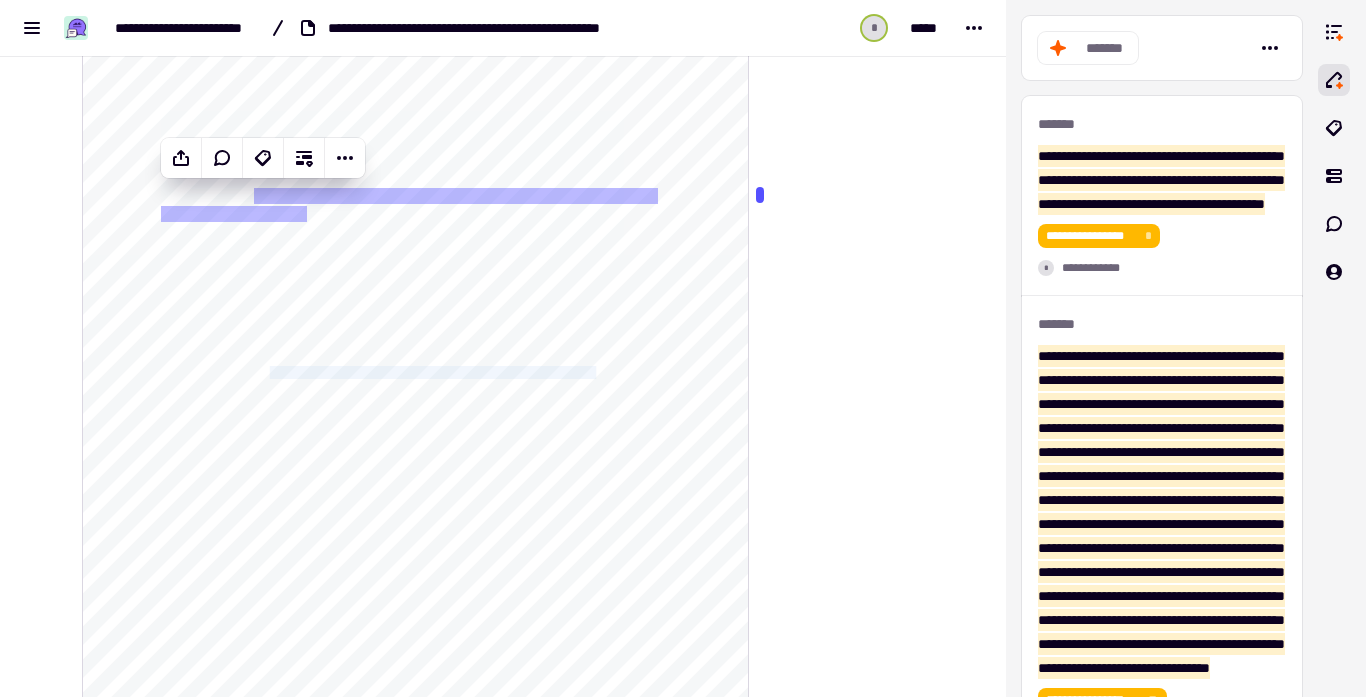 drag, startPoint x: 274, startPoint y: 373, endPoint x: 688, endPoint y: 369, distance: 414.01932 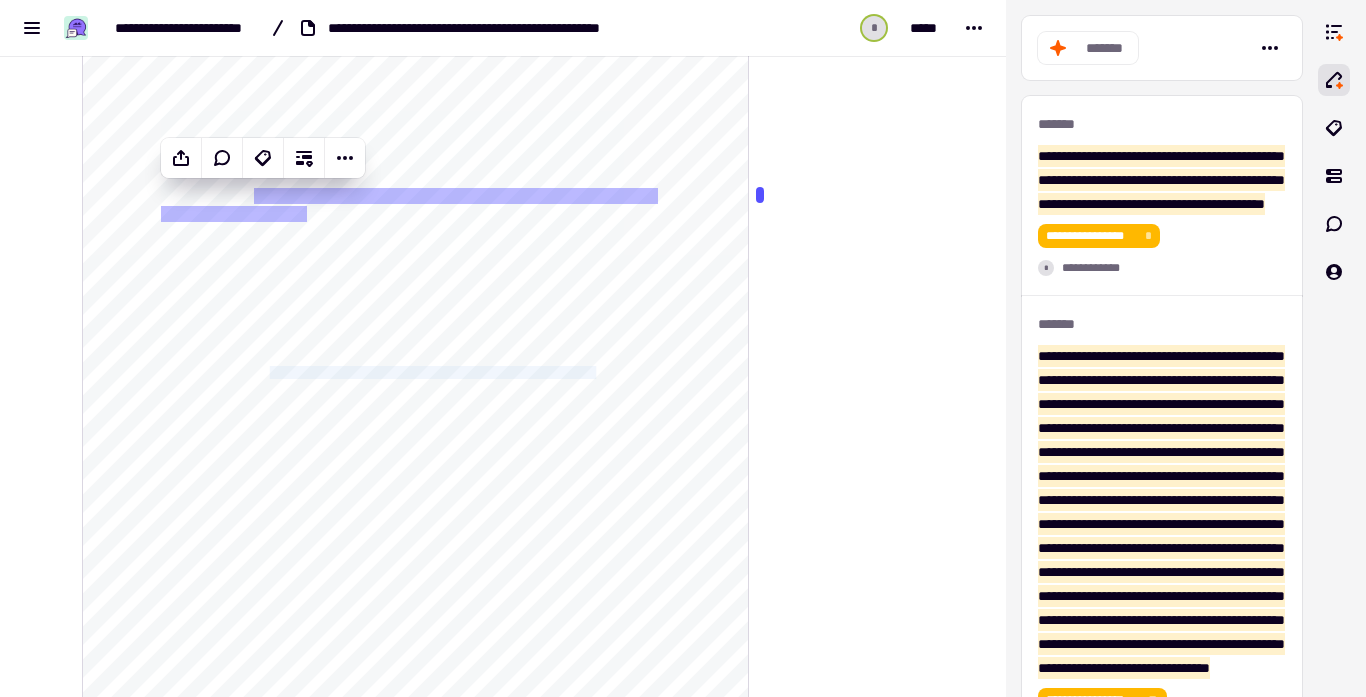 click on "**********" 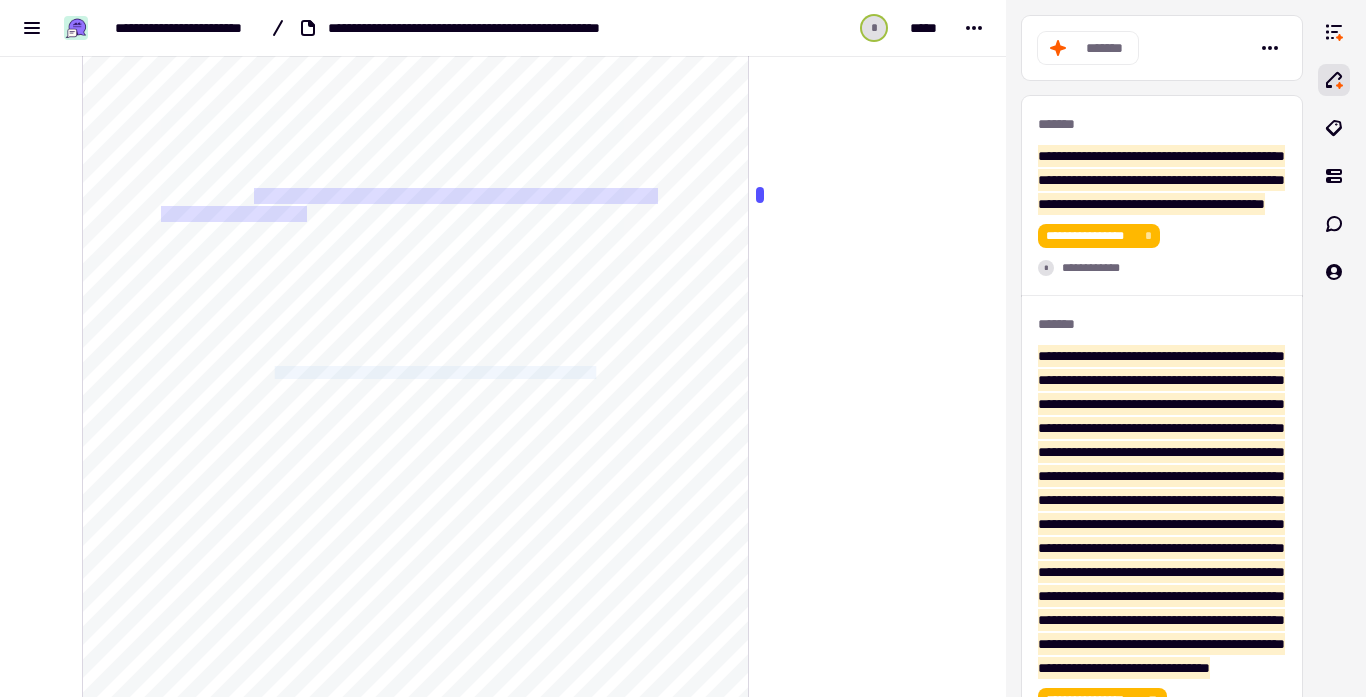 drag, startPoint x: 277, startPoint y: 370, endPoint x: 660, endPoint y: 375, distance: 383.03262 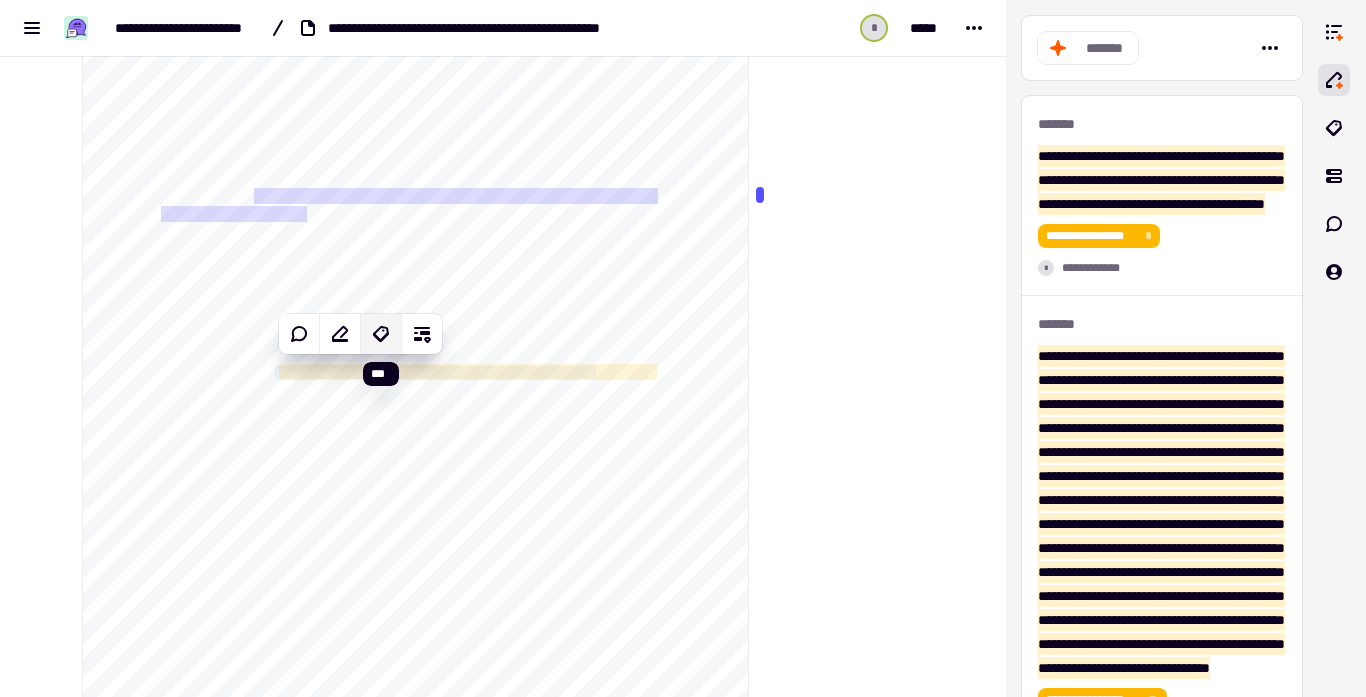 click 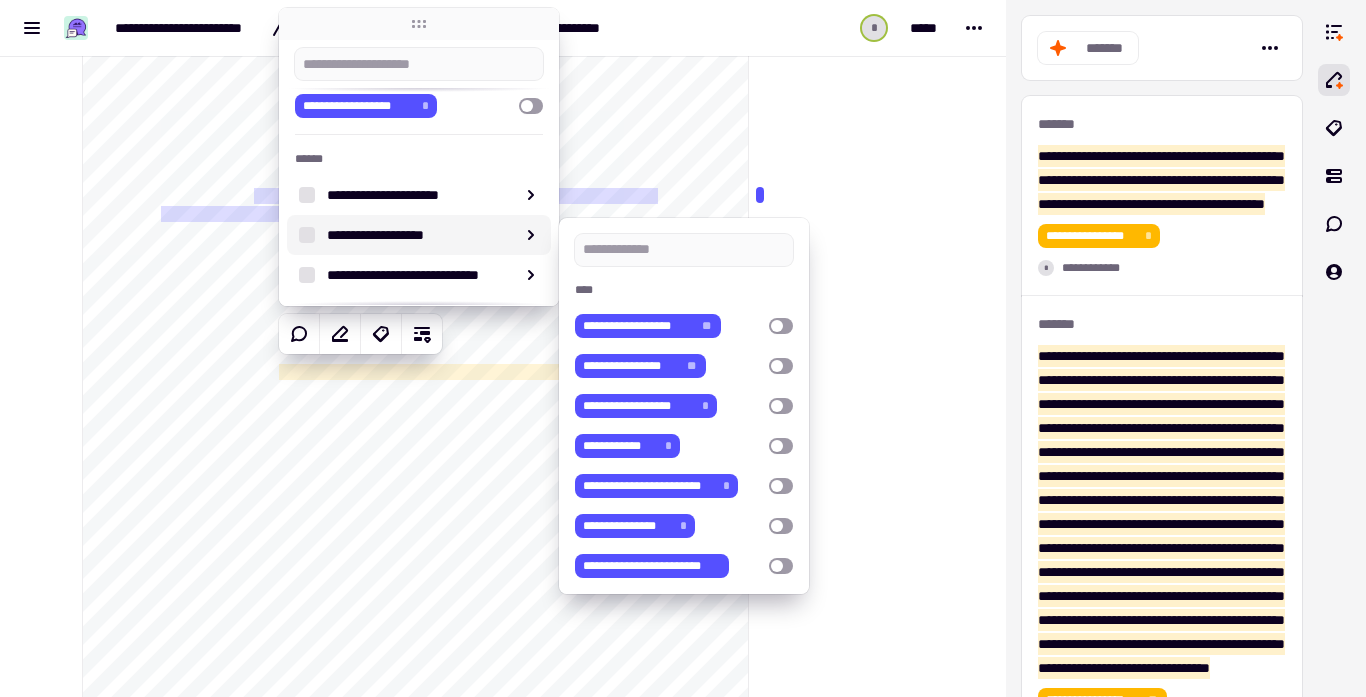scroll, scrollTop: 123, scrollLeft: 0, axis: vertical 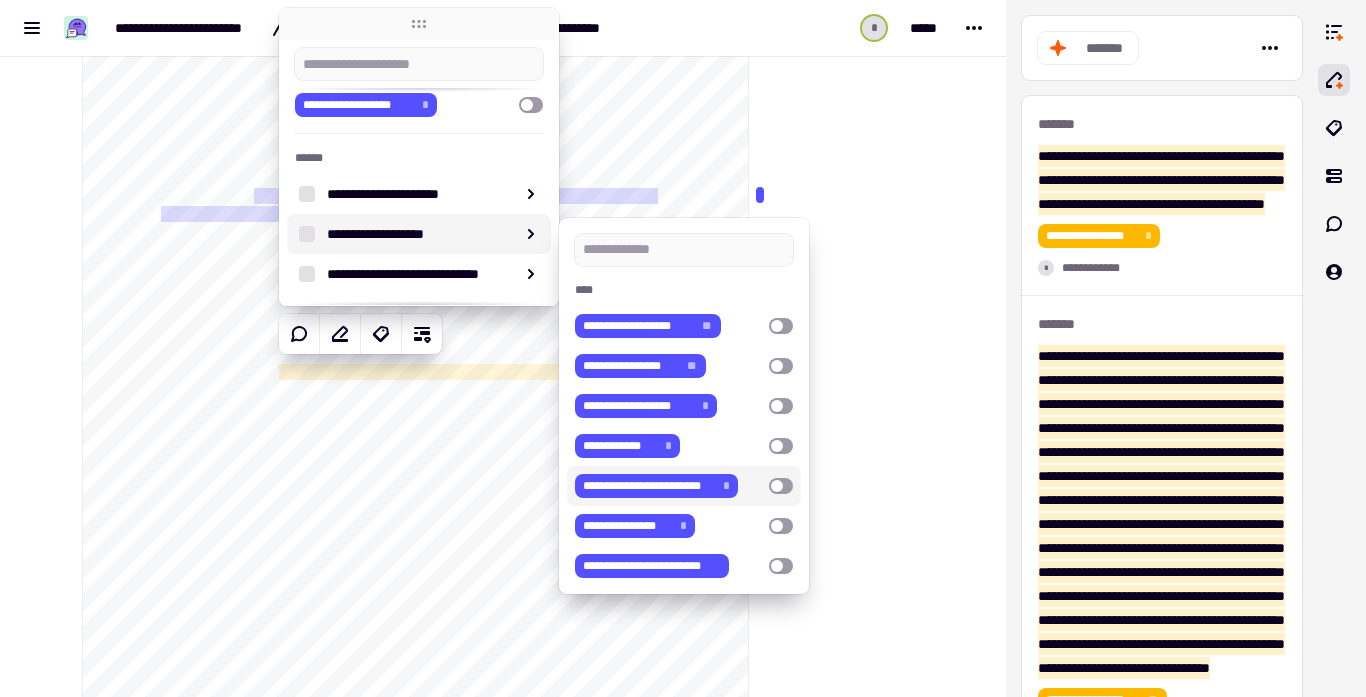 click at bounding box center (781, 486) 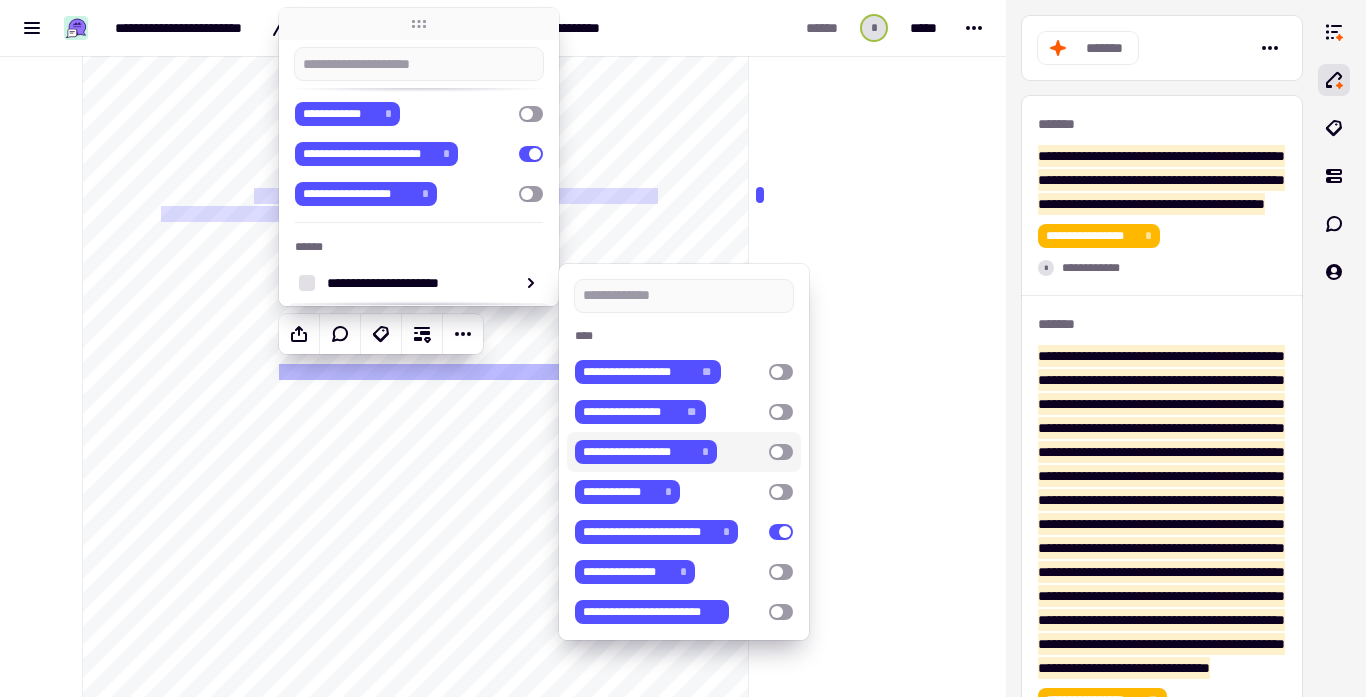 click at bounding box center [851, -5085] 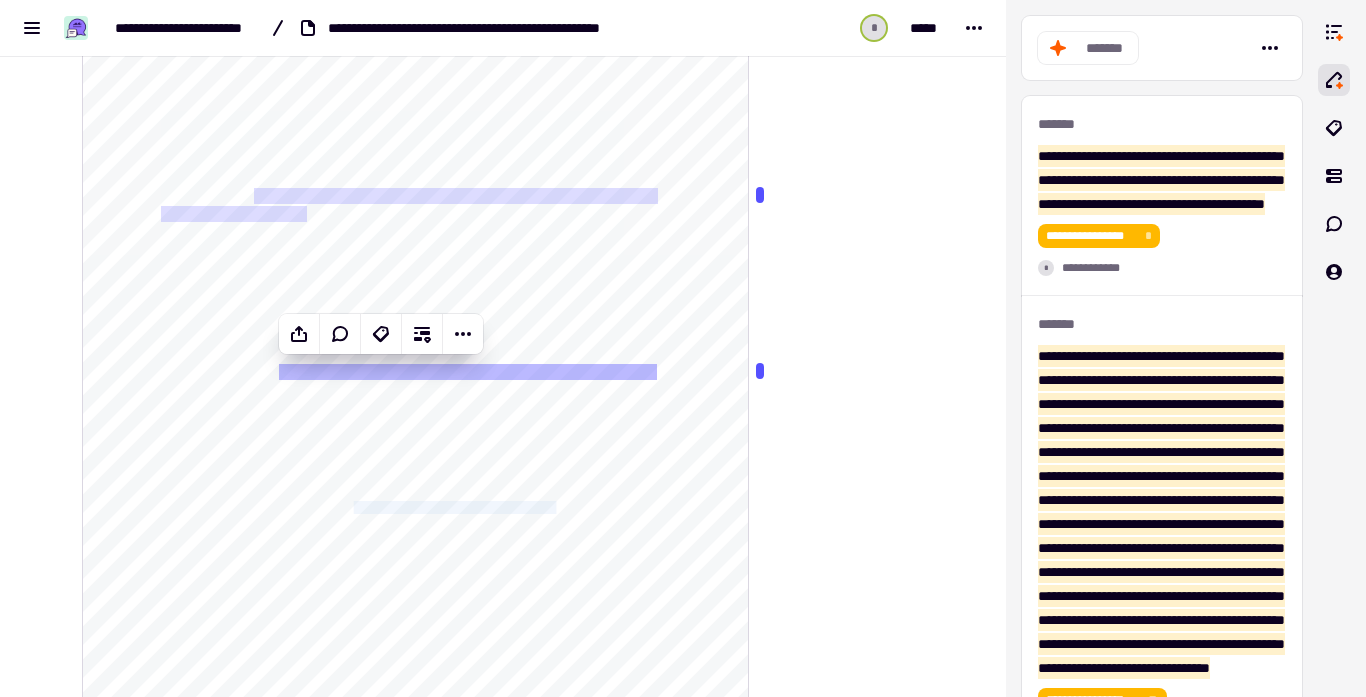 drag, startPoint x: 399, startPoint y: 509, endPoint x: 619, endPoint y: 508, distance: 220.00227 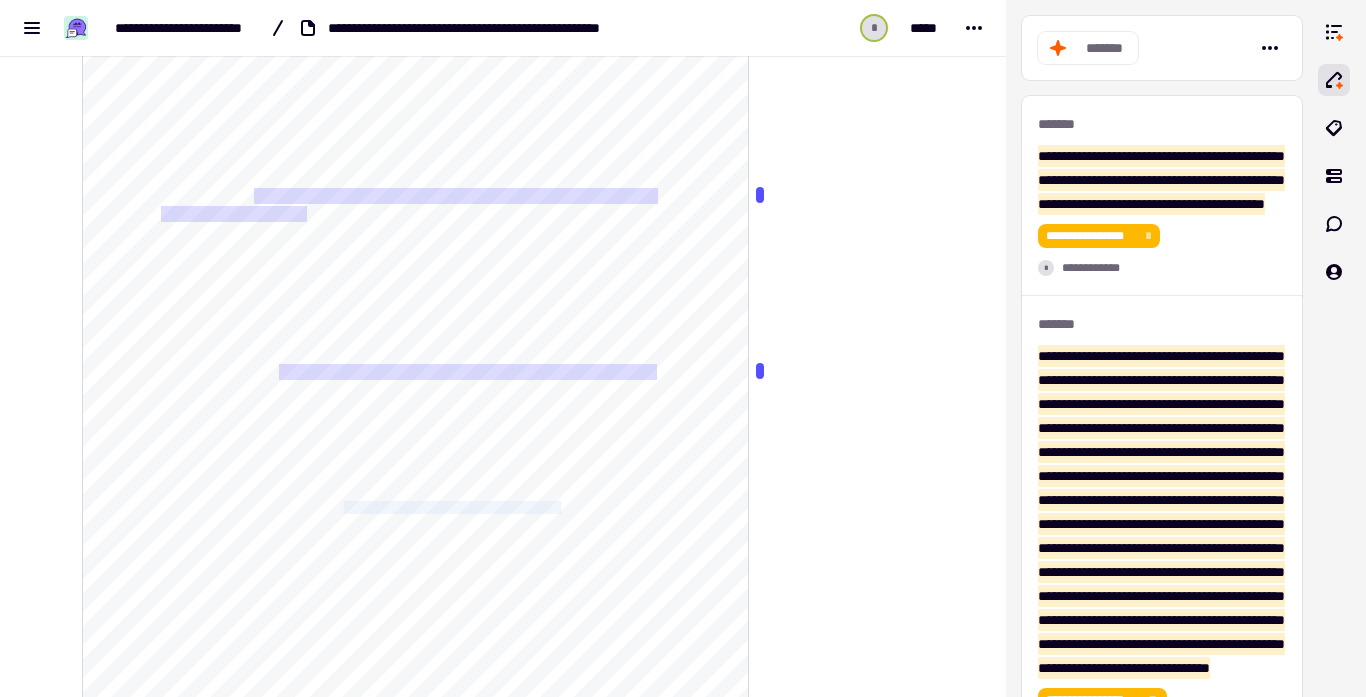 drag, startPoint x: 391, startPoint y: 502, endPoint x: 623, endPoint y: 502, distance: 232 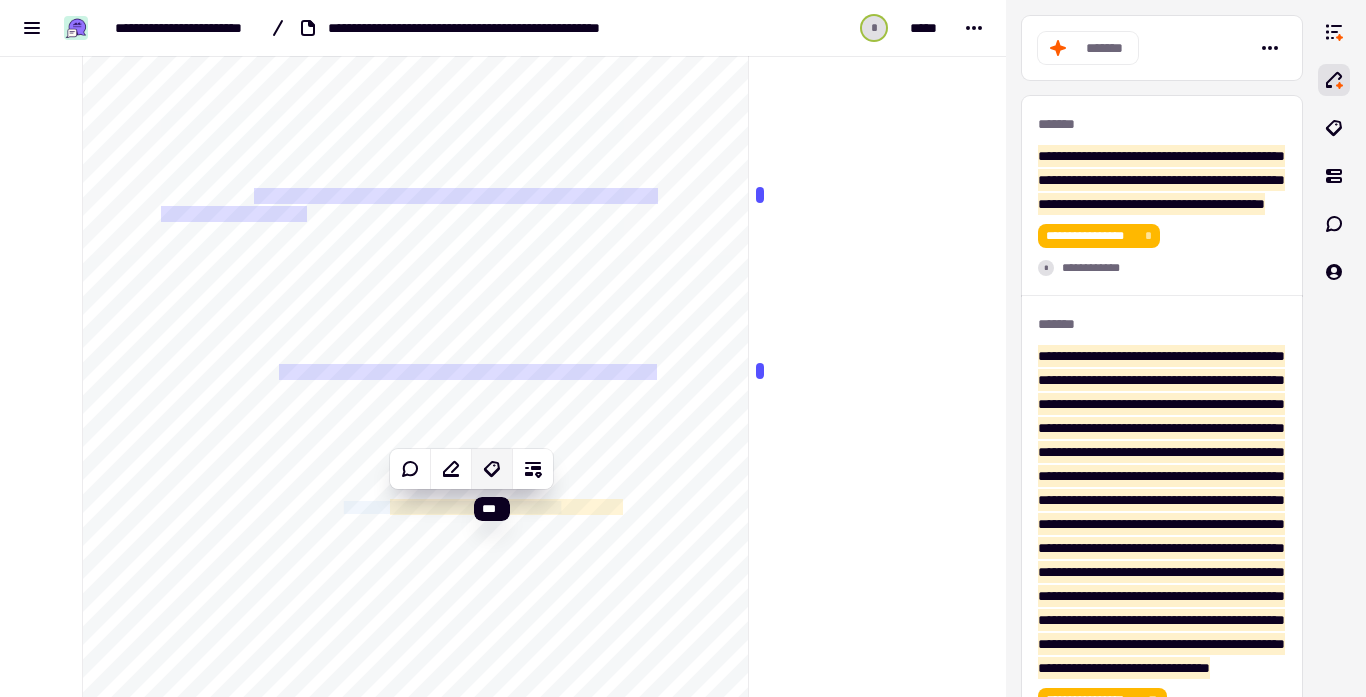 click 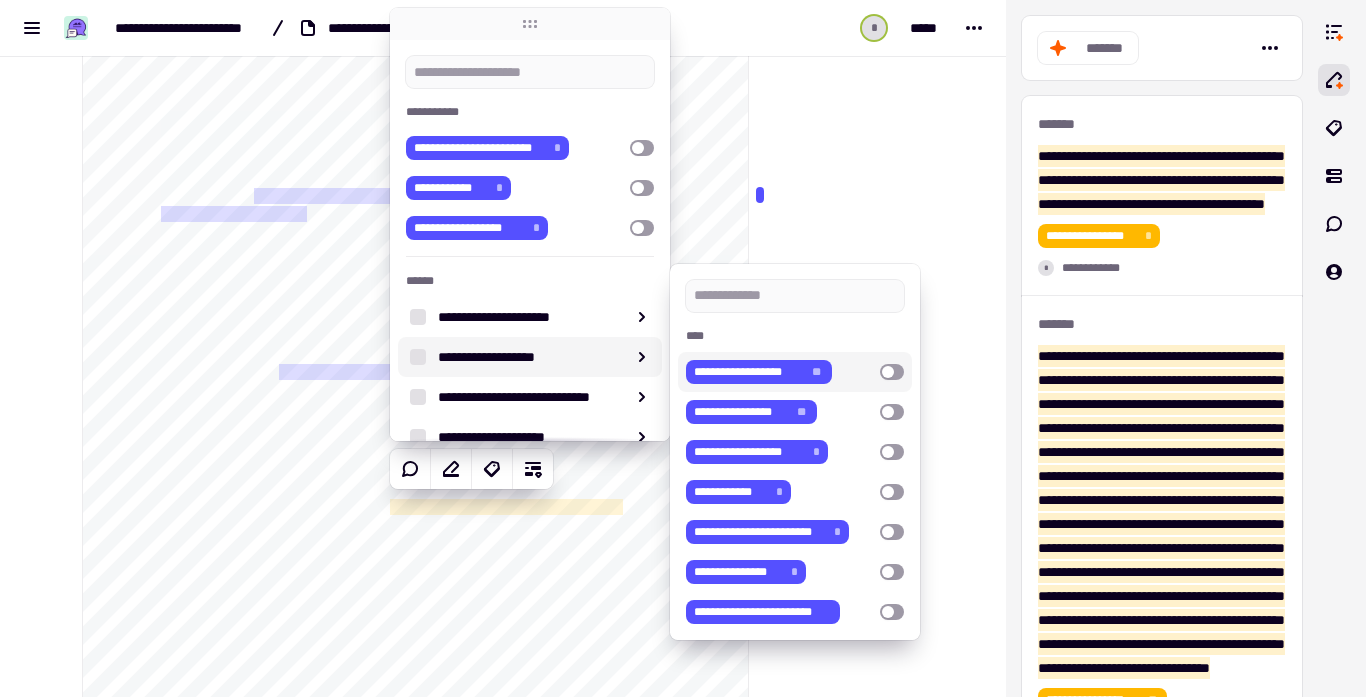 click at bounding box center [892, 372] 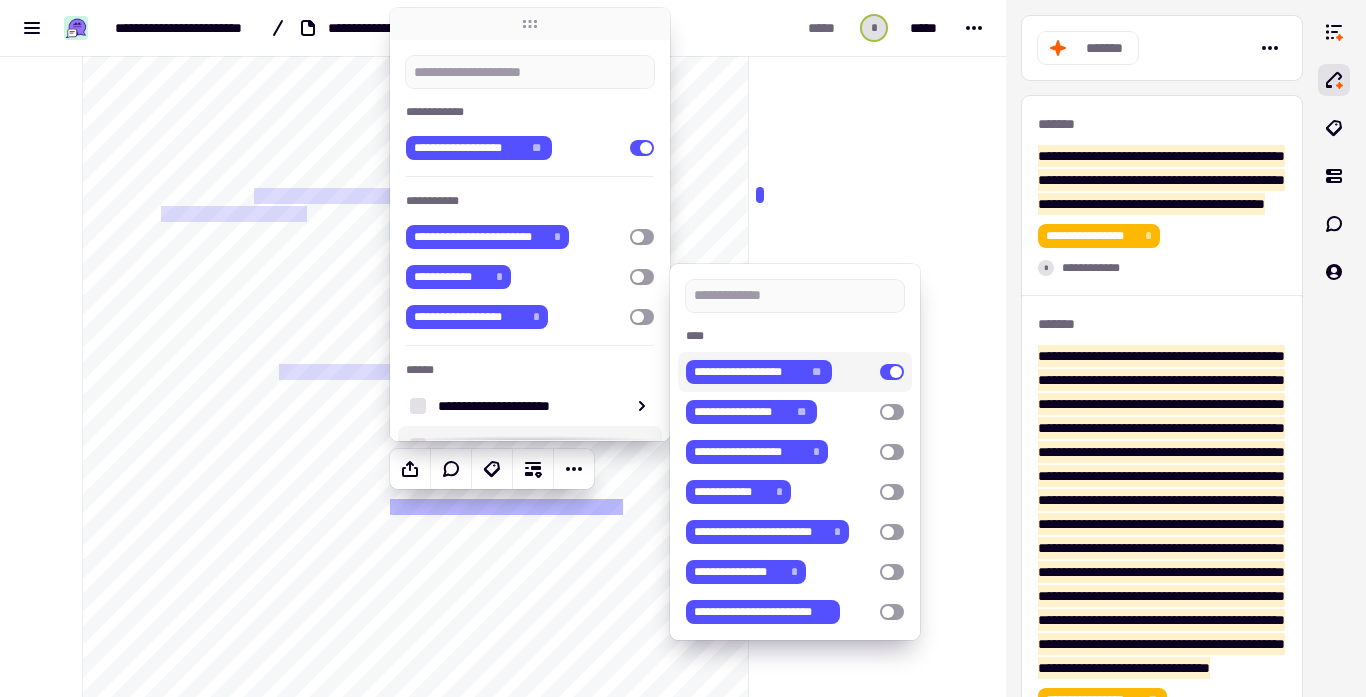 click on "**********" at bounding box center (503, 2256) 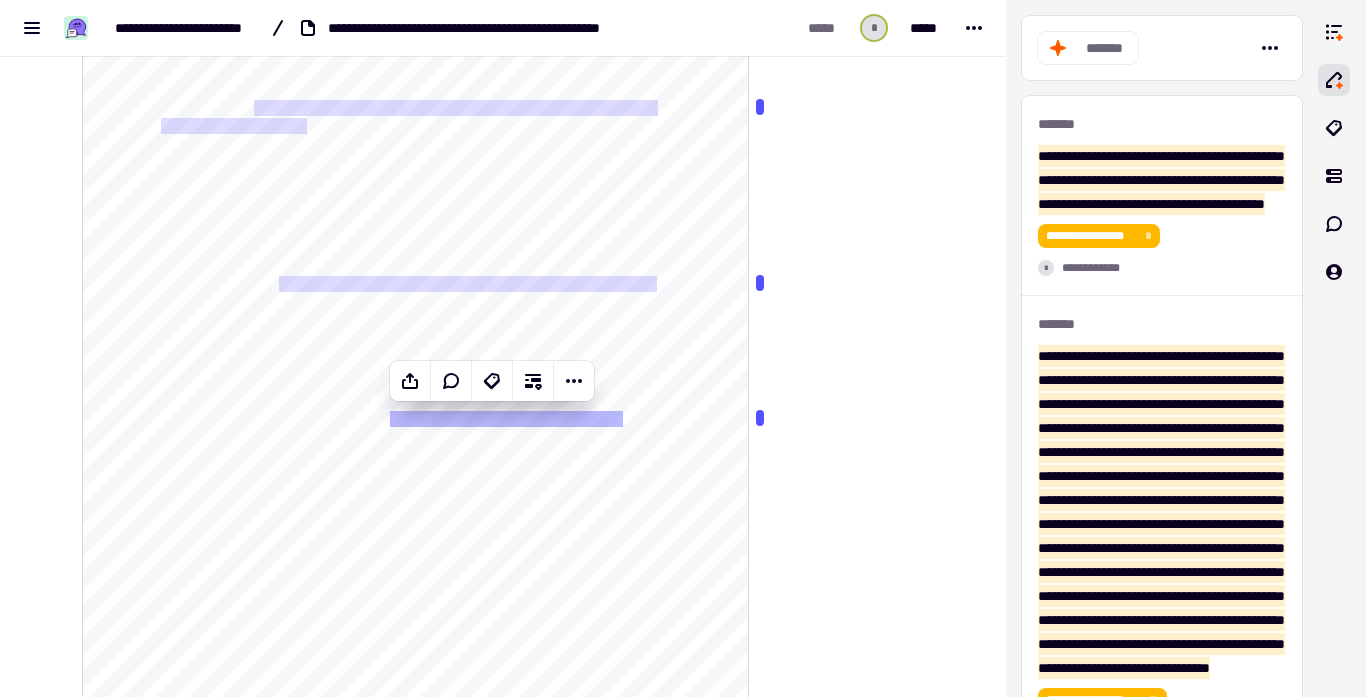 scroll, scrollTop: 10921, scrollLeft: 0, axis: vertical 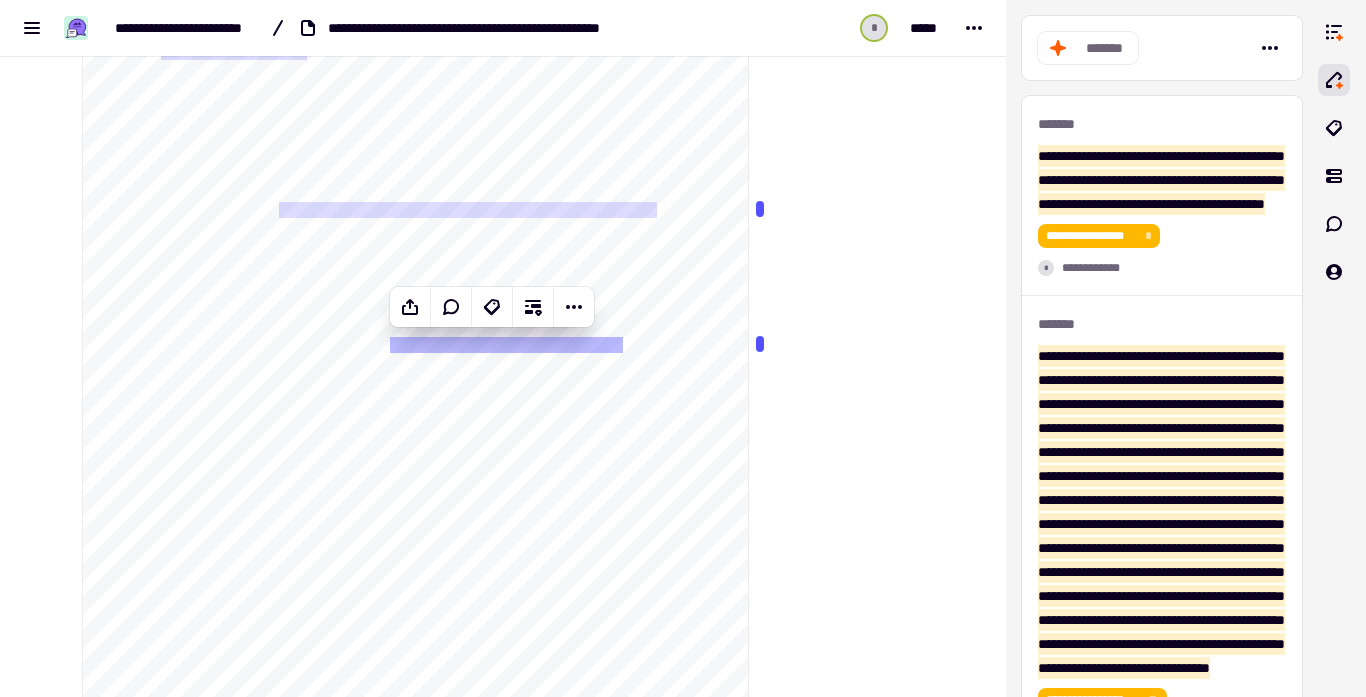 click at bounding box center [849, 2126] 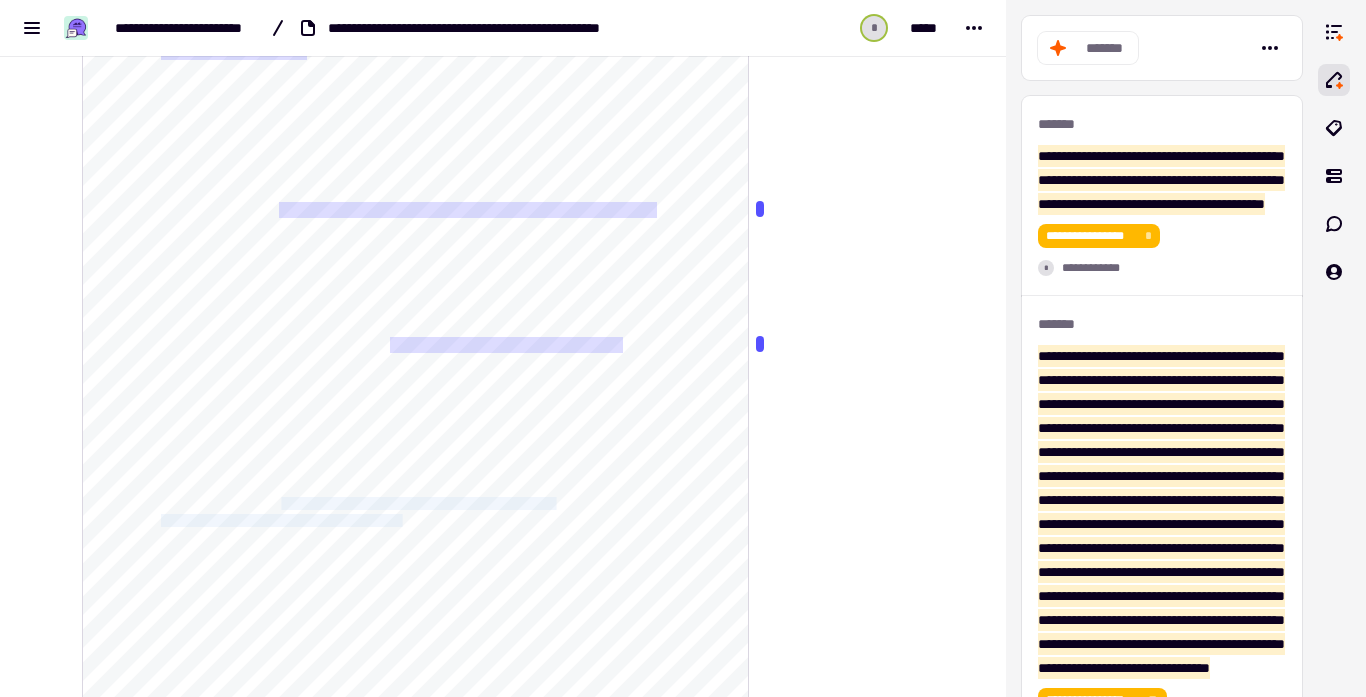 drag, startPoint x: 308, startPoint y: 500, endPoint x: 458, endPoint y: 518, distance: 151.07614 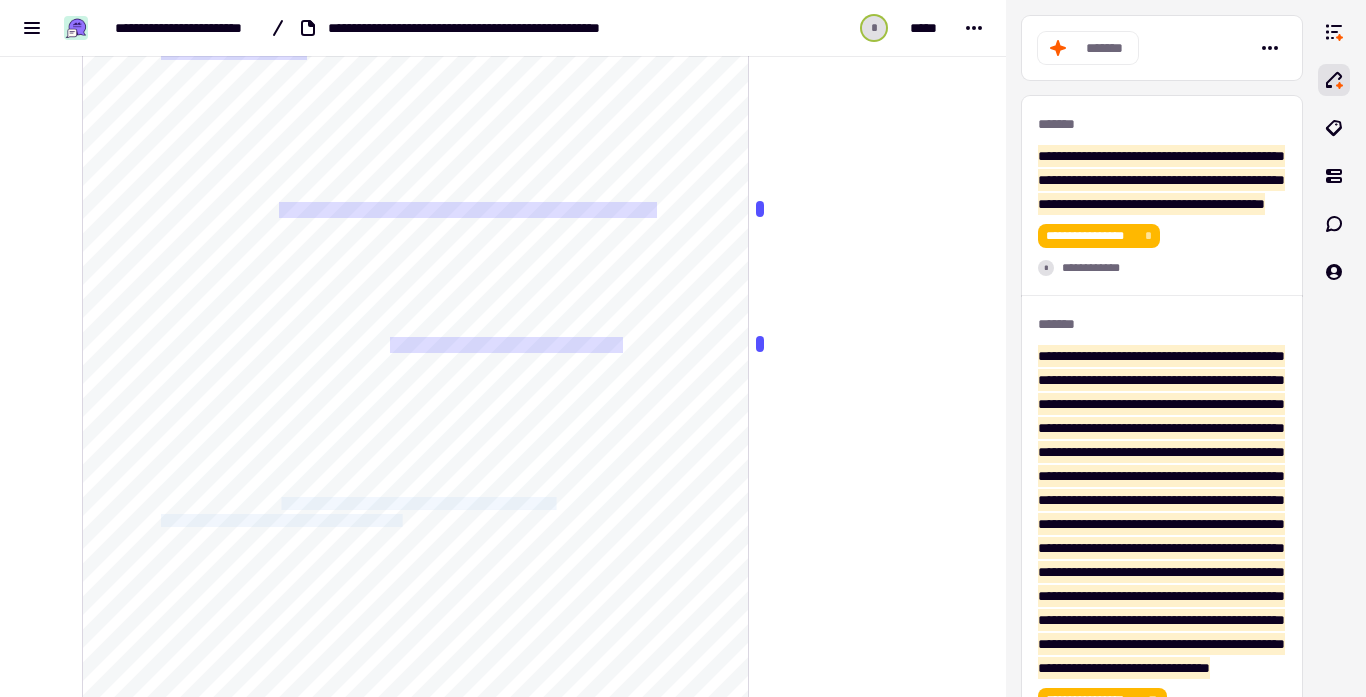 click on "**********" 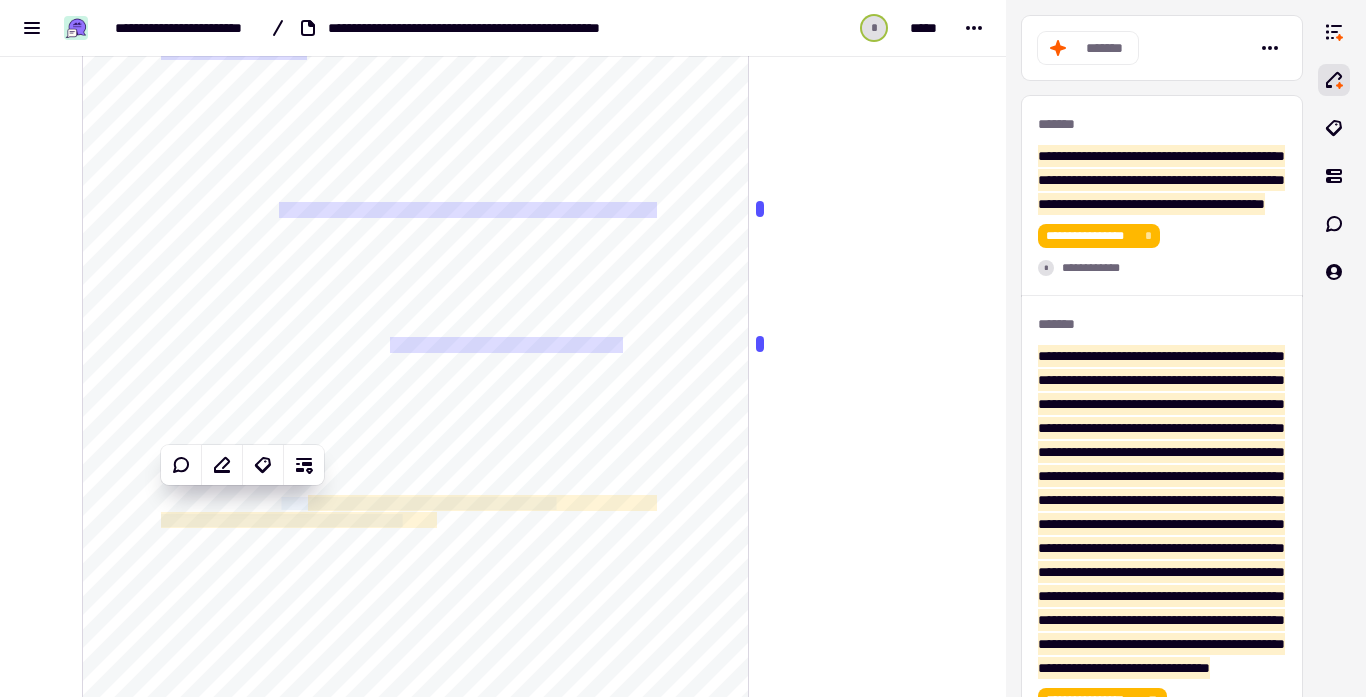 click on "**********" 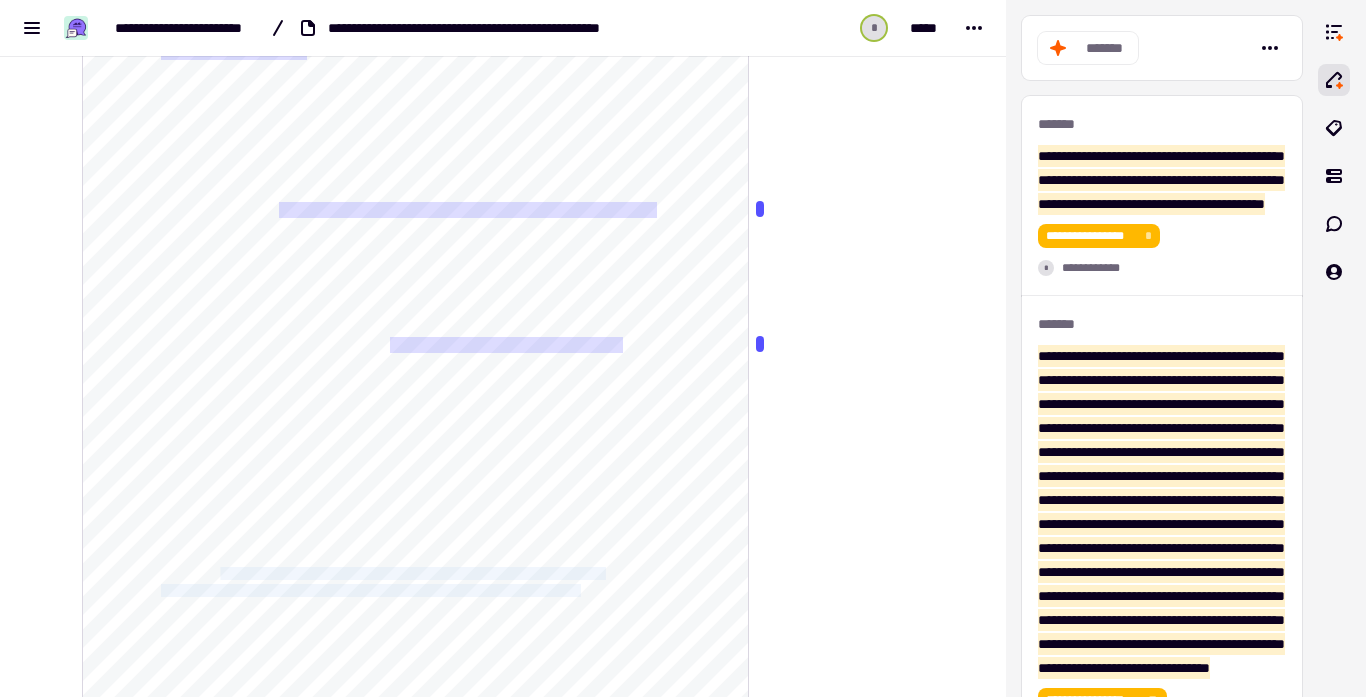drag, startPoint x: 229, startPoint y: 572, endPoint x: 634, endPoint y: 598, distance: 405.8337 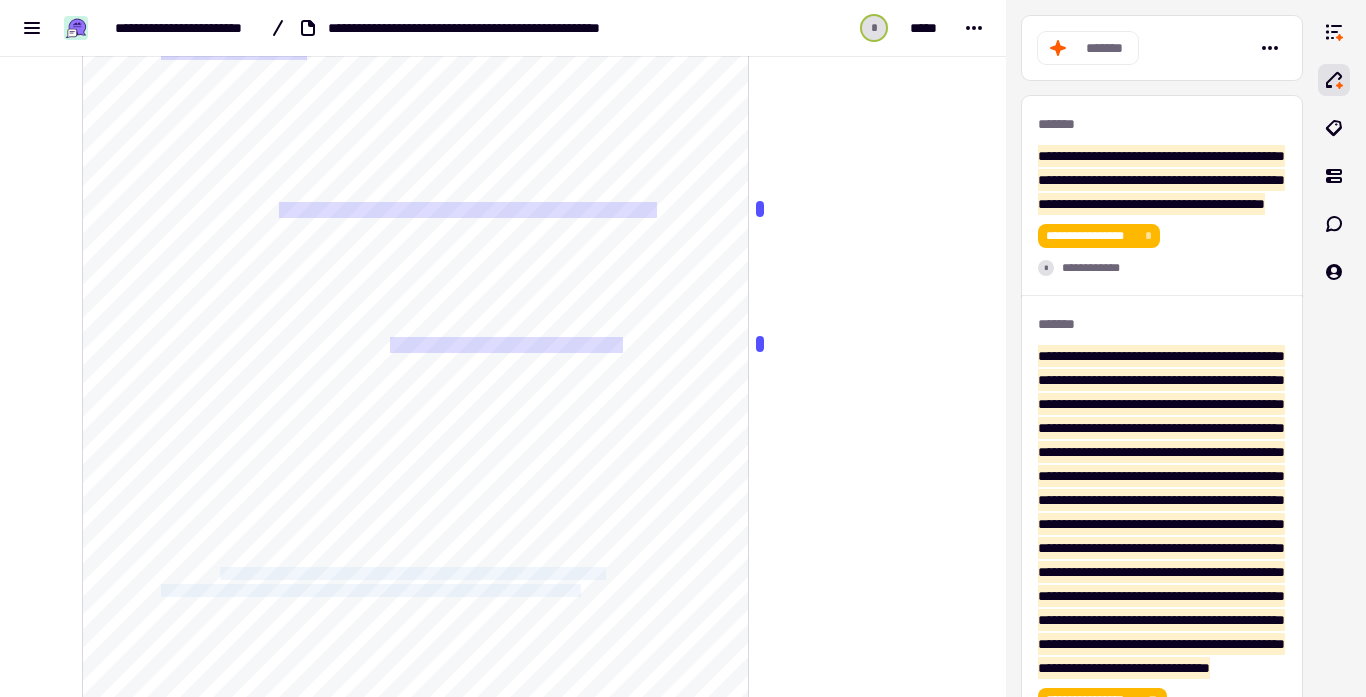 click on "**********" 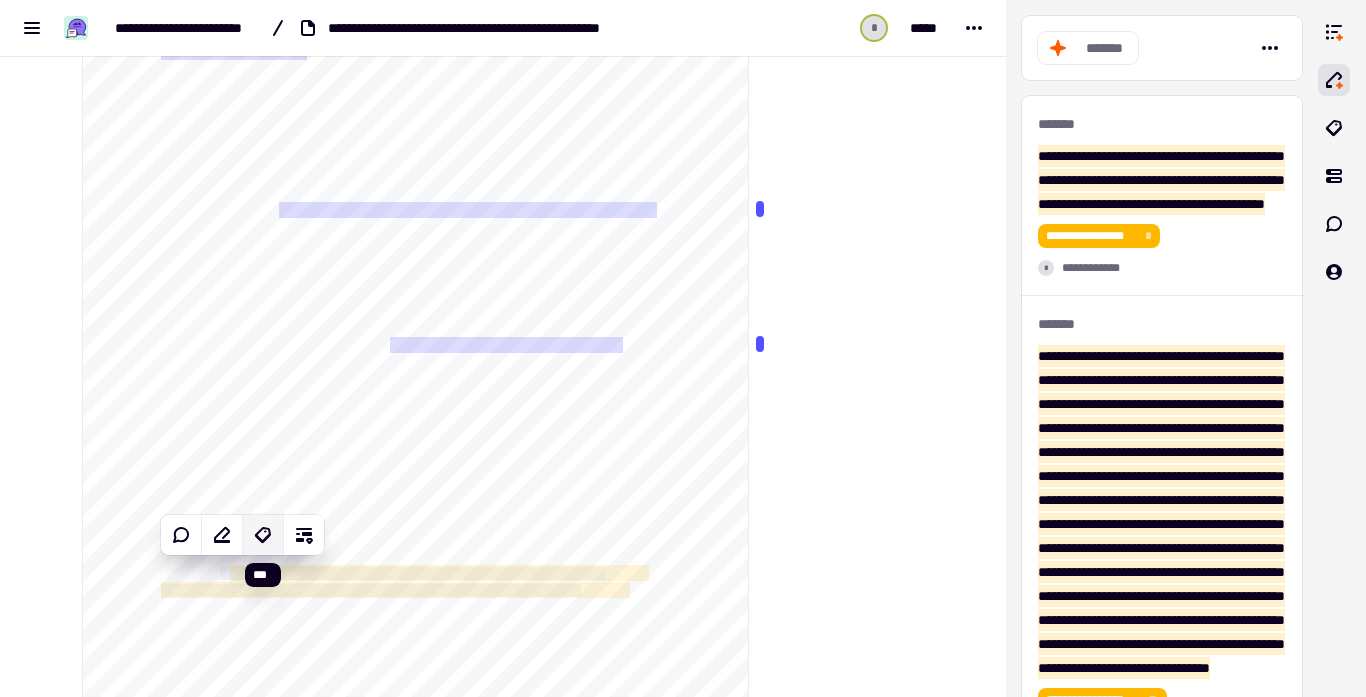 click 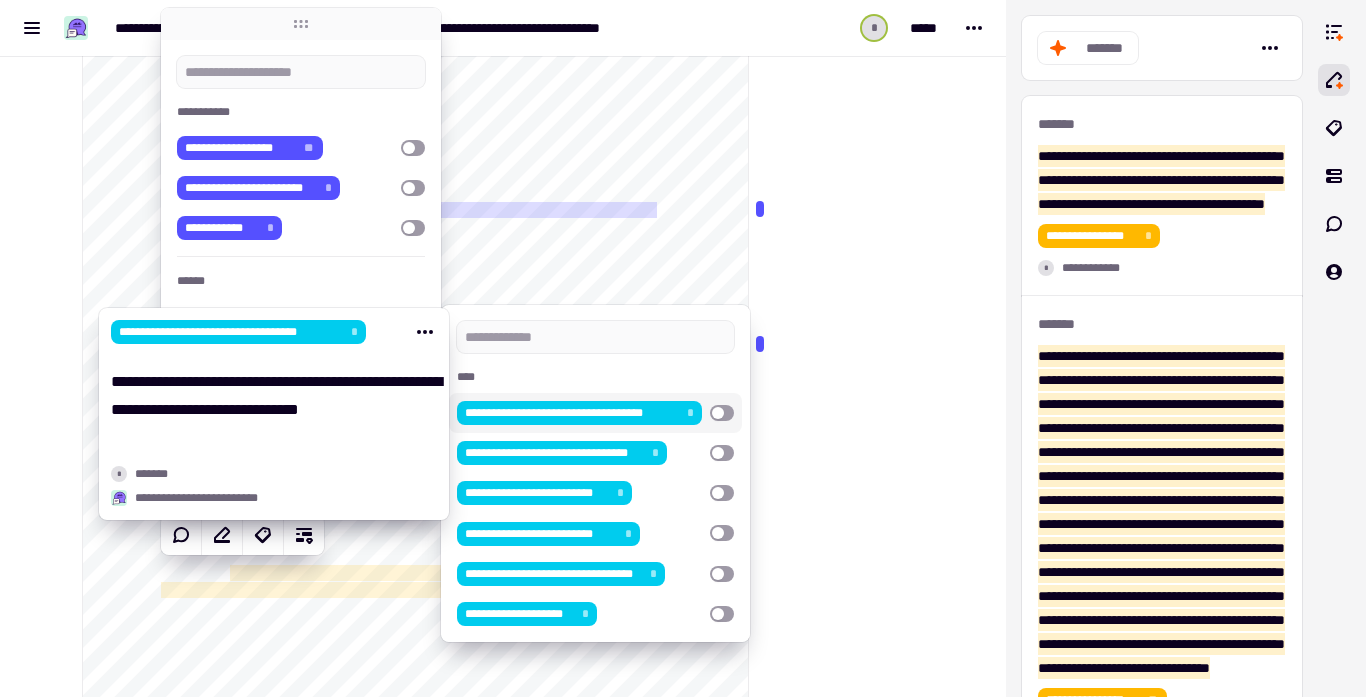 click at bounding box center (849, 2126) 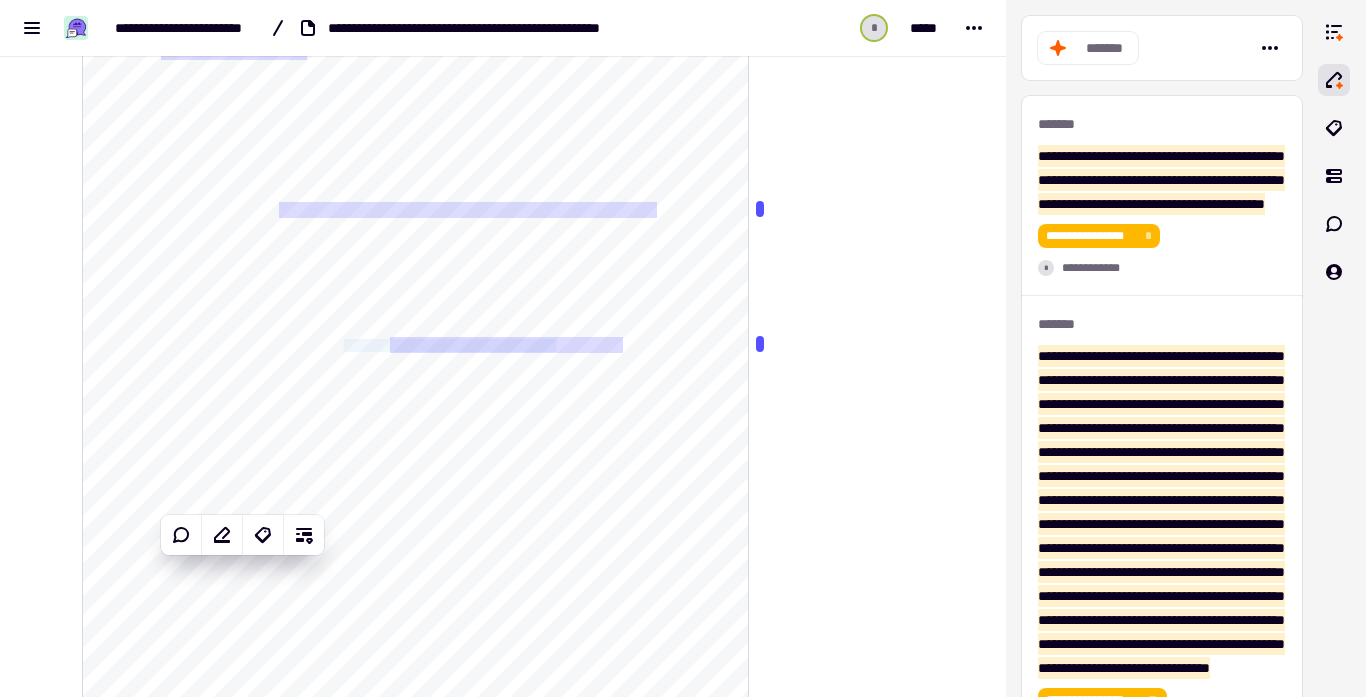 drag, startPoint x: 391, startPoint y: 341, endPoint x: 619, endPoint y: 343, distance: 228.00877 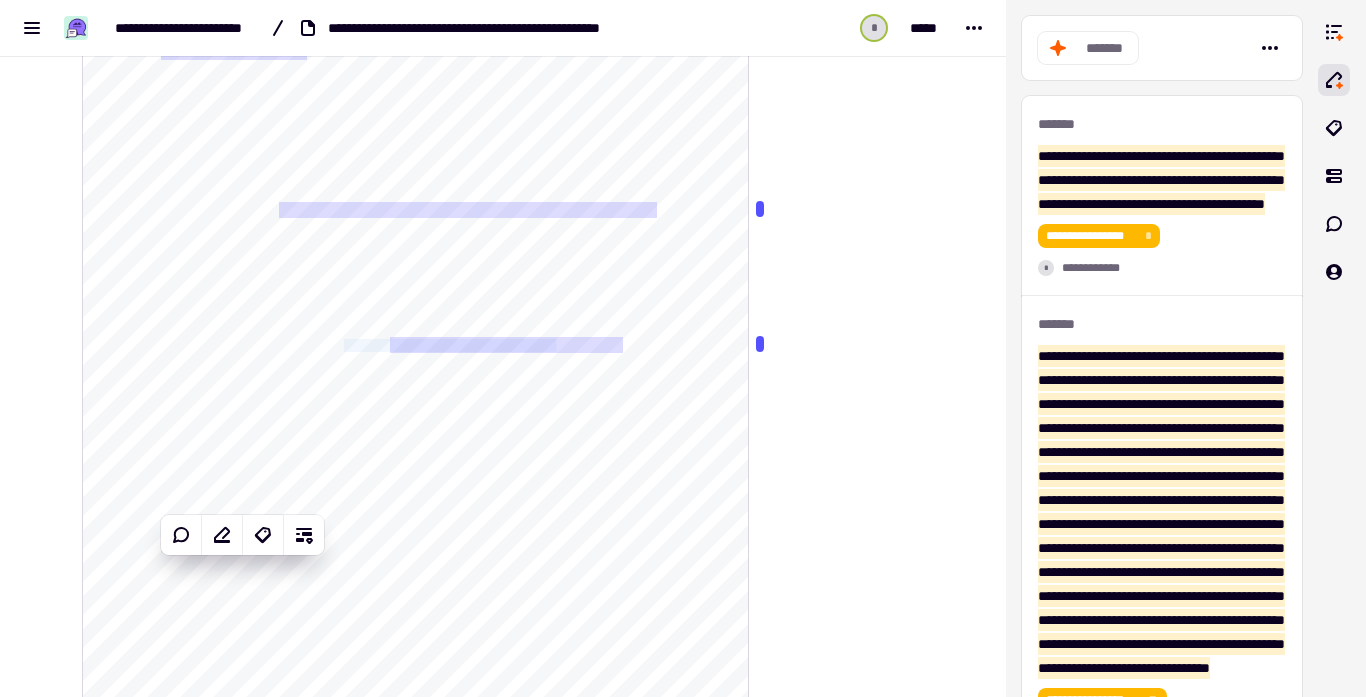 click on "**********" 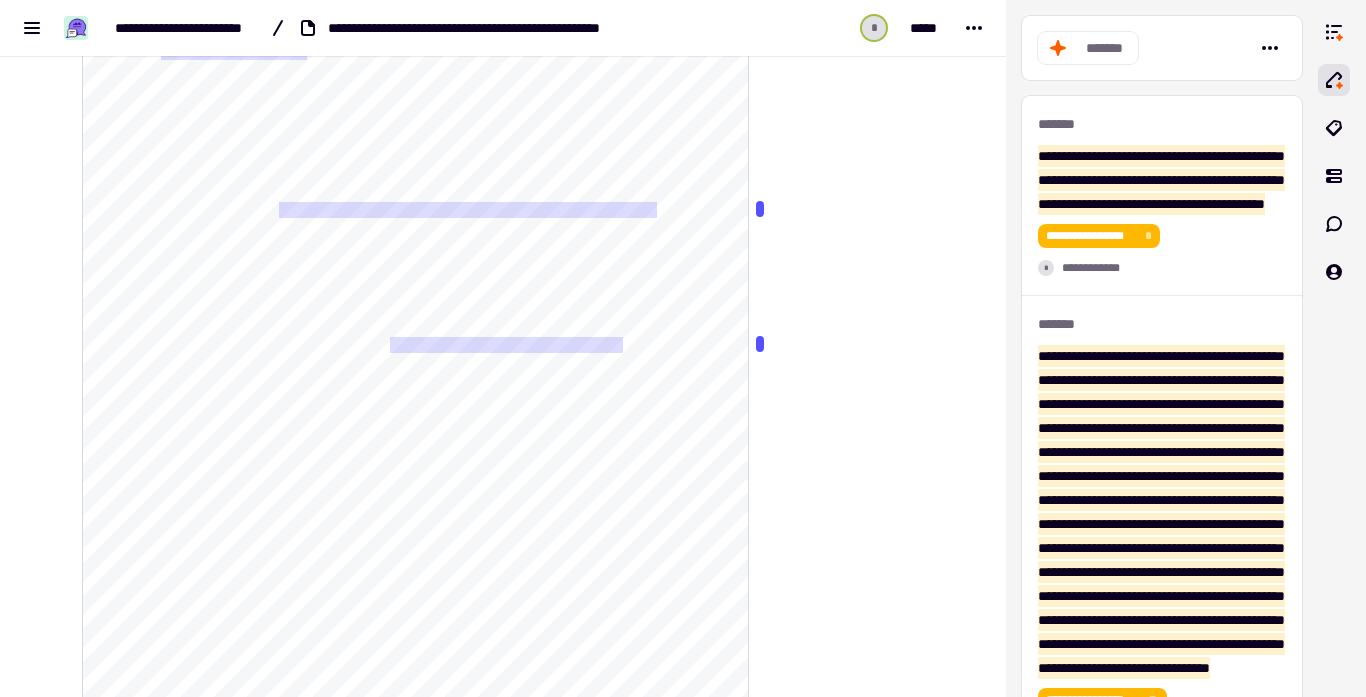 click on "**********" 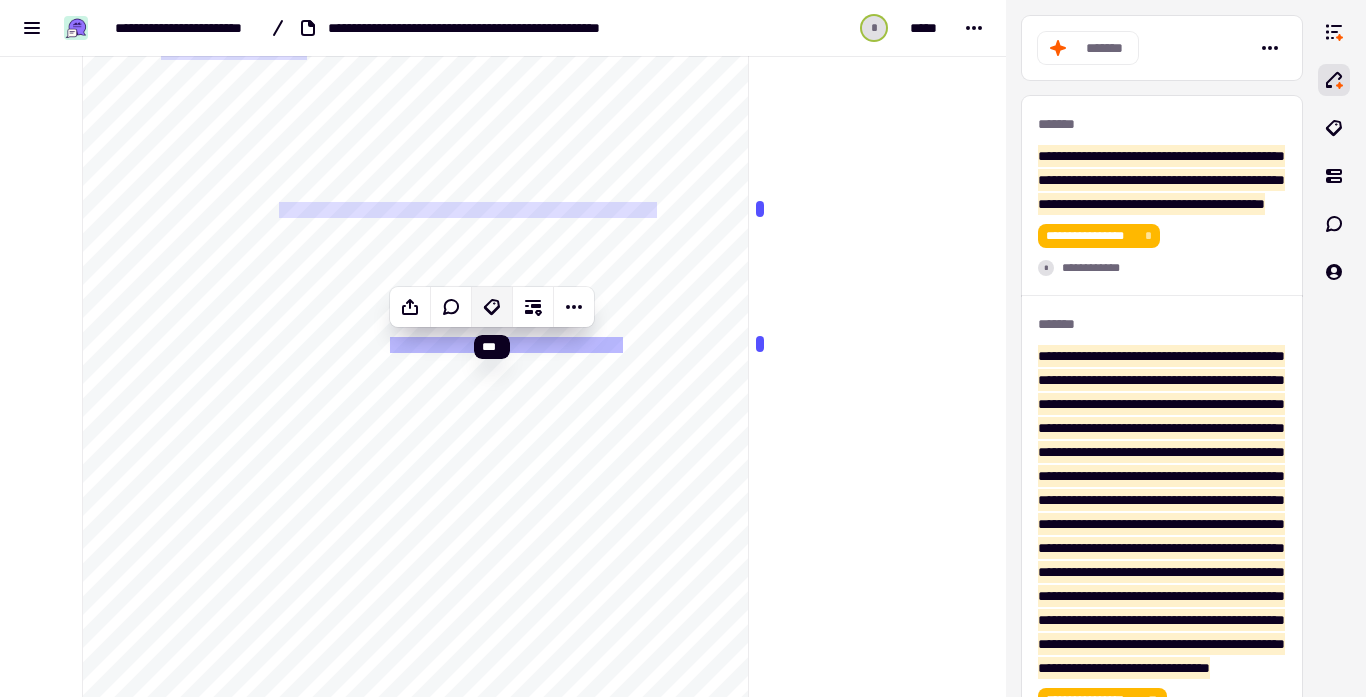 click 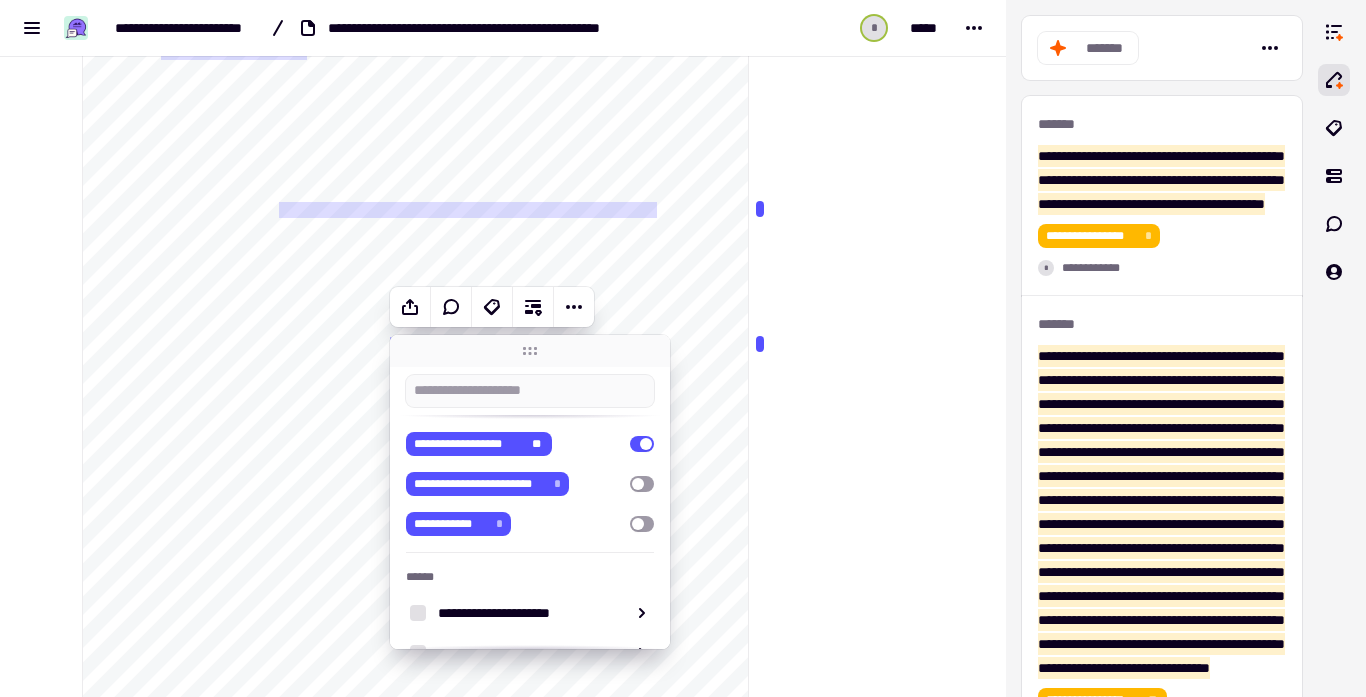 scroll, scrollTop: 241, scrollLeft: 0, axis: vertical 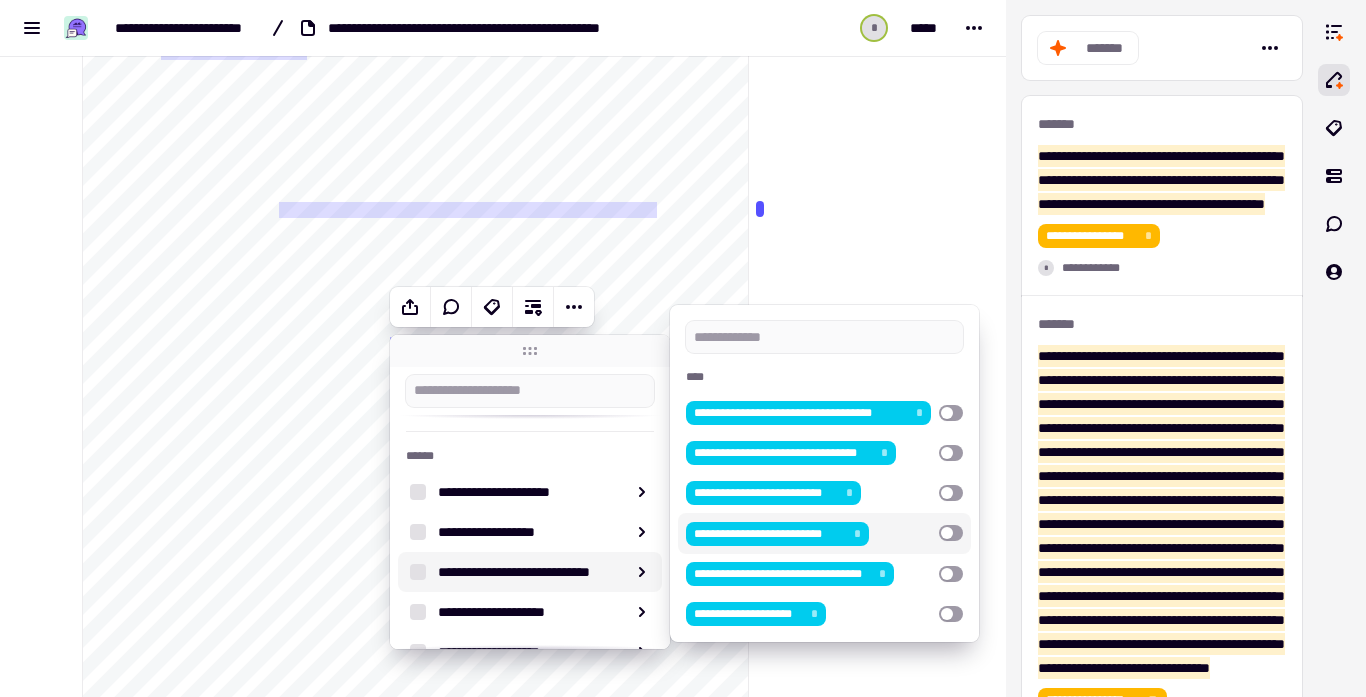 click on "**********" at bounding box center (824, 533) 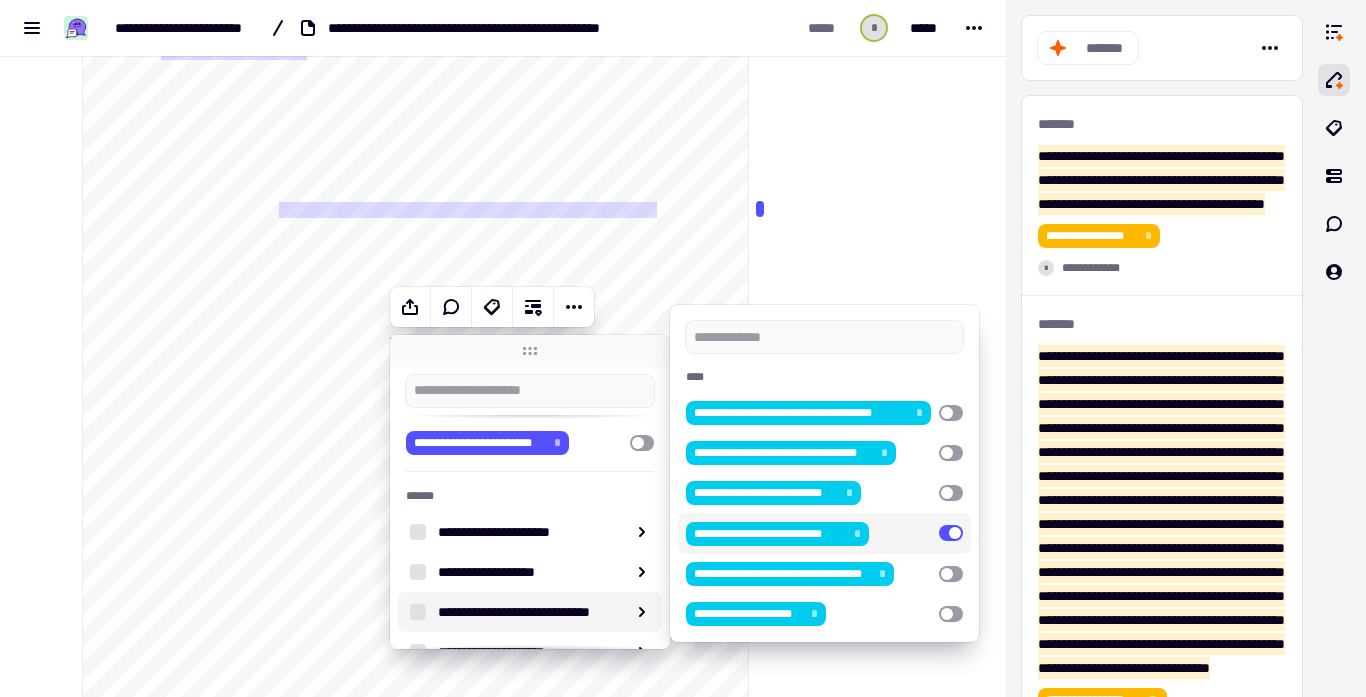 click at bounding box center (851, -5196) 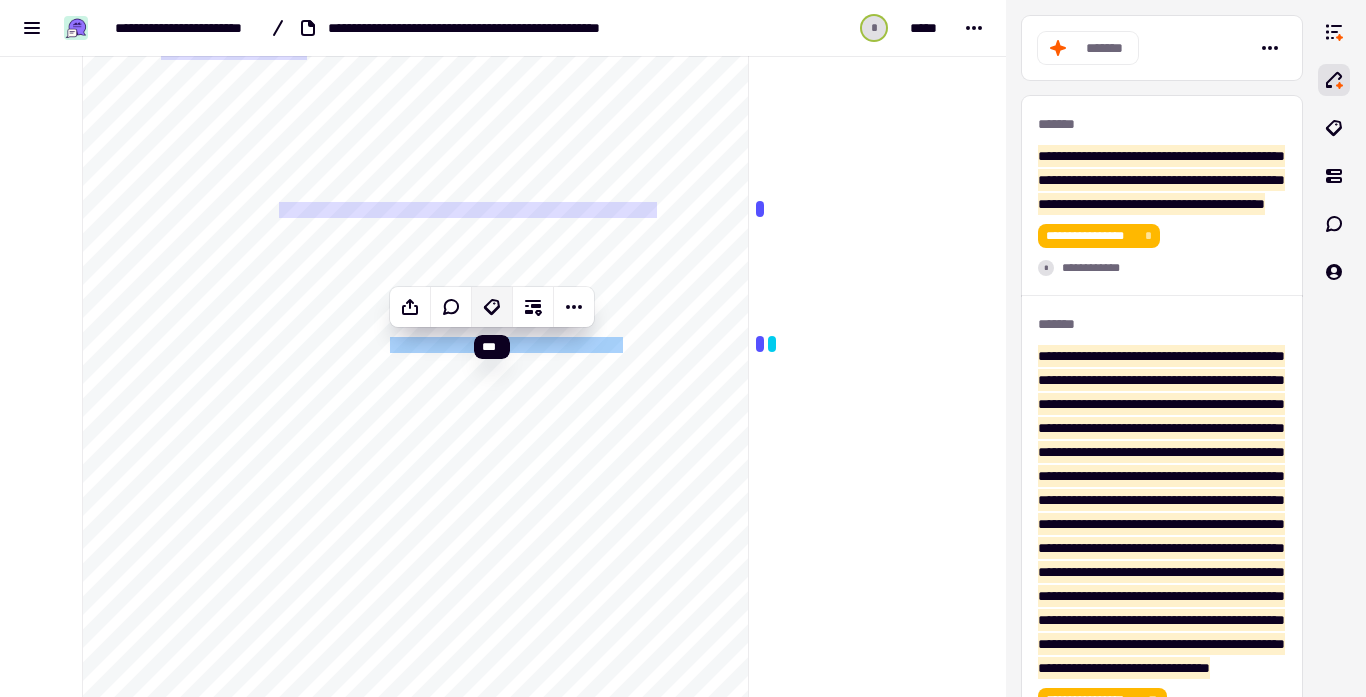 click 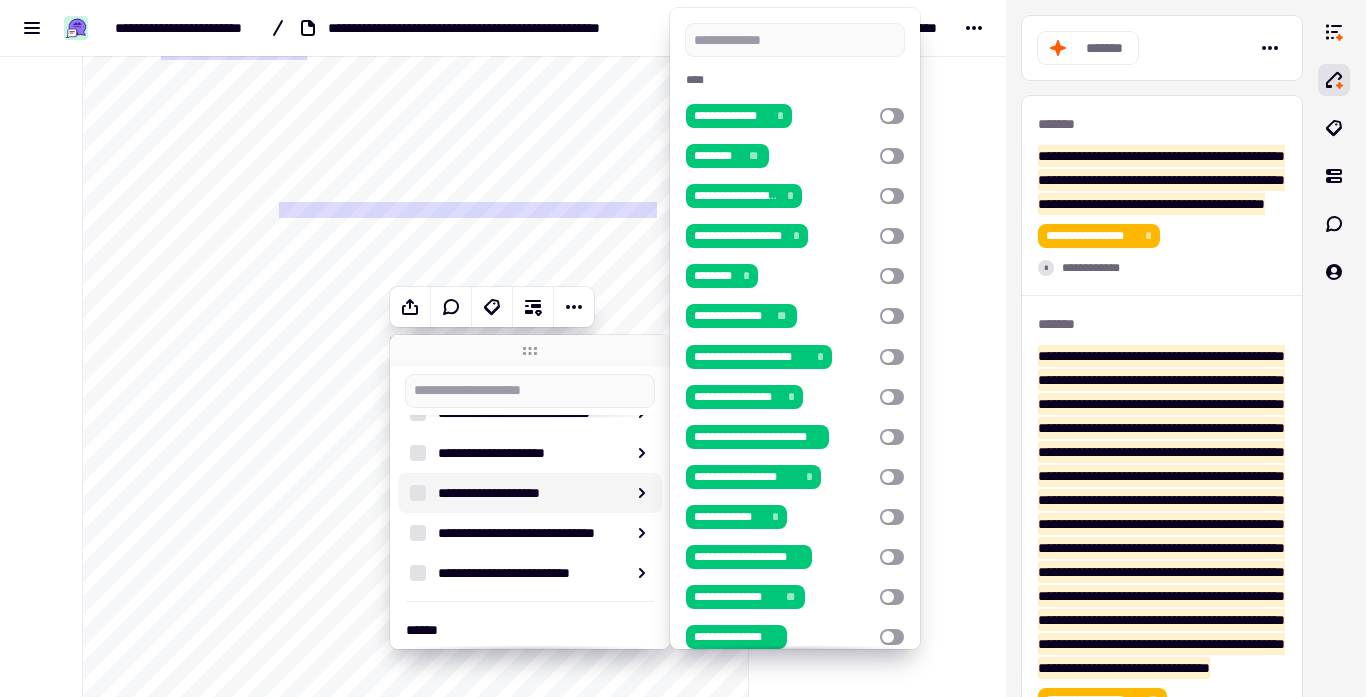 scroll, scrollTop: 445, scrollLeft: 0, axis: vertical 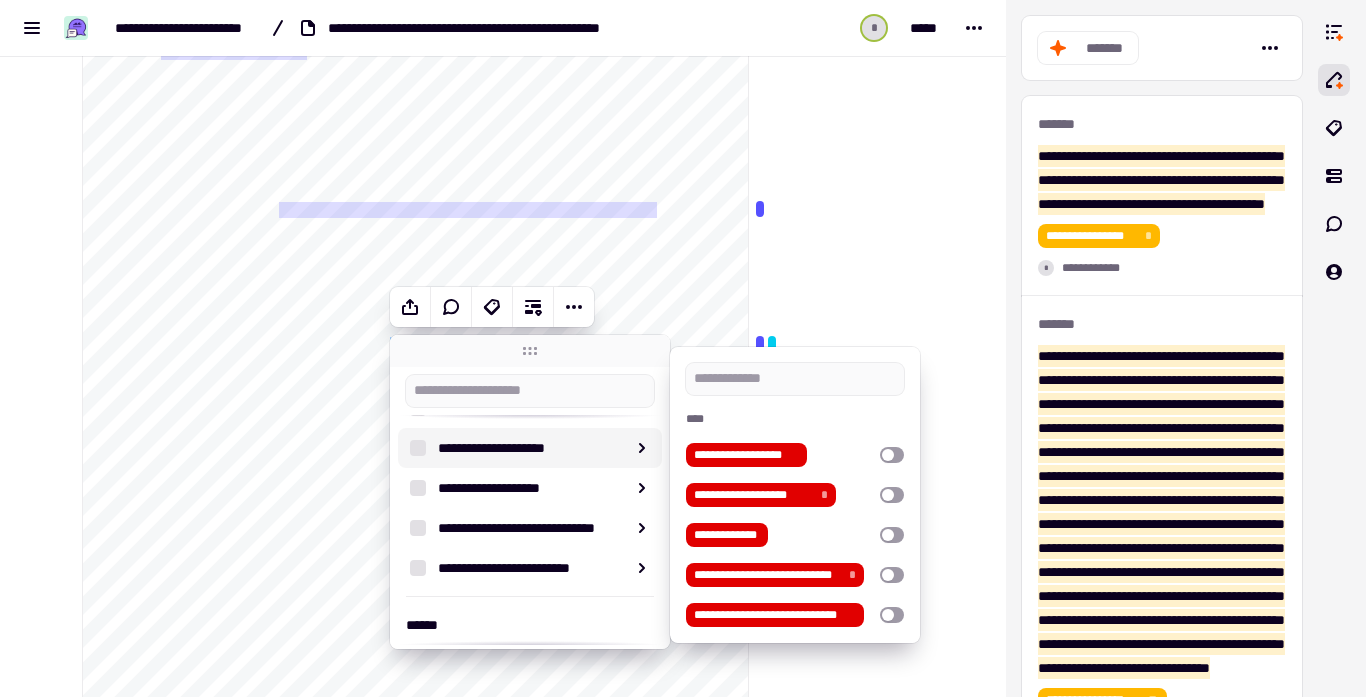 click at bounding box center (795, 379) 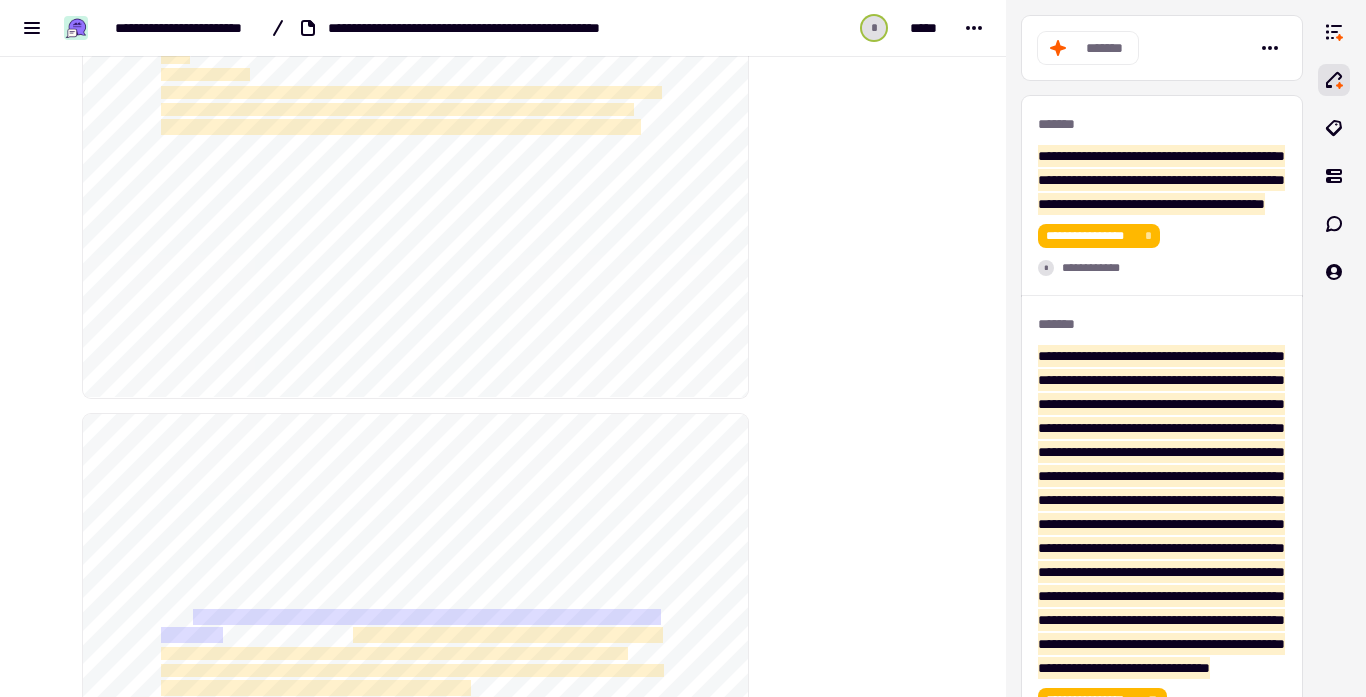 scroll, scrollTop: 8614, scrollLeft: 0, axis: vertical 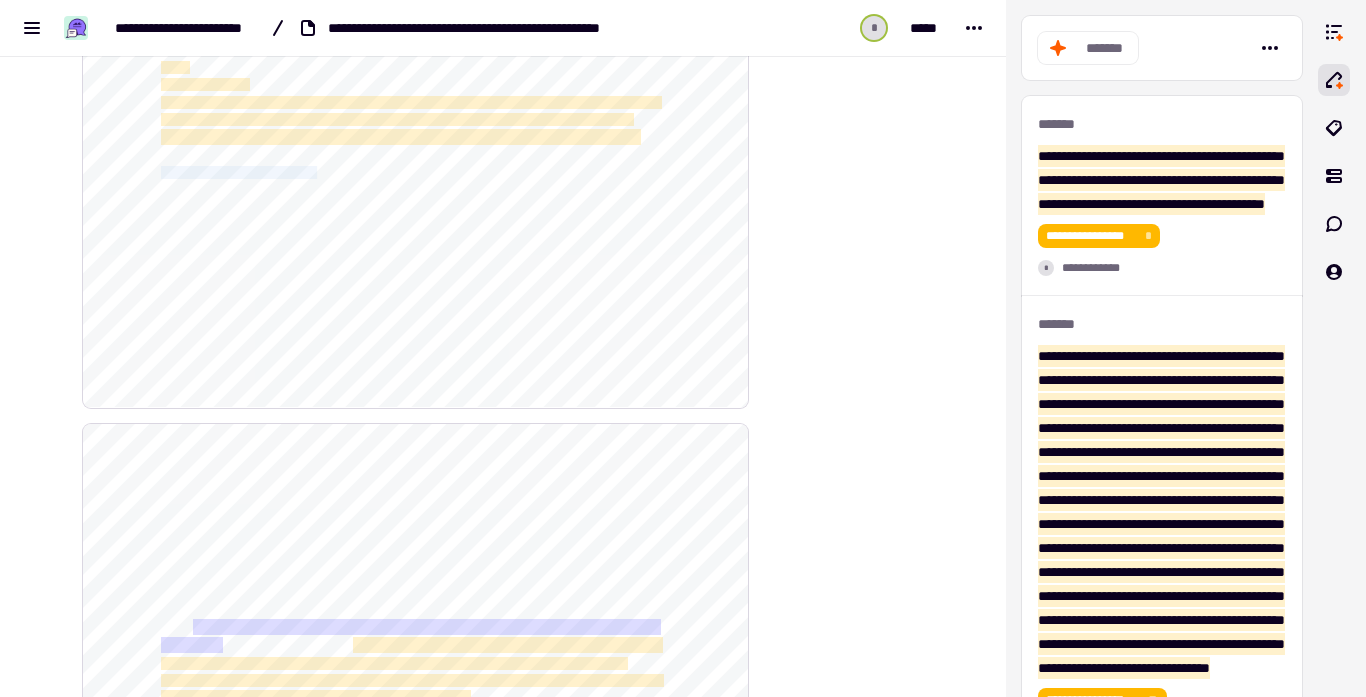 drag, startPoint x: 162, startPoint y: 166, endPoint x: 352, endPoint y: 172, distance: 190.09471 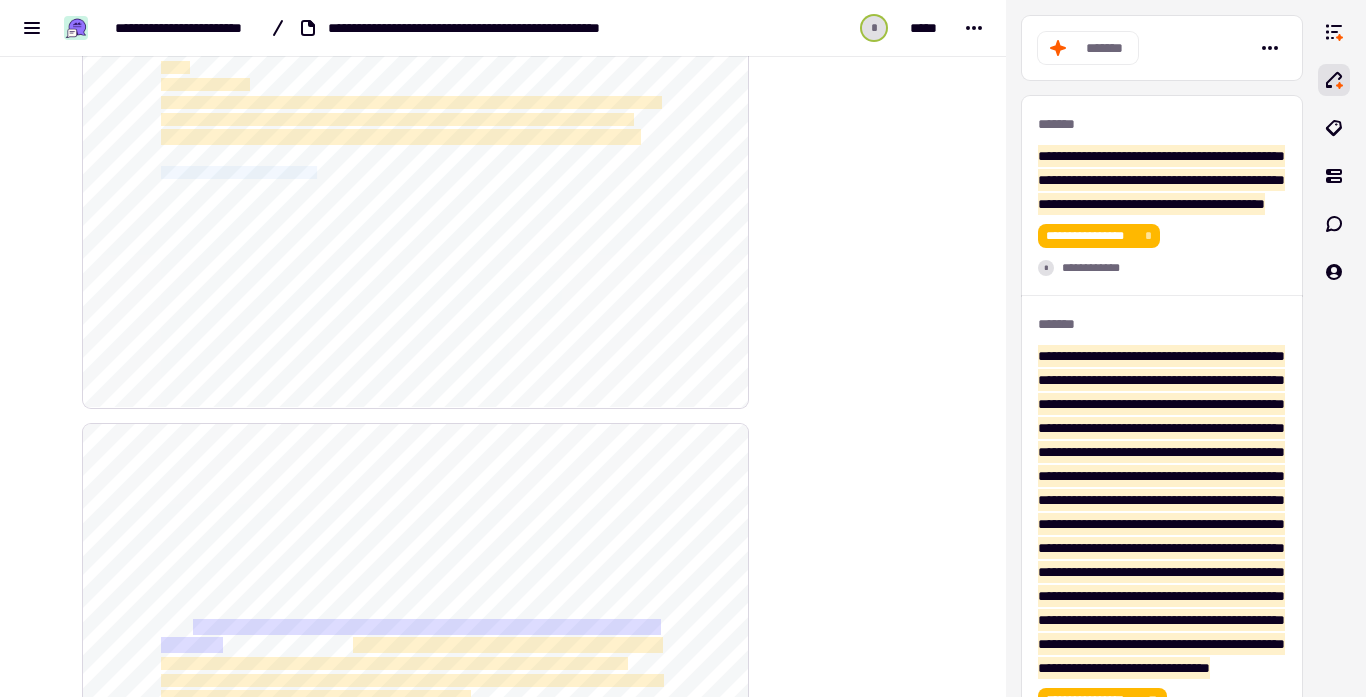 click on "**********" 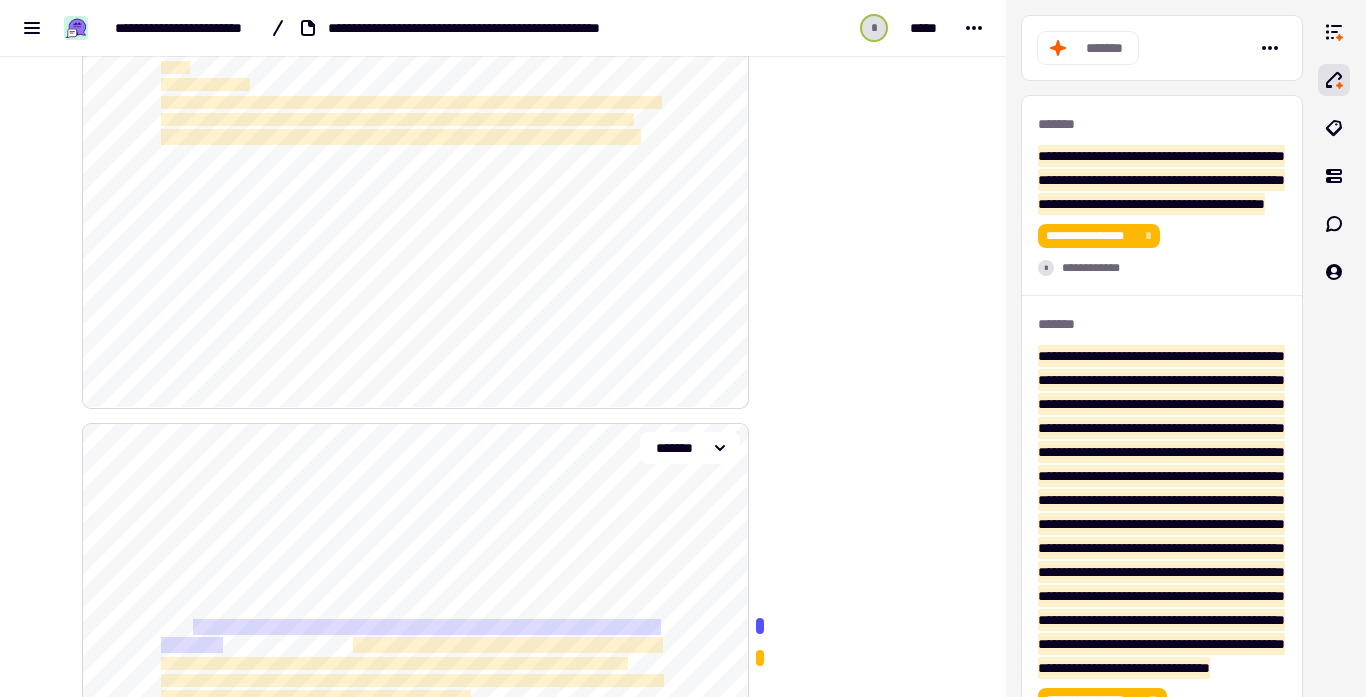 drag, startPoint x: 160, startPoint y: 169, endPoint x: 281, endPoint y: 172, distance: 121.037186 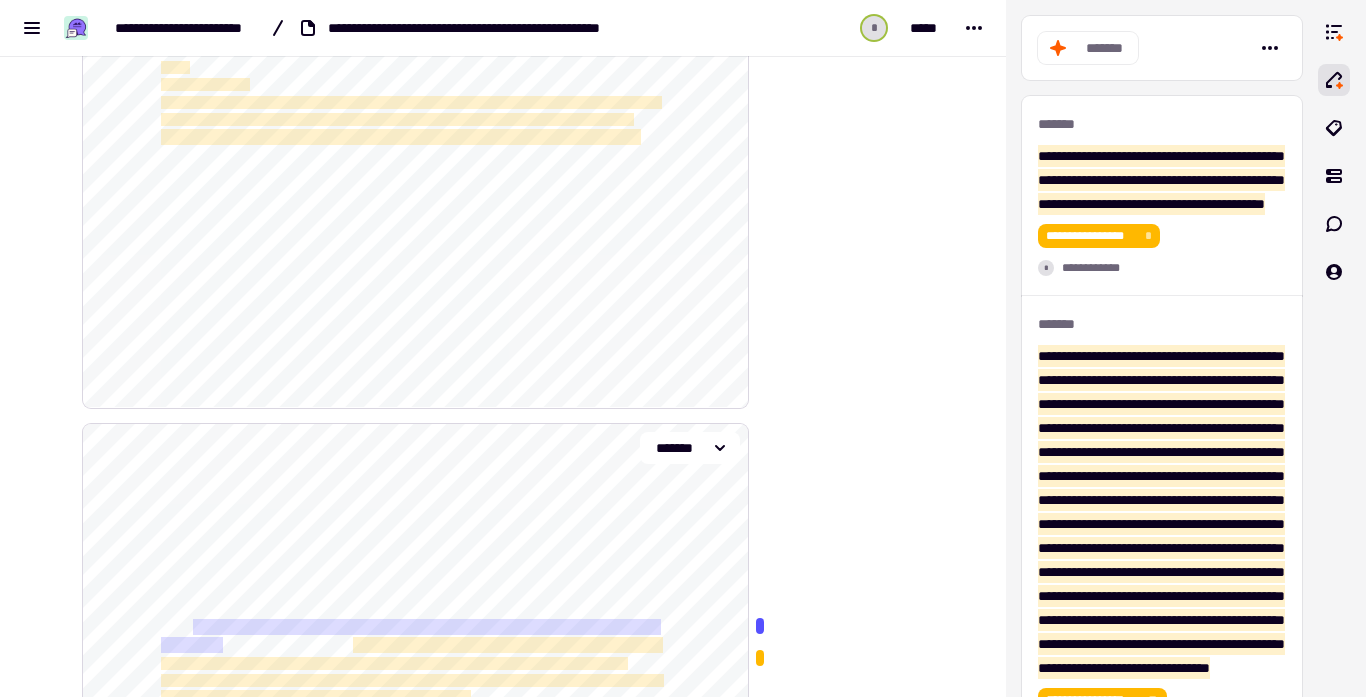 click on "**********" 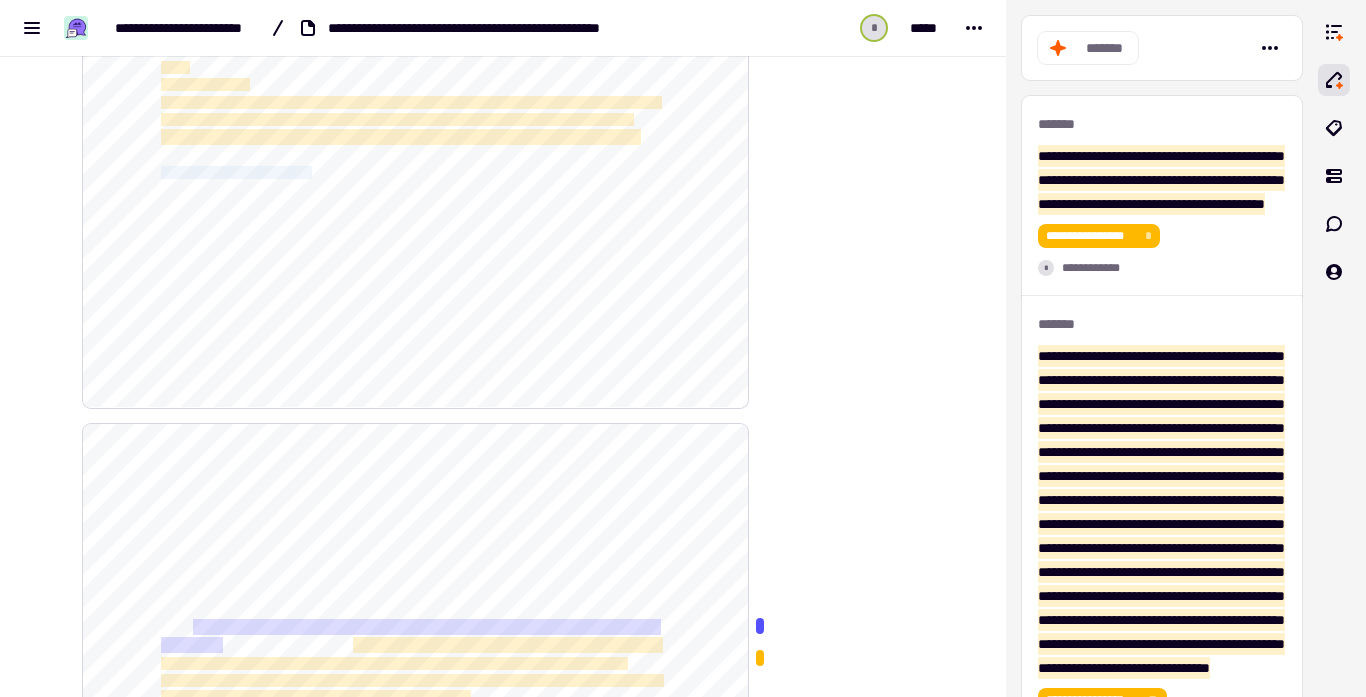 drag, startPoint x: 162, startPoint y: 168, endPoint x: 349, endPoint y: 169, distance: 187.00267 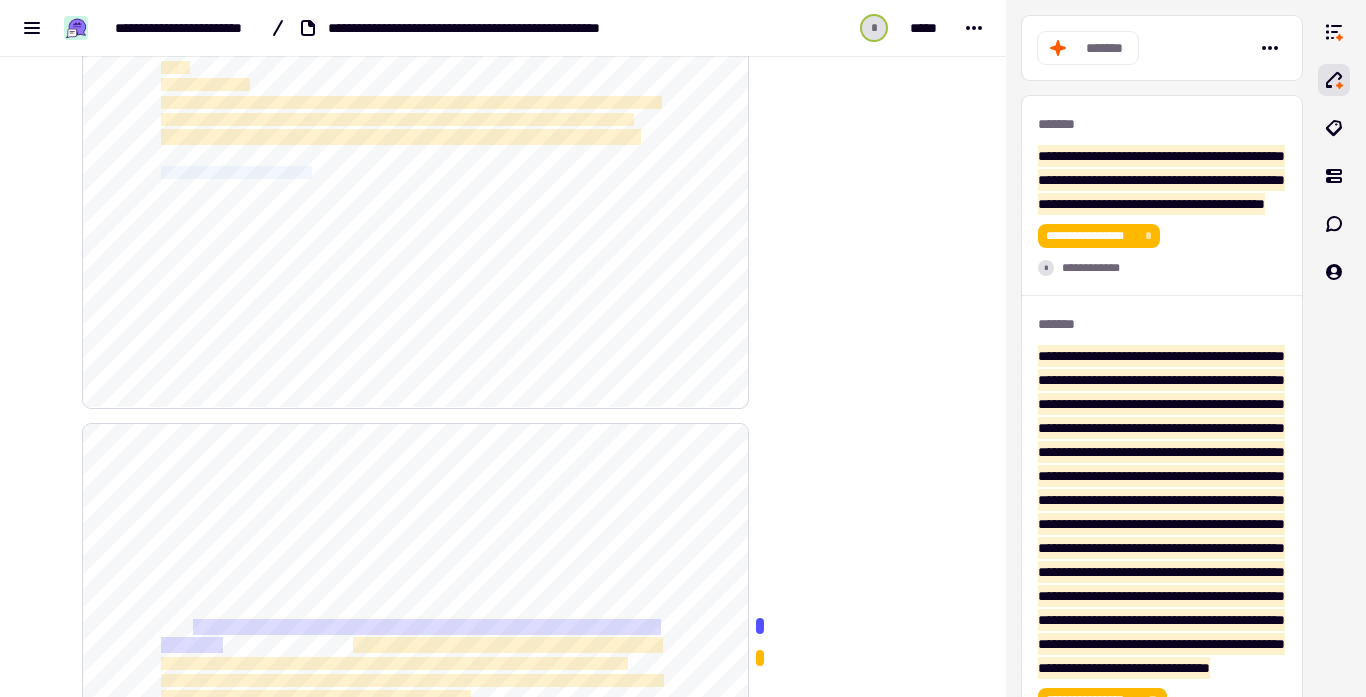 click on "**********" 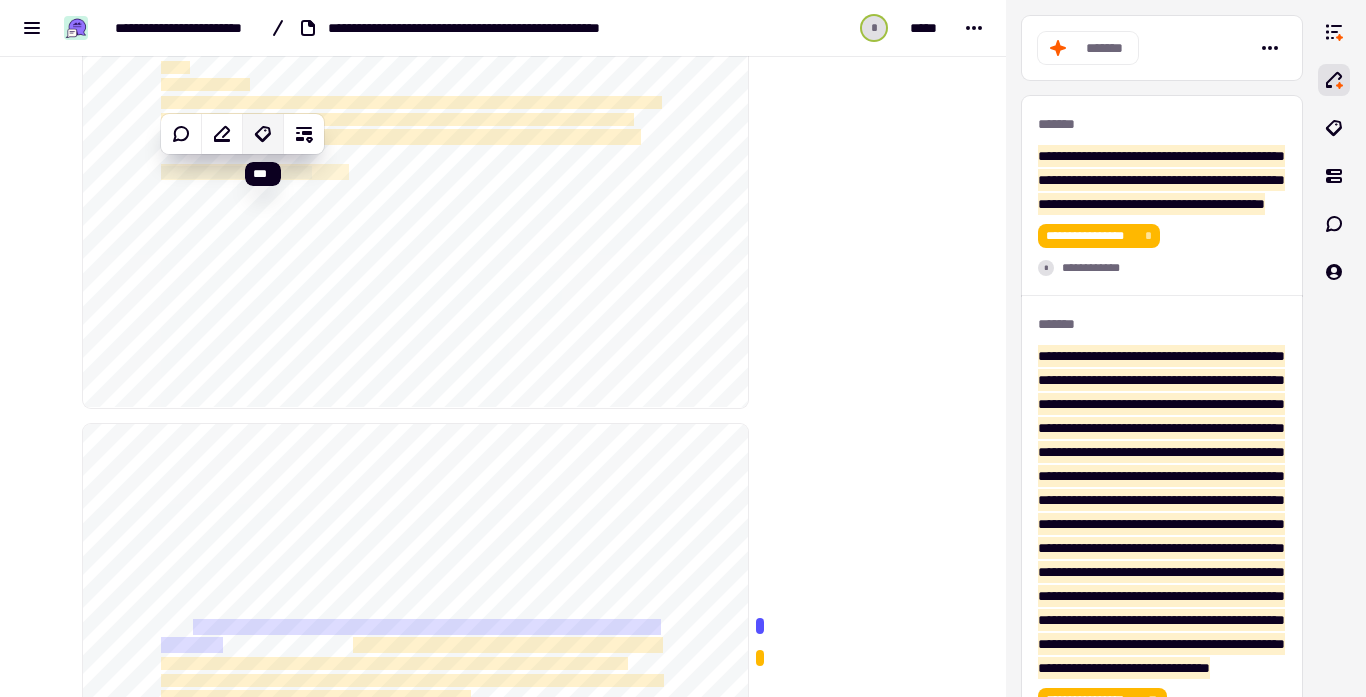 click 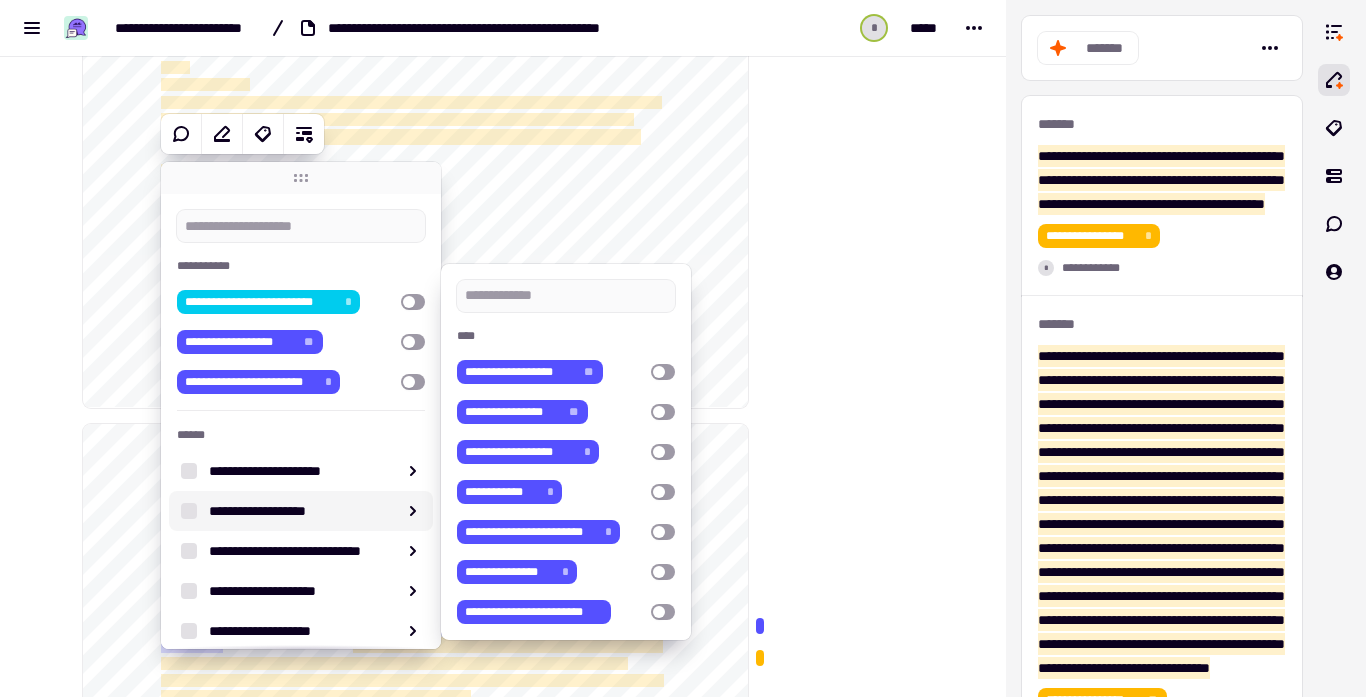 scroll, scrollTop: 151, scrollLeft: 0, axis: vertical 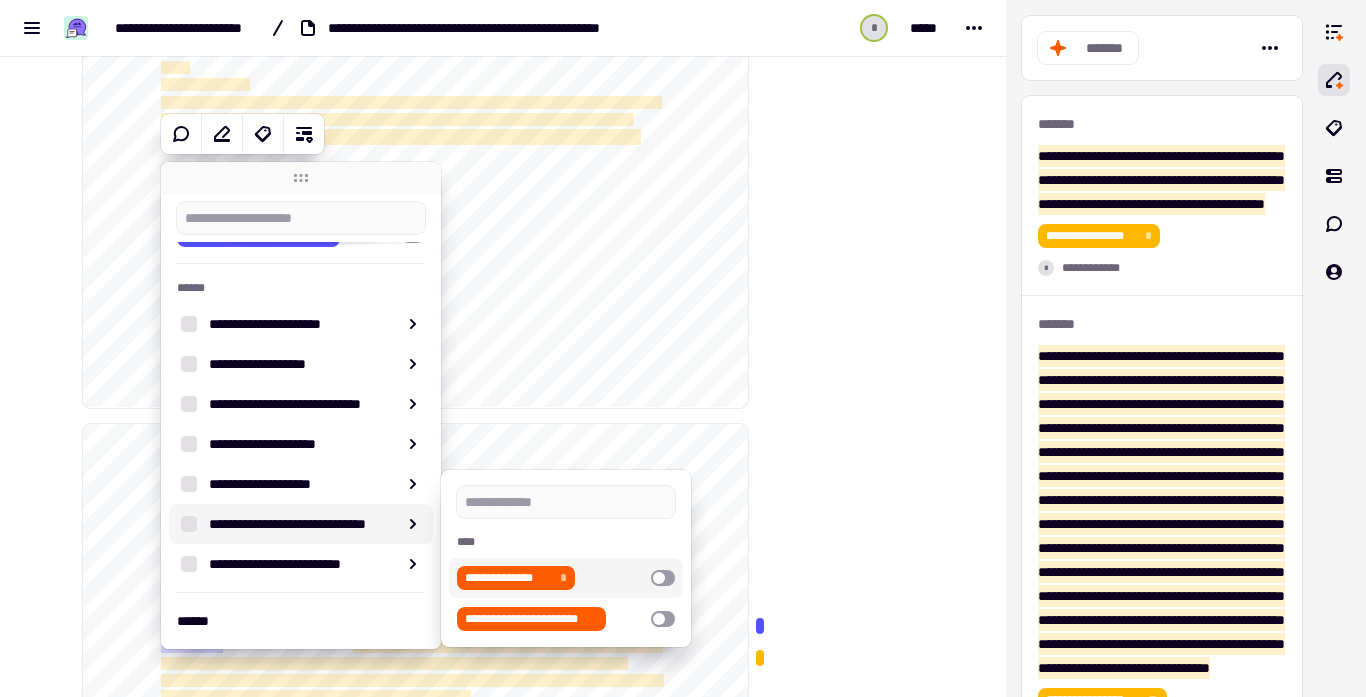 click at bounding box center [663, 578] 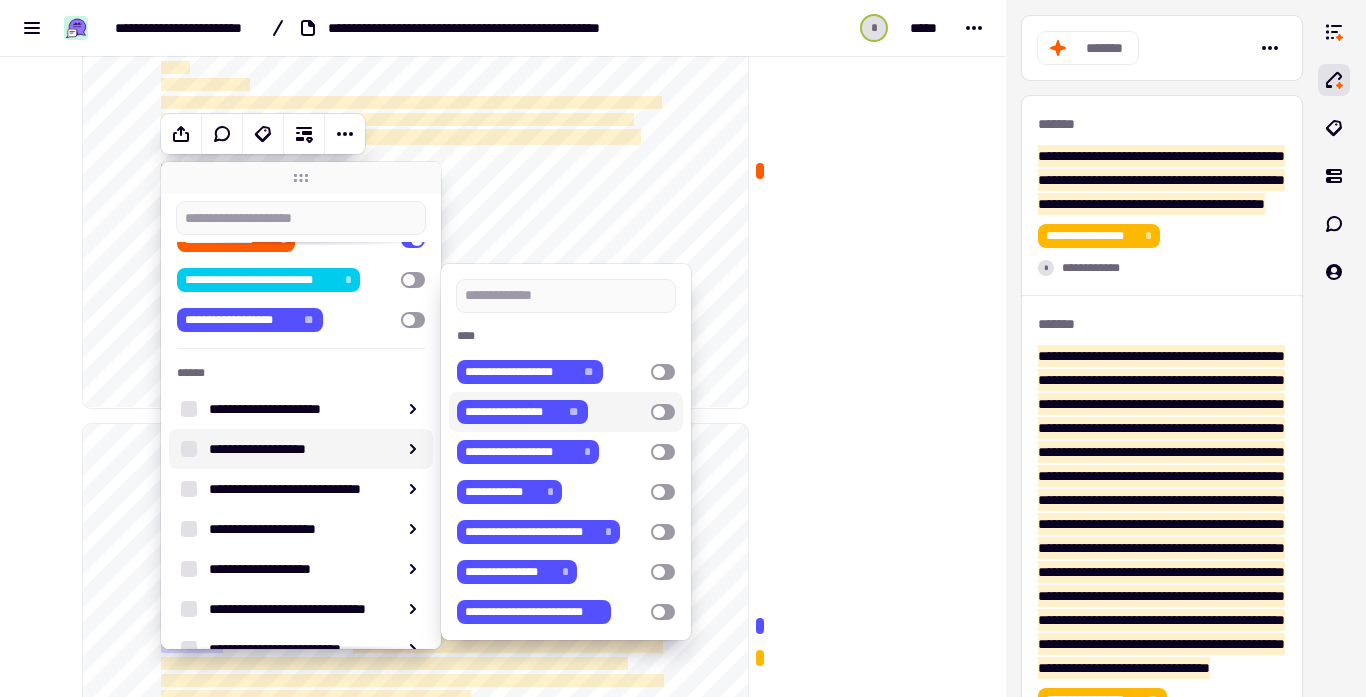 click at bounding box center (851, -3901) 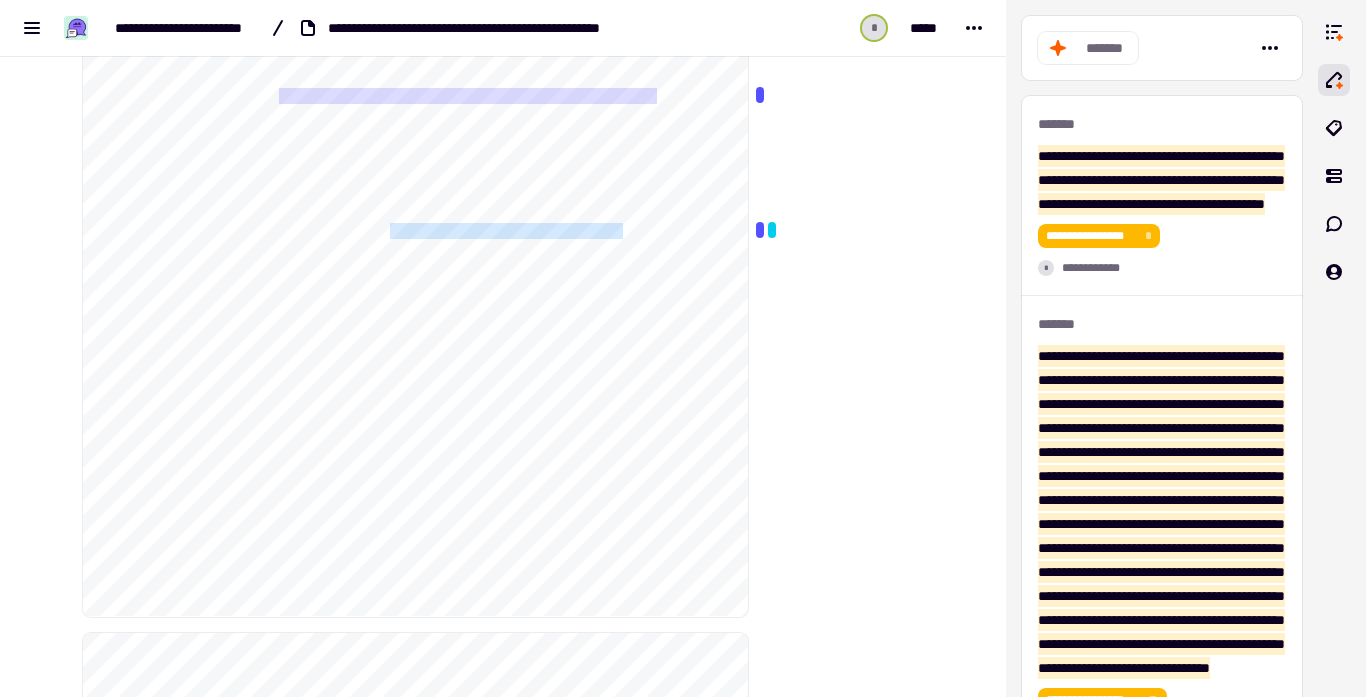 scroll, scrollTop: 11083, scrollLeft: 0, axis: vertical 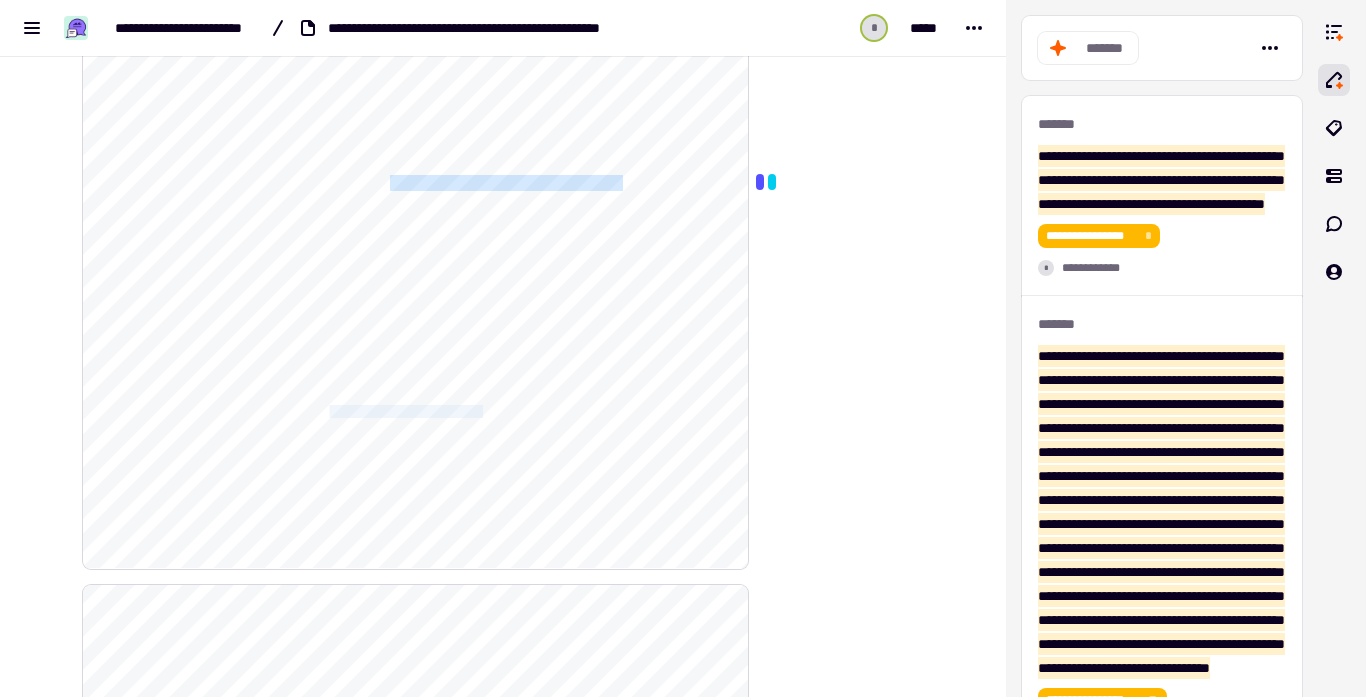 drag, startPoint x: 344, startPoint y: 406, endPoint x: 521, endPoint y: 411, distance: 177.0706 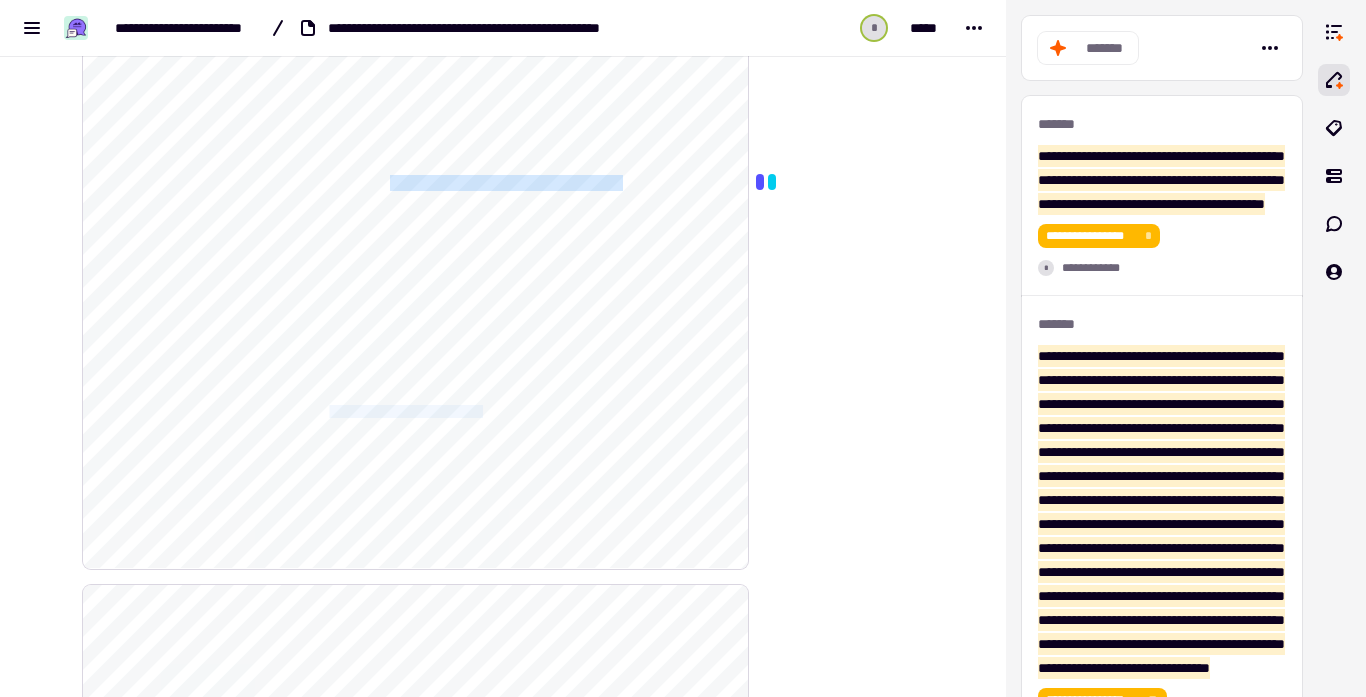 click on "**********" 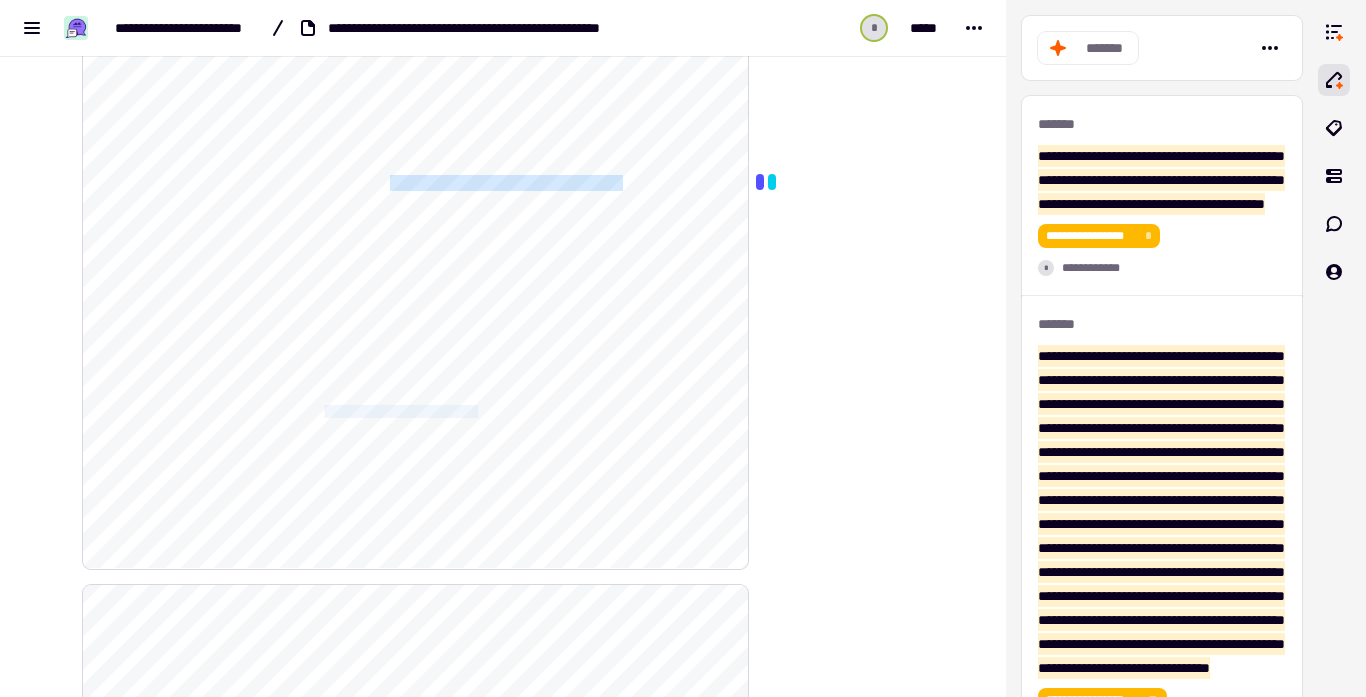 drag, startPoint x: 341, startPoint y: 410, endPoint x: 519, endPoint y: 408, distance: 178.01123 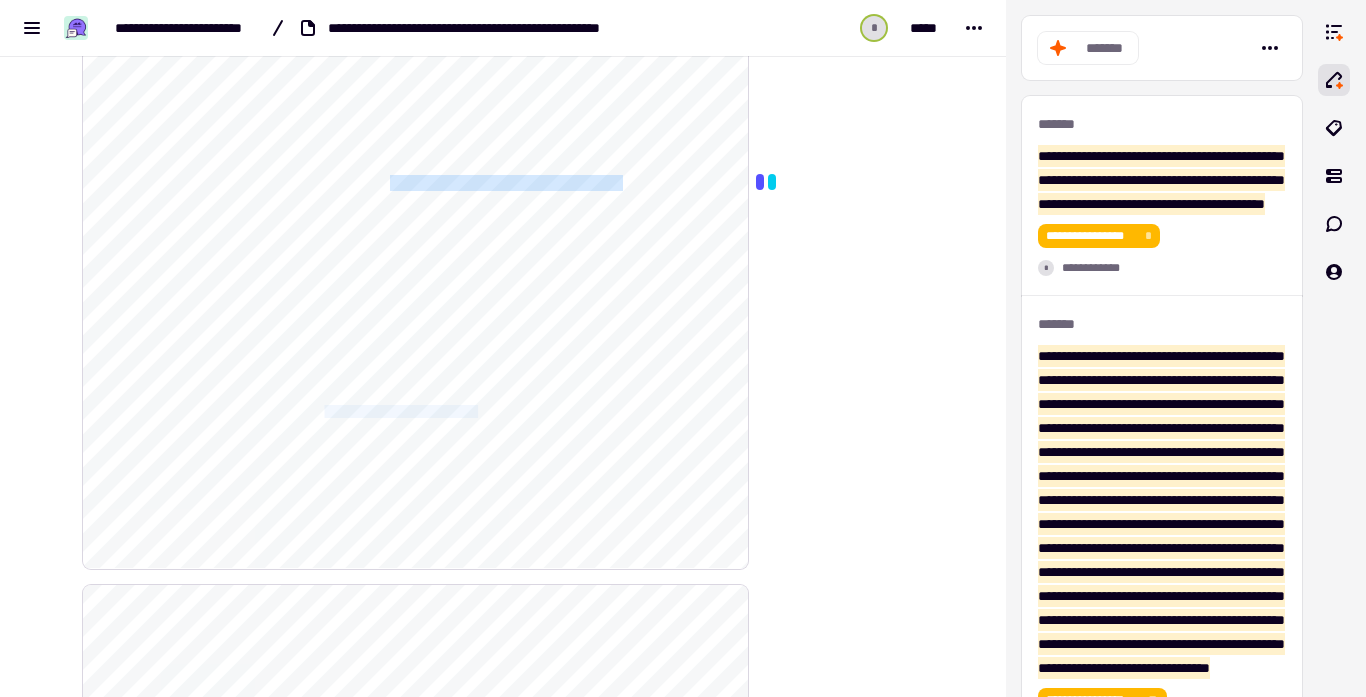 click on "**********" 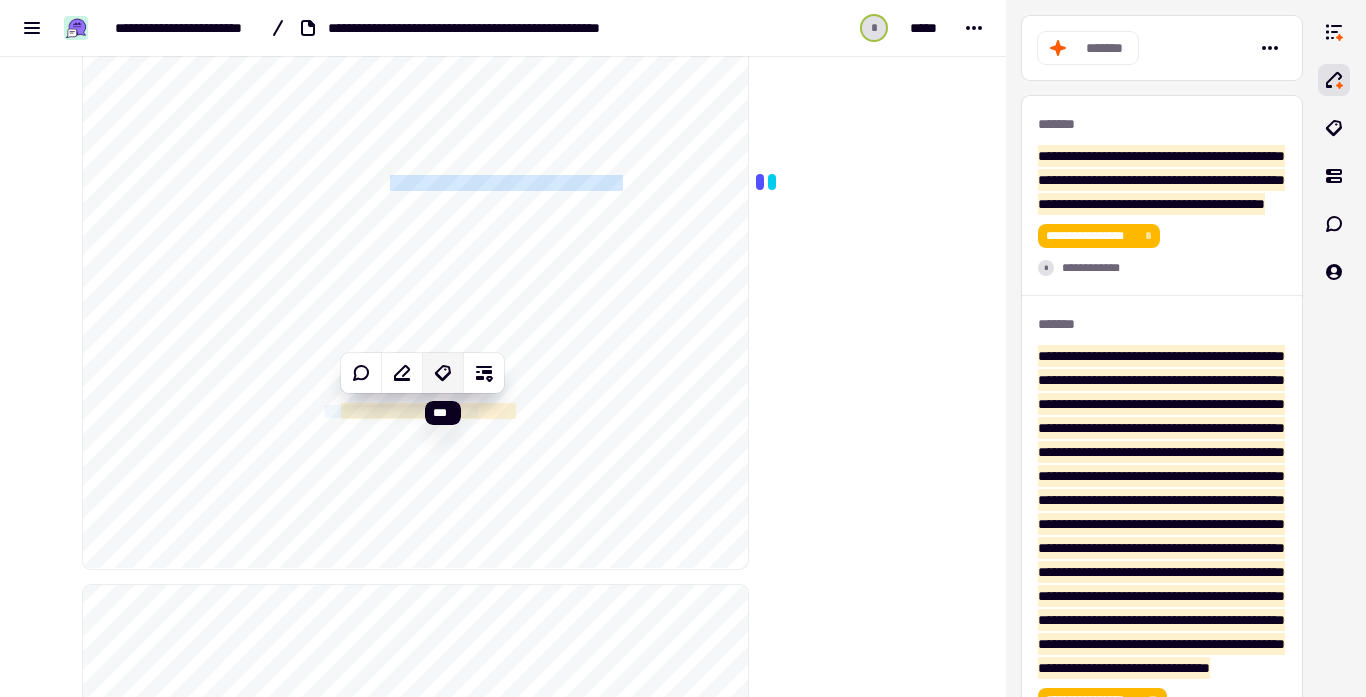 click 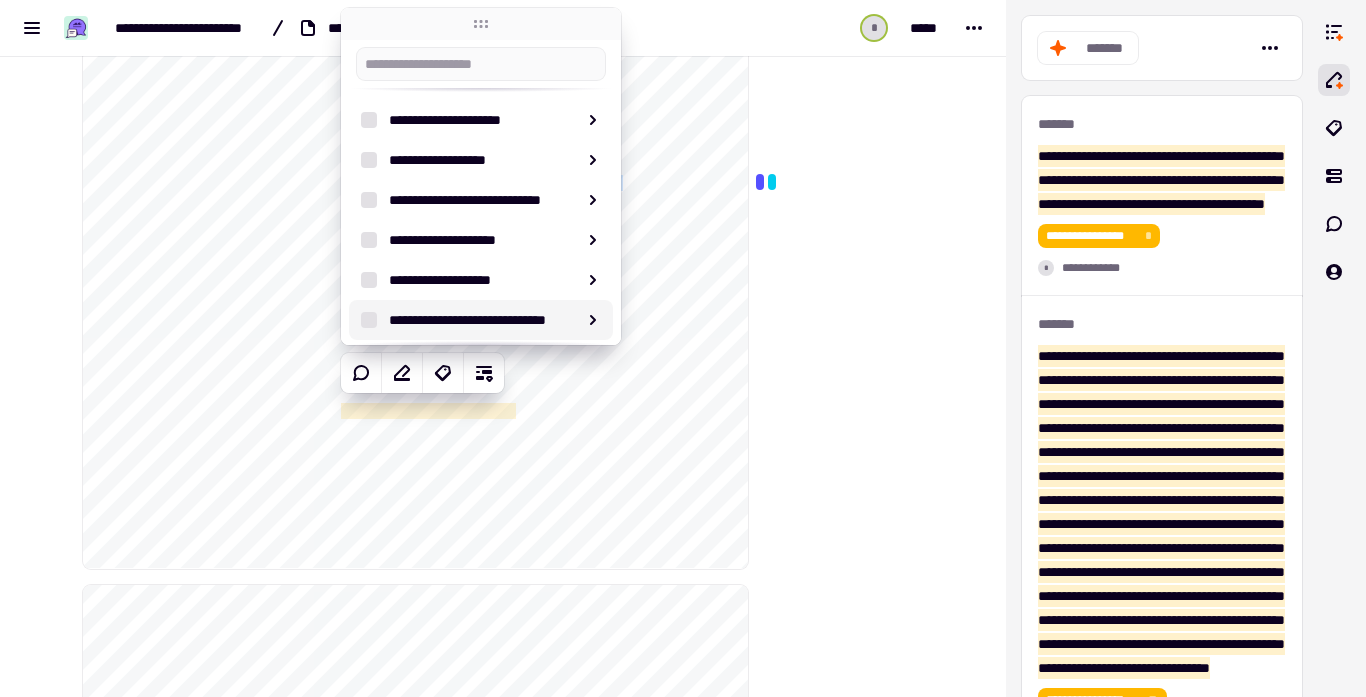 scroll, scrollTop: 239, scrollLeft: 0, axis: vertical 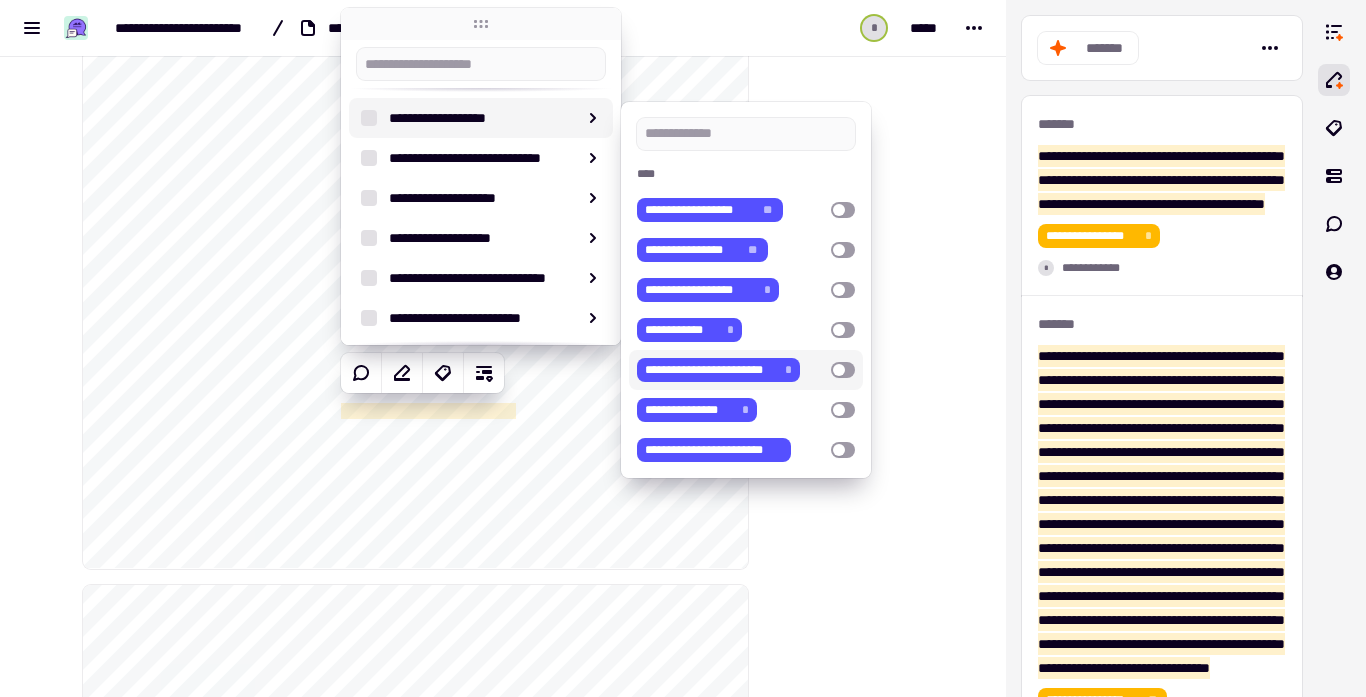 click at bounding box center [843, 370] 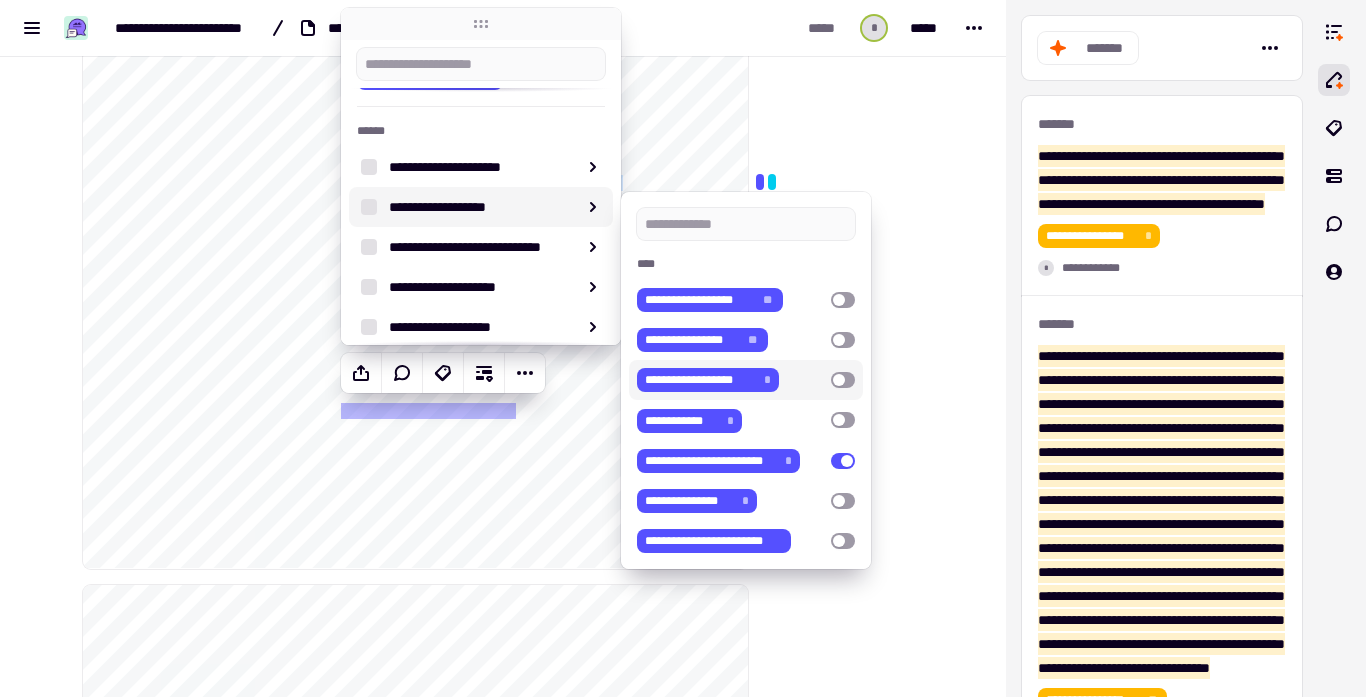 click on "**********" at bounding box center [503, 1932] 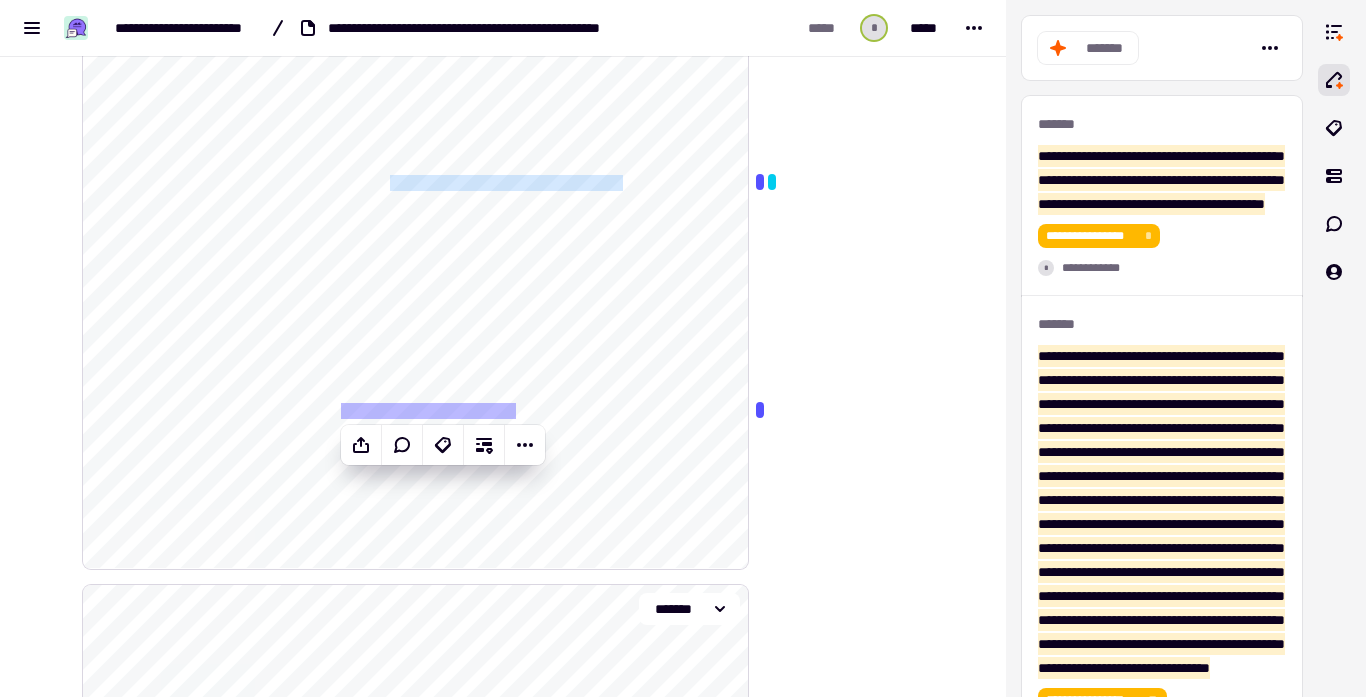 scroll, scrollTop: 11481, scrollLeft: 0, axis: vertical 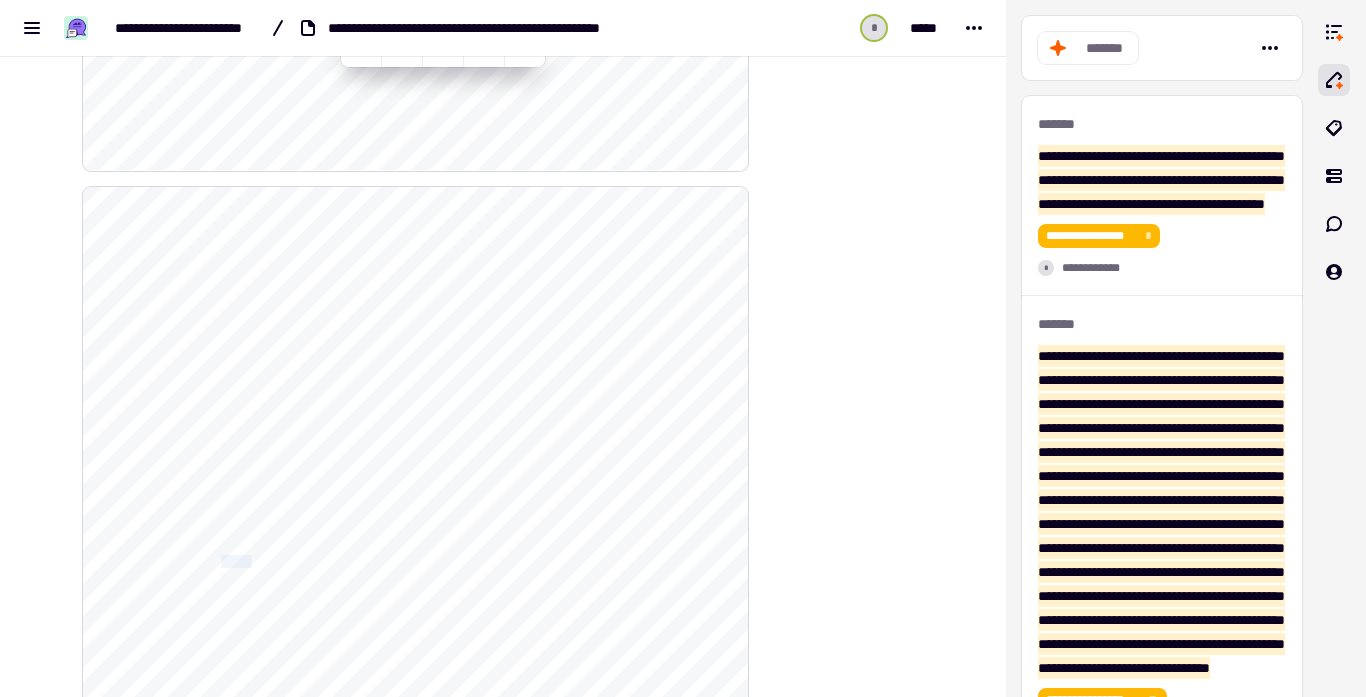 drag, startPoint x: 227, startPoint y: 559, endPoint x: 252, endPoint y: 566, distance: 25.96151 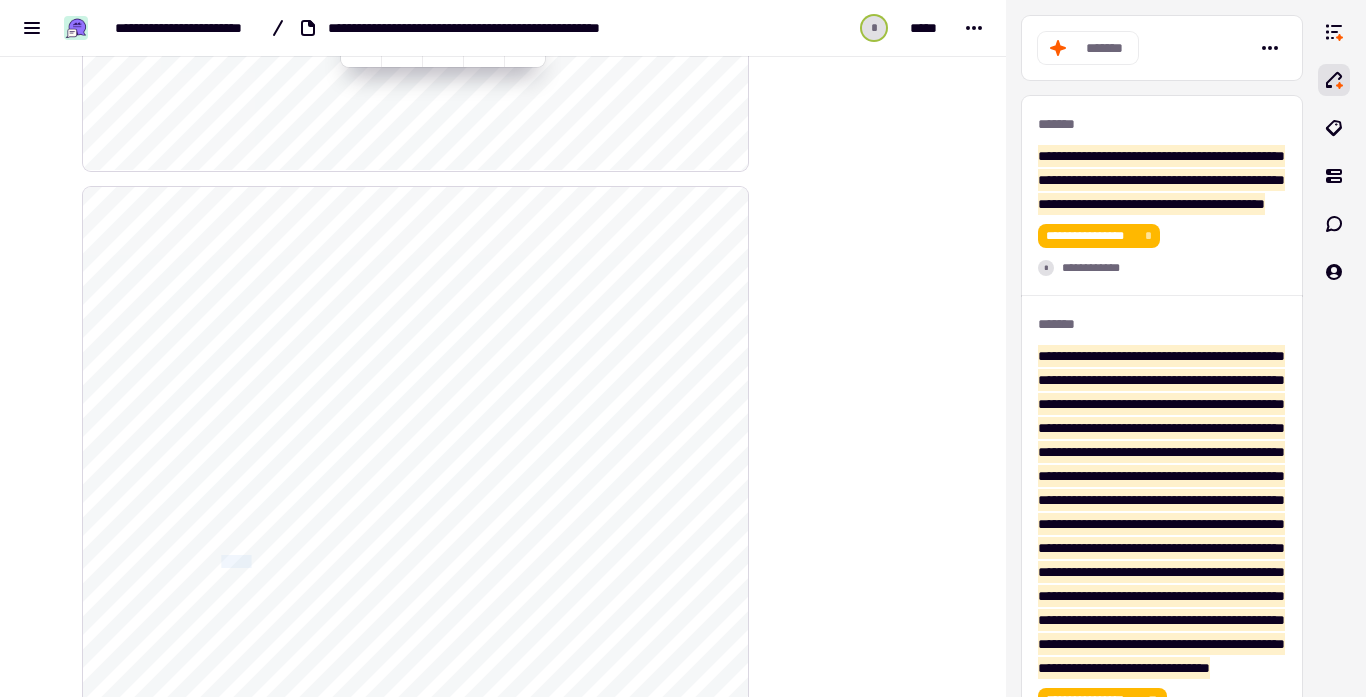 click on "**********" 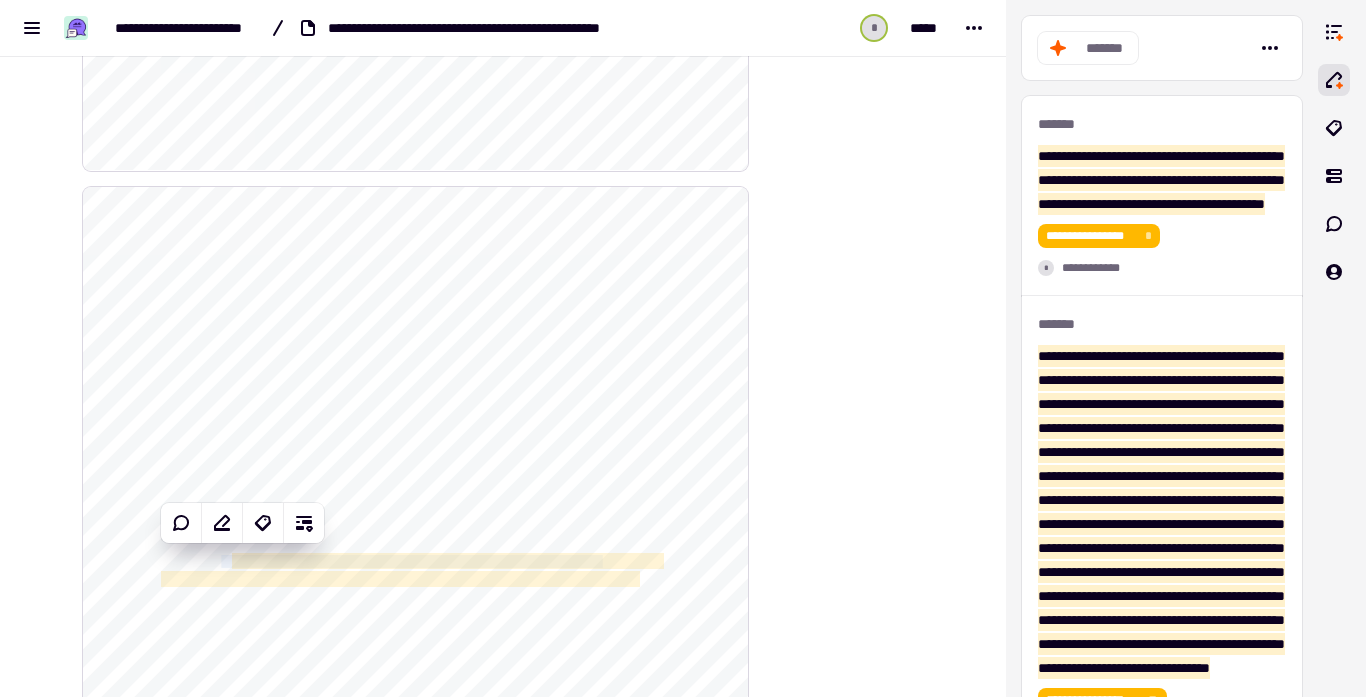 click on "**********" 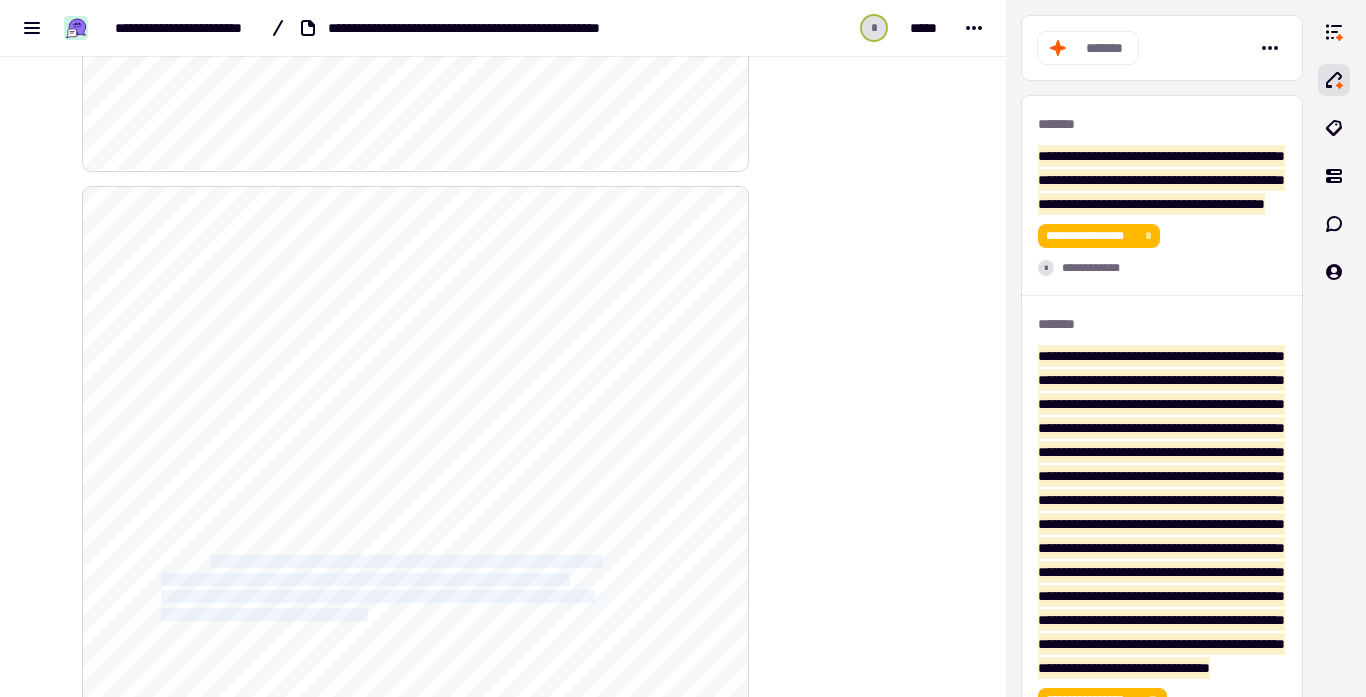 drag, startPoint x: 219, startPoint y: 560, endPoint x: 407, endPoint y: 617, distance: 196.45102 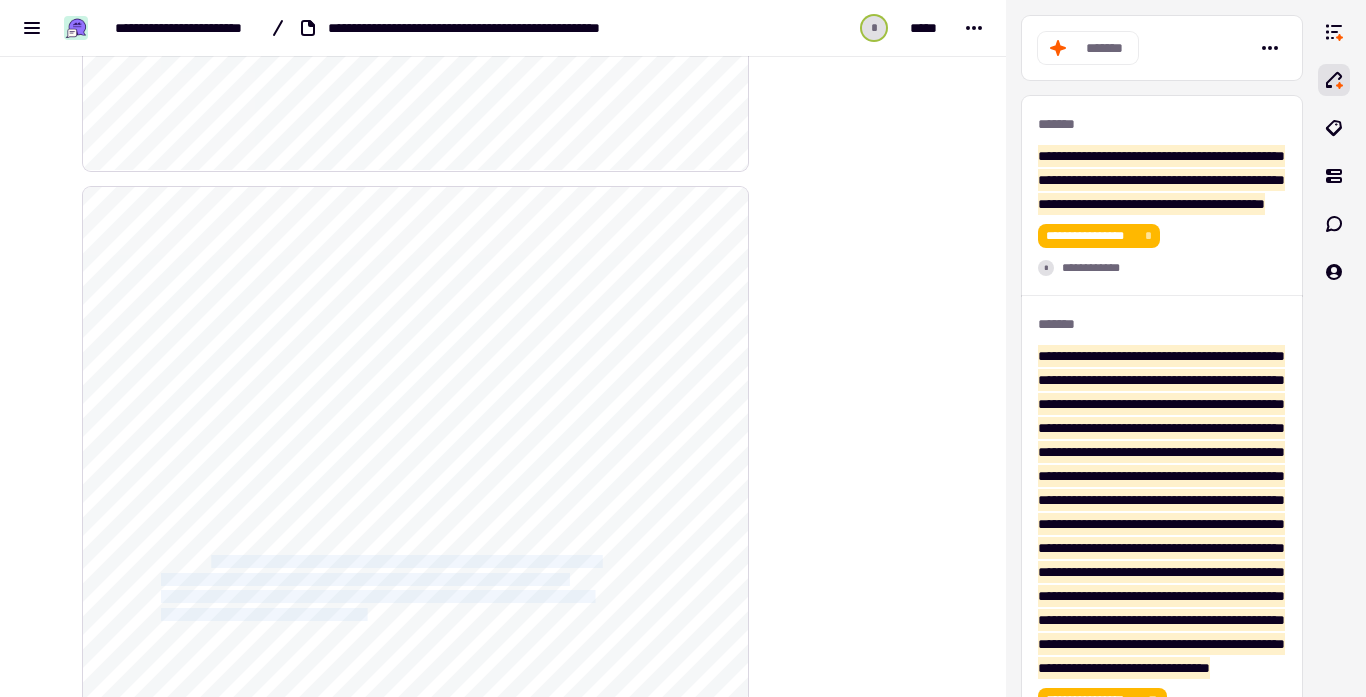 click on "**********" 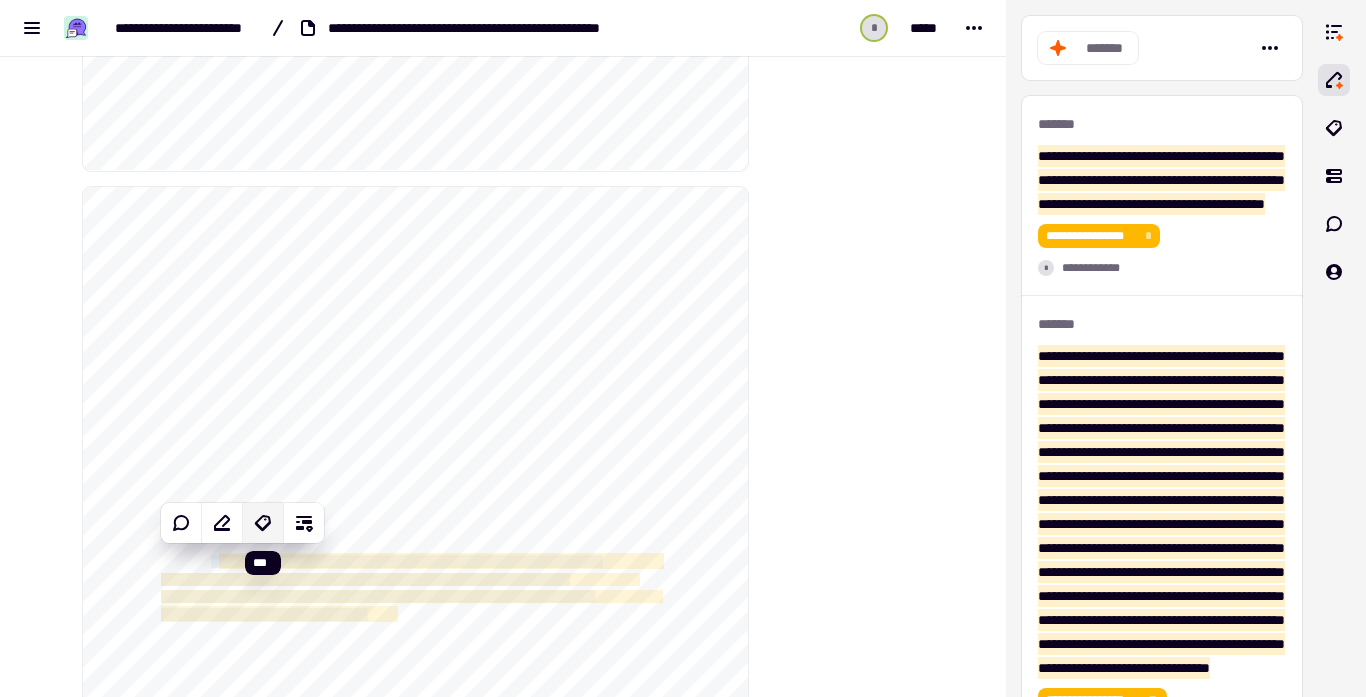 click 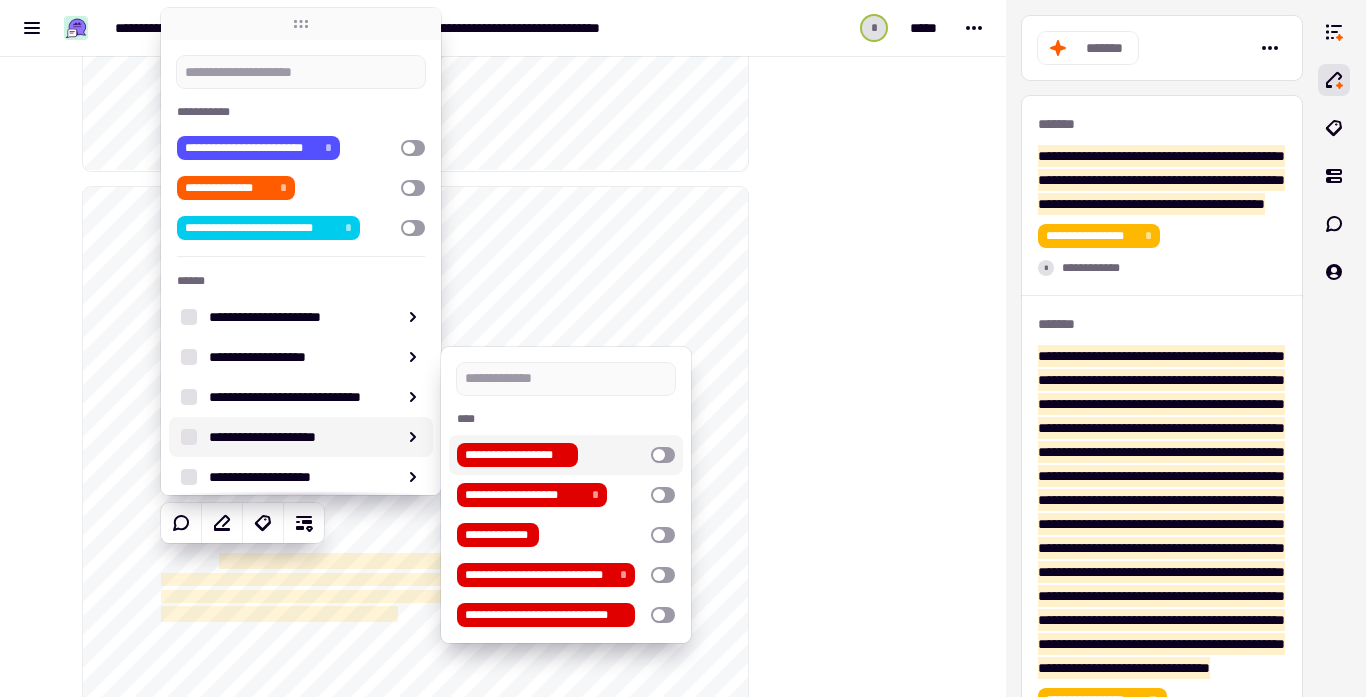 click at bounding box center (663, 455) 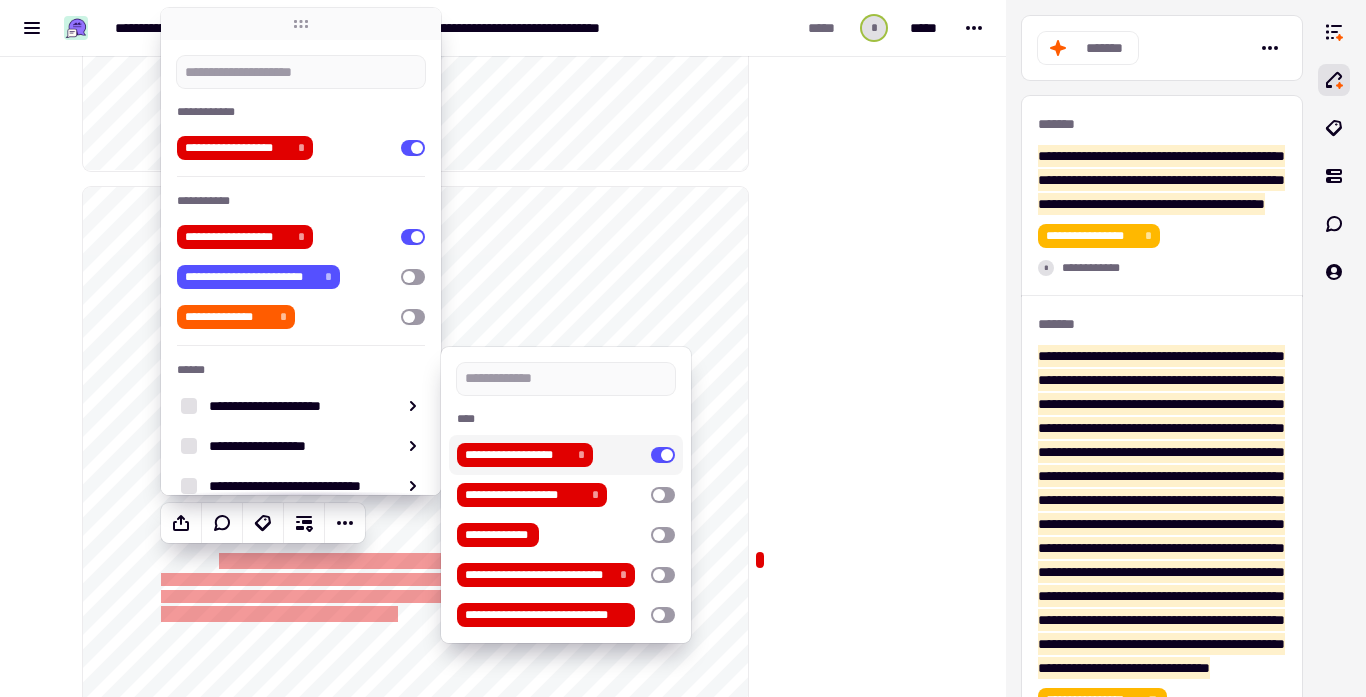 click at bounding box center [849, 1566] 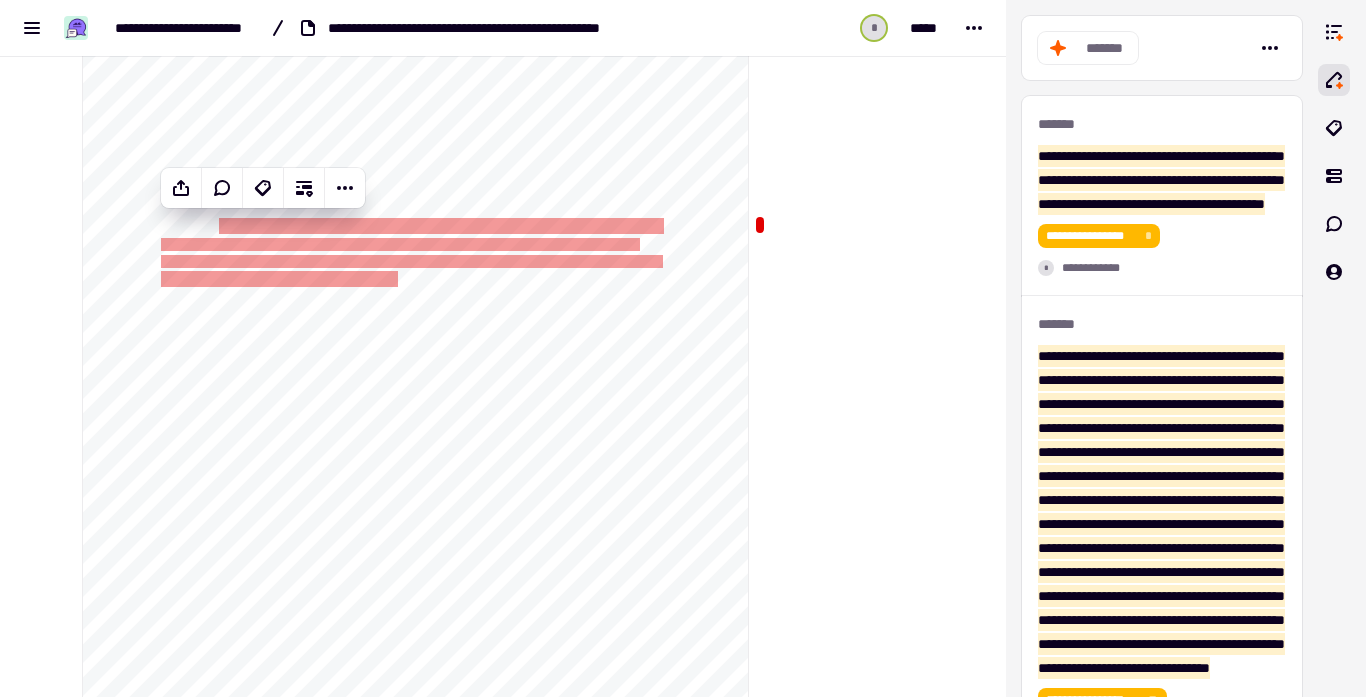 scroll, scrollTop: 11882, scrollLeft: 0, axis: vertical 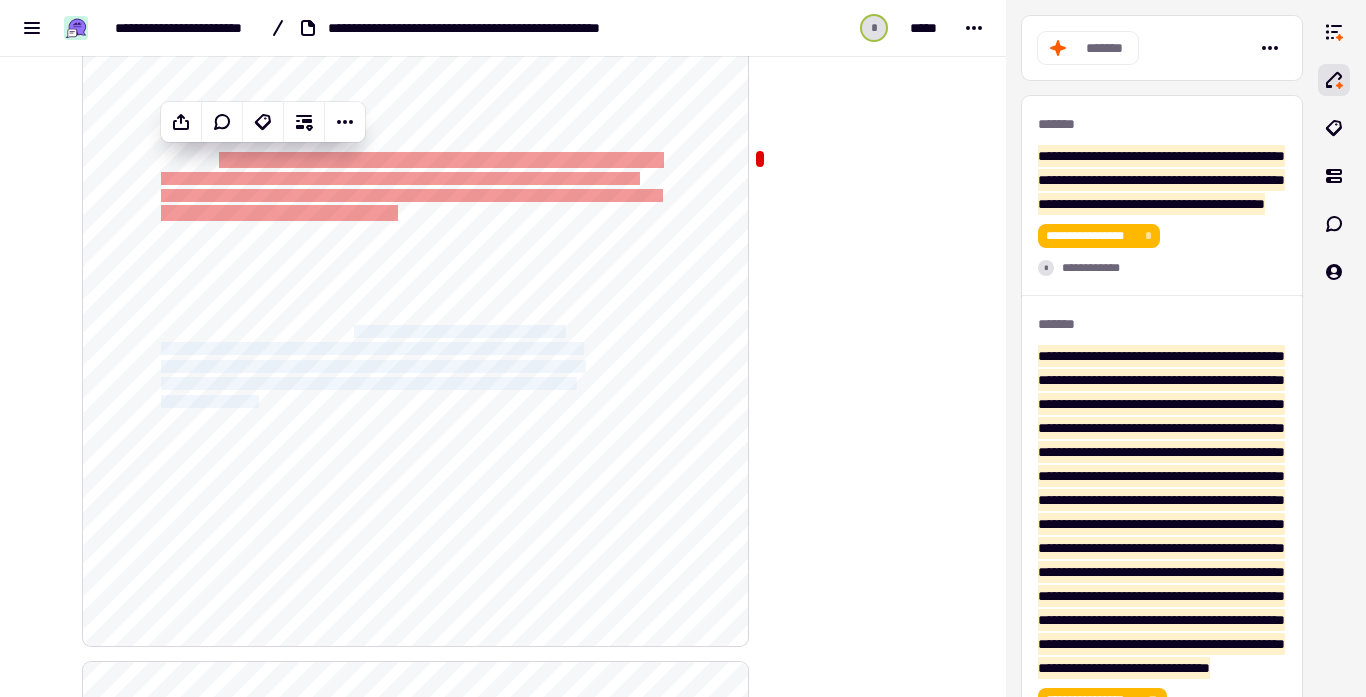 drag, startPoint x: 385, startPoint y: 331, endPoint x: 280, endPoint y: 403, distance: 127.31457 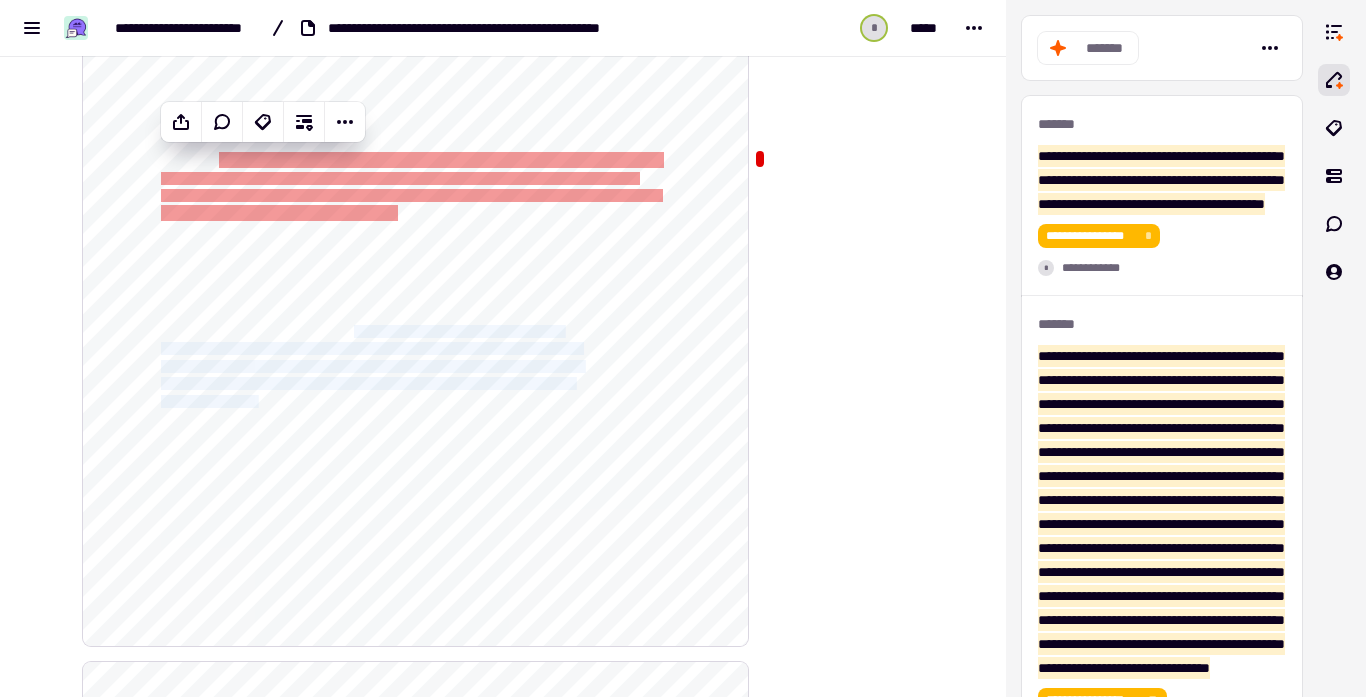 click on "**********" 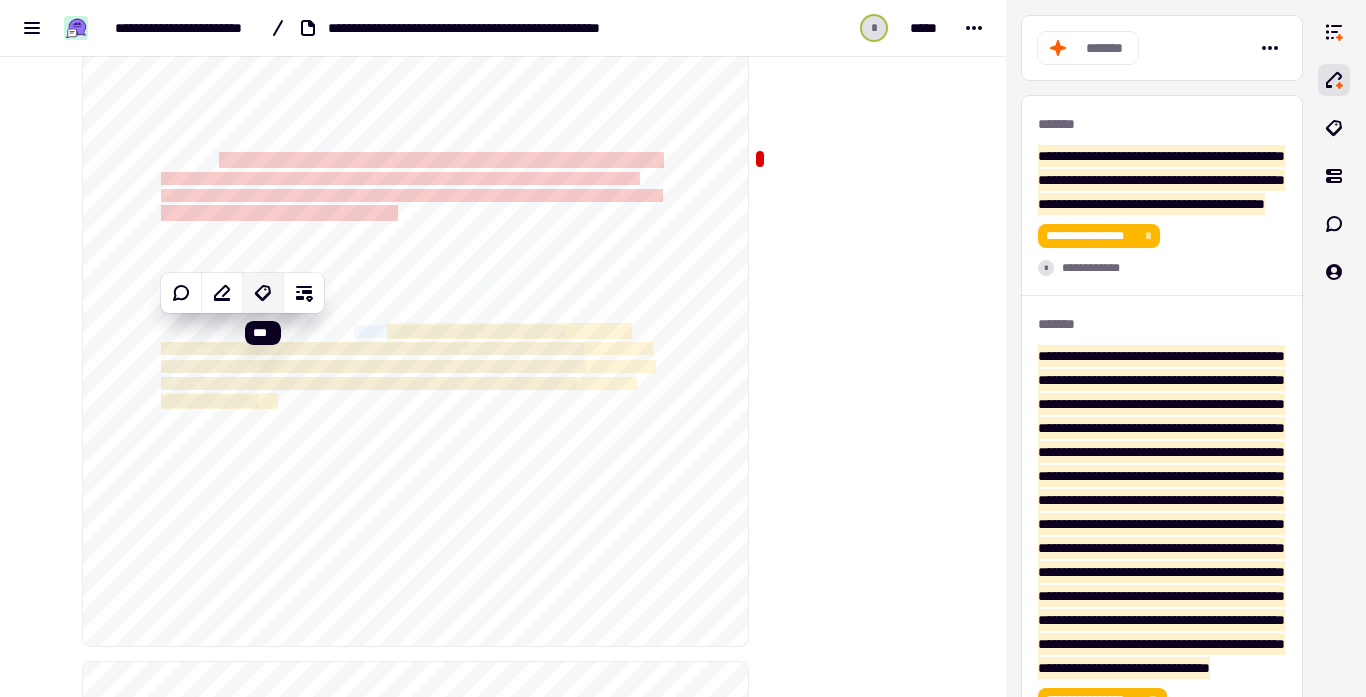 click 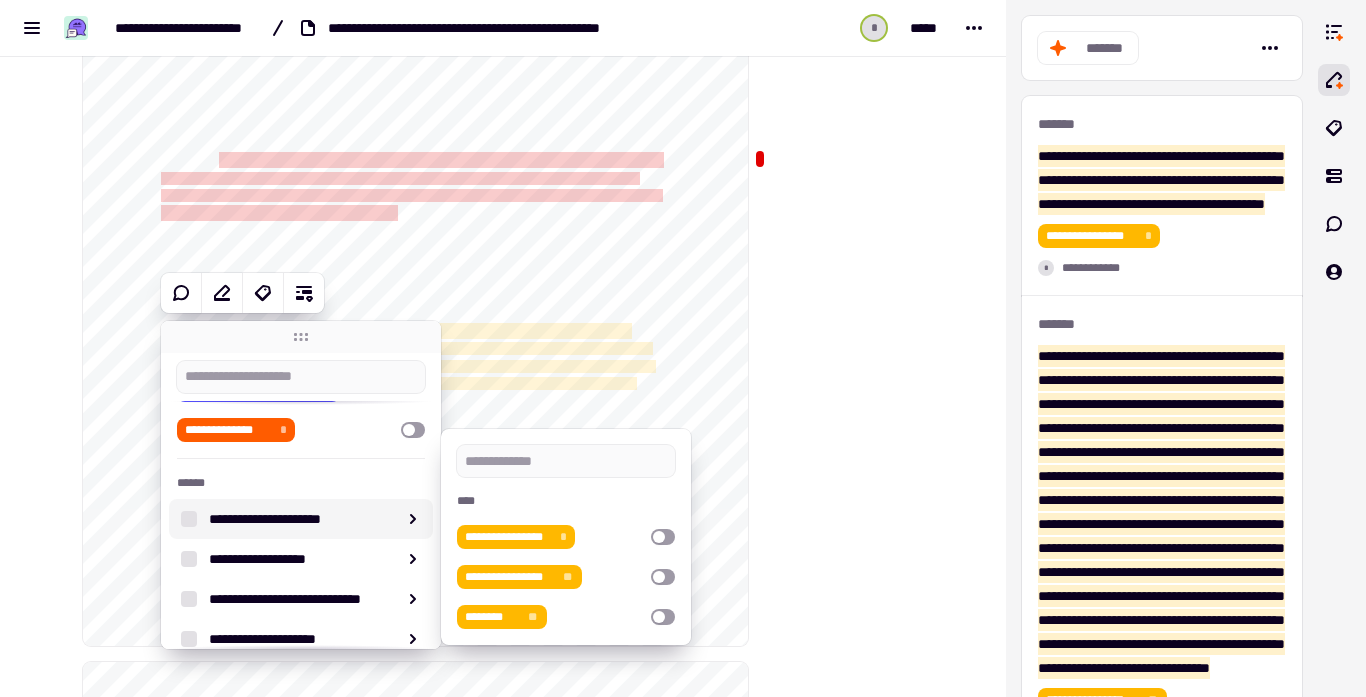 scroll, scrollTop: 131, scrollLeft: 0, axis: vertical 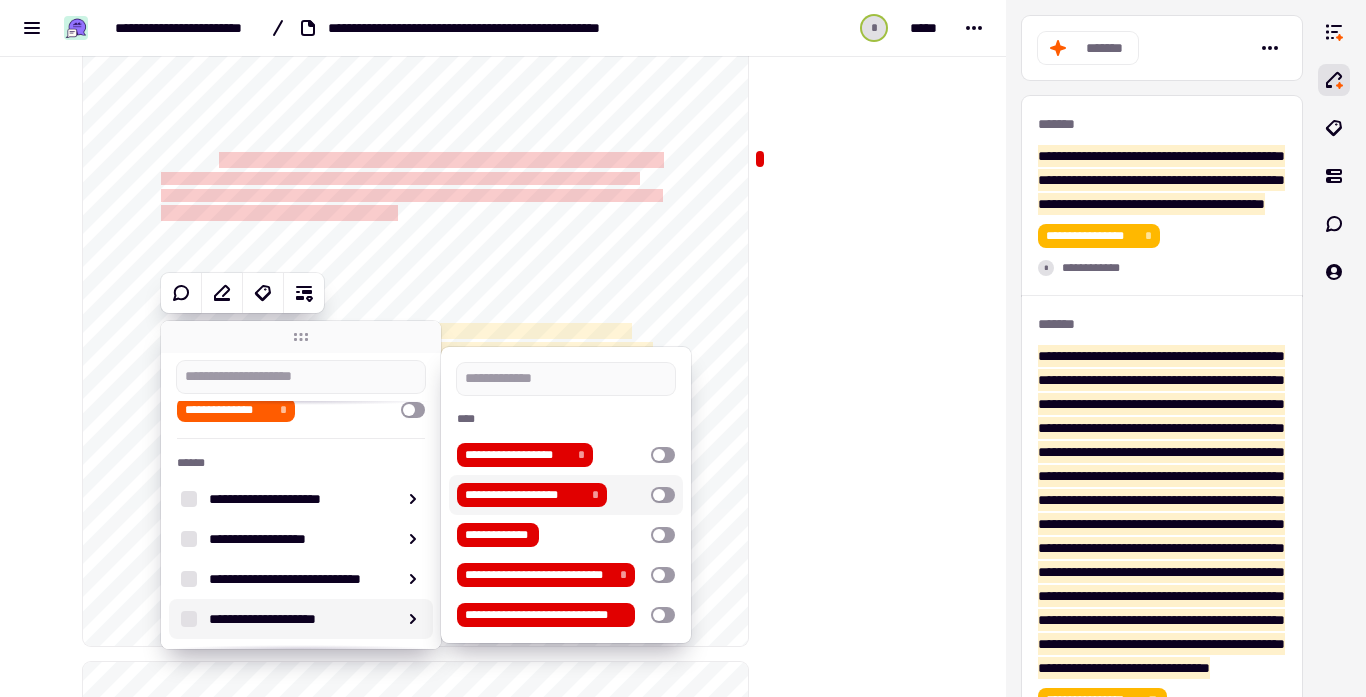 click at bounding box center [663, 495] 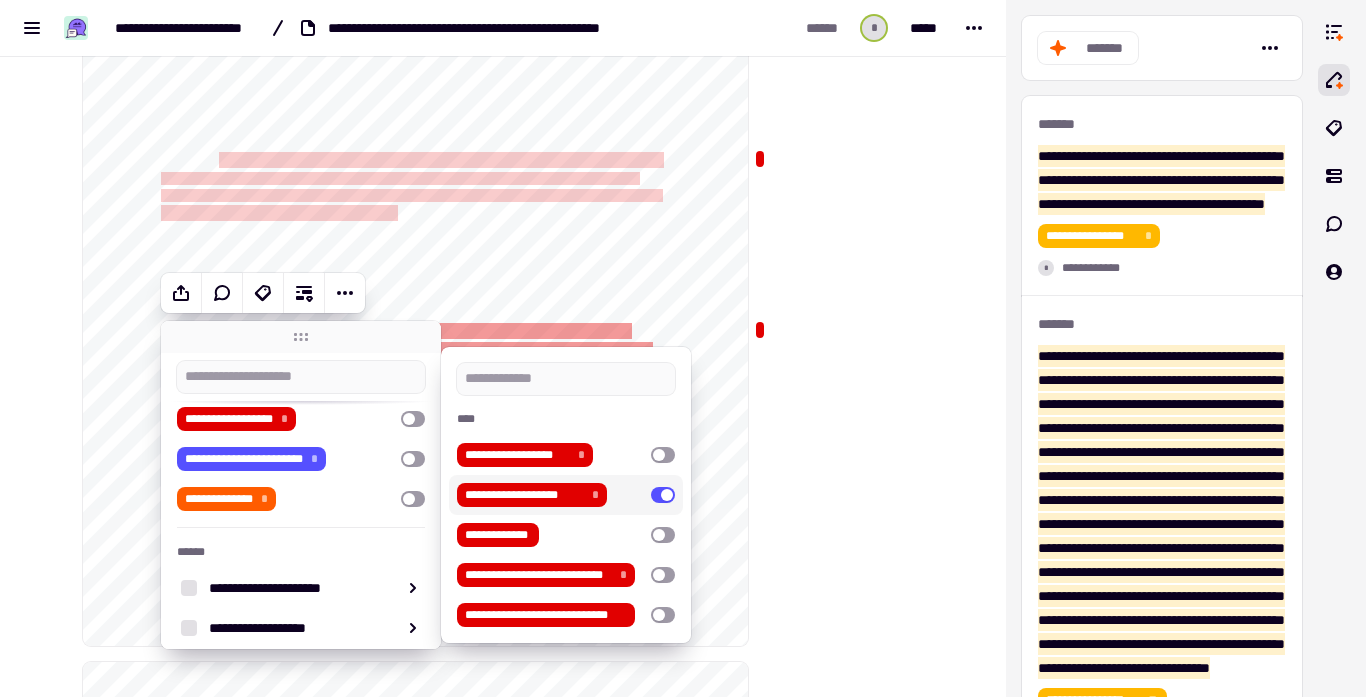 click at bounding box center [663, 495] 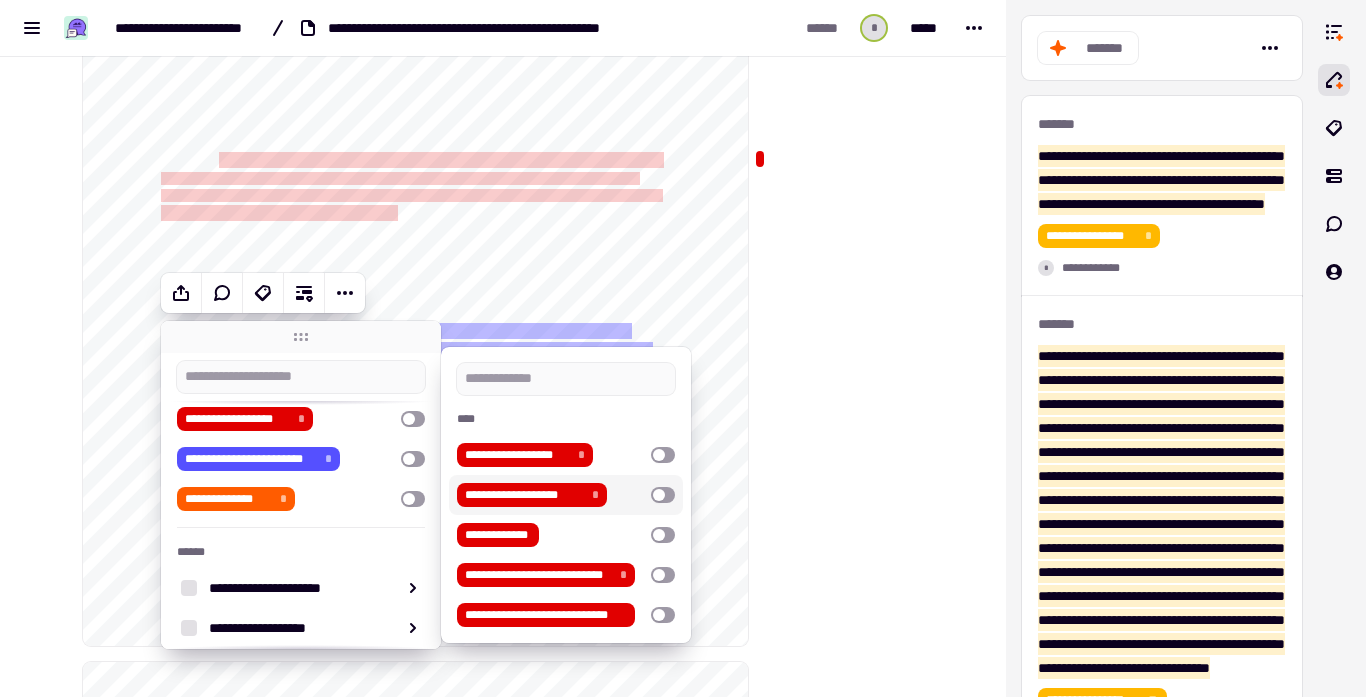 click at bounding box center (663, 495) 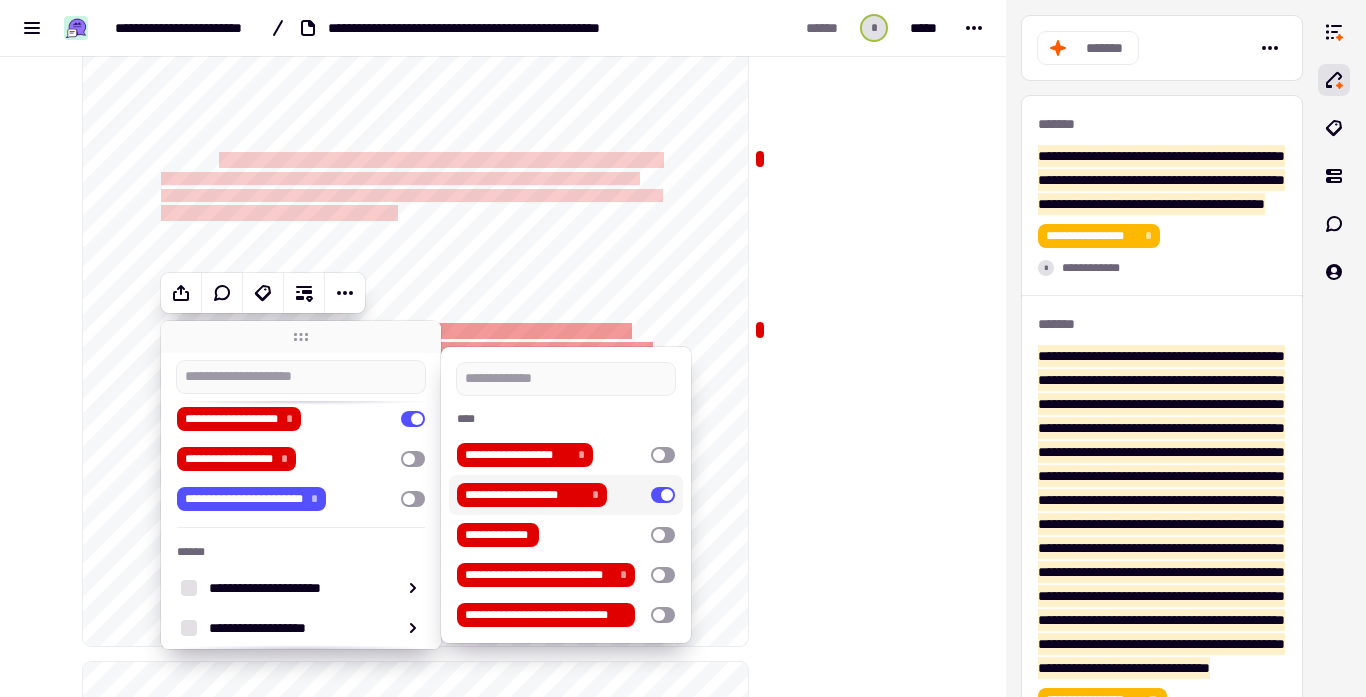 click at bounding box center (849, 1165) 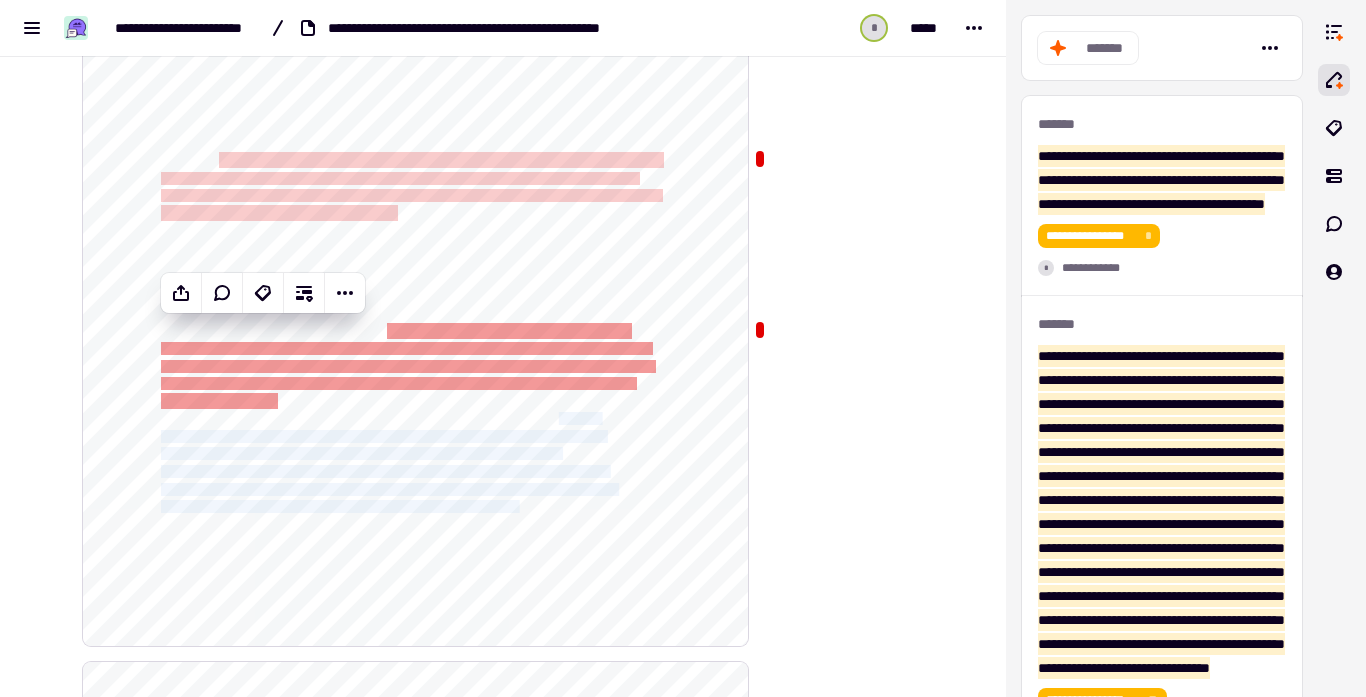 drag, startPoint x: 600, startPoint y: 413, endPoint x: 577, endPoint y: 503, distance: 92.89241 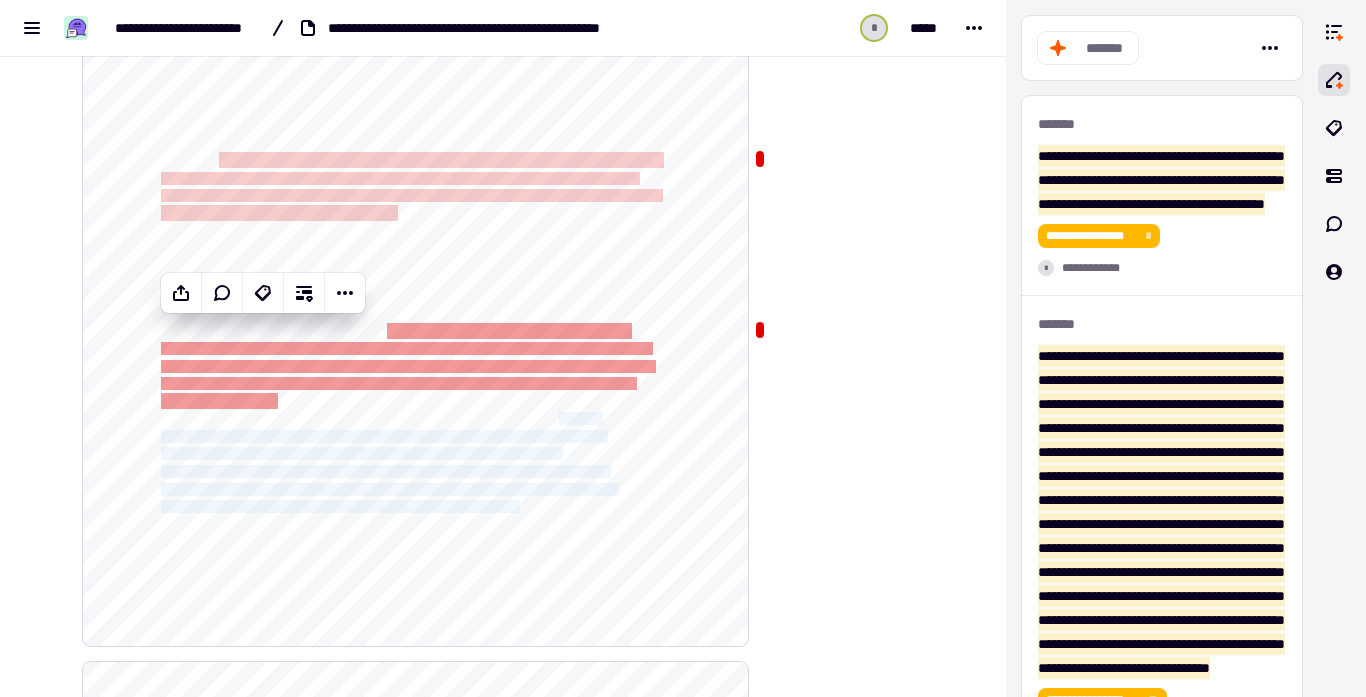 click on "**********" 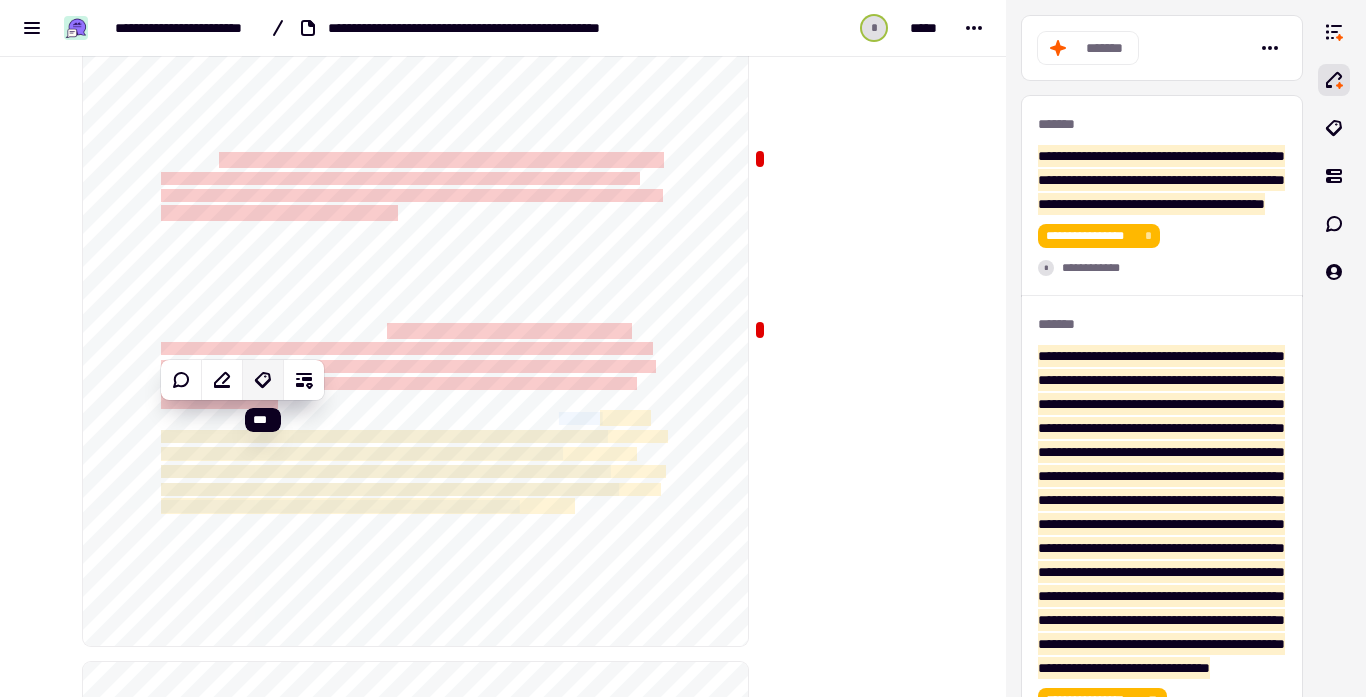 click 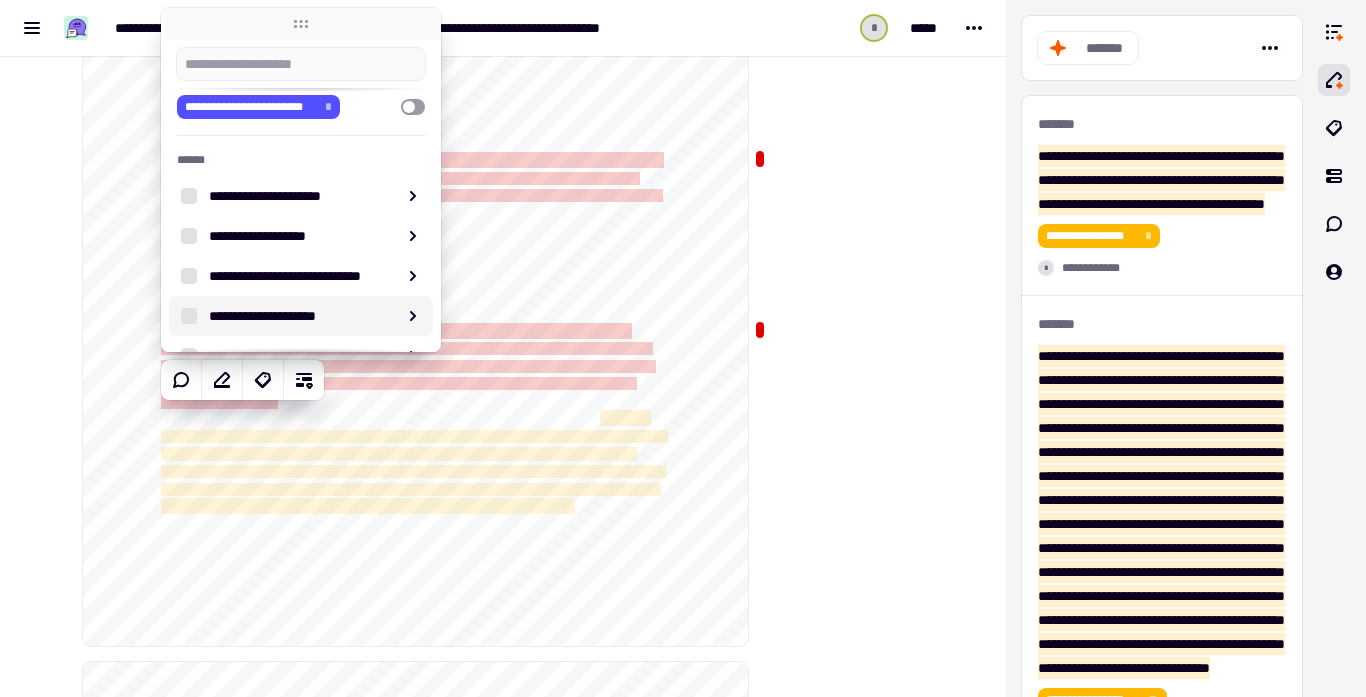 scroll, scrollTop: 128, scrollLeft: 0, axis: vertical 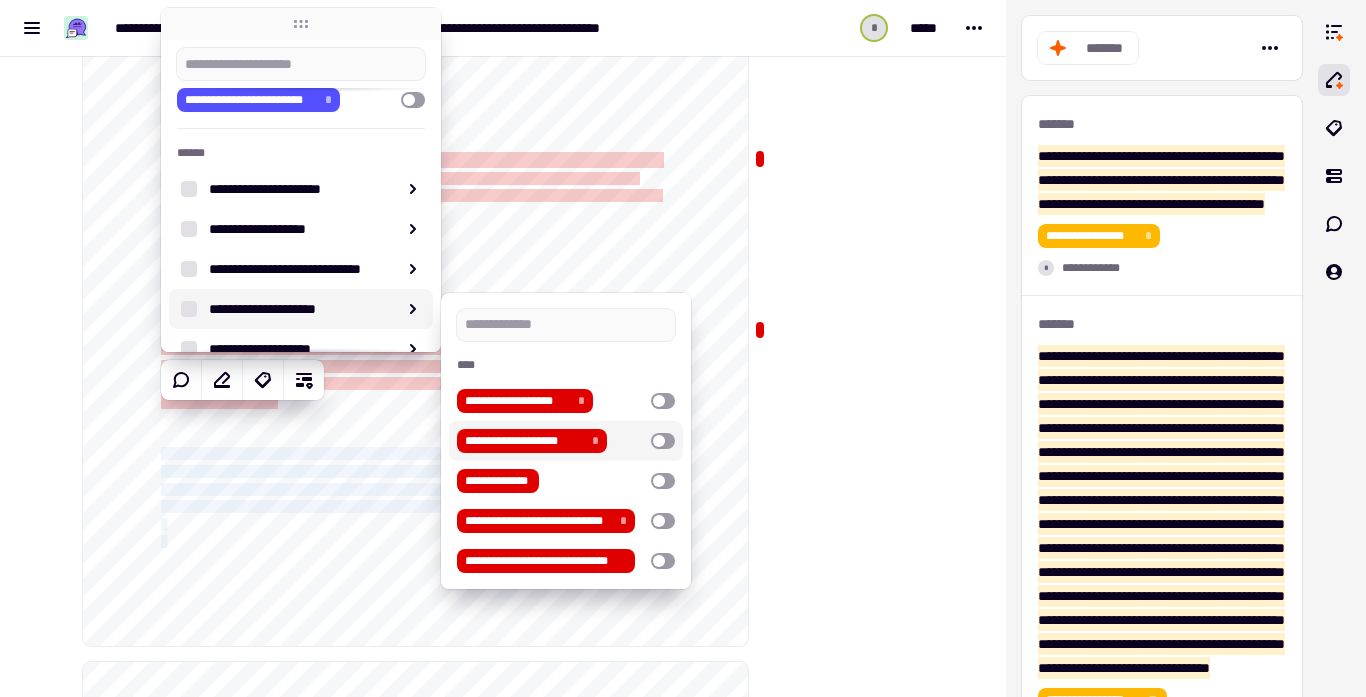 drag, startPoint x: 704, startPoint y: 435, endPoint x: 668, endPoint y: 448, distance: 38.27532 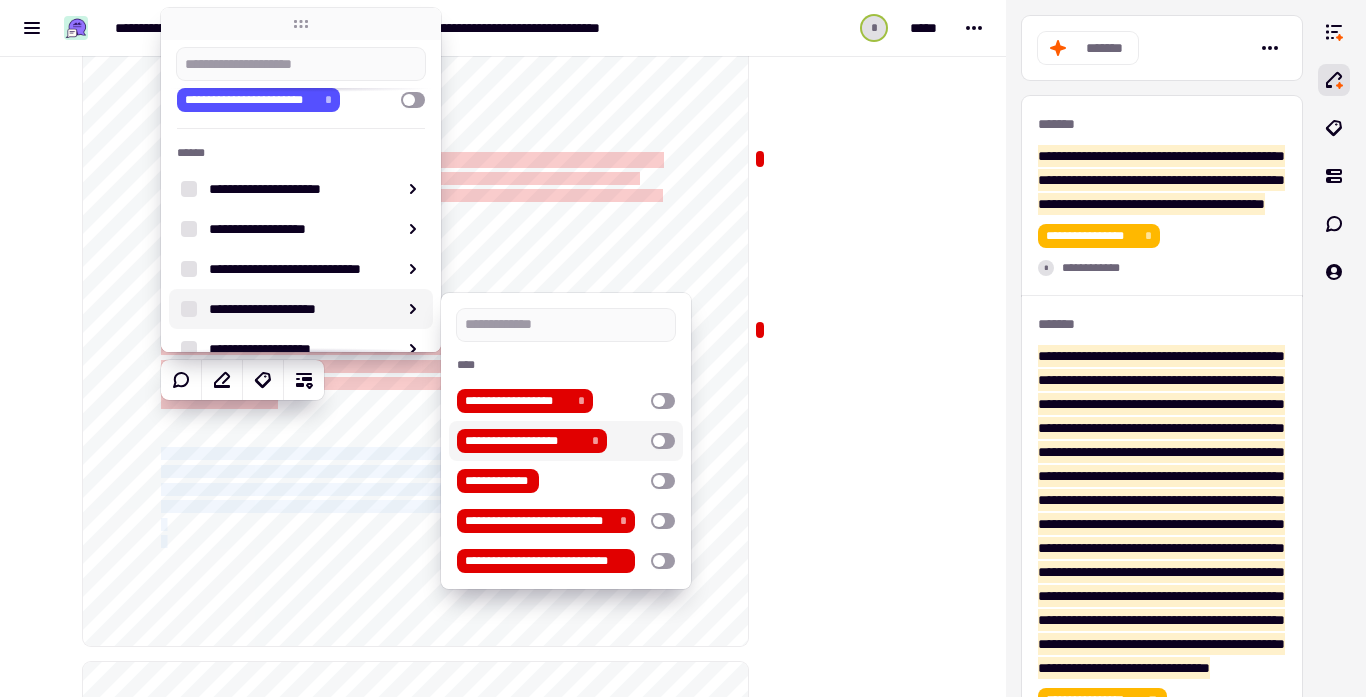 click on "**********" at bounding box center (683, 348) 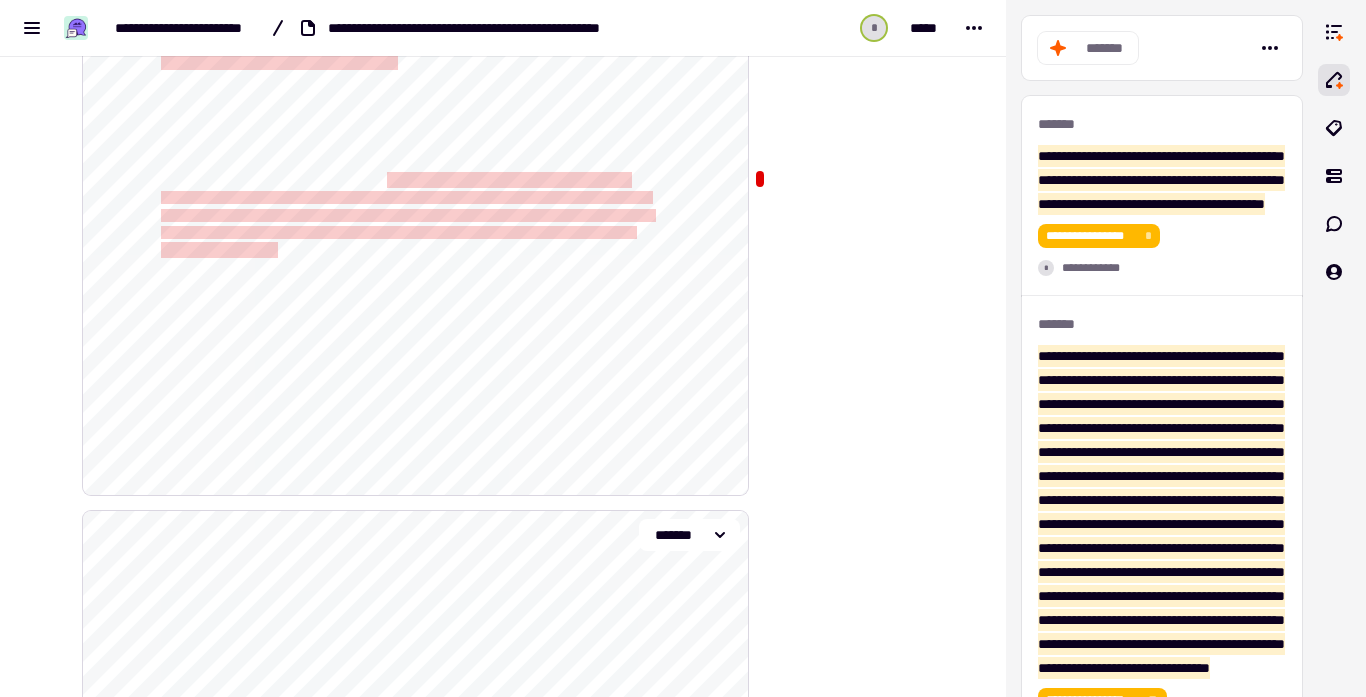scroll, scrollTop: 12025, scrollLeft: 0, axis: vertical 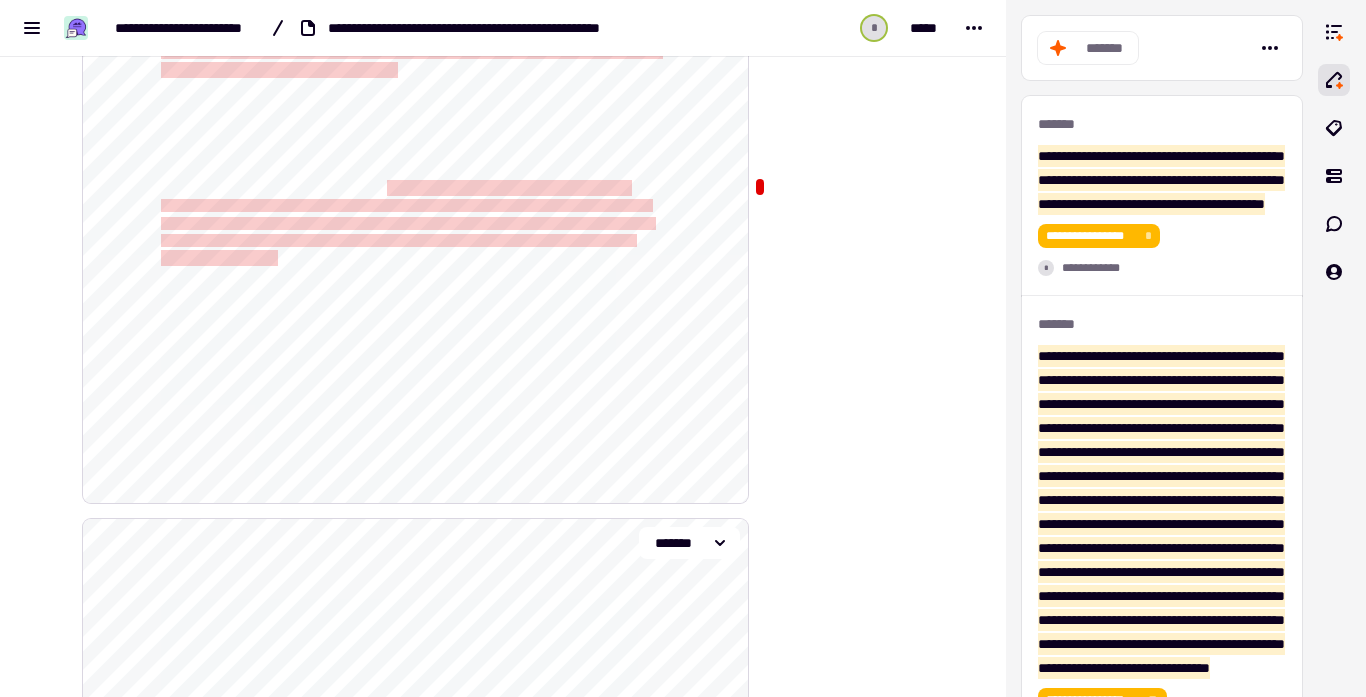 click on "**********" 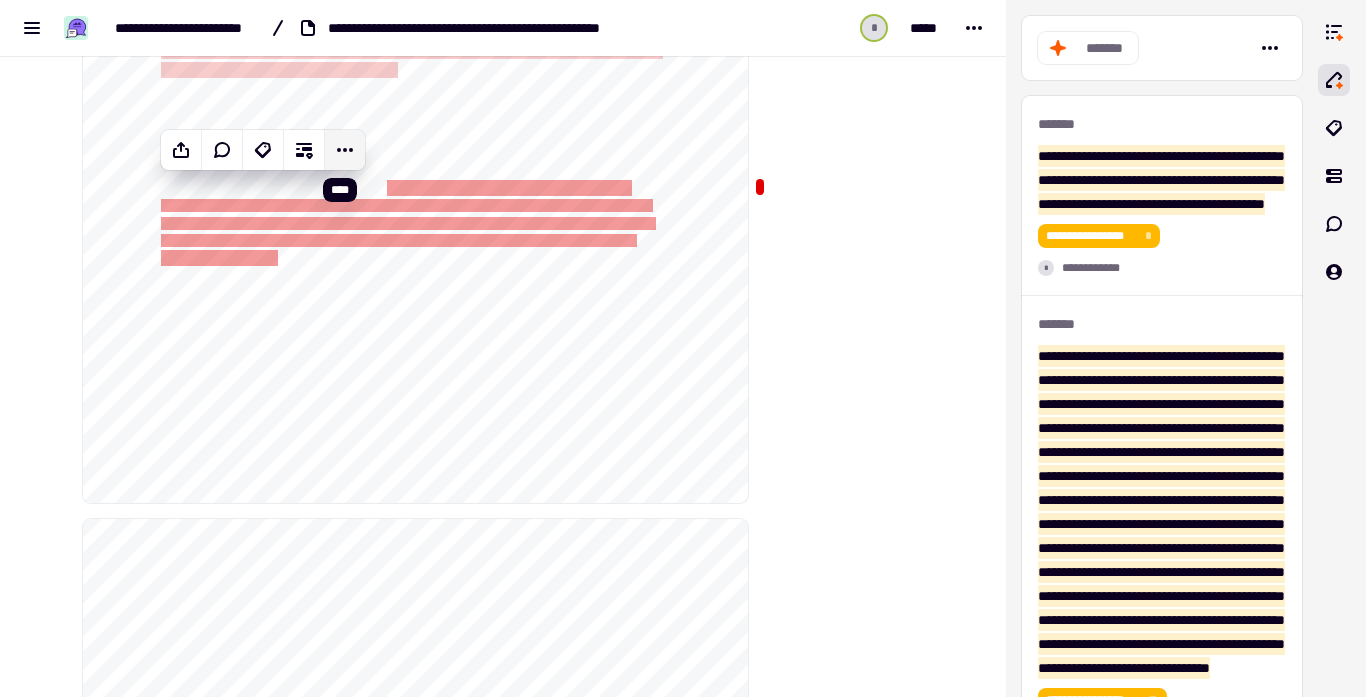 click 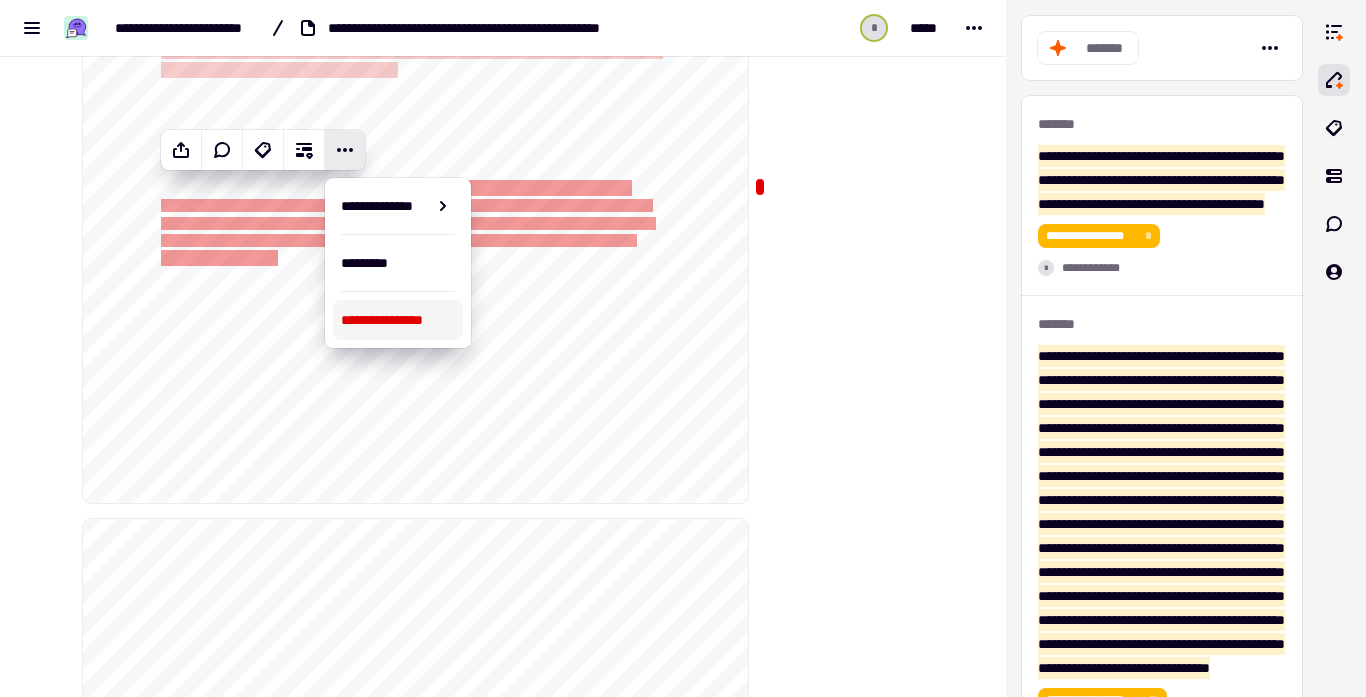 click on "**********" at bounding box center (398, 320) 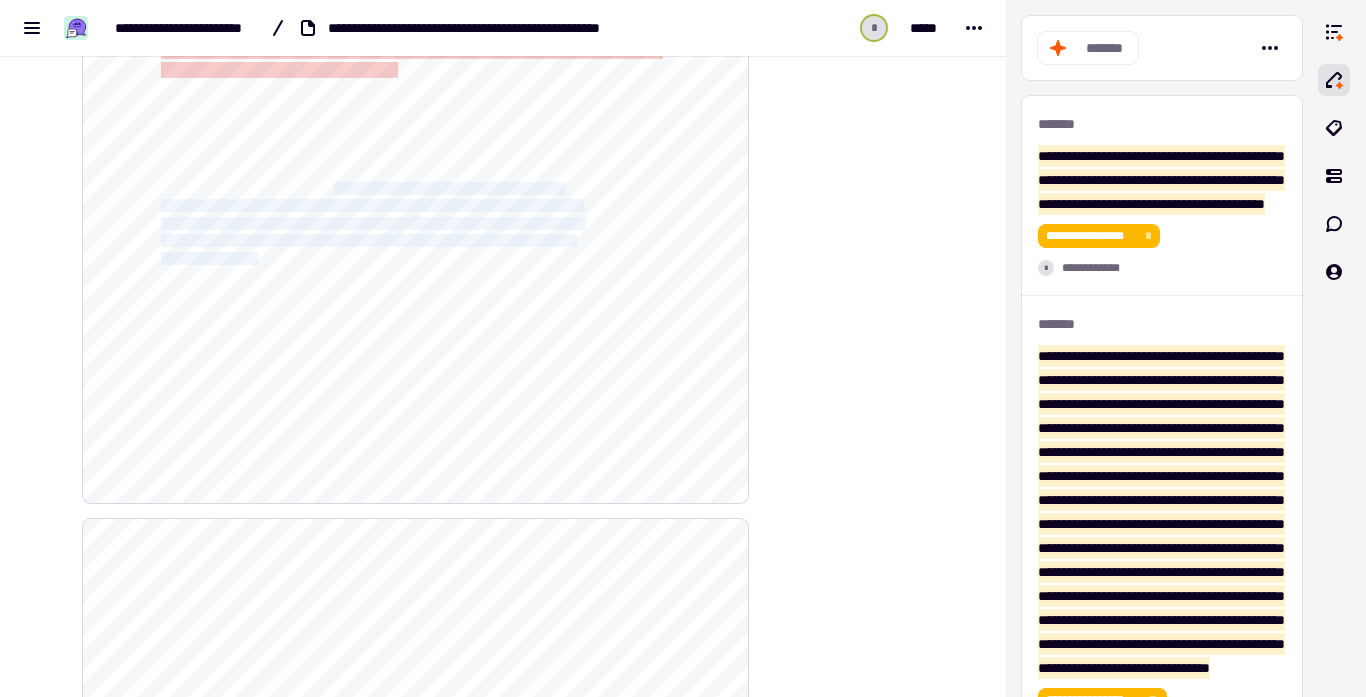 drag, startPoint x: 364, startPoint y: 183, endPoint x: 276, endPoint y: 259, distance: 116.275536 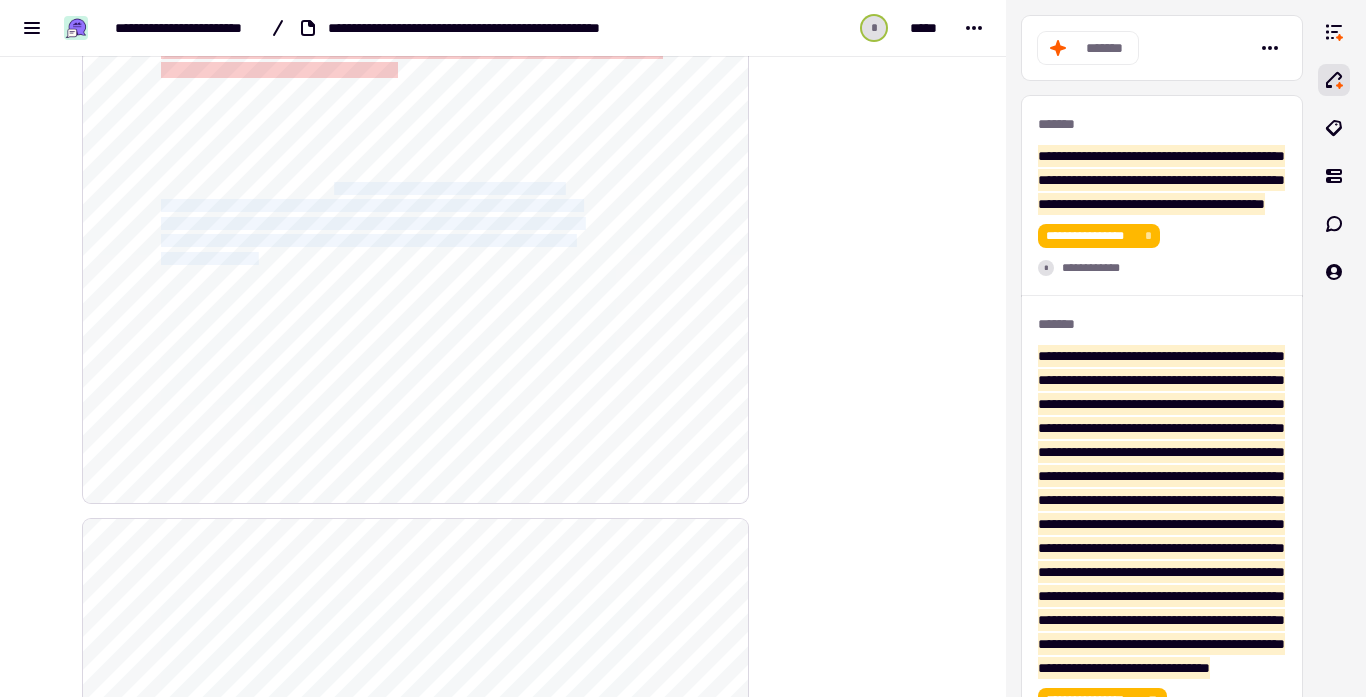 click on "**********" 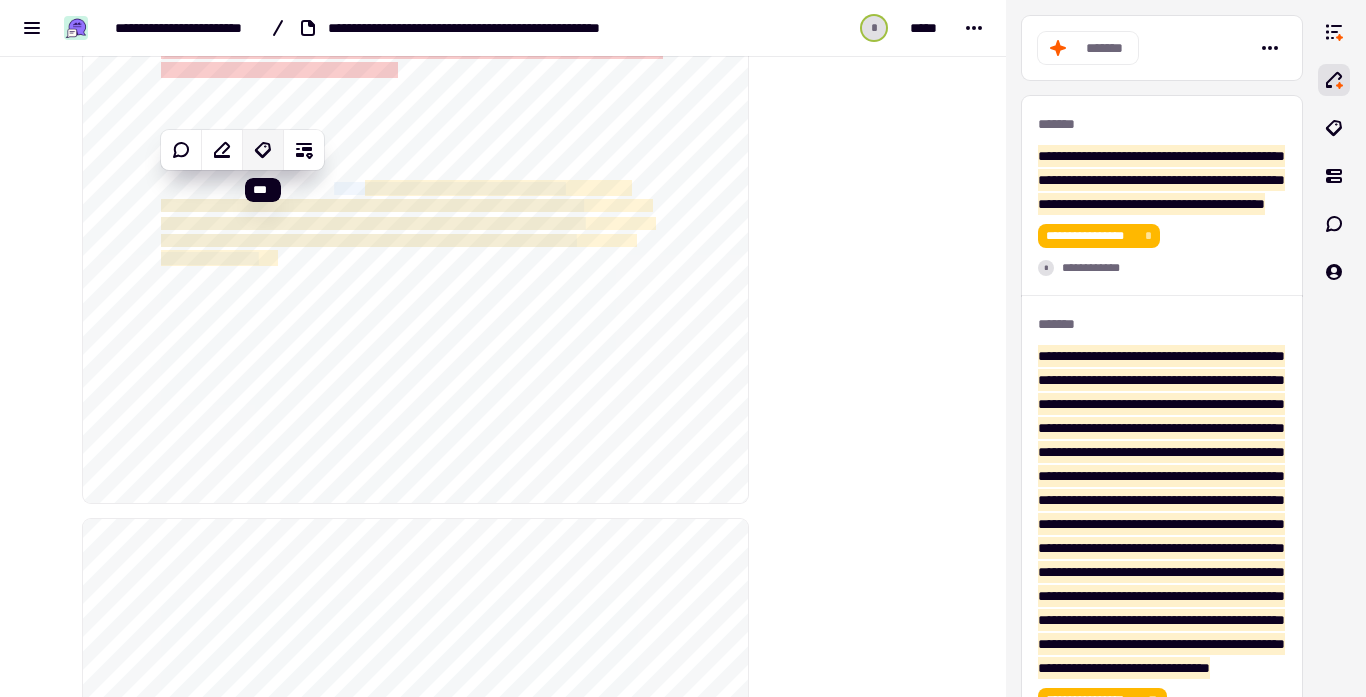 click 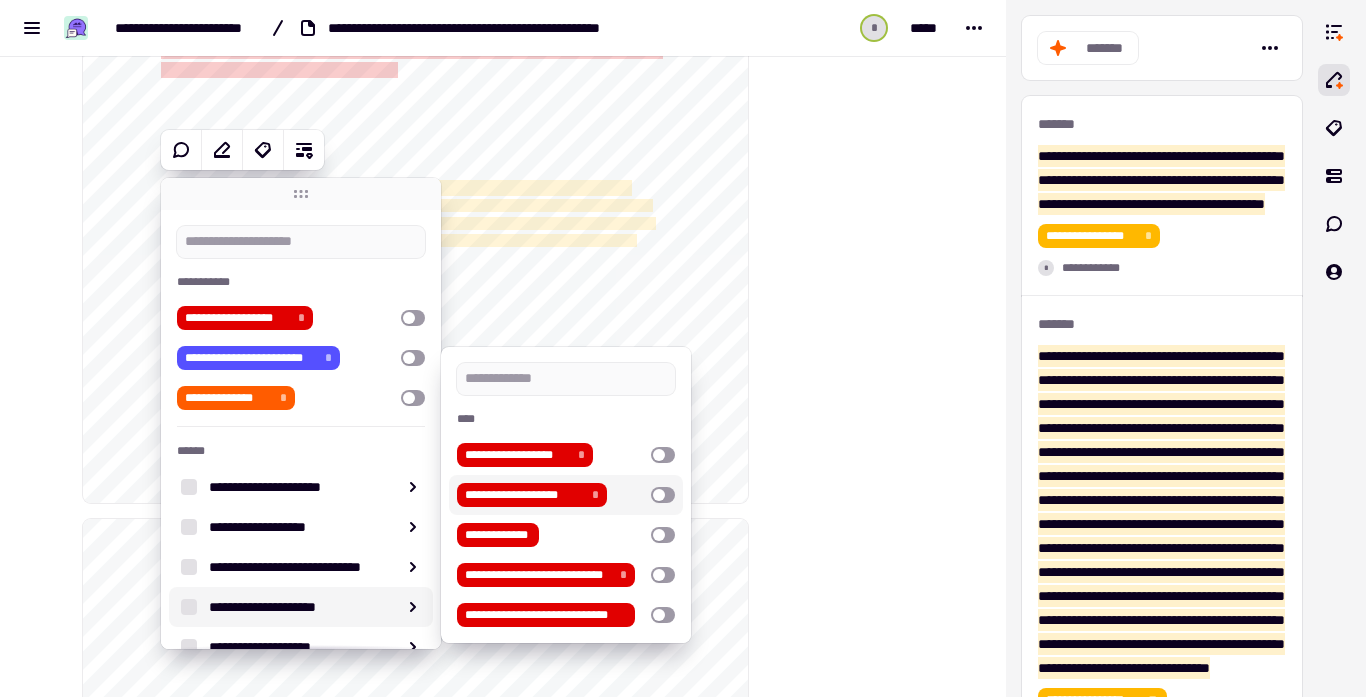 click at bounding box center [663, 495] 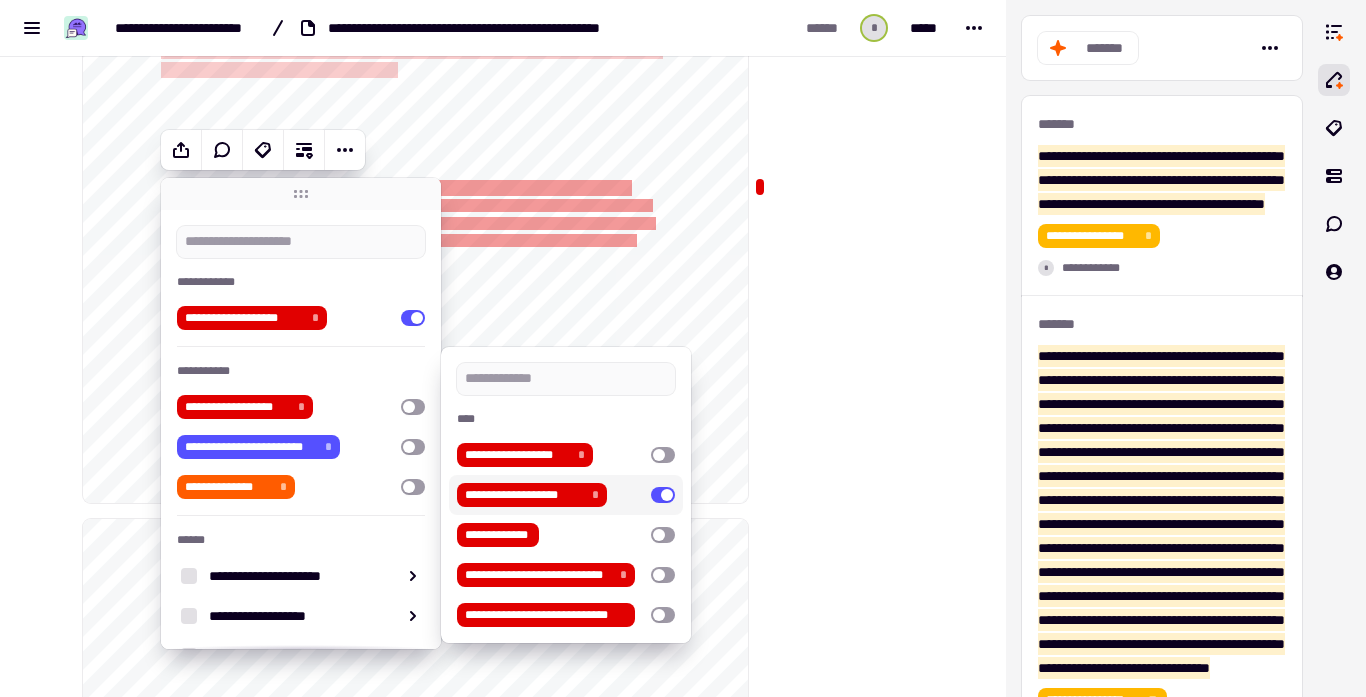 click at bounding box center (849, 1022) 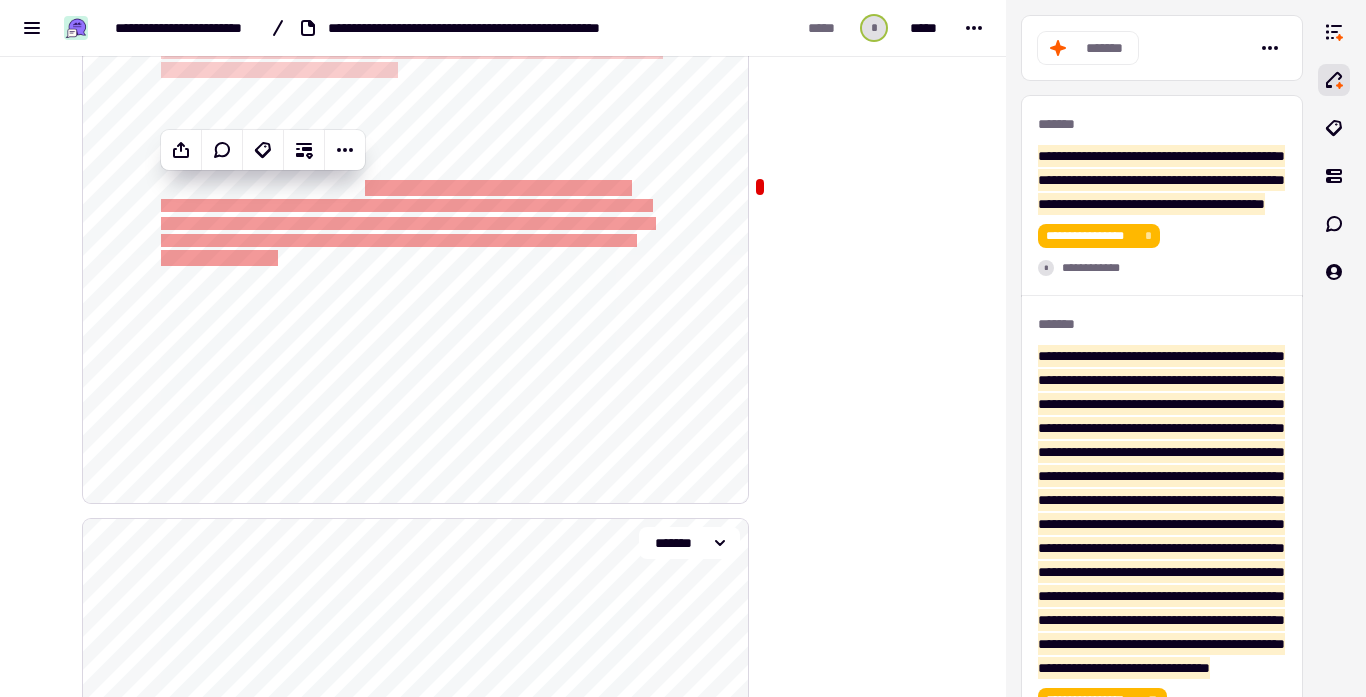 click on "**********" 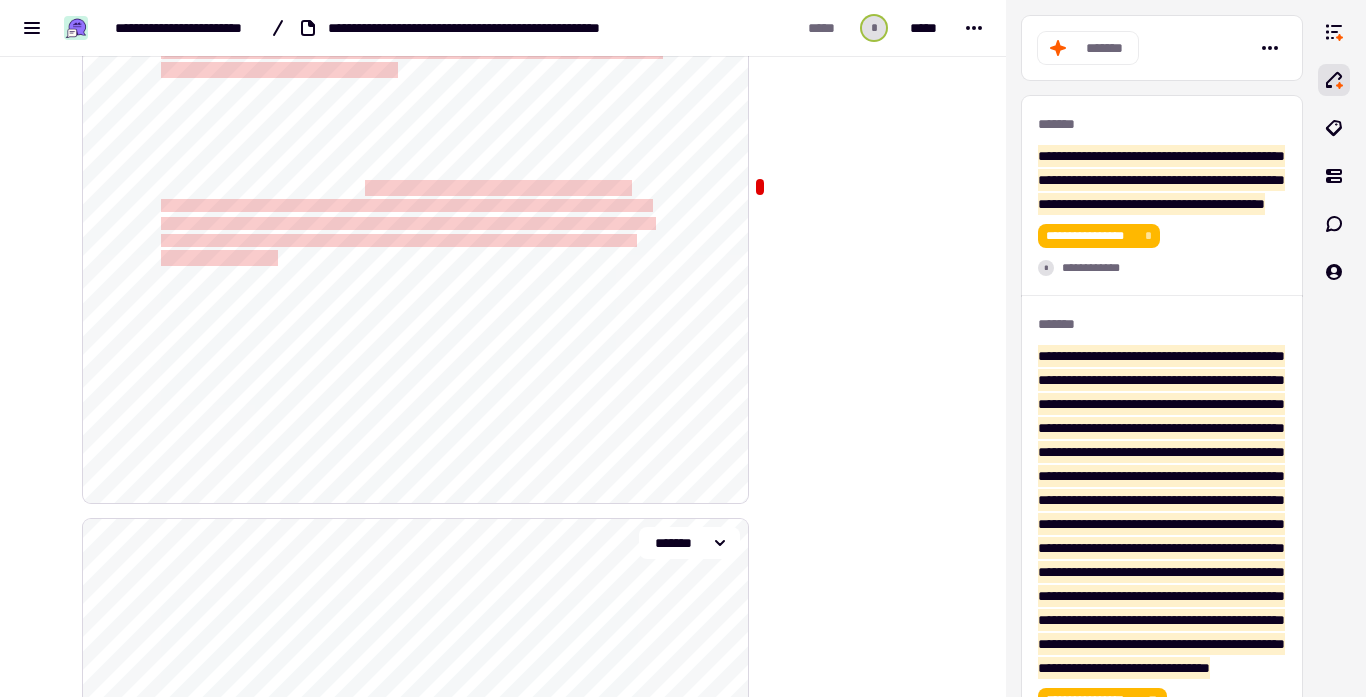 click on "**********" 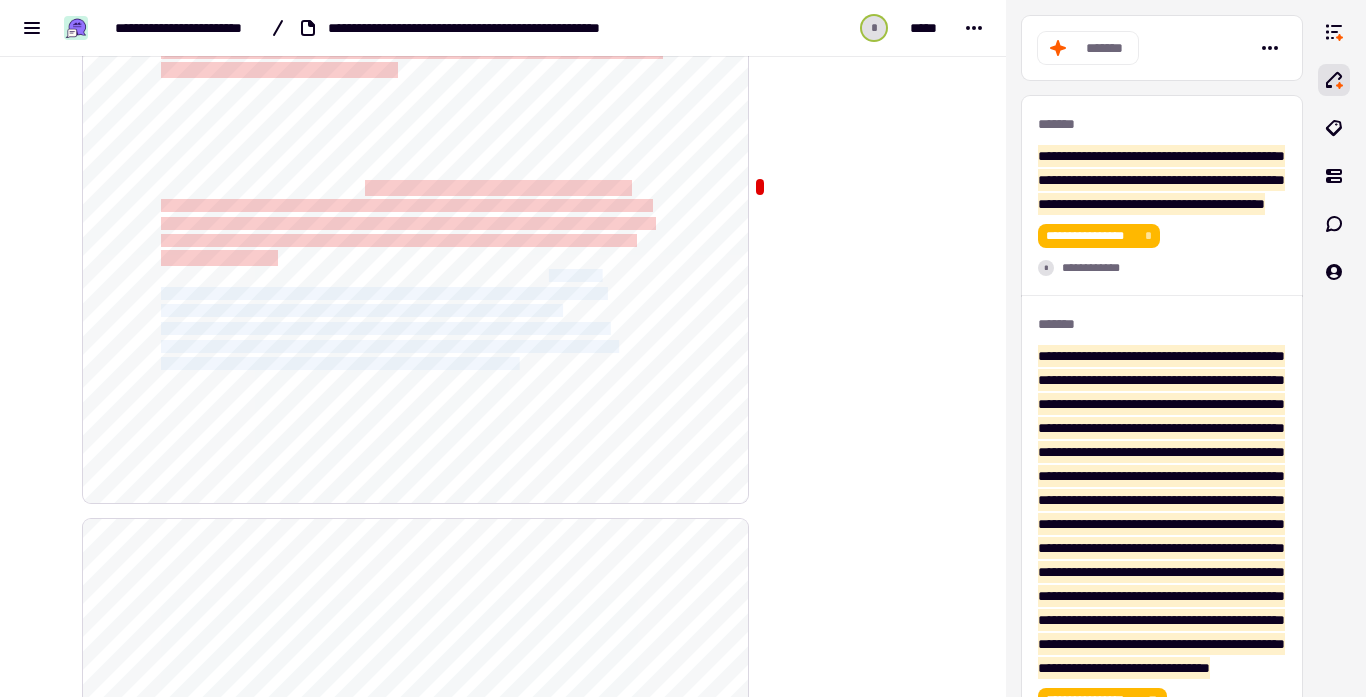 drag, startPoint x: 592, startPoint y: 269, endPoint x: 649, endPoint y: 355, distance: 103.17461 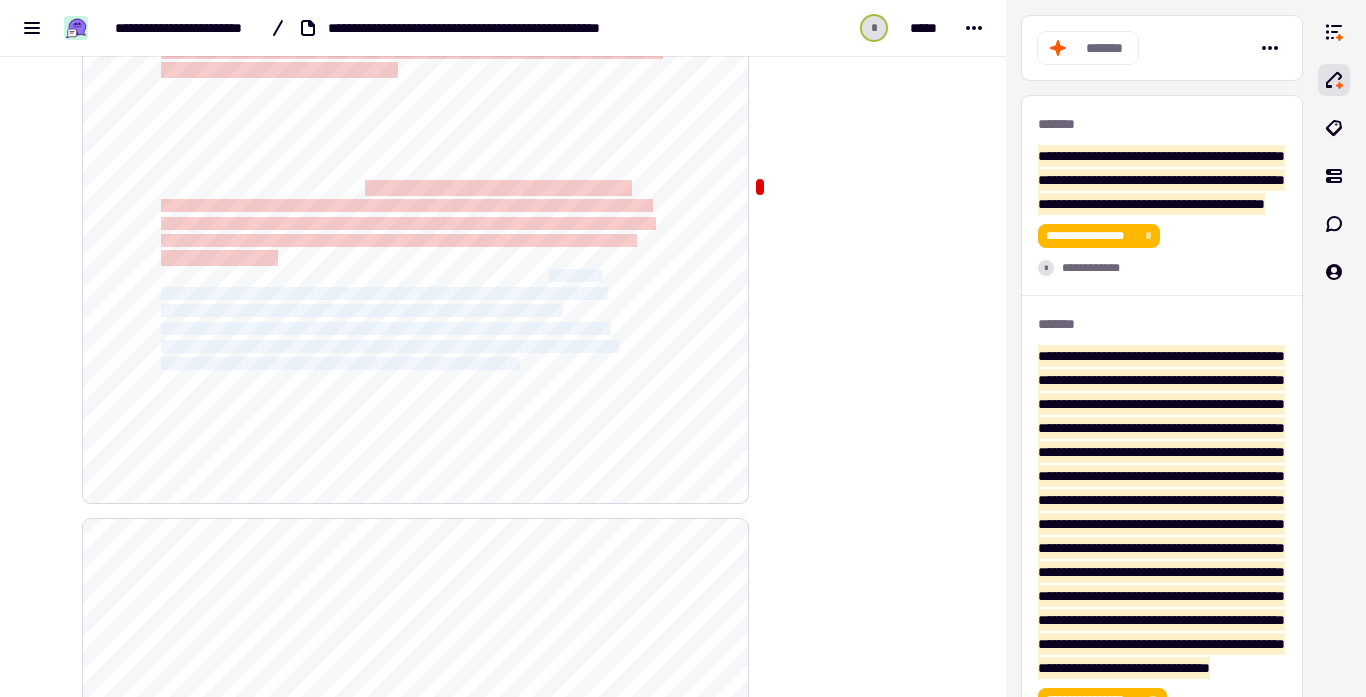 click on "**********" 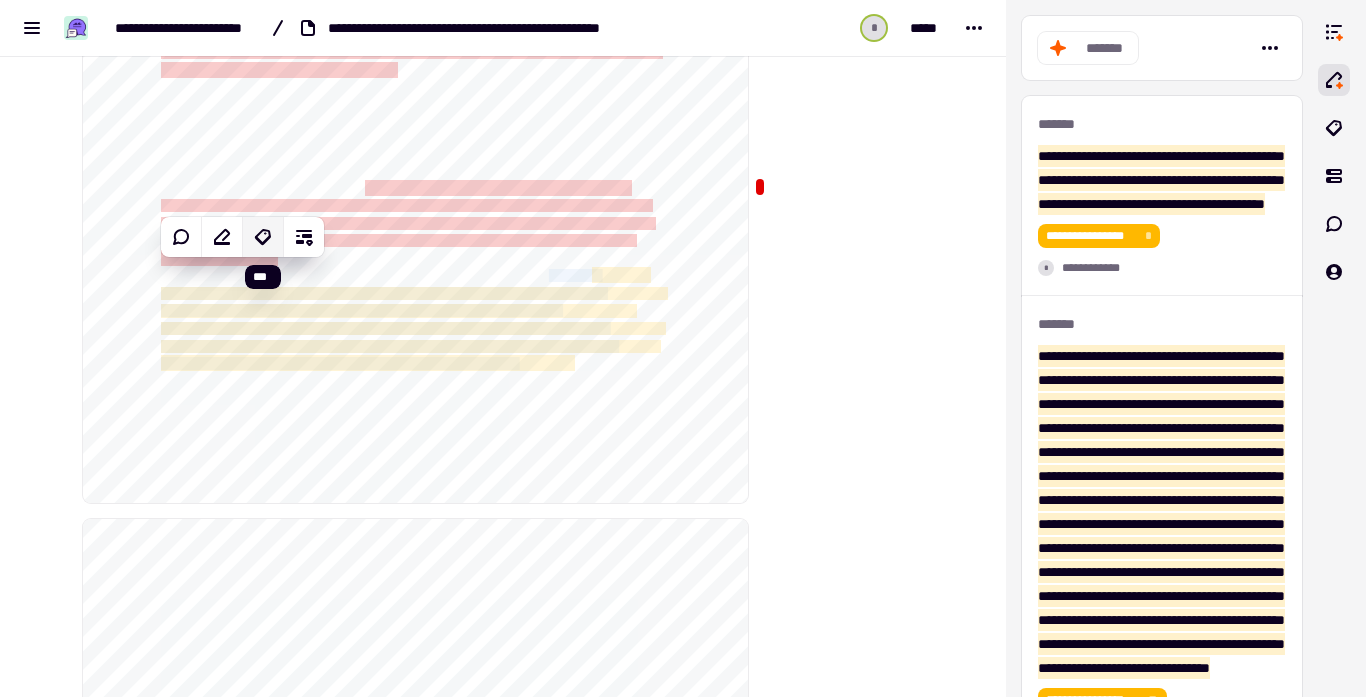 click 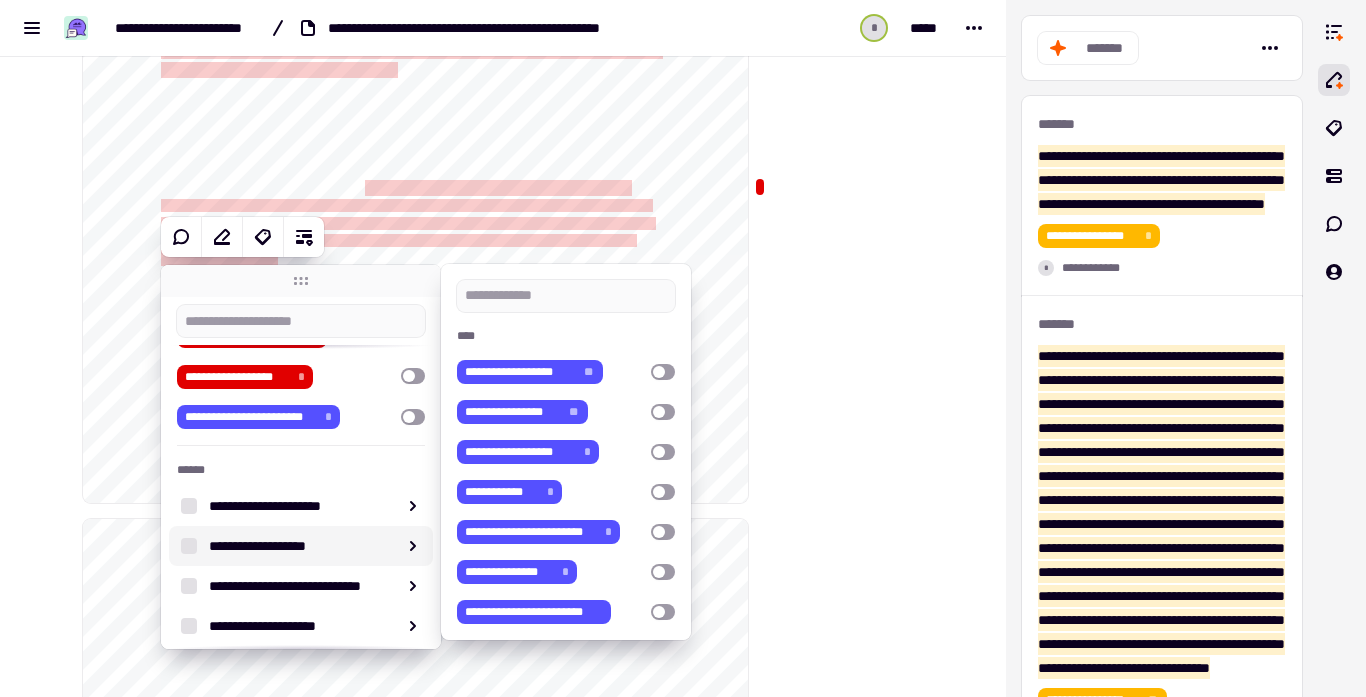 scroll, scrollTop: 93, scrollLeft: 0, axis: vertical 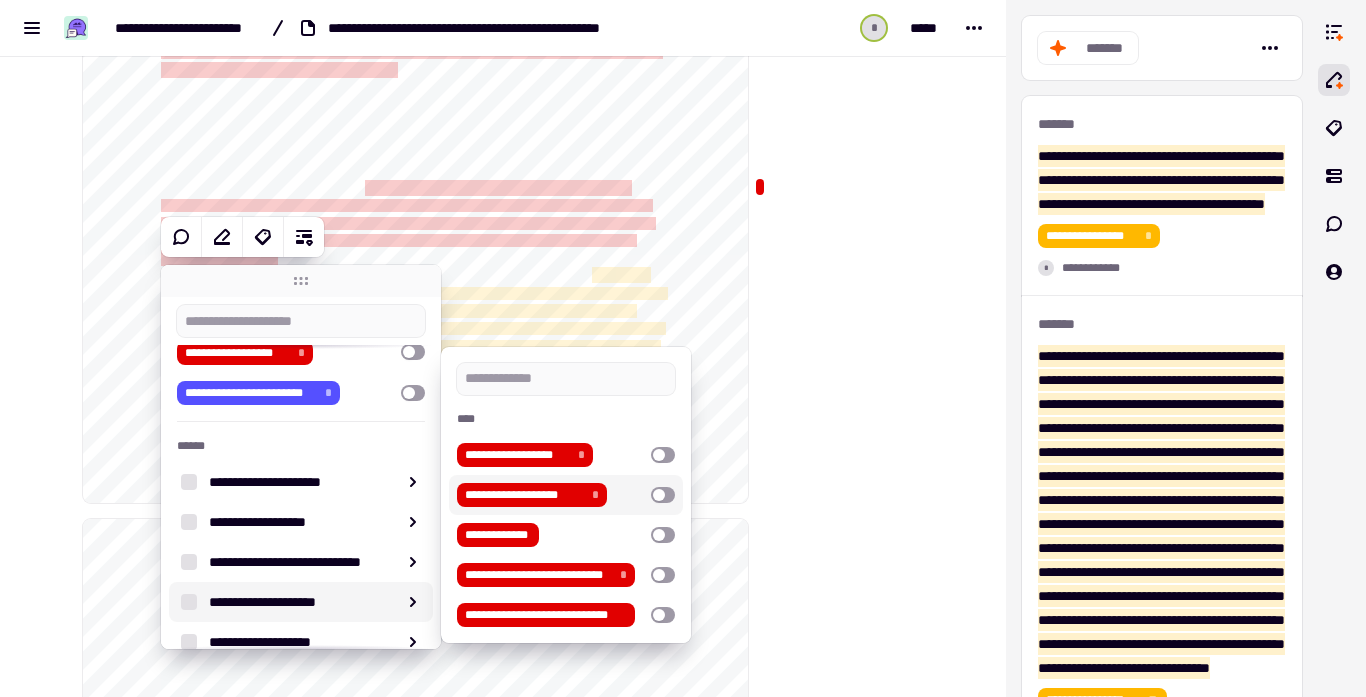 click at bounding box center [663, 495] 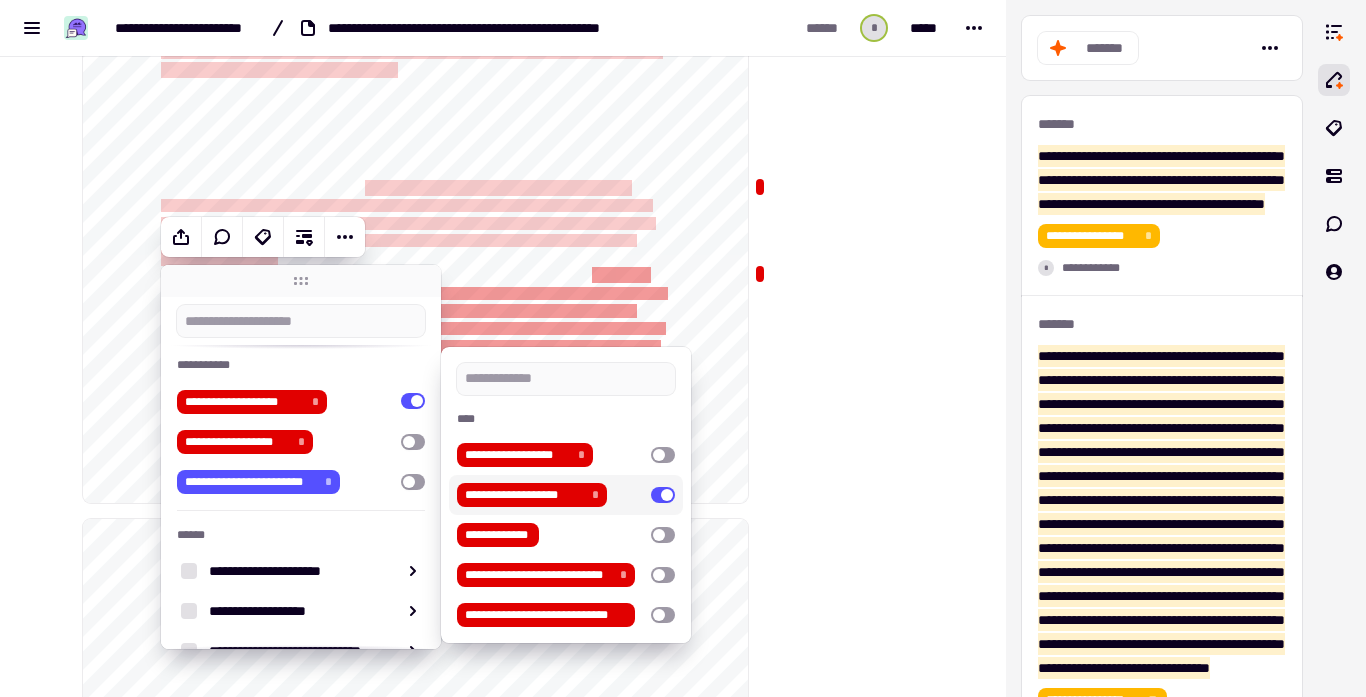 click at bounding box center [849, 1022] 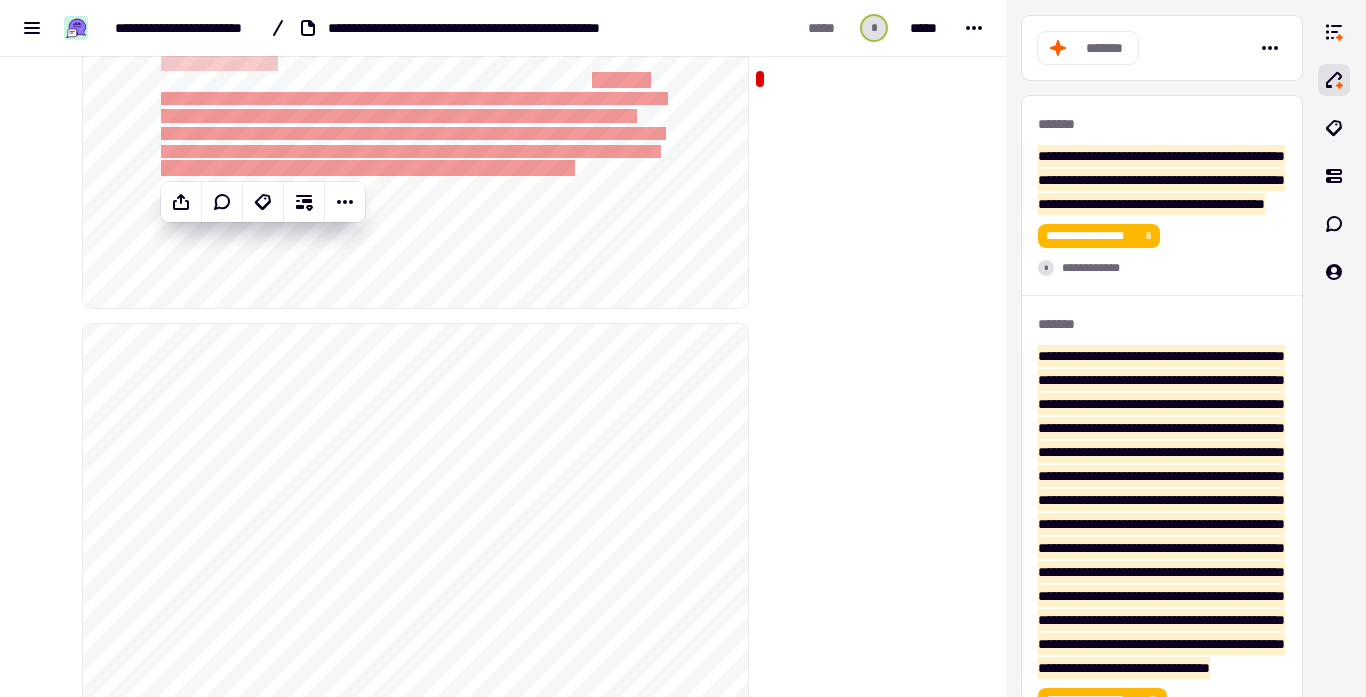 scroll, scrollTop: 12305, scrollLeft: 0, axis: vertical 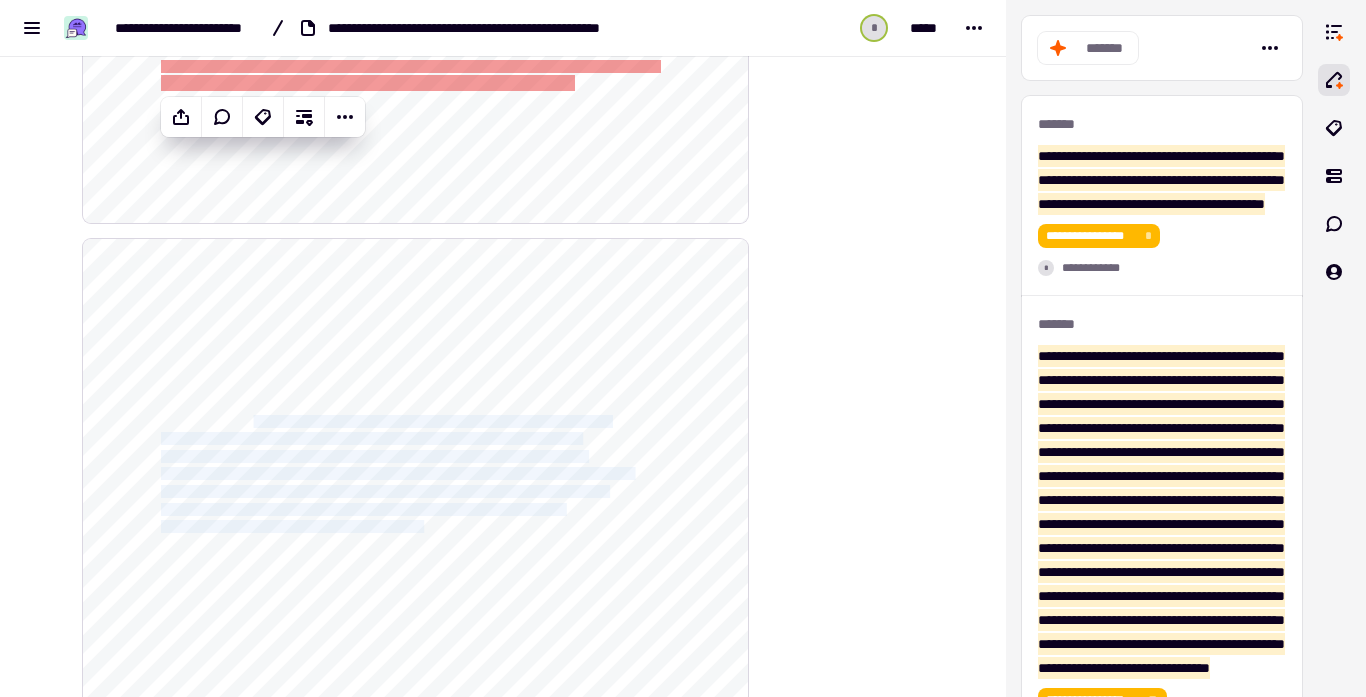 drag, startPoint x: 269, startPoint y: 420, endPoint x: 493, endPoint y: 523, distance: 246.54614 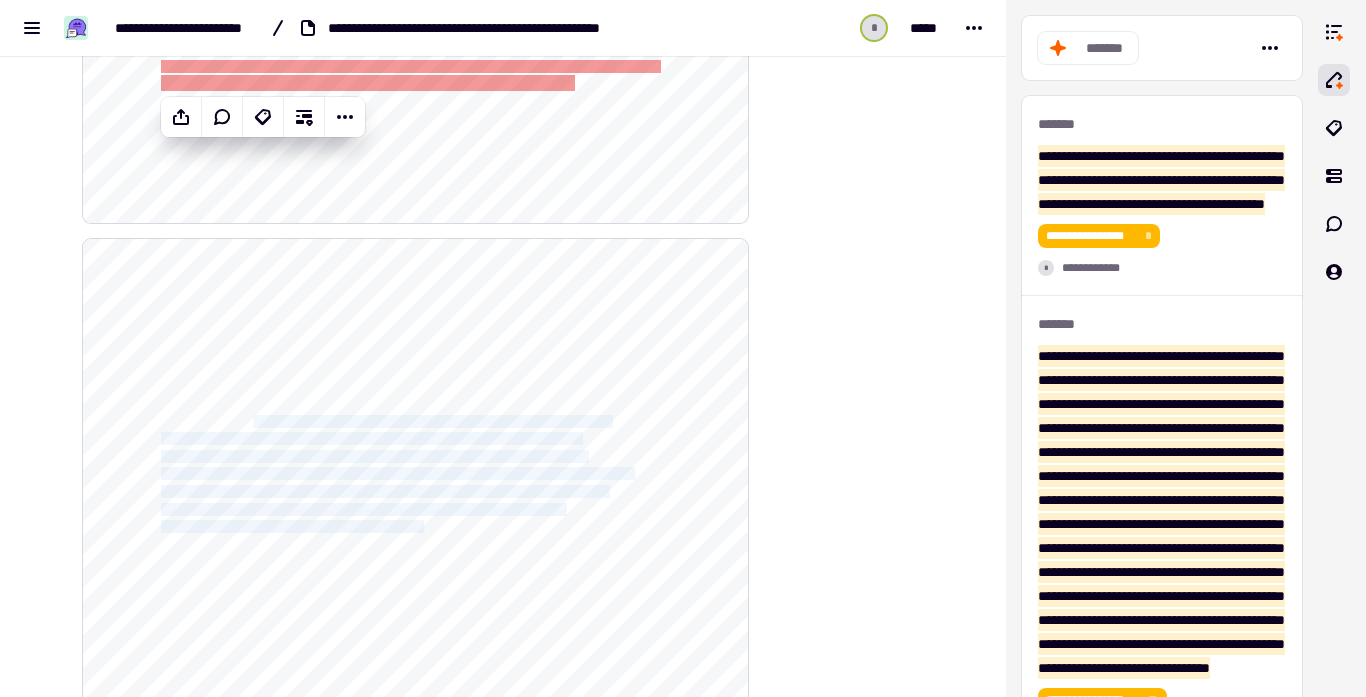click on "**********" 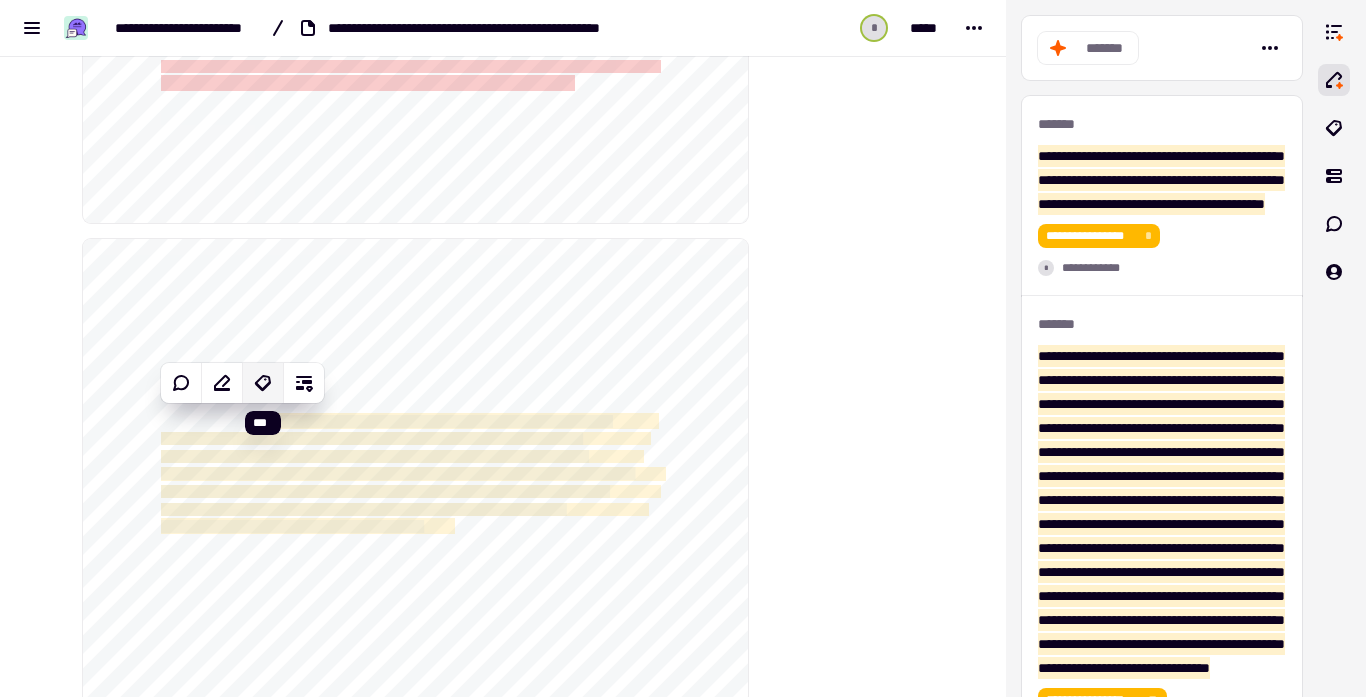 click 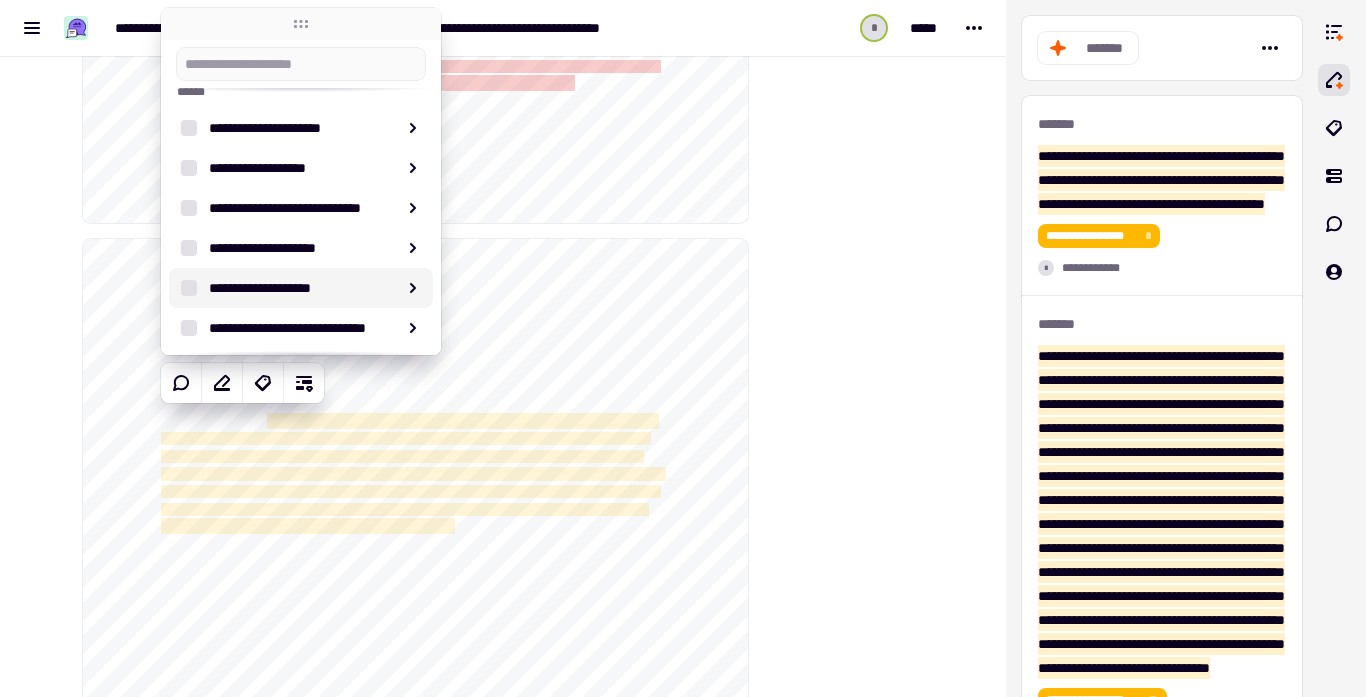 scroll, scrollTop: 192, scrollLeft: 0, axis: vertical 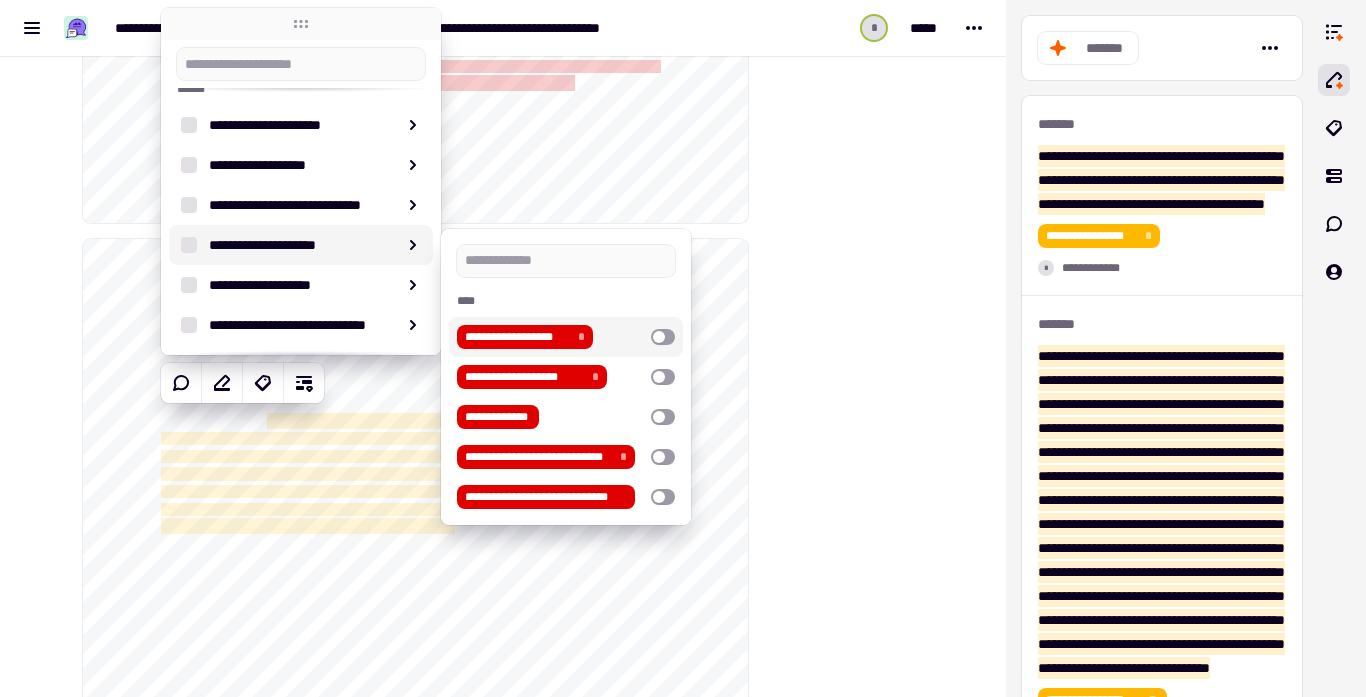 click at bounding box center [663, 337] 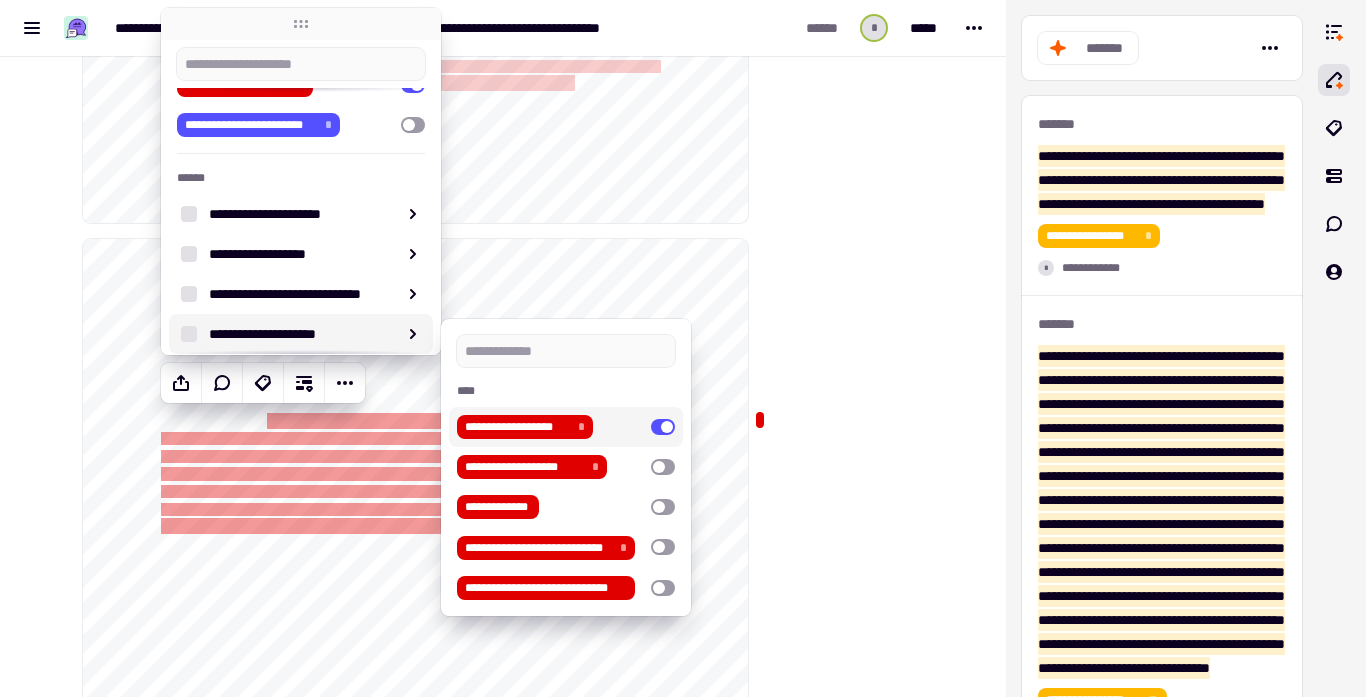 click at bounding box center (851, -5850) 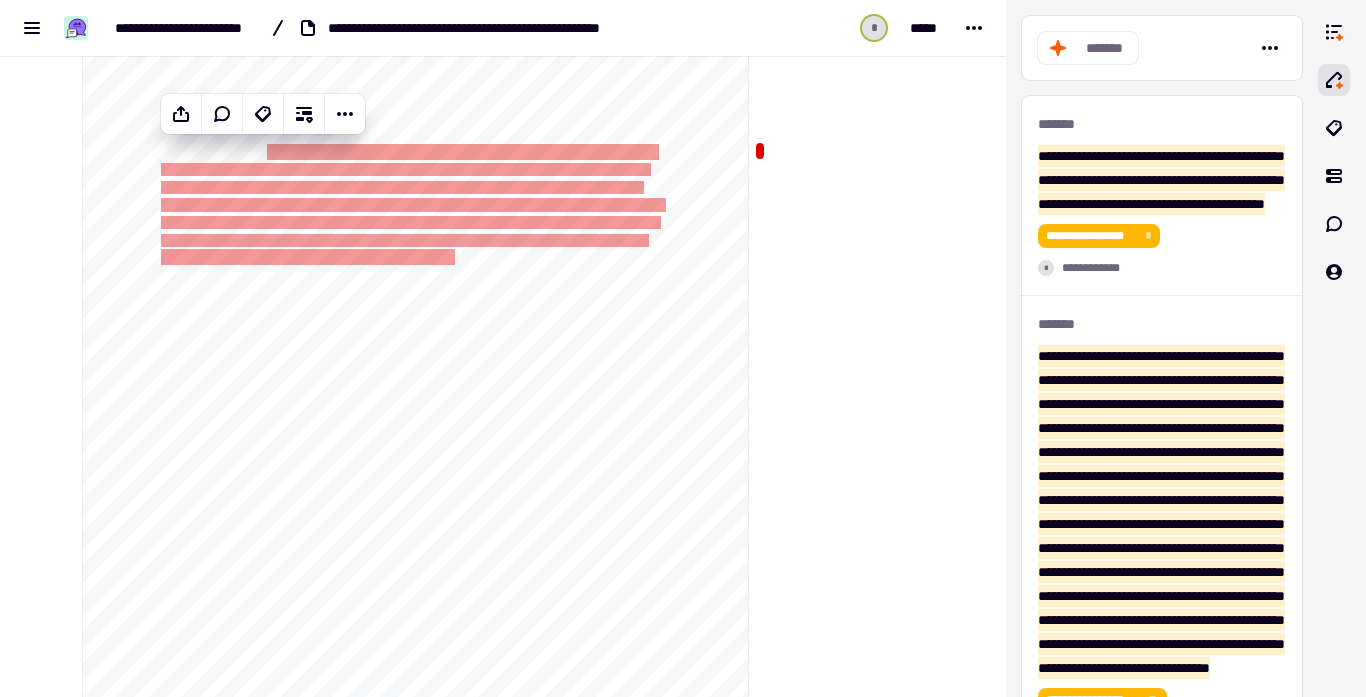 scroll, scrollTop: 12579, scrollLeft: 0, axis: vertical 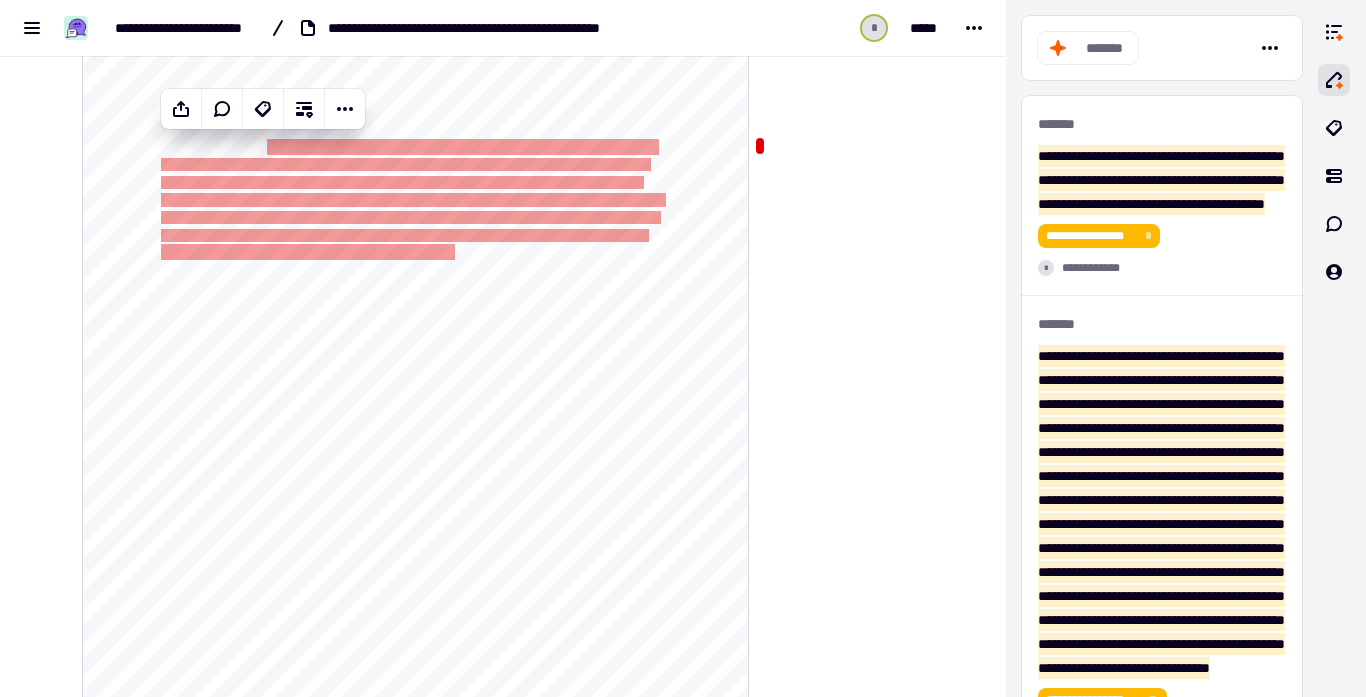 click on "**********" 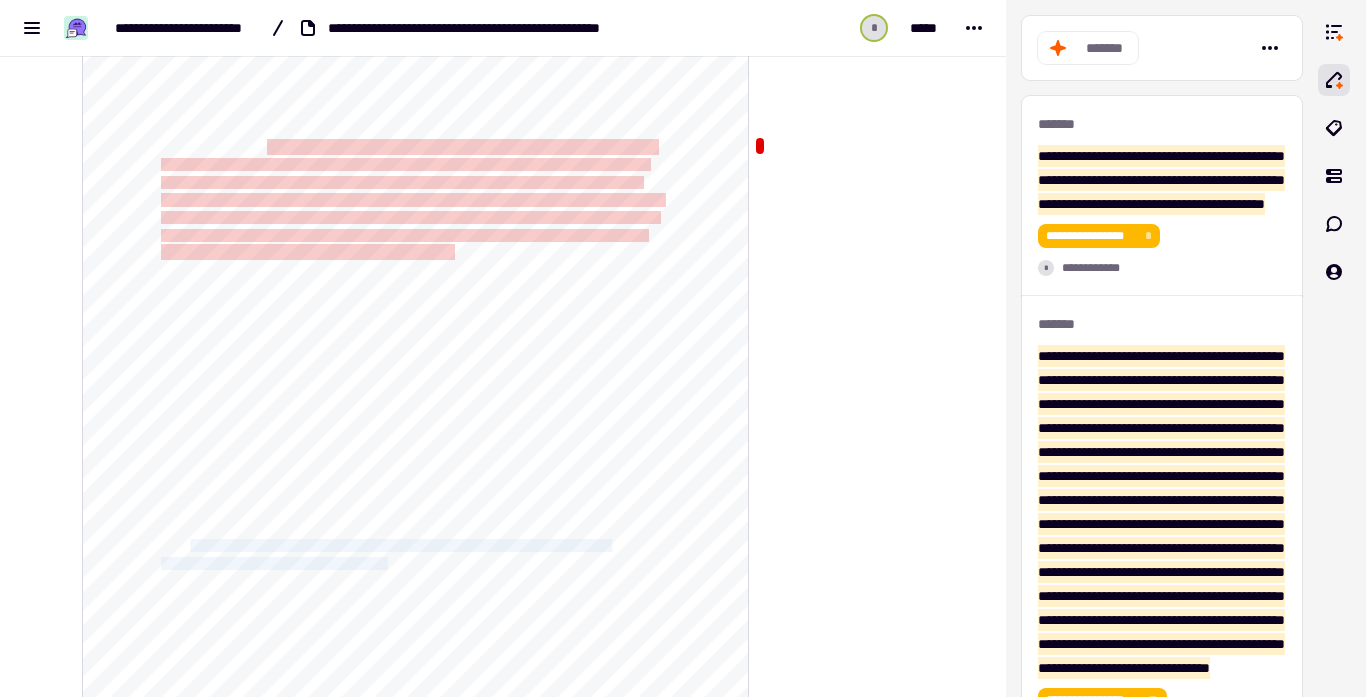 drag, startPoint x: 197, startPoint y: 541, endPoint x: 431, endPoint y: 560, distance: 234.7701 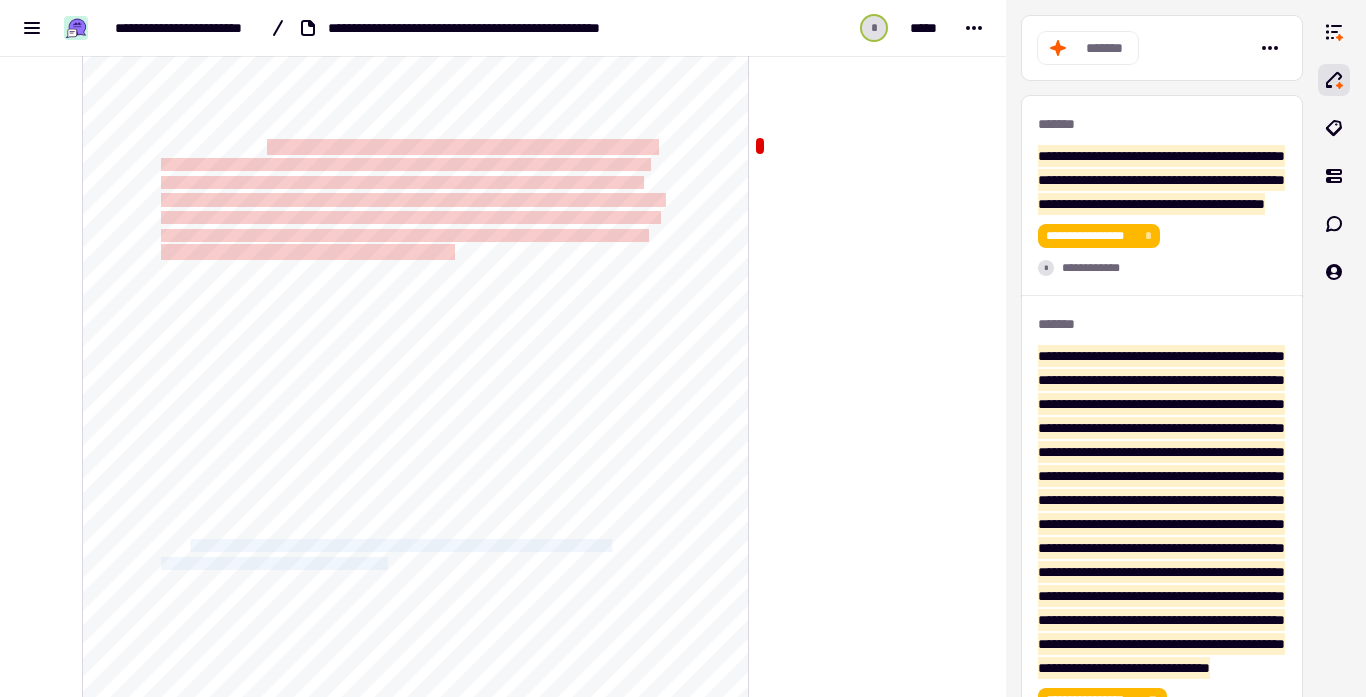 click on "**********" 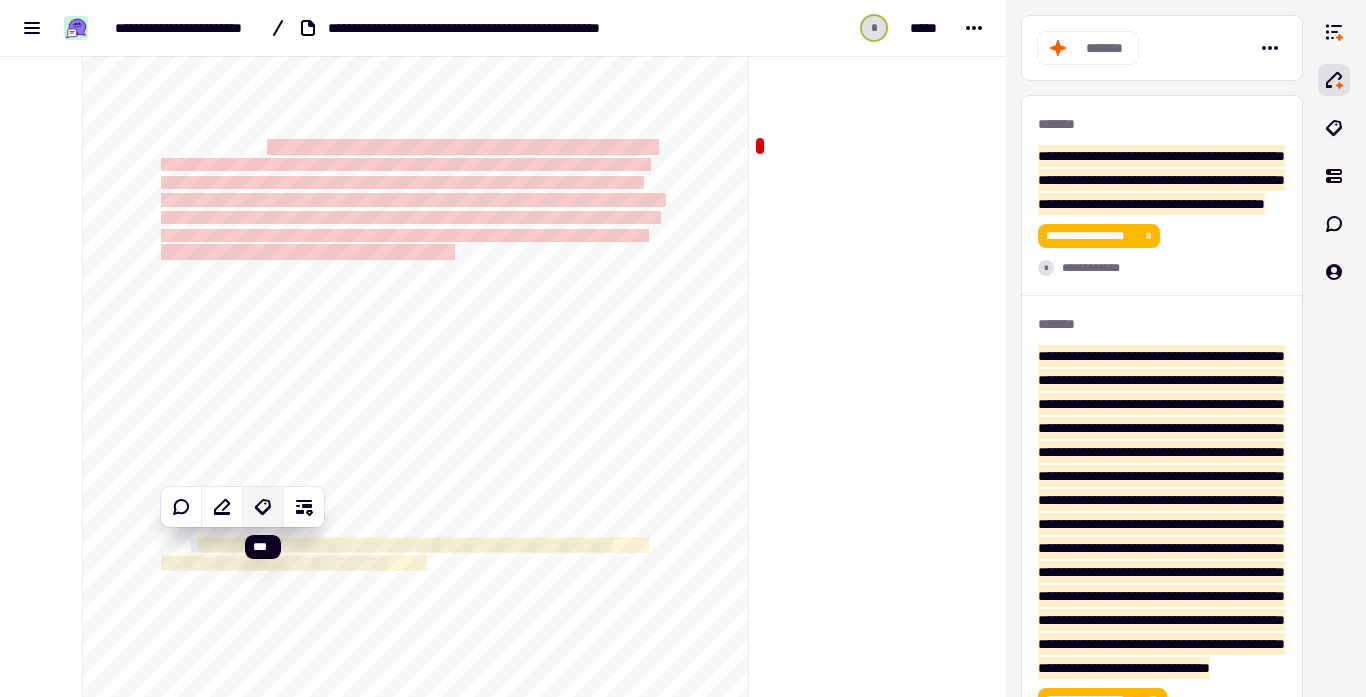 click 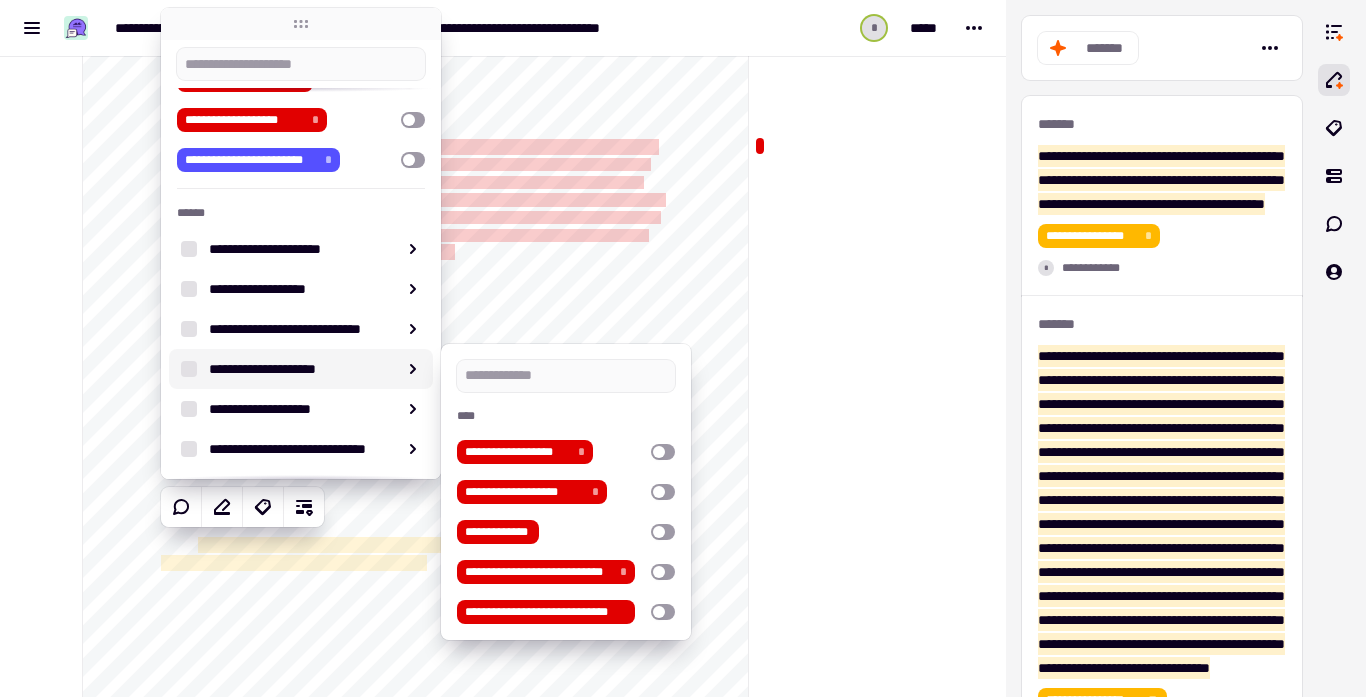 scroll, scrollTop: 86, scrollLeft: 0, axis: vertical 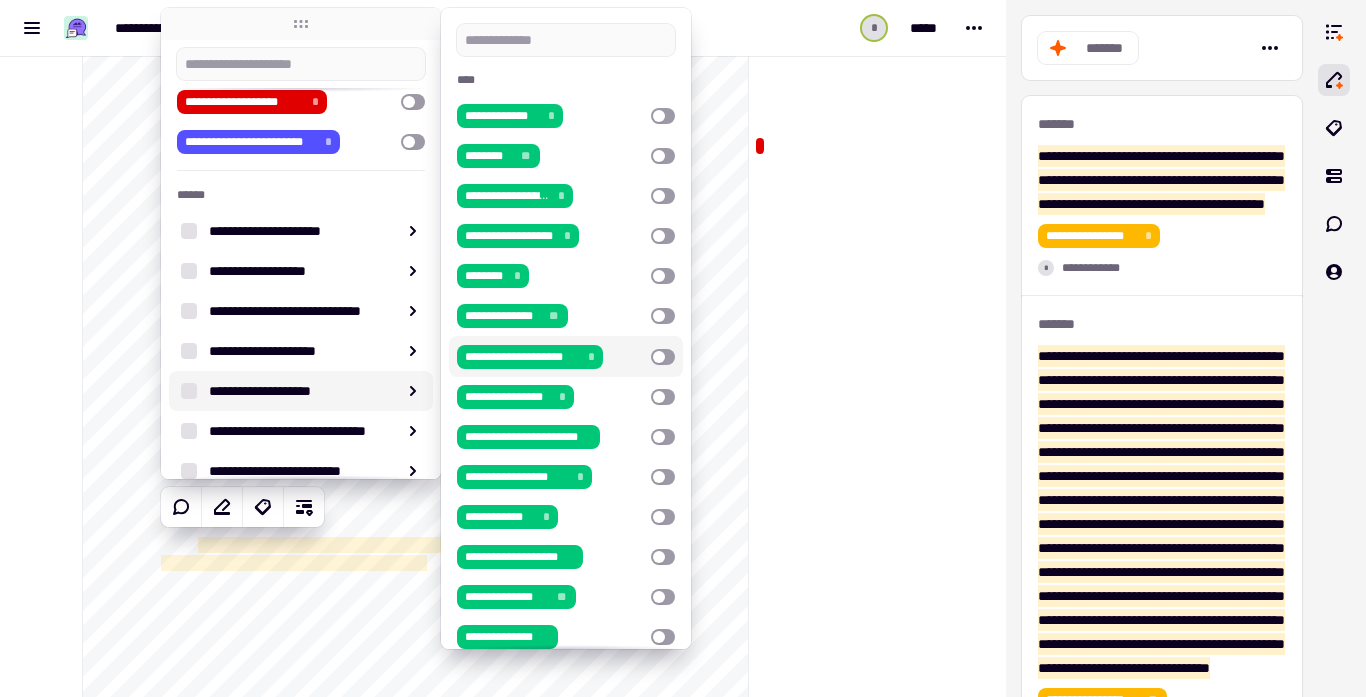 click at bounding box center [663, 357] 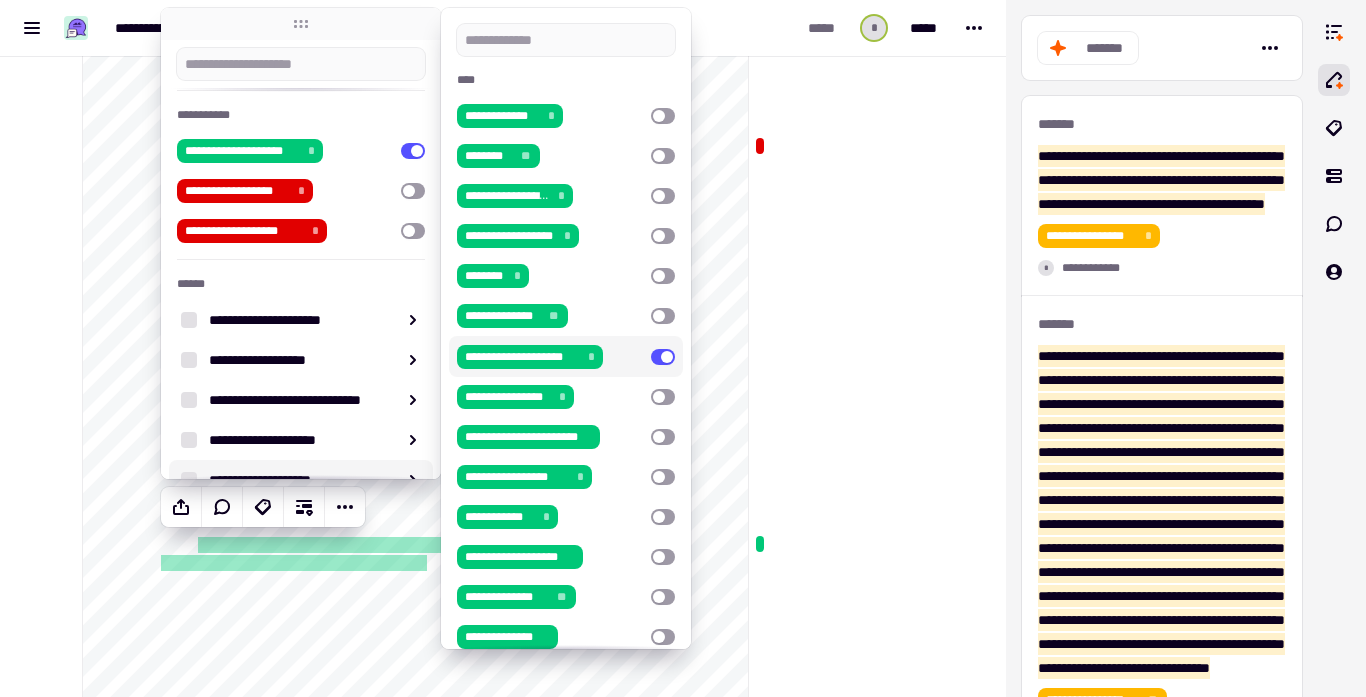 click at bounding box center [851, -5925] 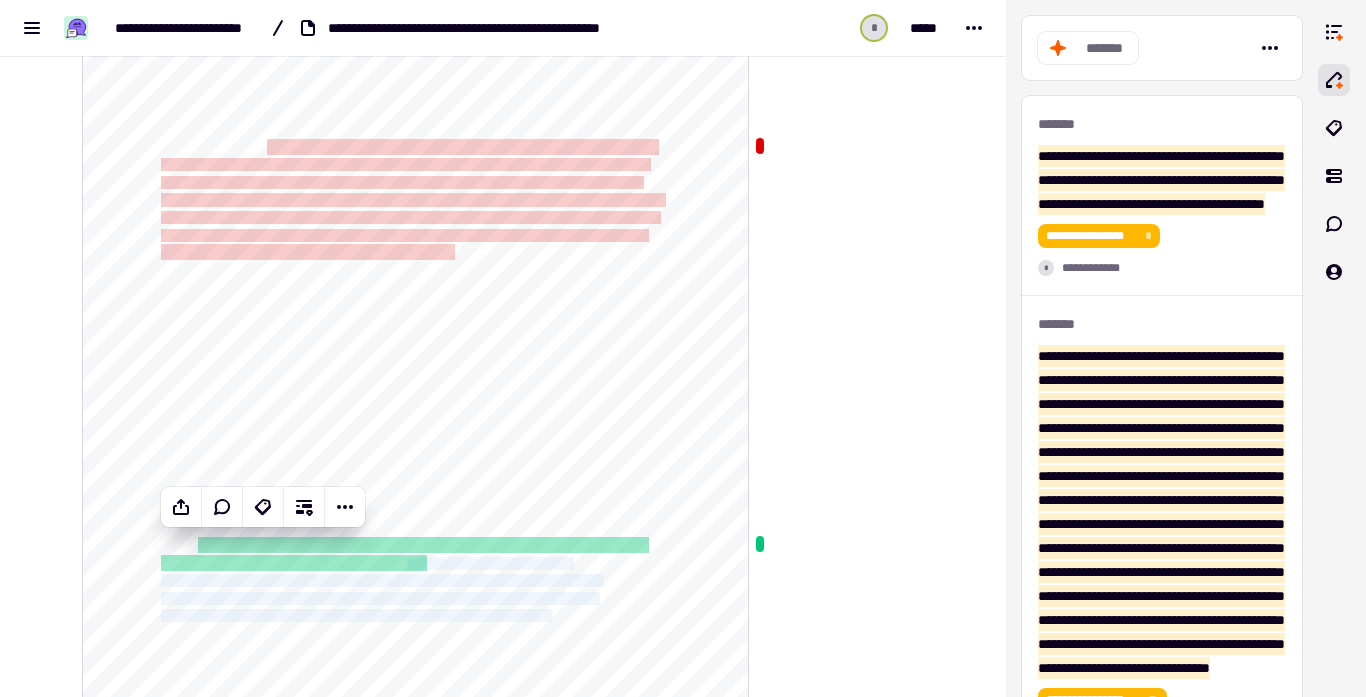 scroll, scrollTop: 12632, scrollLeft: 0, axis: vertical 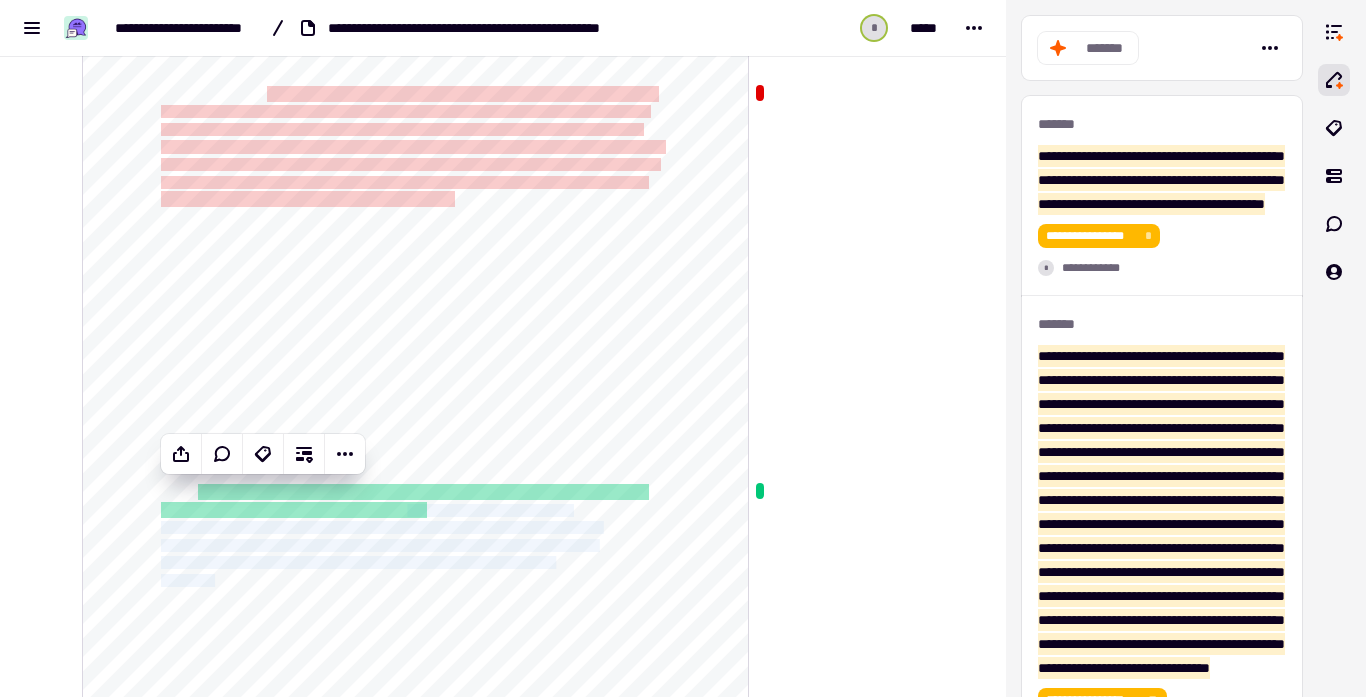 drag, startPoint x: 449, startPoint y: 558, endPoint x: 226, endPoint y: 584, distance: 224.51057 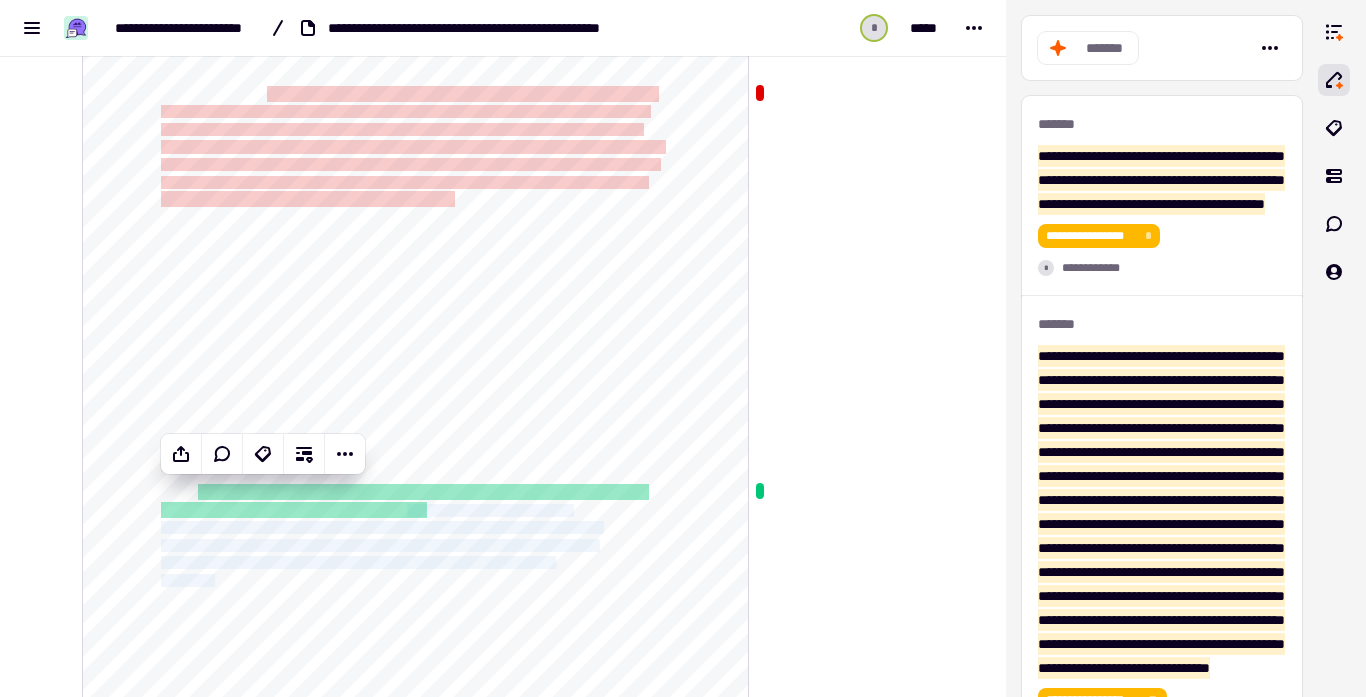 click on "**********" 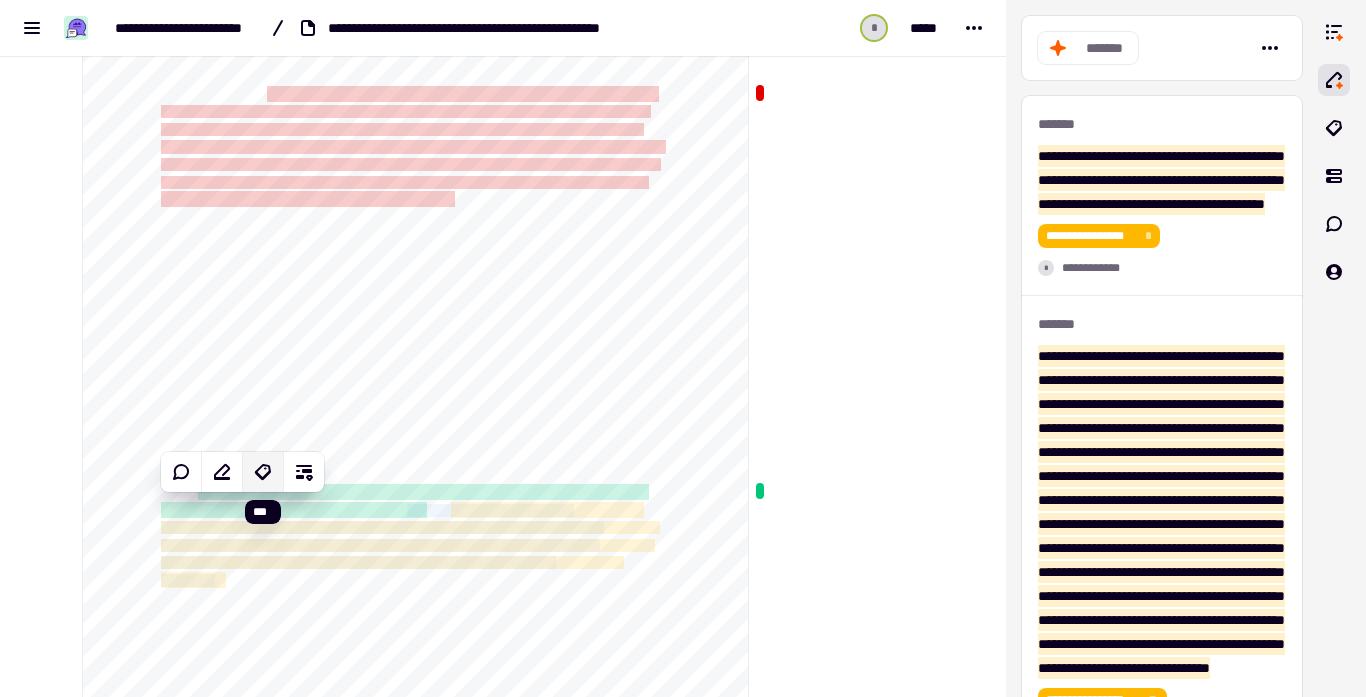 click 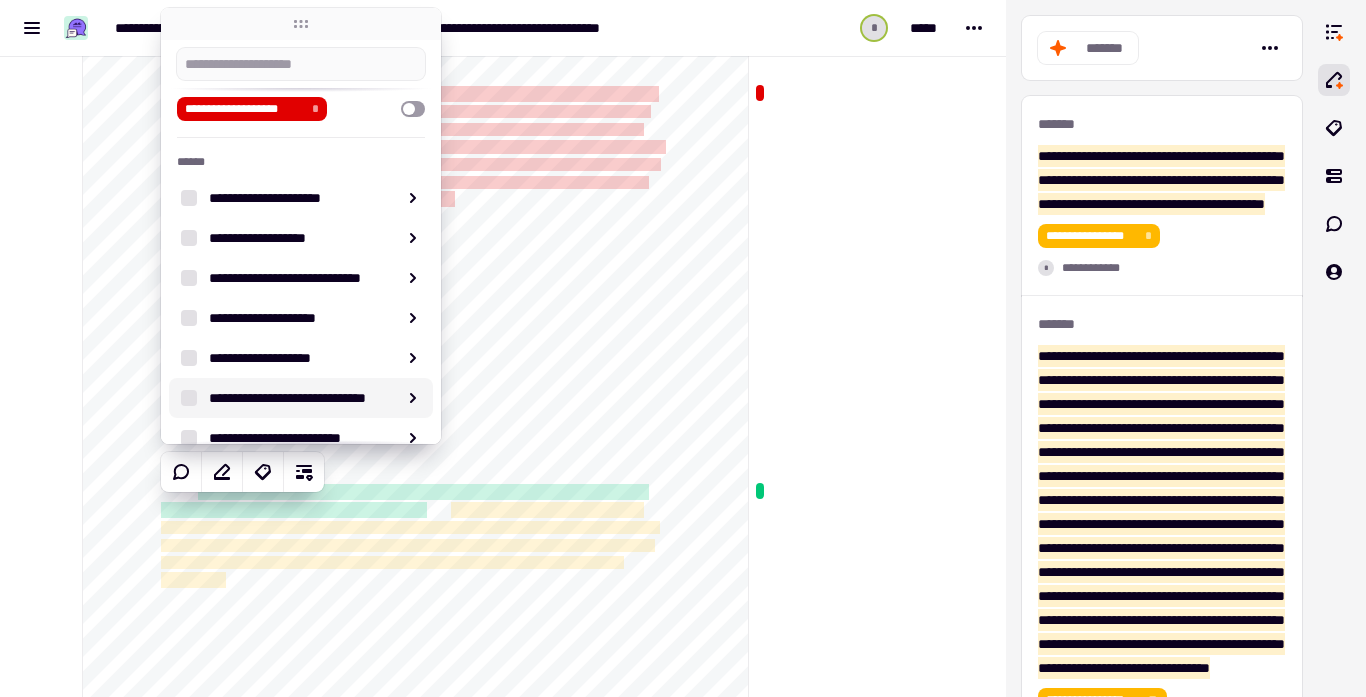 scroll, scrollTop: 133, scrollLeft: 0, axis: vertical 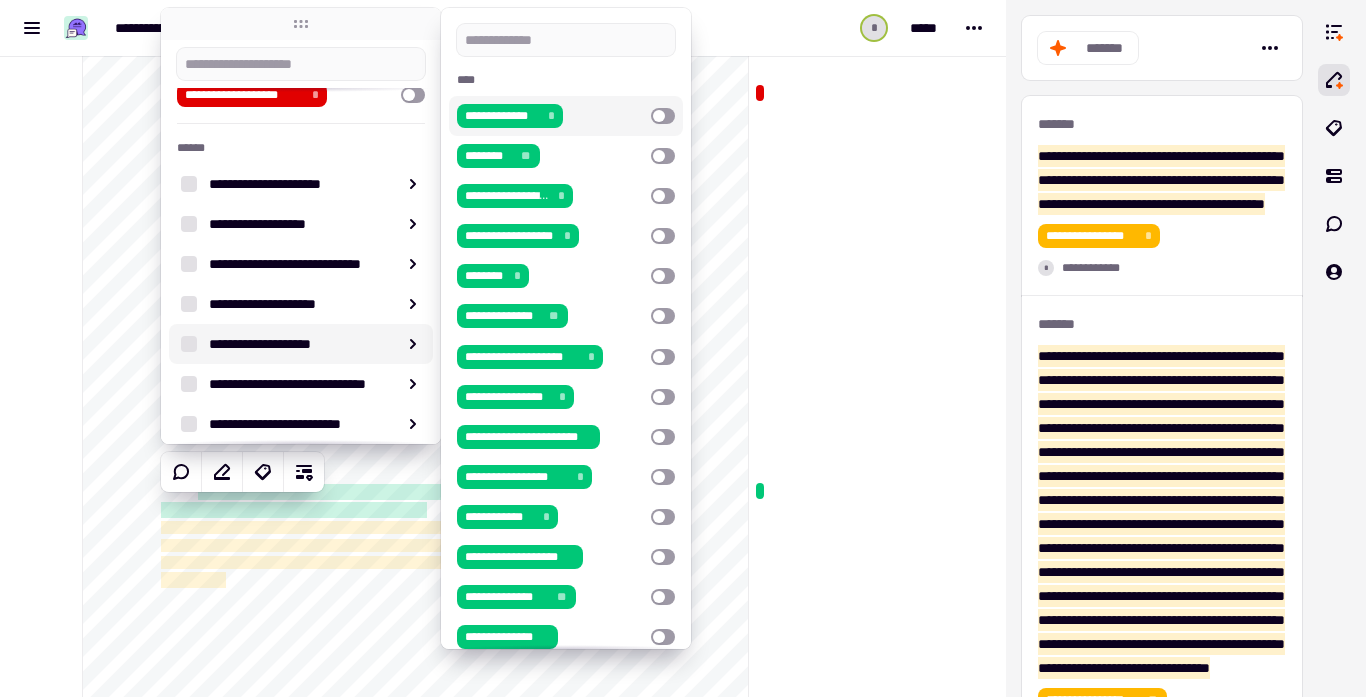 click at bounding box center [663, 116] 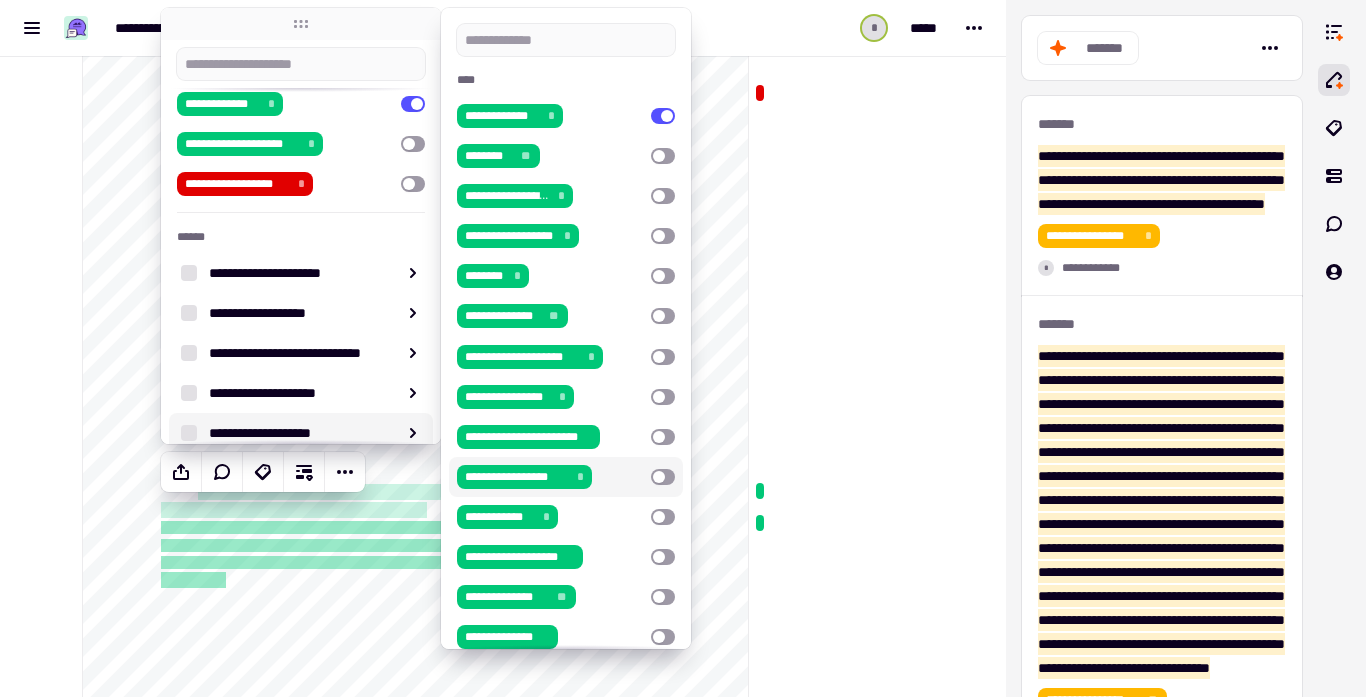 click at bounding box center [663, 477] 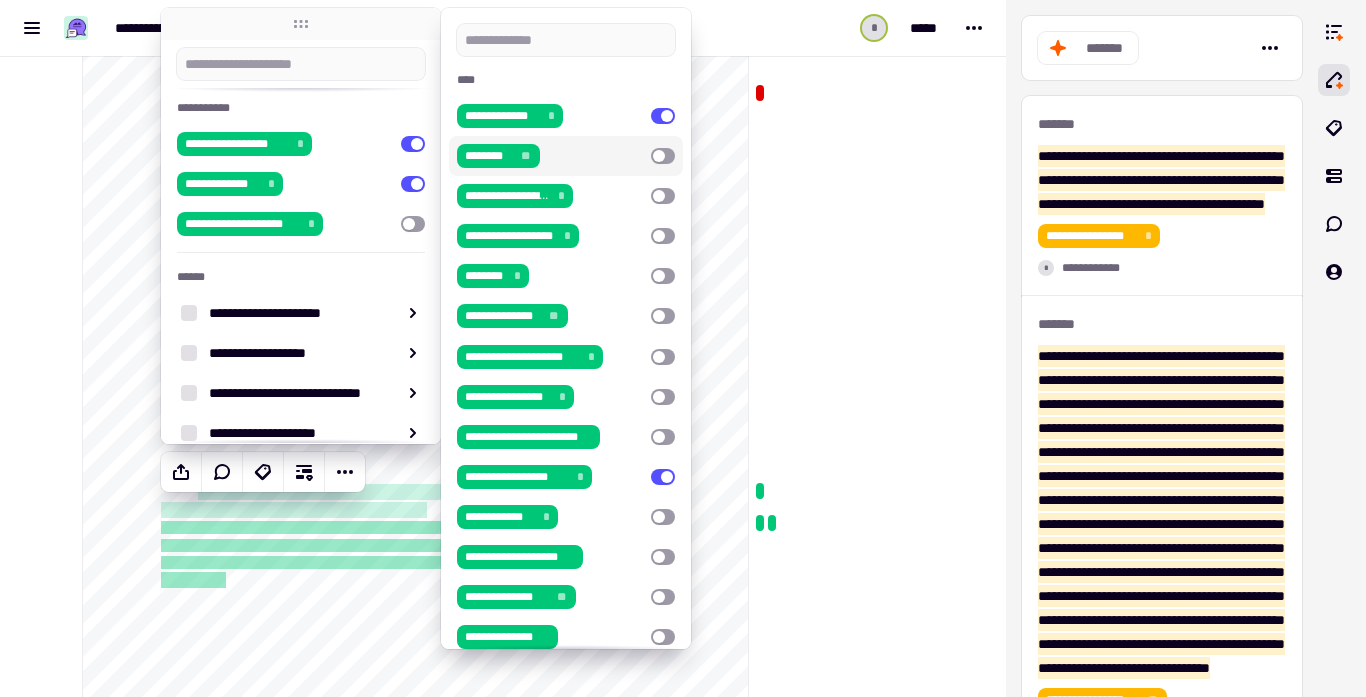 click at bounding box center (663, 156) 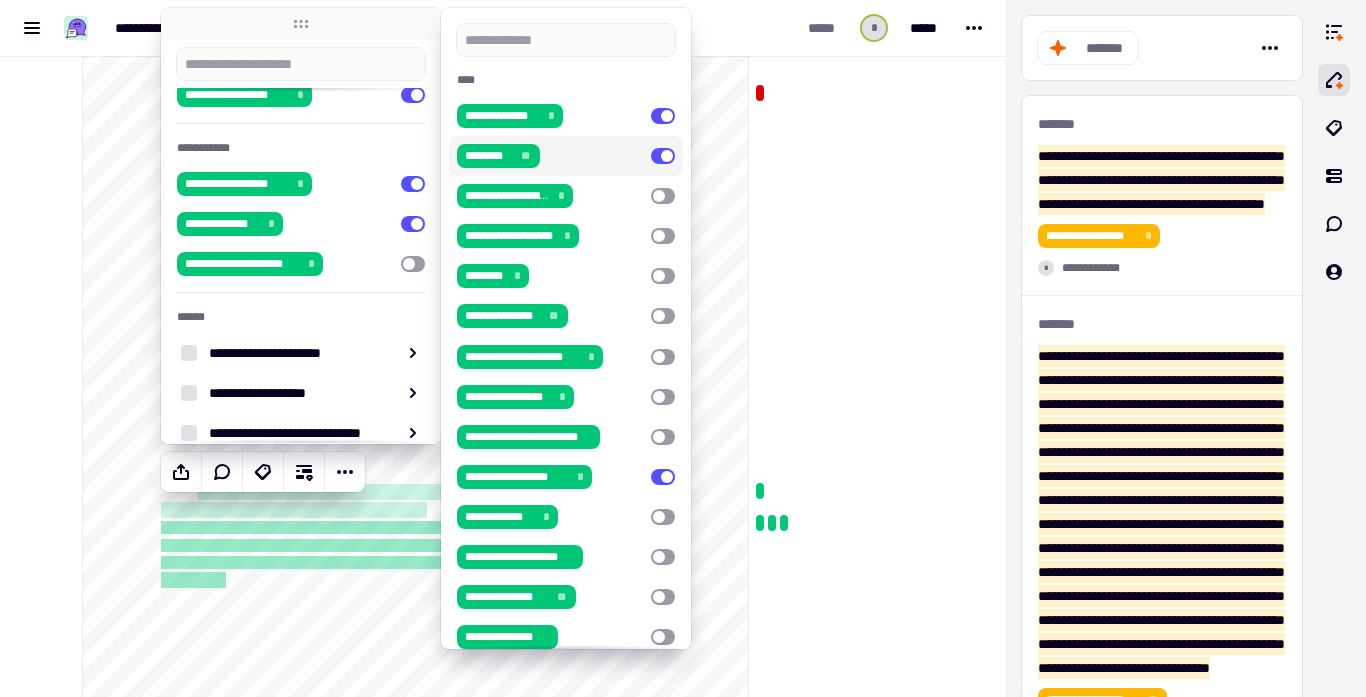 click at bounding box center (851, -5978) 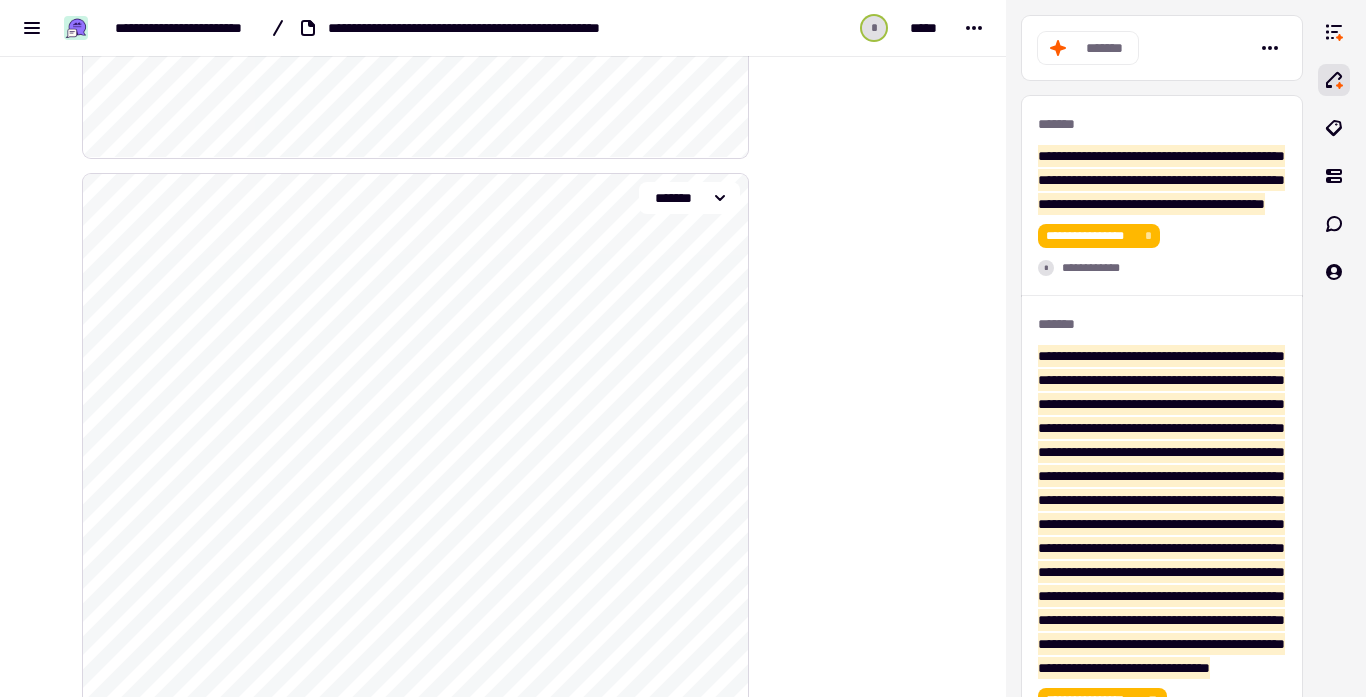 scroll, scrollTop: 13252, scrollLeft: 0, axis: vertical 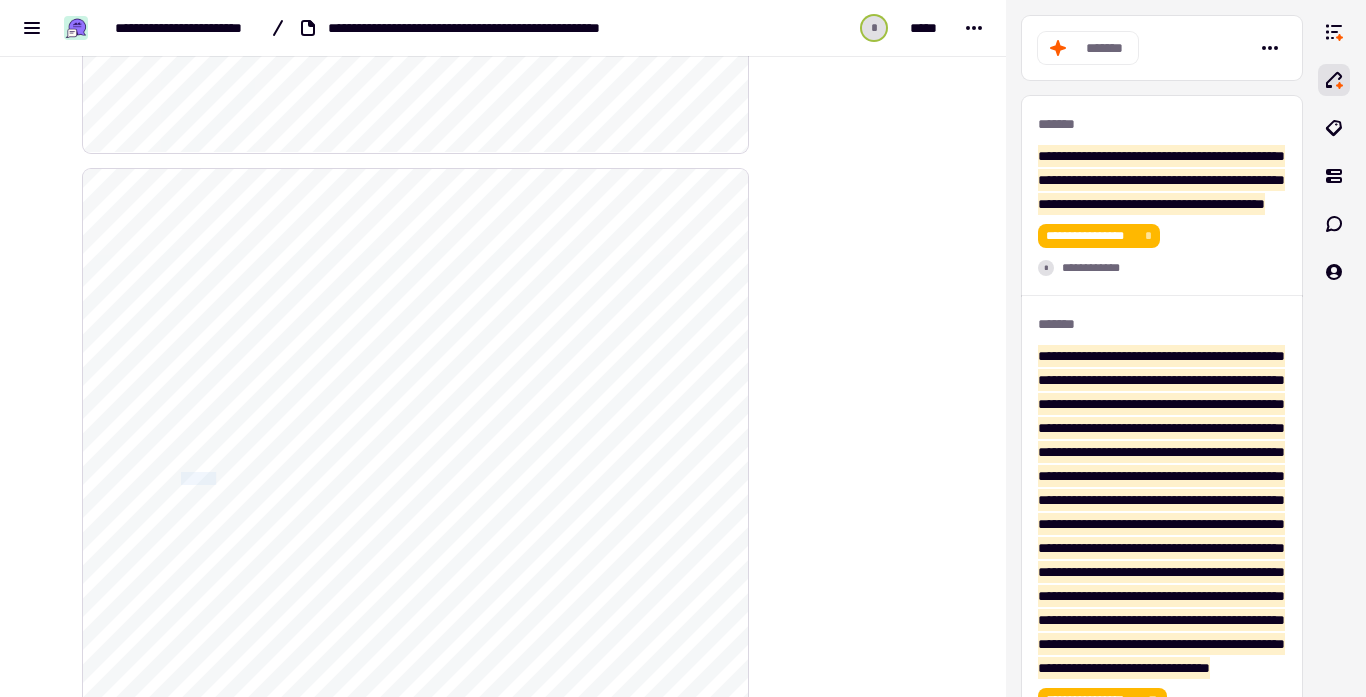 click on "**********" 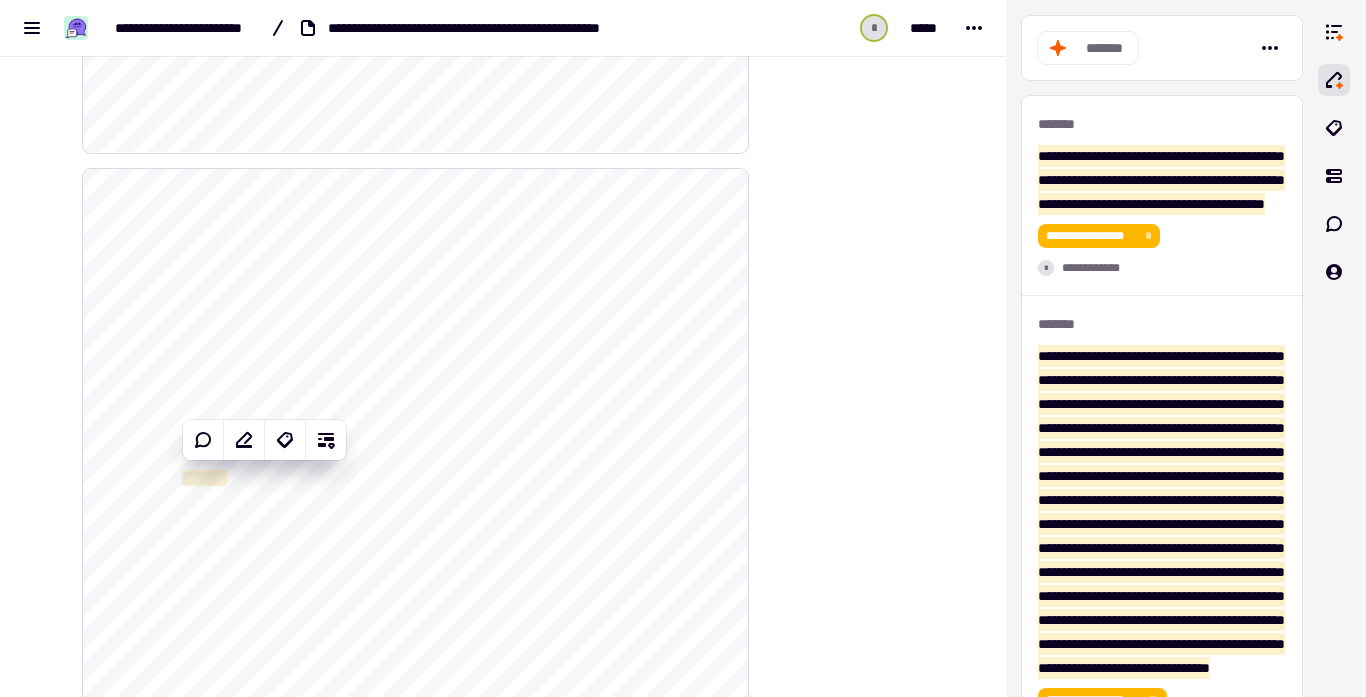 click on "**********" 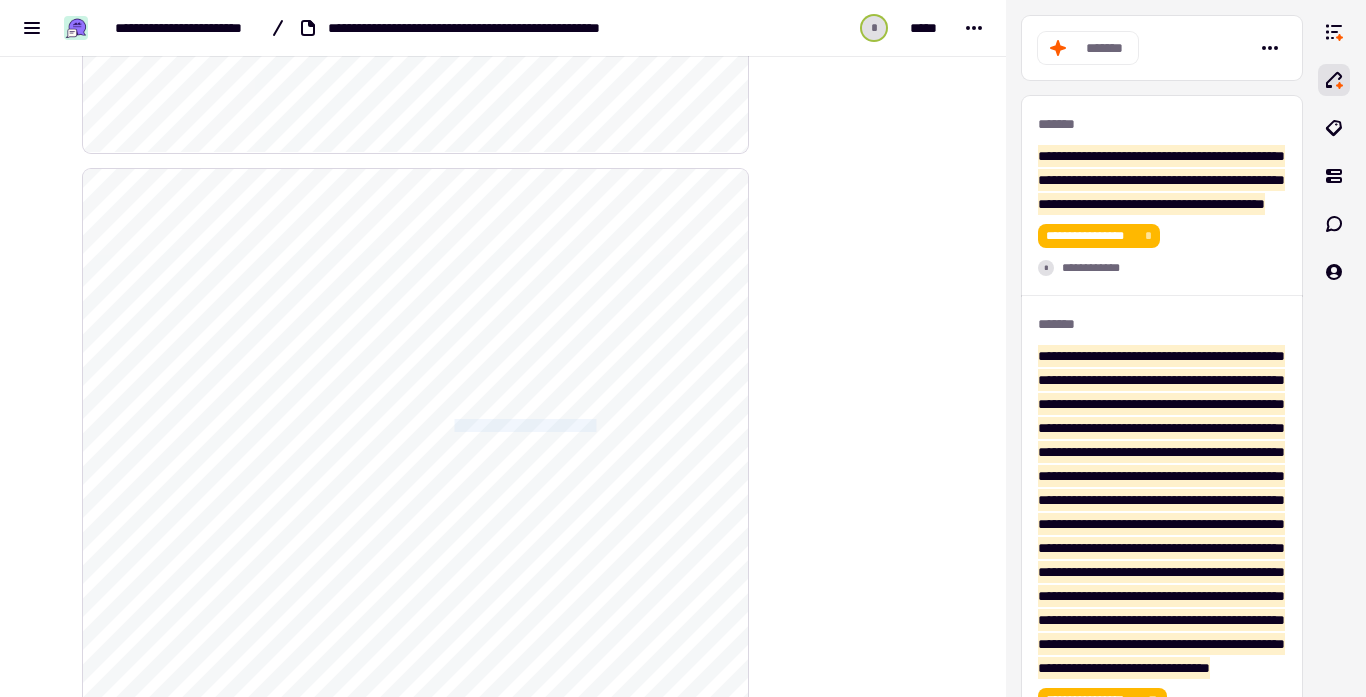 drag, startPoint x: 491, startPoint y: 427, endPoint x: 665, endPoint y: 428, distance: 174.00287 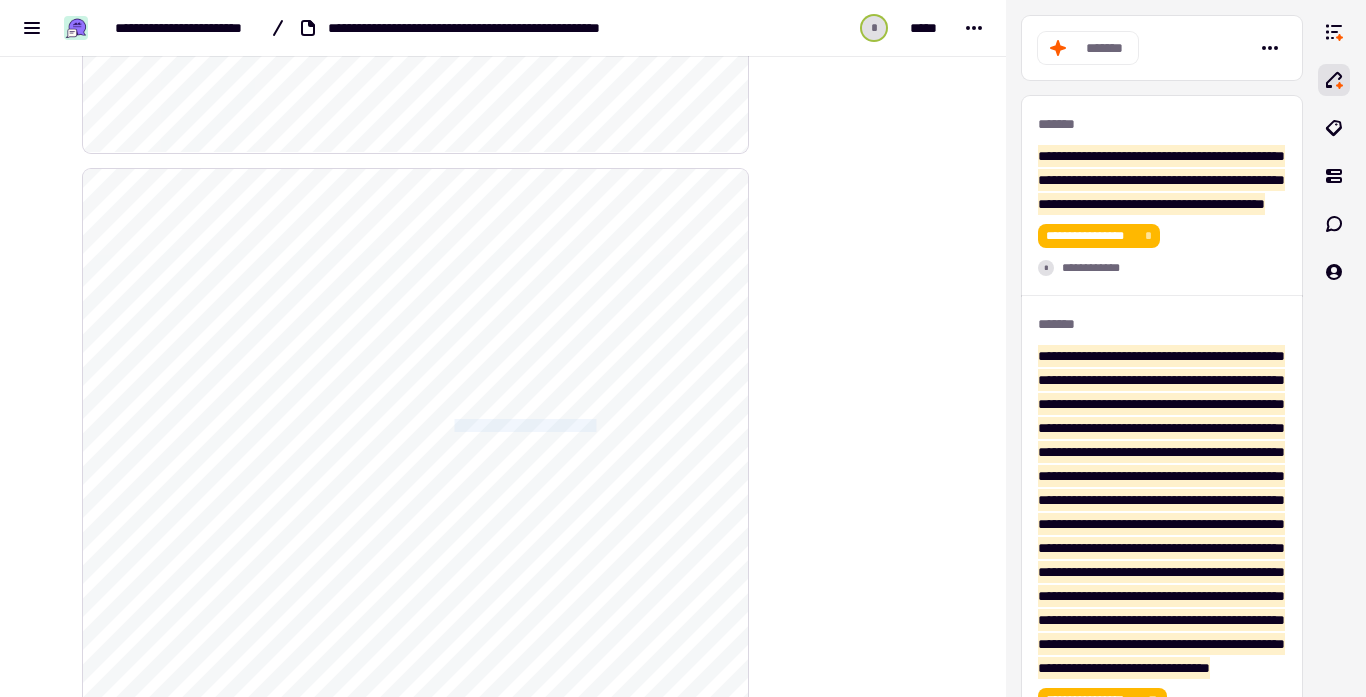click on "**********" 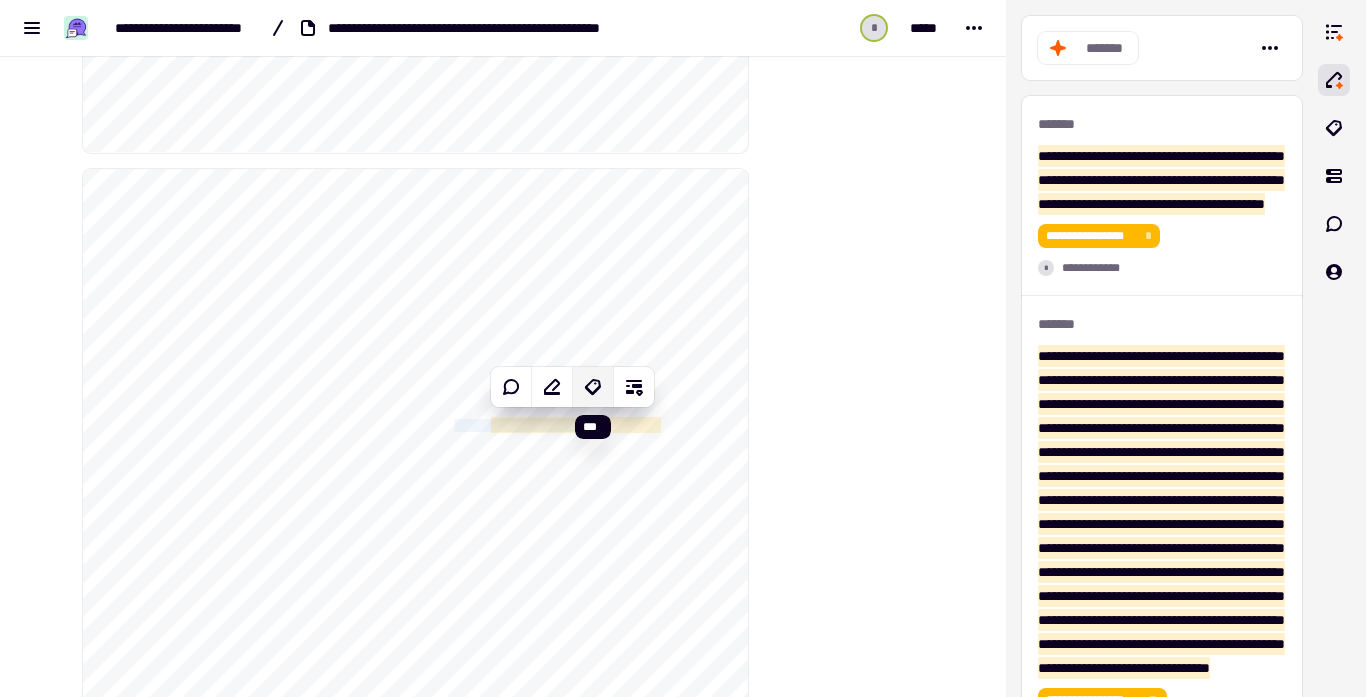 click 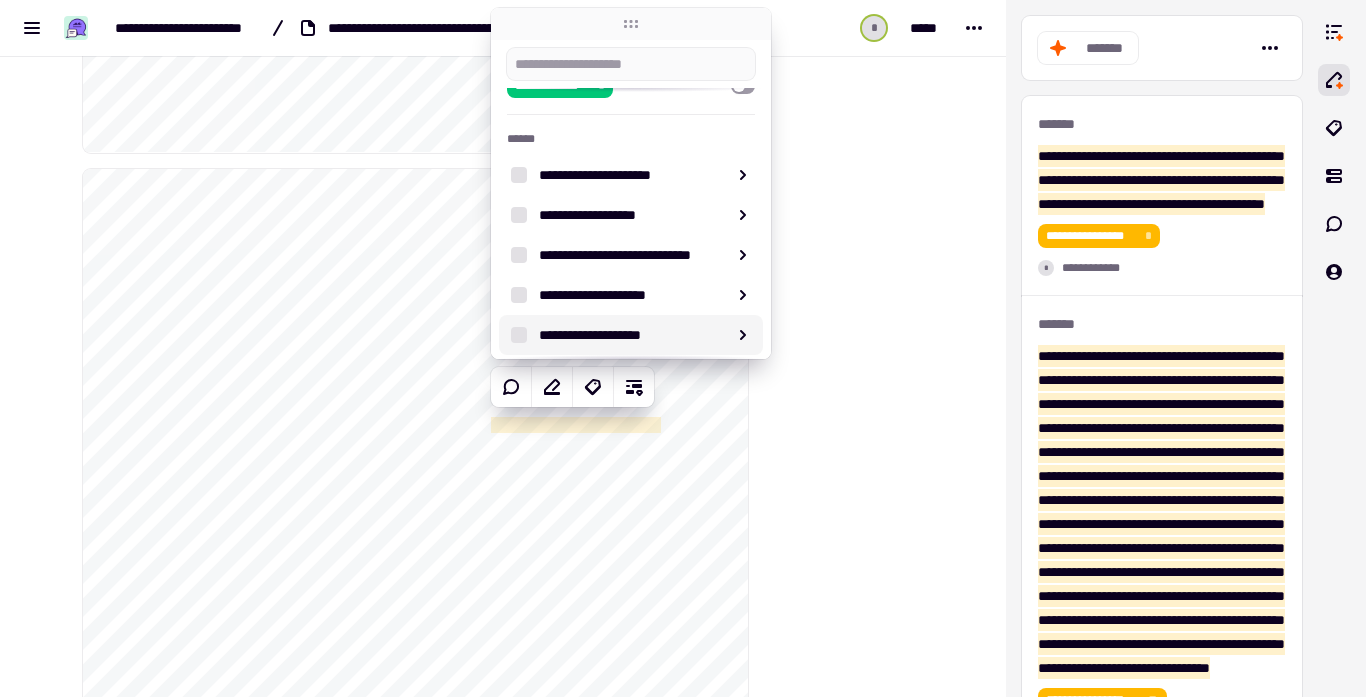 scroll, scrollTop: 143, scrollLeft: 0, axis: vertical 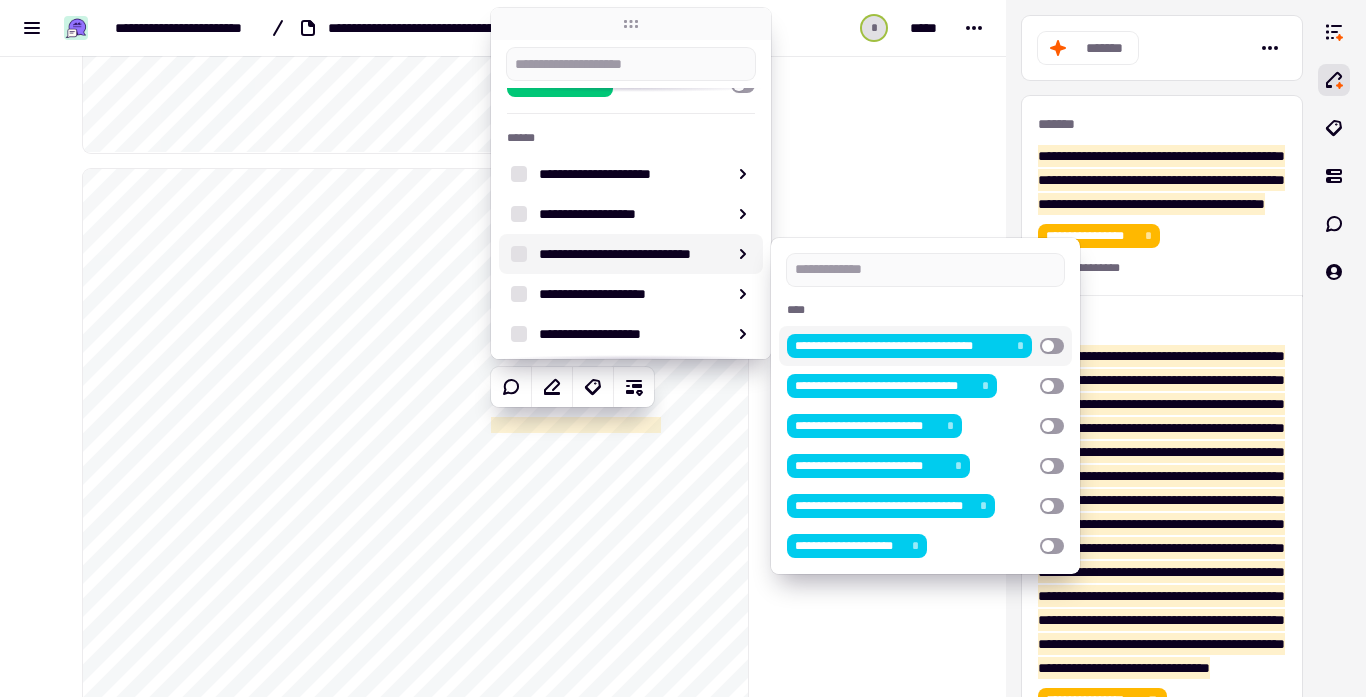 click at bounding box center (1052, 346) 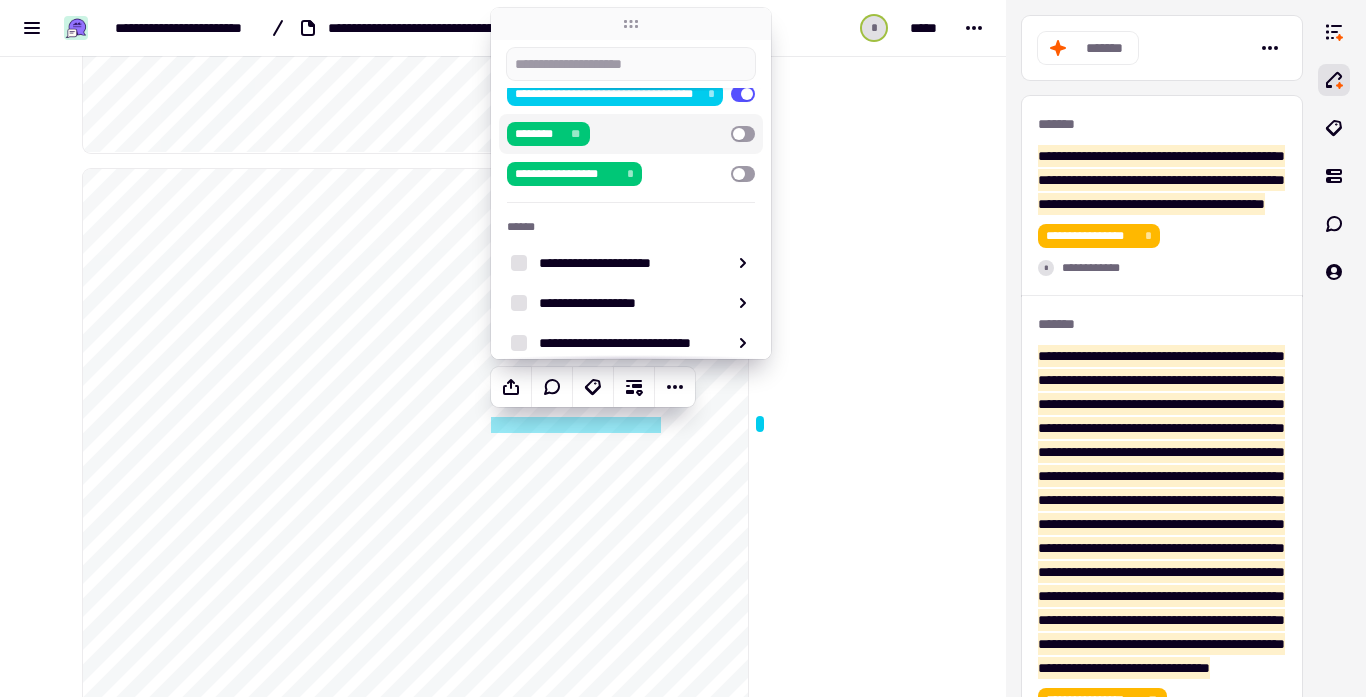 click at bounding box center [851, -6321] 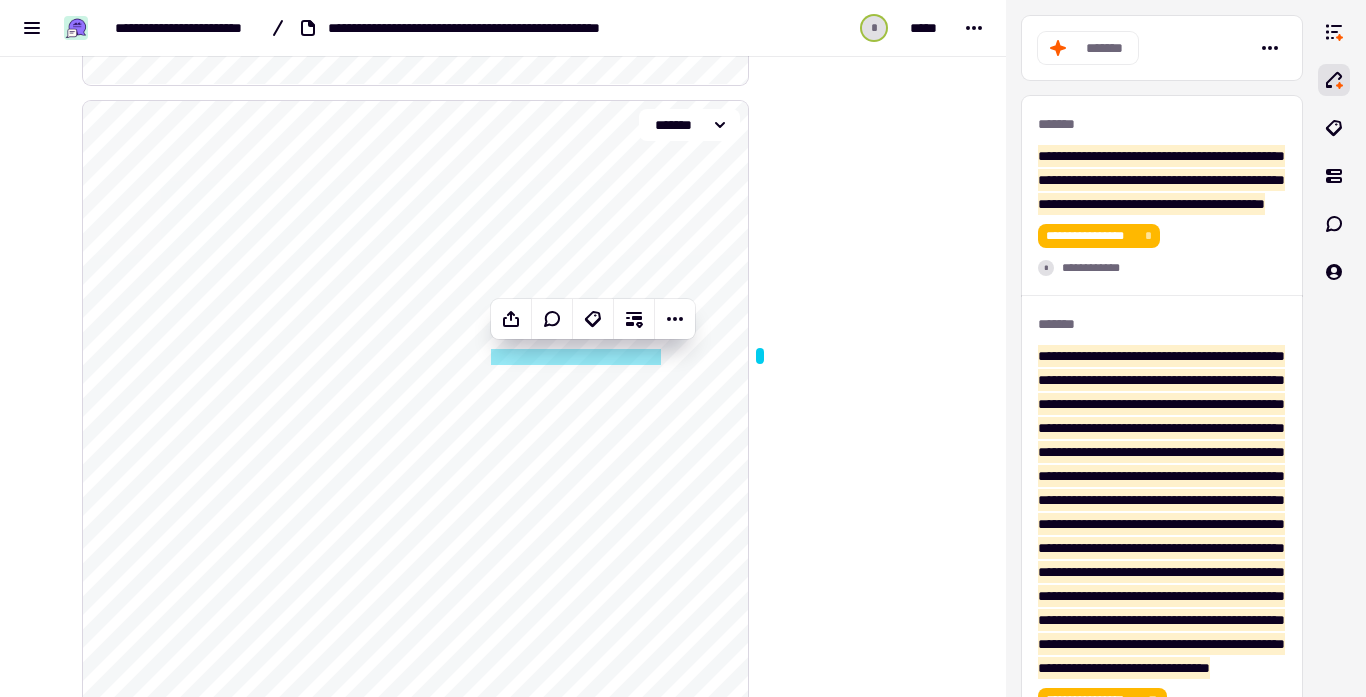 scroll, scrollTop: 13365, scrollLeft: 0, axis: vertical 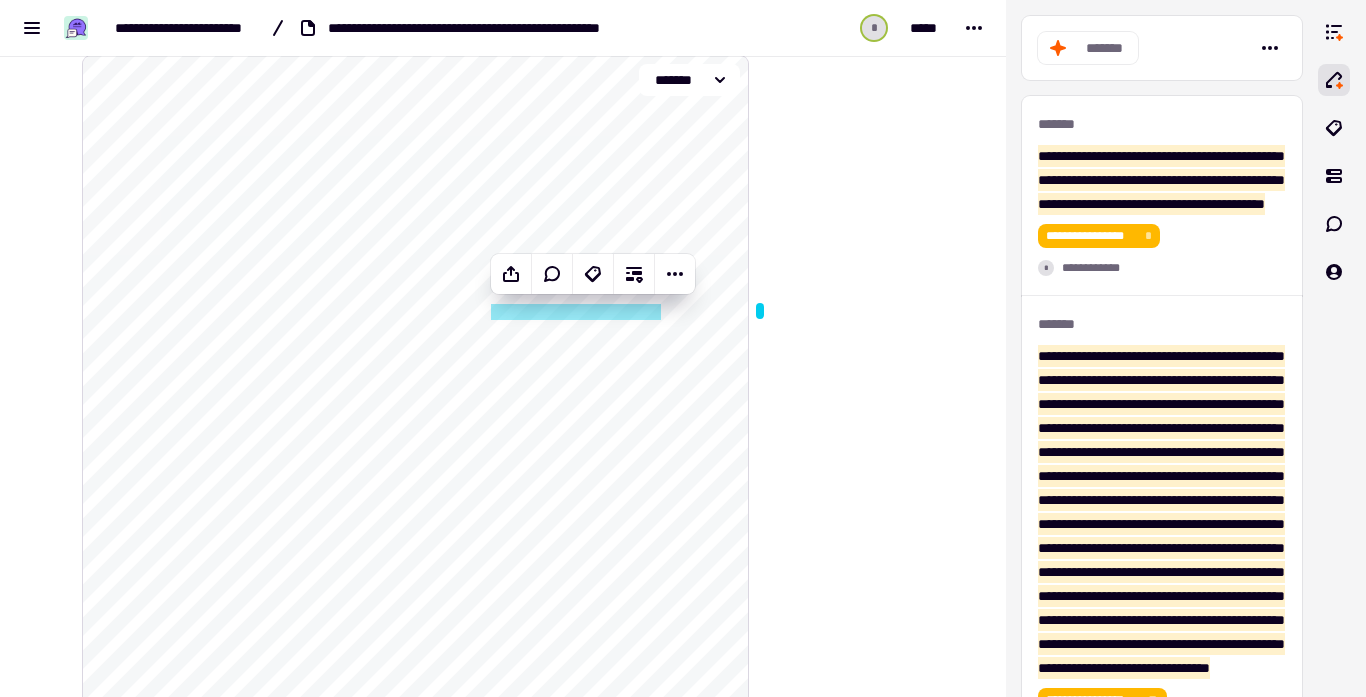 drag, startPoint x: 340, startPoint y: 432, endPoint x: 373, endPoint y: 424, distance: 33.955853 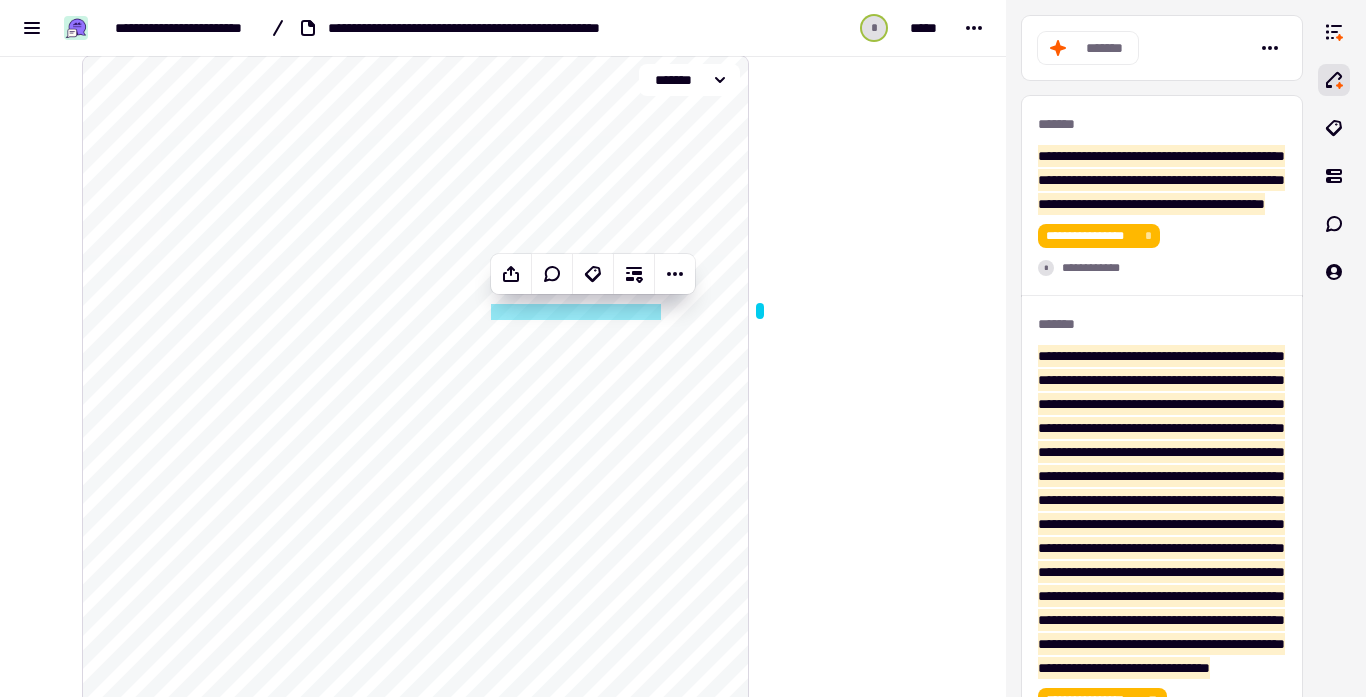 click on "**********" 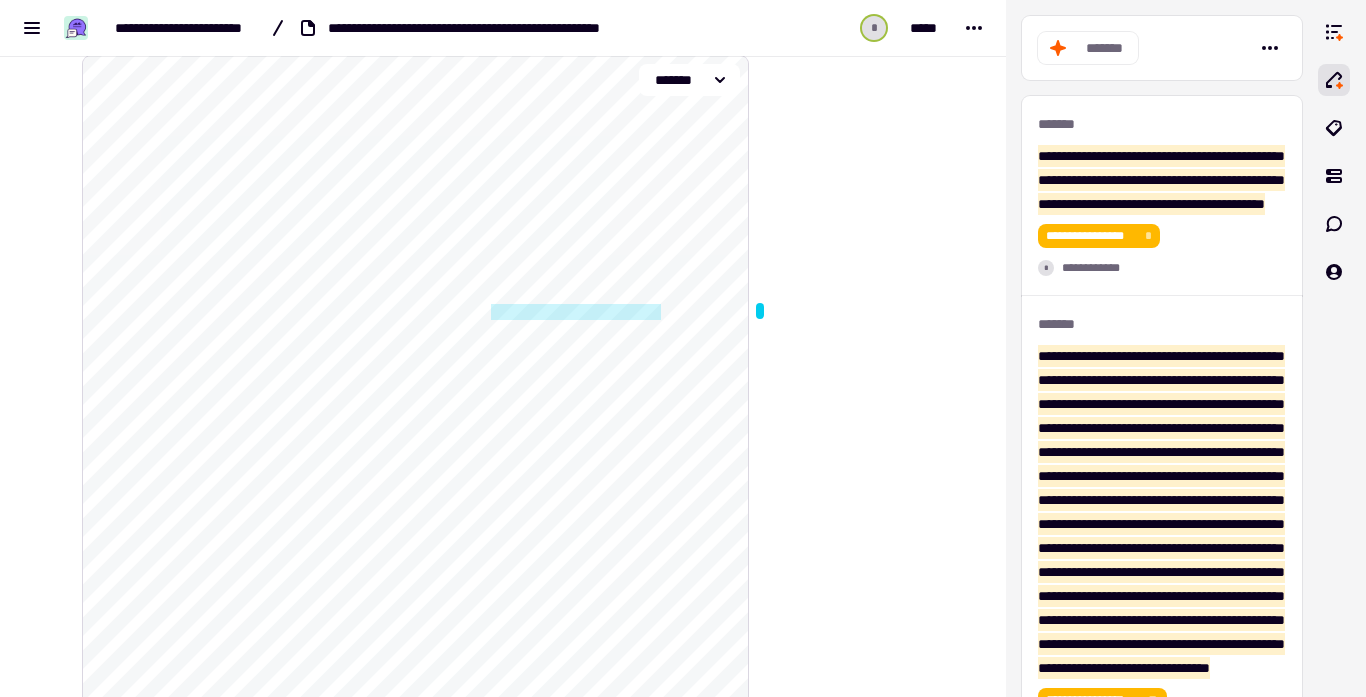click on "**********" 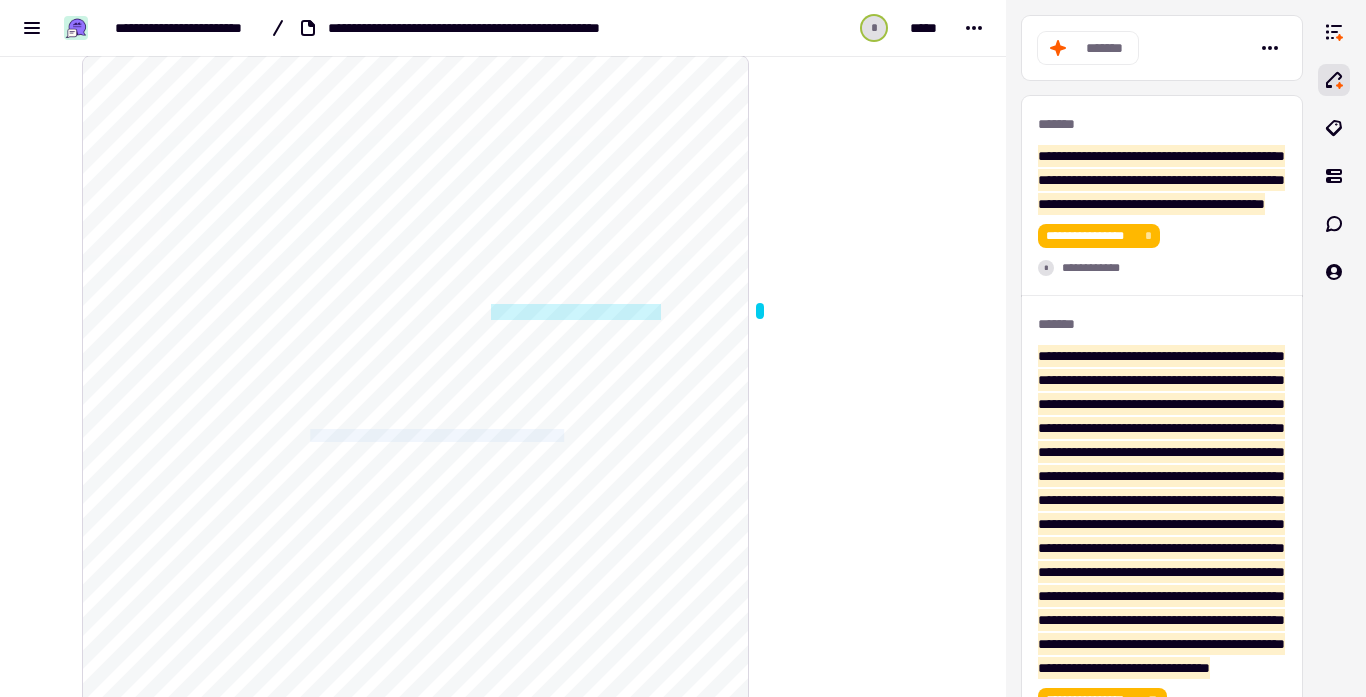 drag, startPoint x: 340, startPoint y: 431, endPoint x: 652, endPoint y: 434, distance: 312.01443 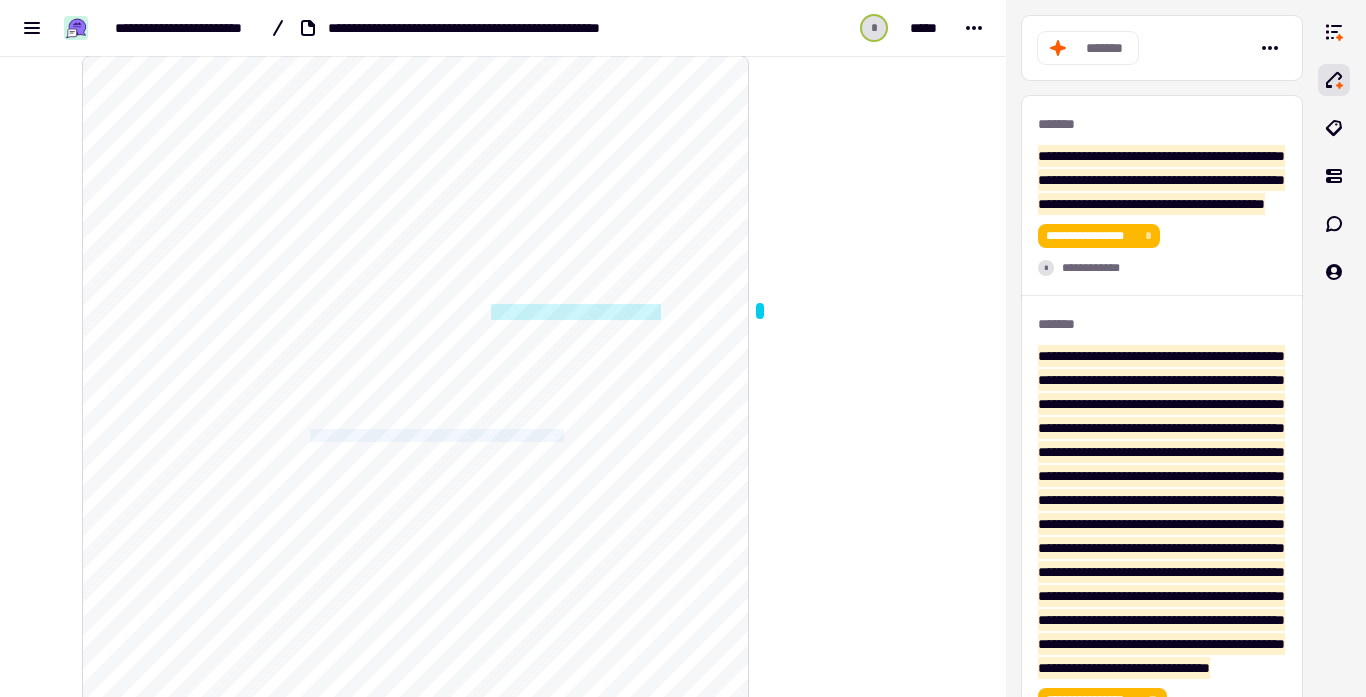 click on "**********" 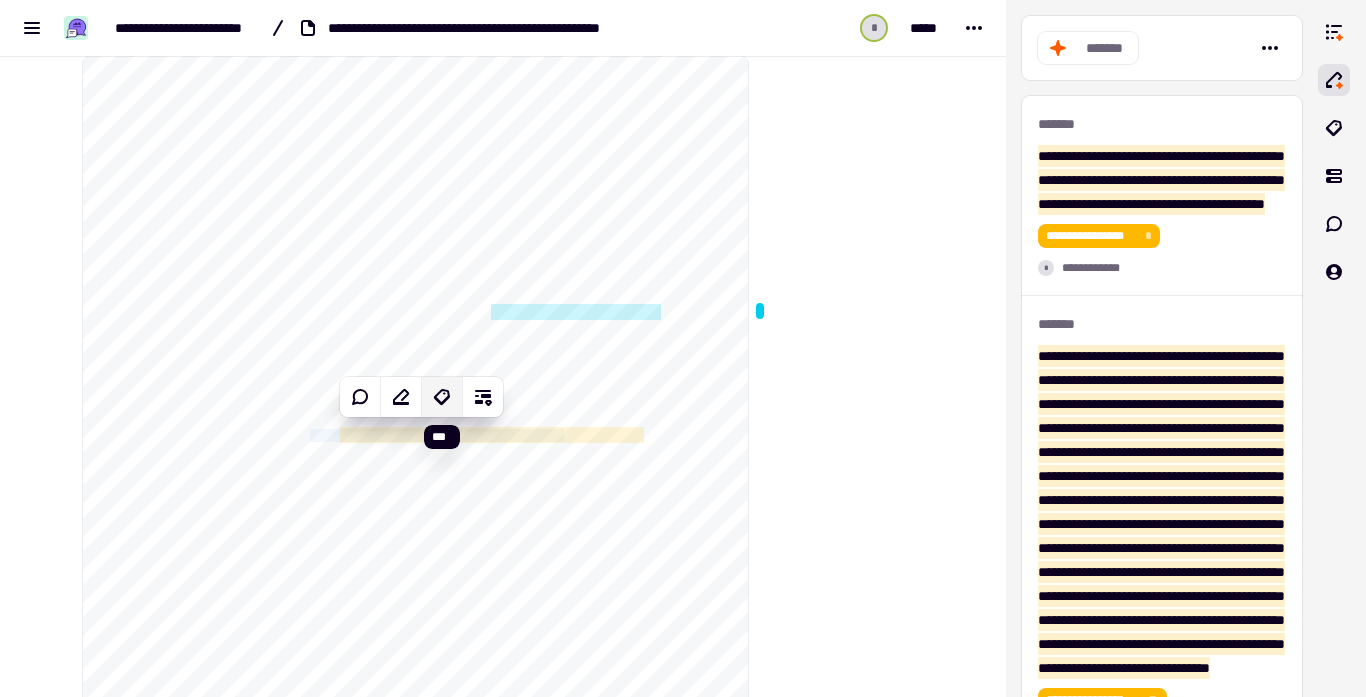 click 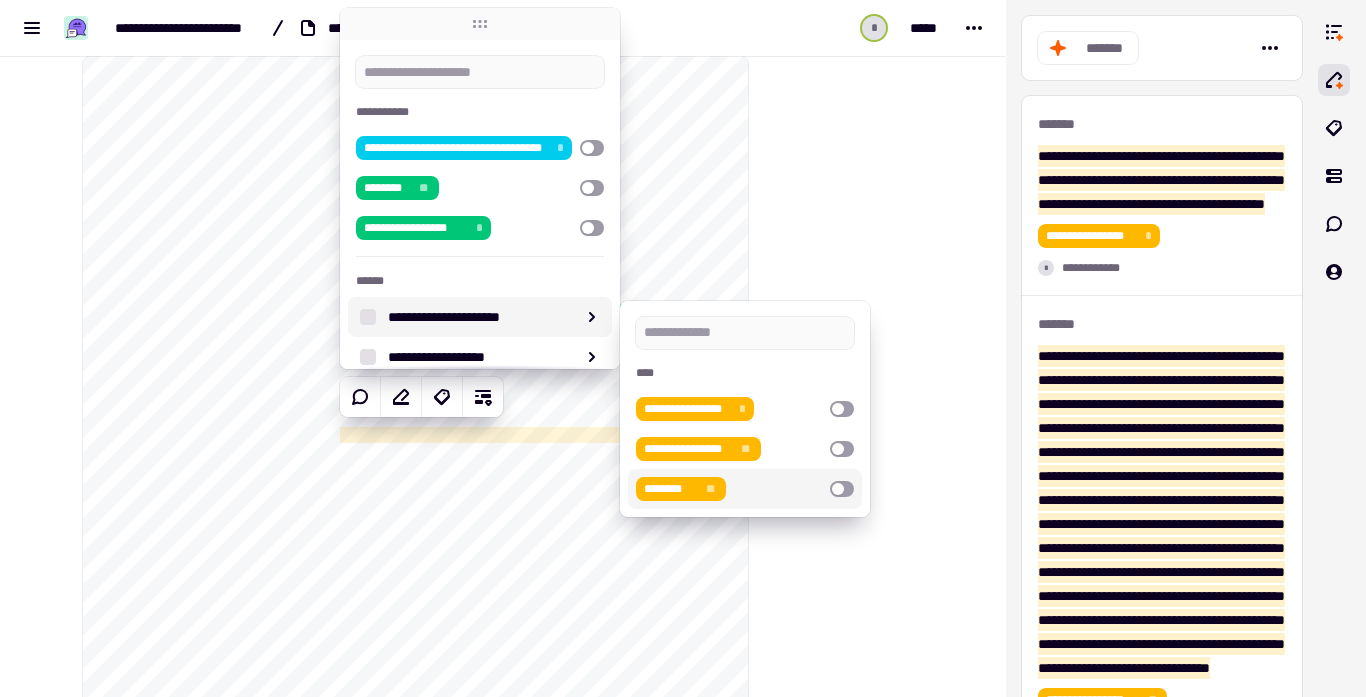 click at bounding box center (842, 489) 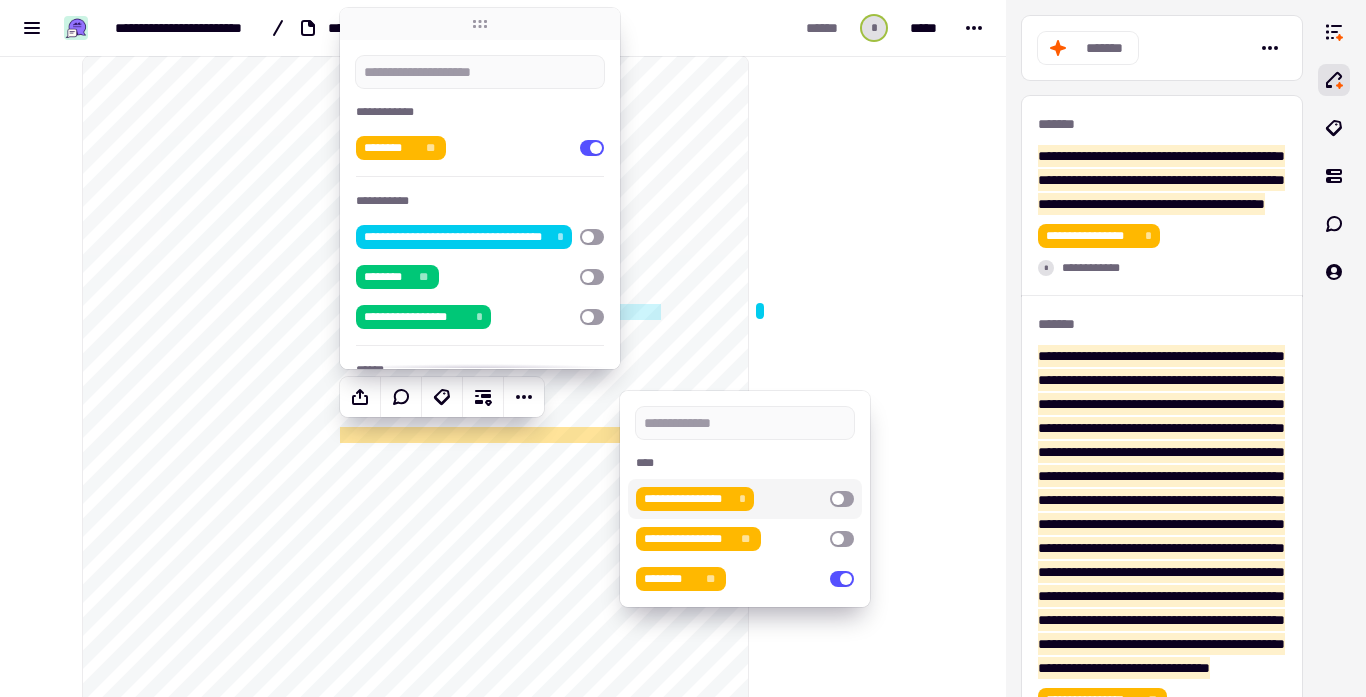 click on "**********" at bounding box center (503, -350) 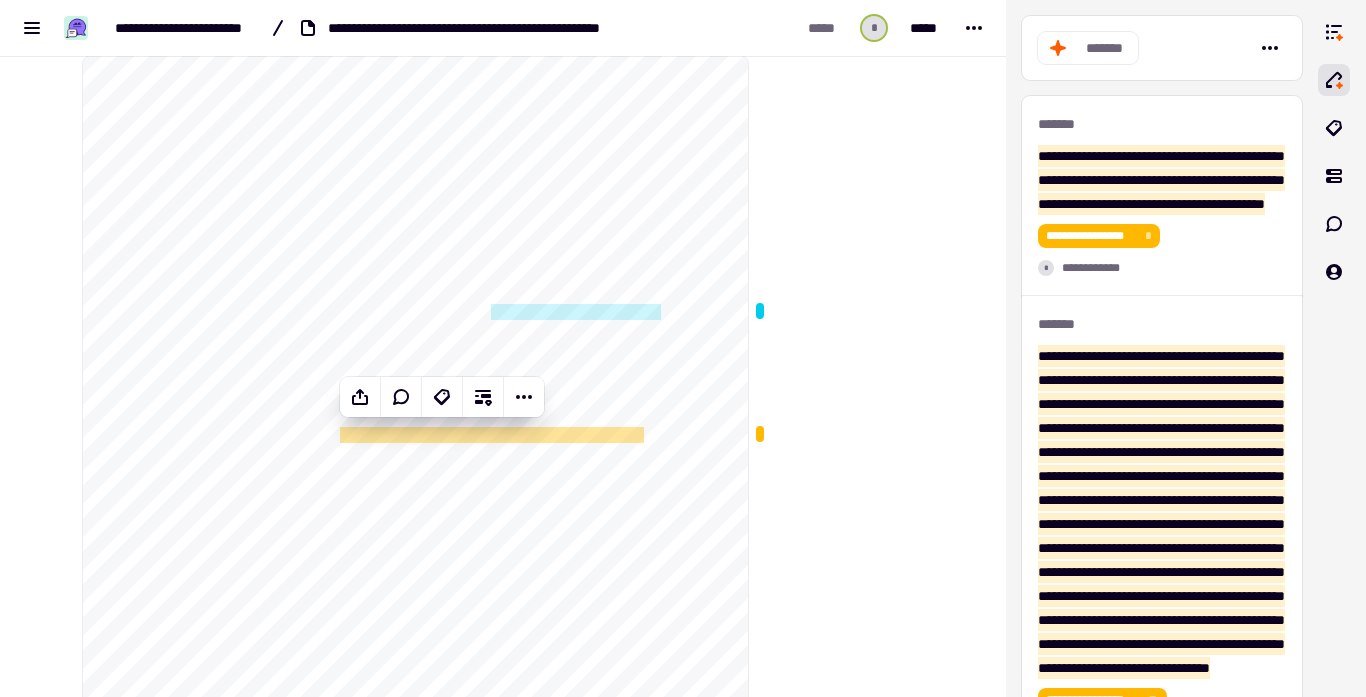 click on "**********" at bounding box center [503, -350] 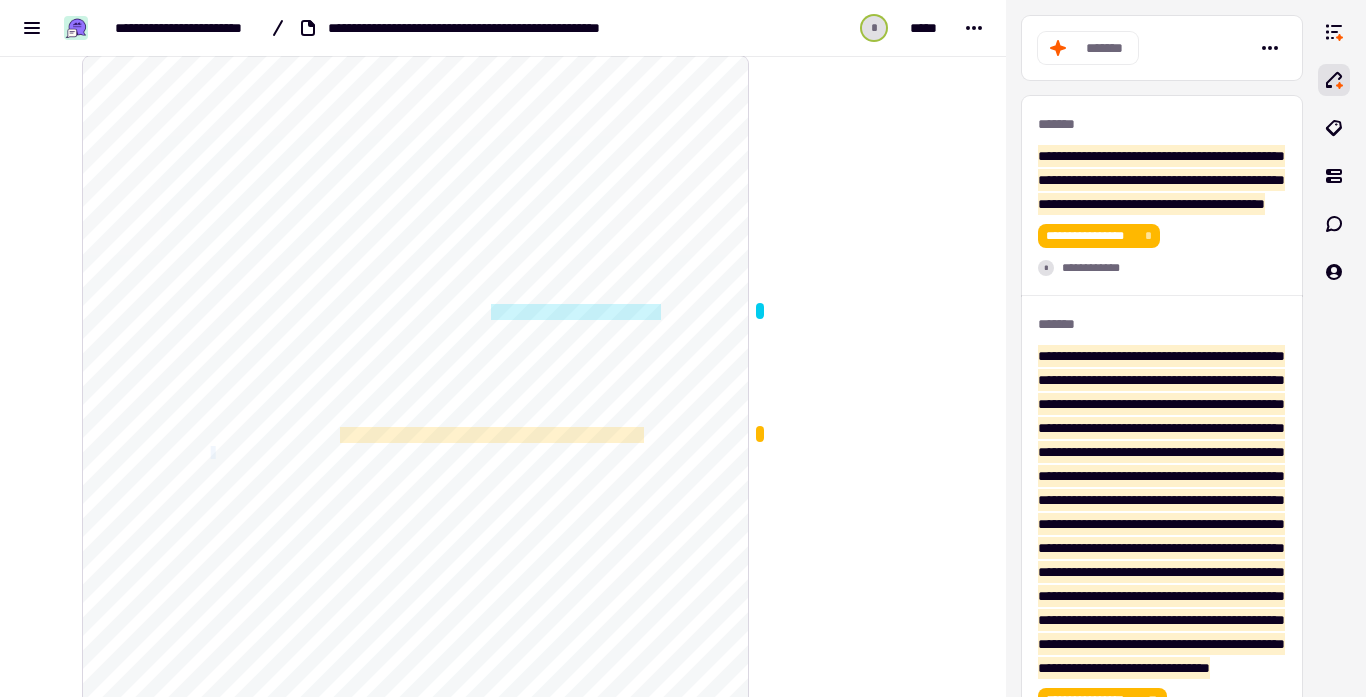click on "**********" 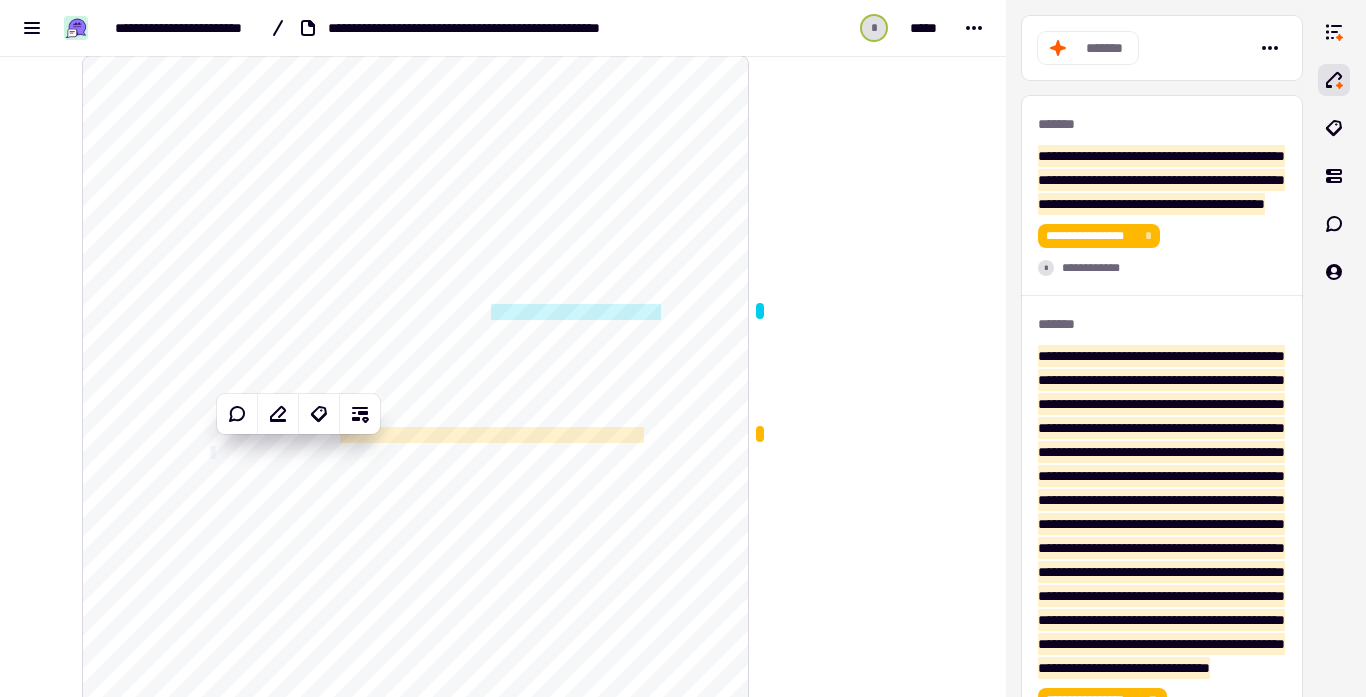 click on "**********" 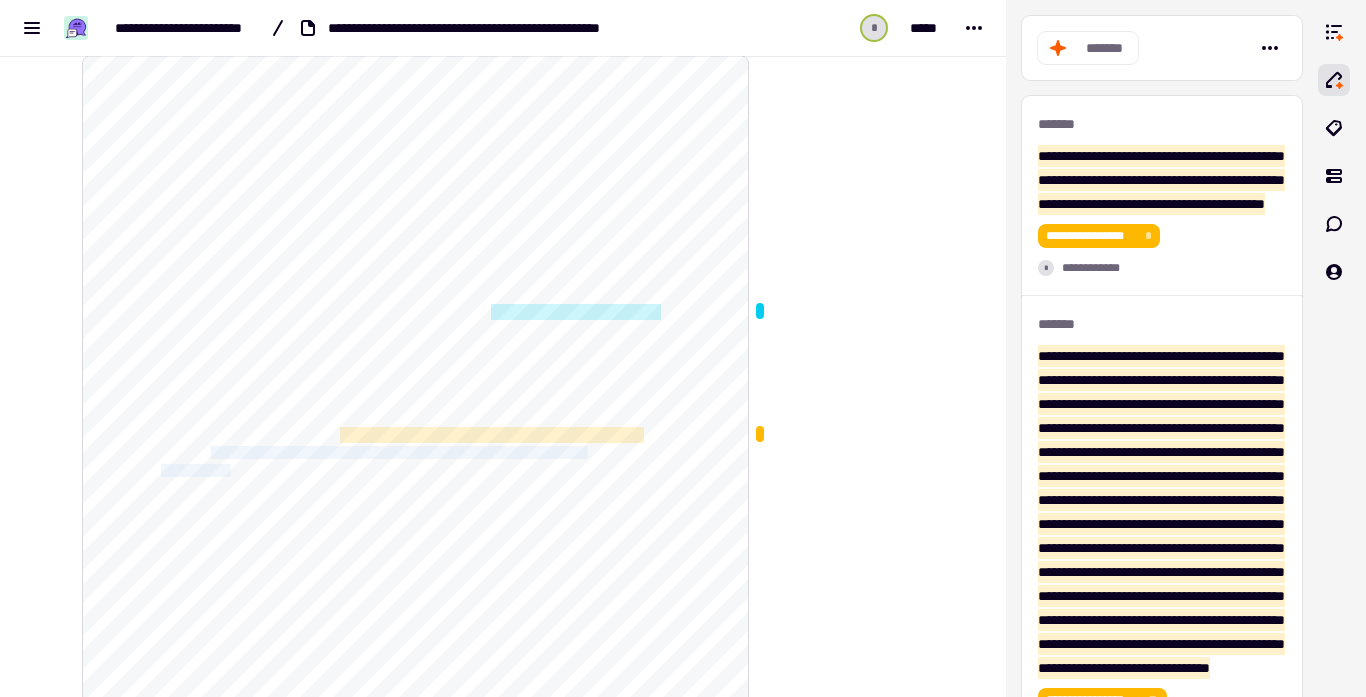 drag, startPoint x: 217, startPoint y: 448, endPoint x: 253, endPoint y: 468, distance: 41.18252 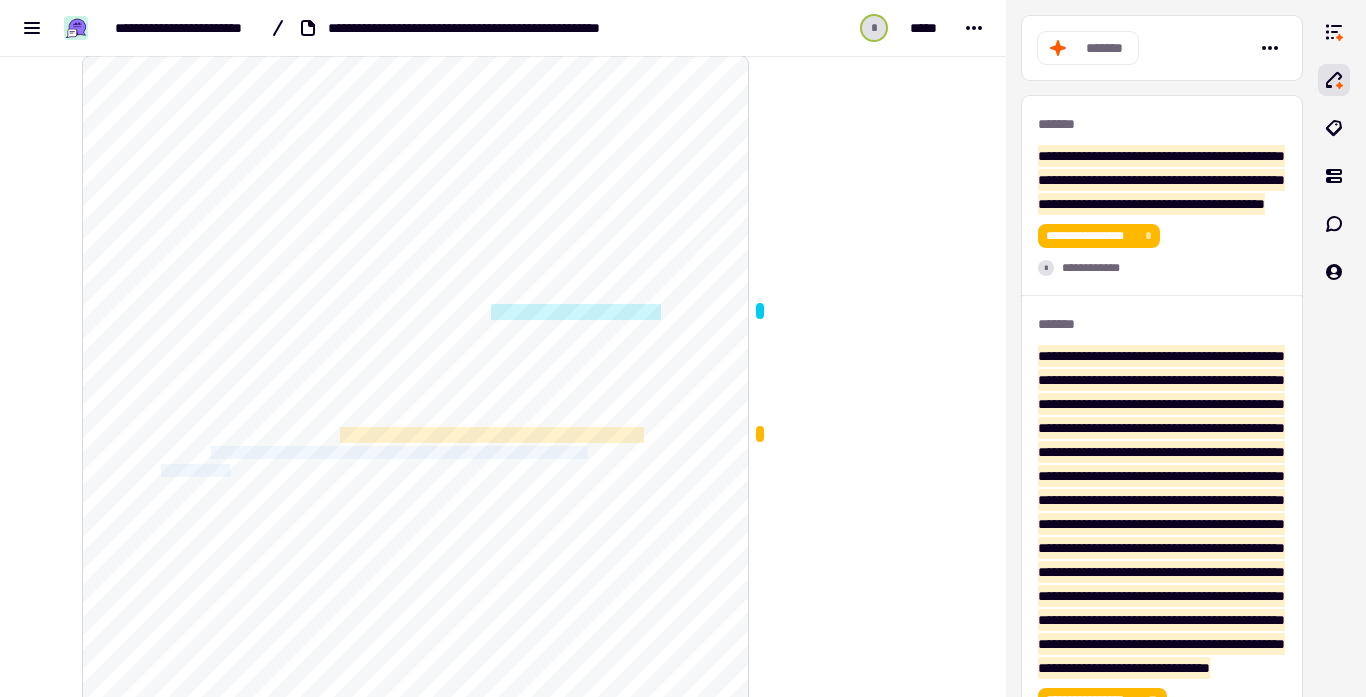 click on "**********" 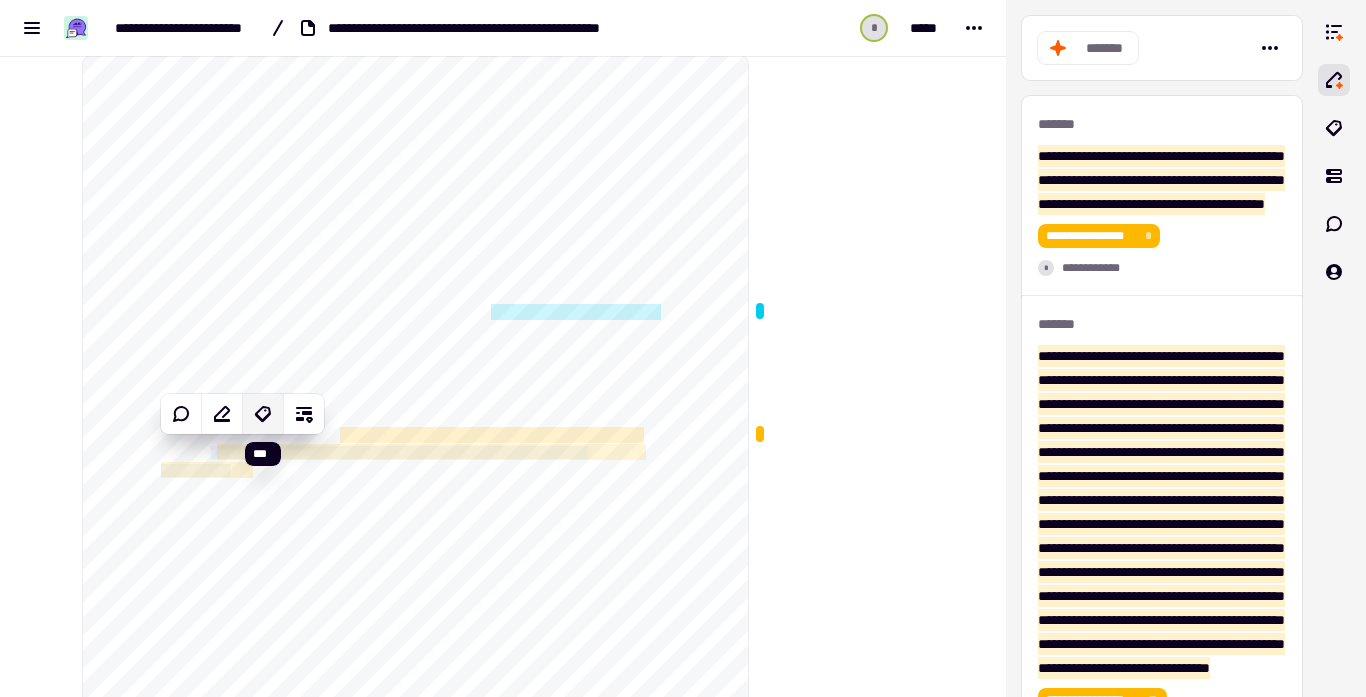click 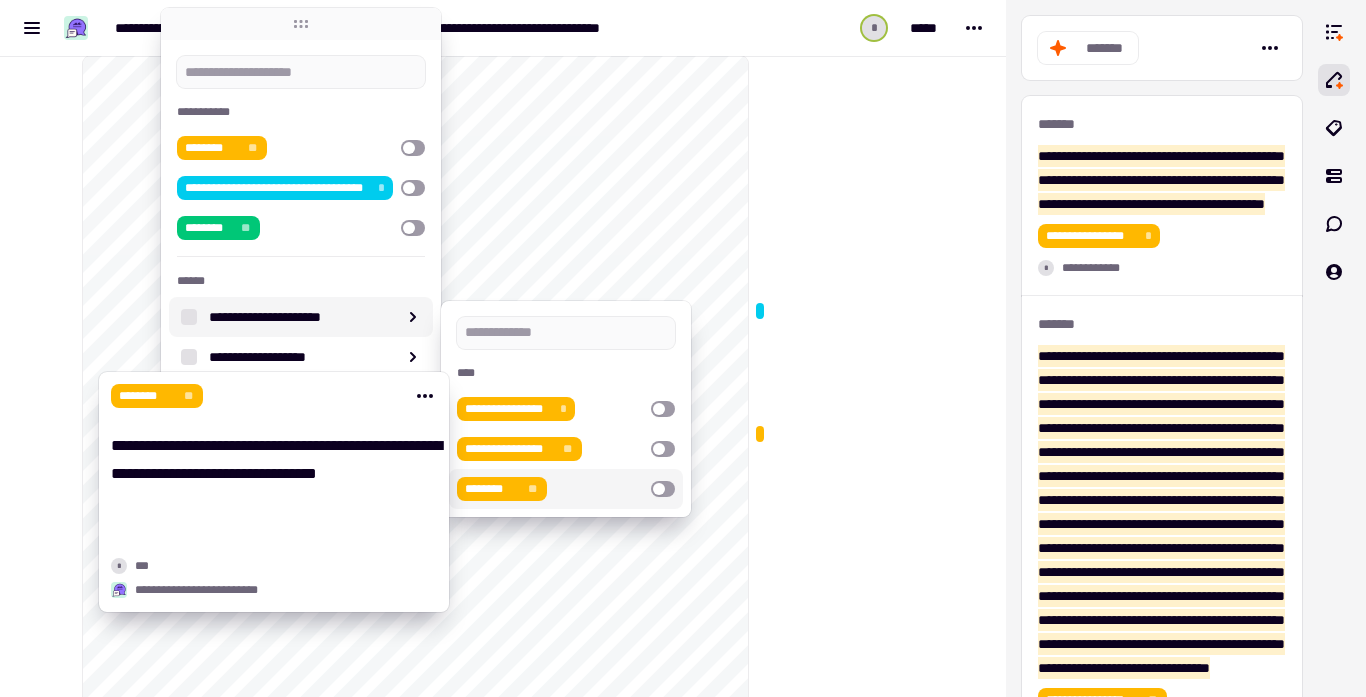 click at bounding box center (663, 489) 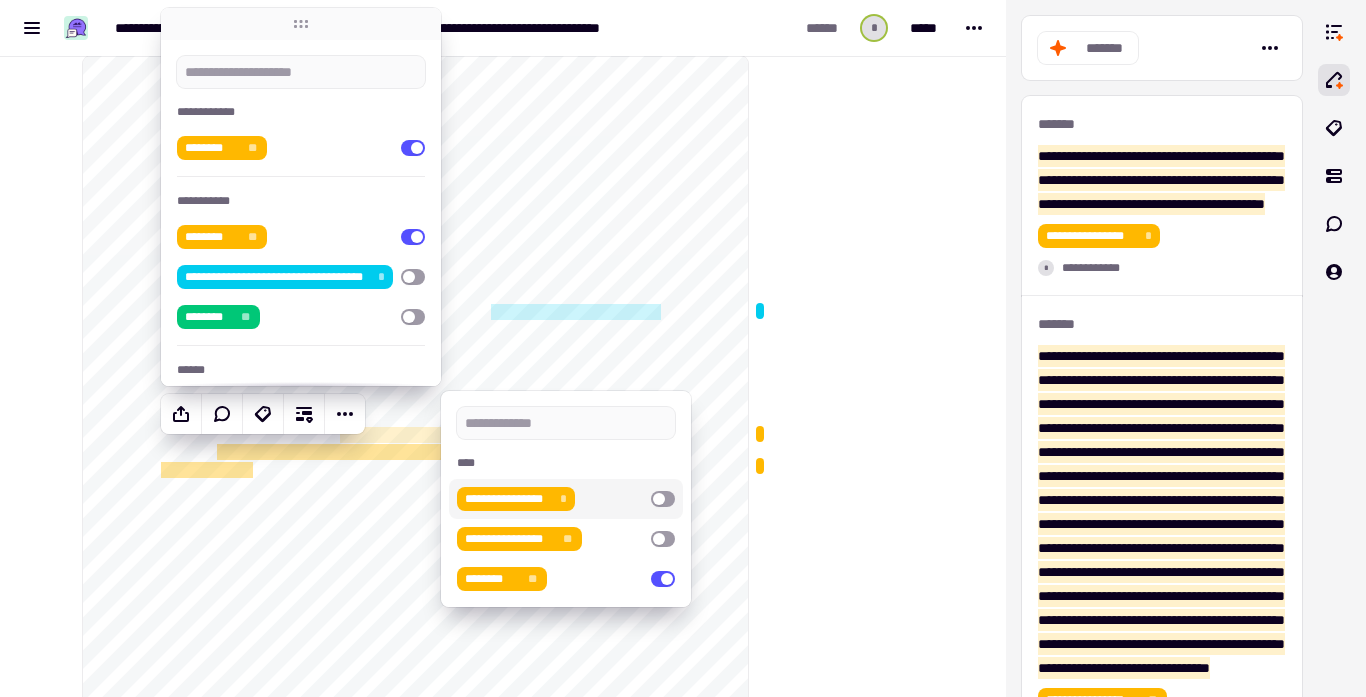 click at bounding box center (849, -318) 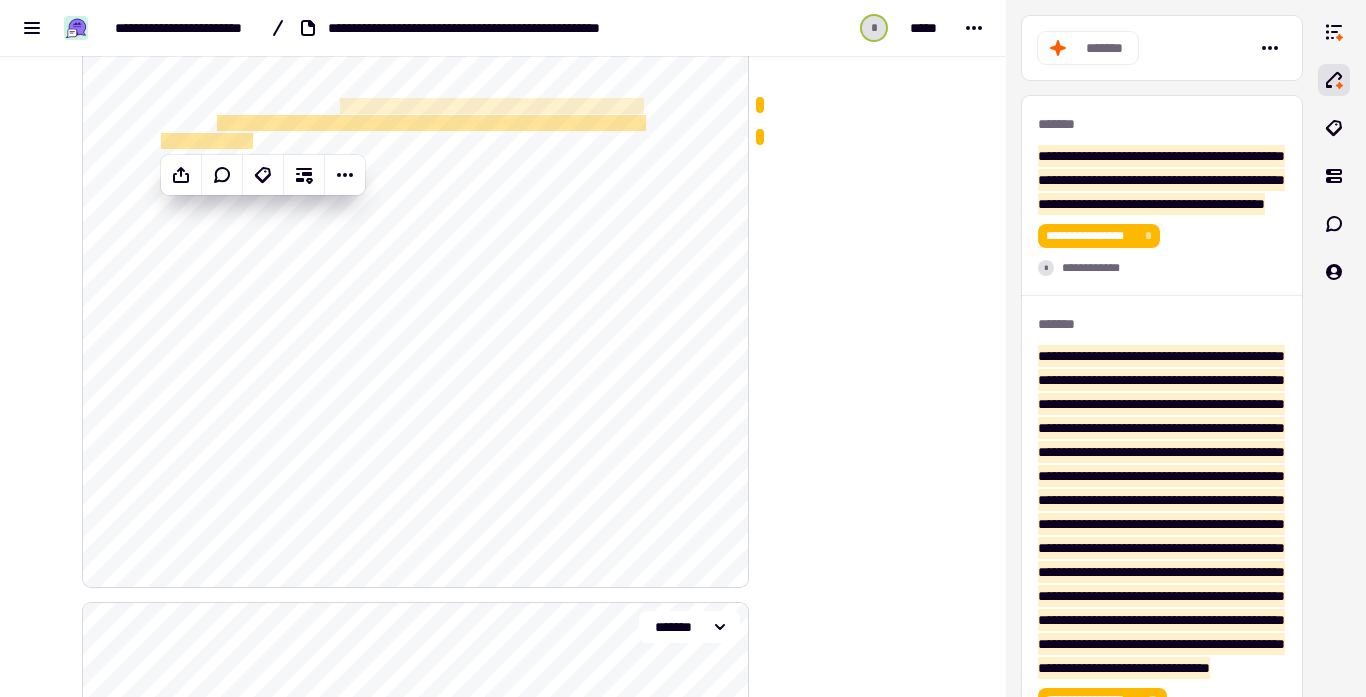 scroll, scrollTop: 13703, scrollLeft: 0, axis: vertical 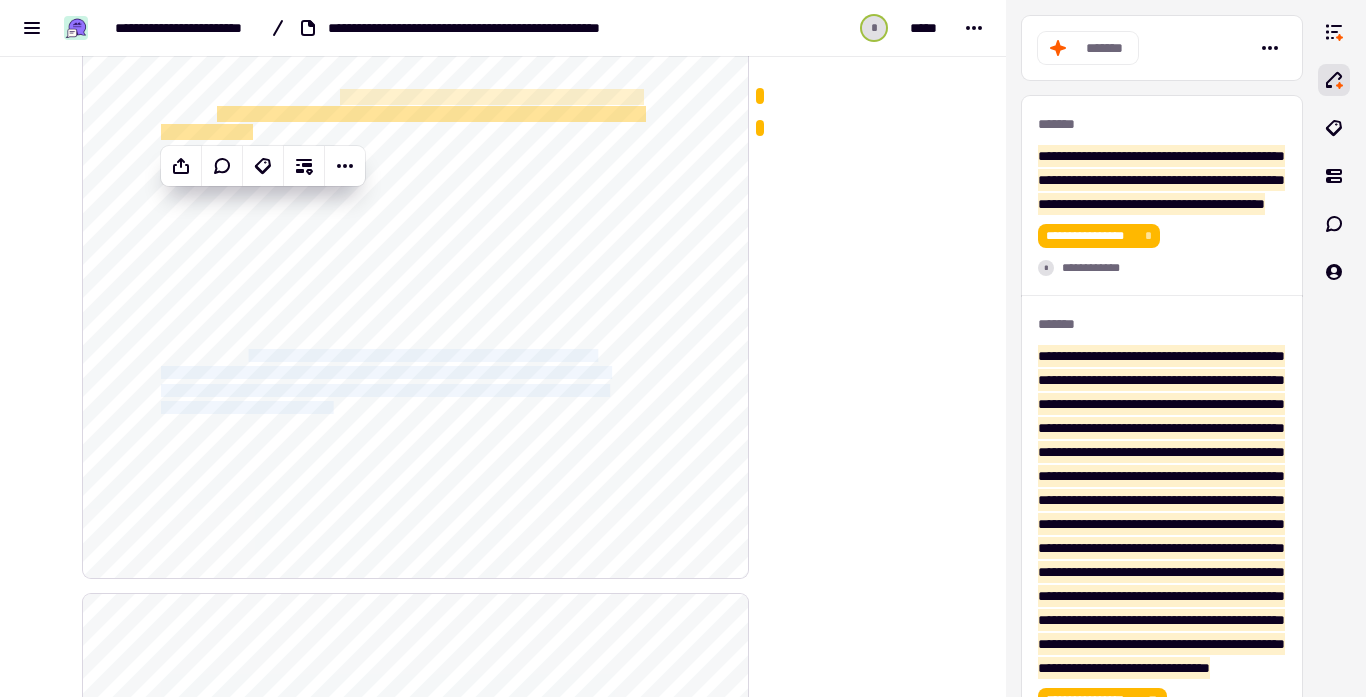 drag, startPoint x: 260, startPoint y: 351, endPoint x: 345, endPoint y: 404, distance: 100.16985 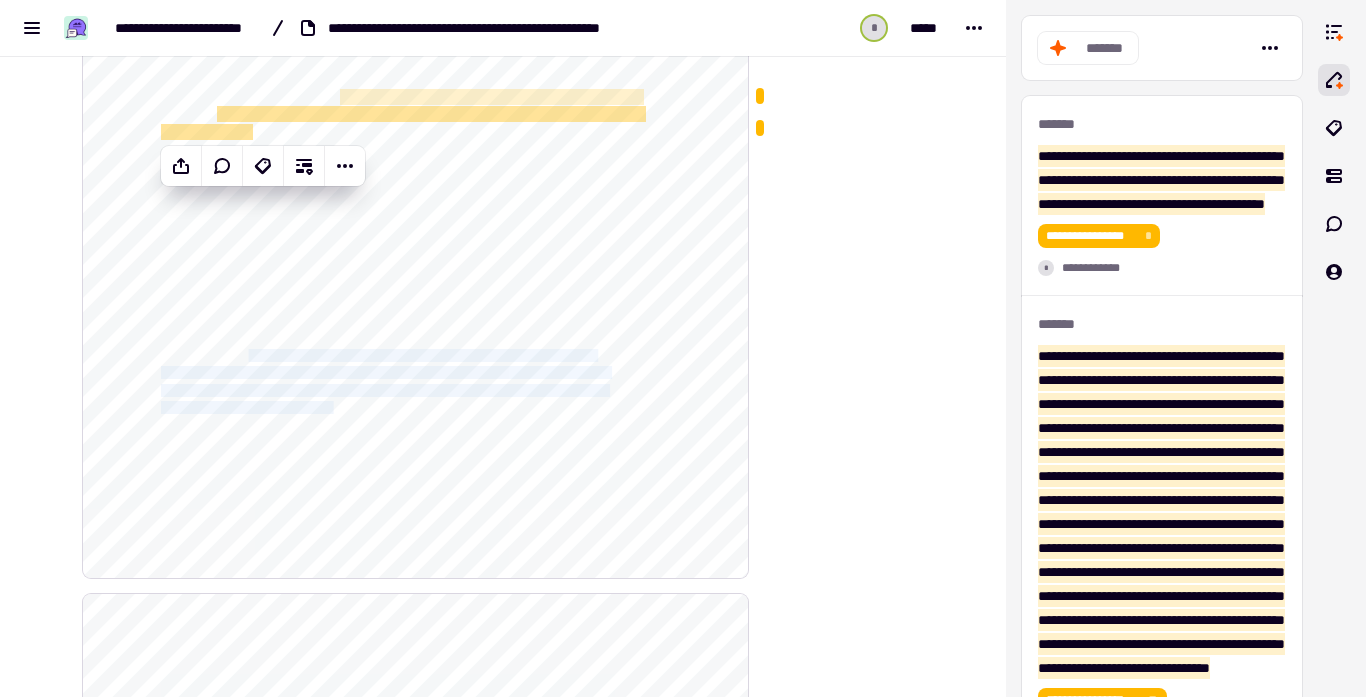 click on "**********" 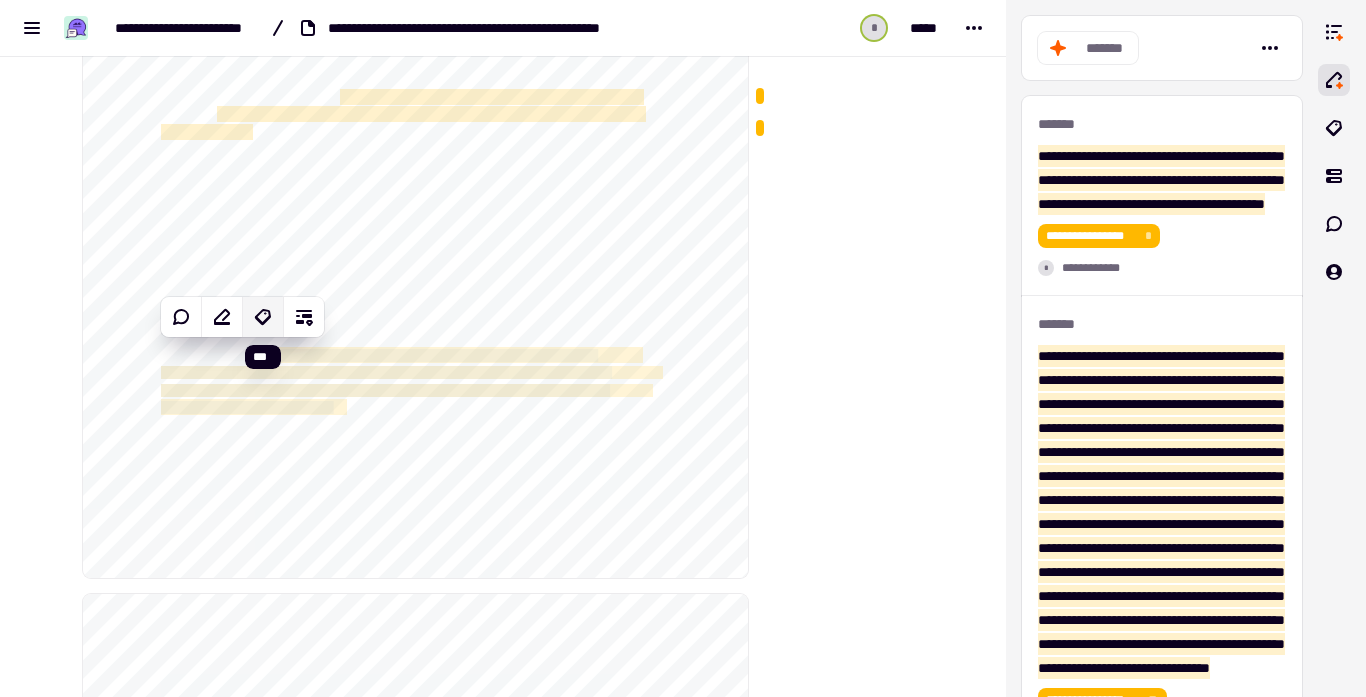 click 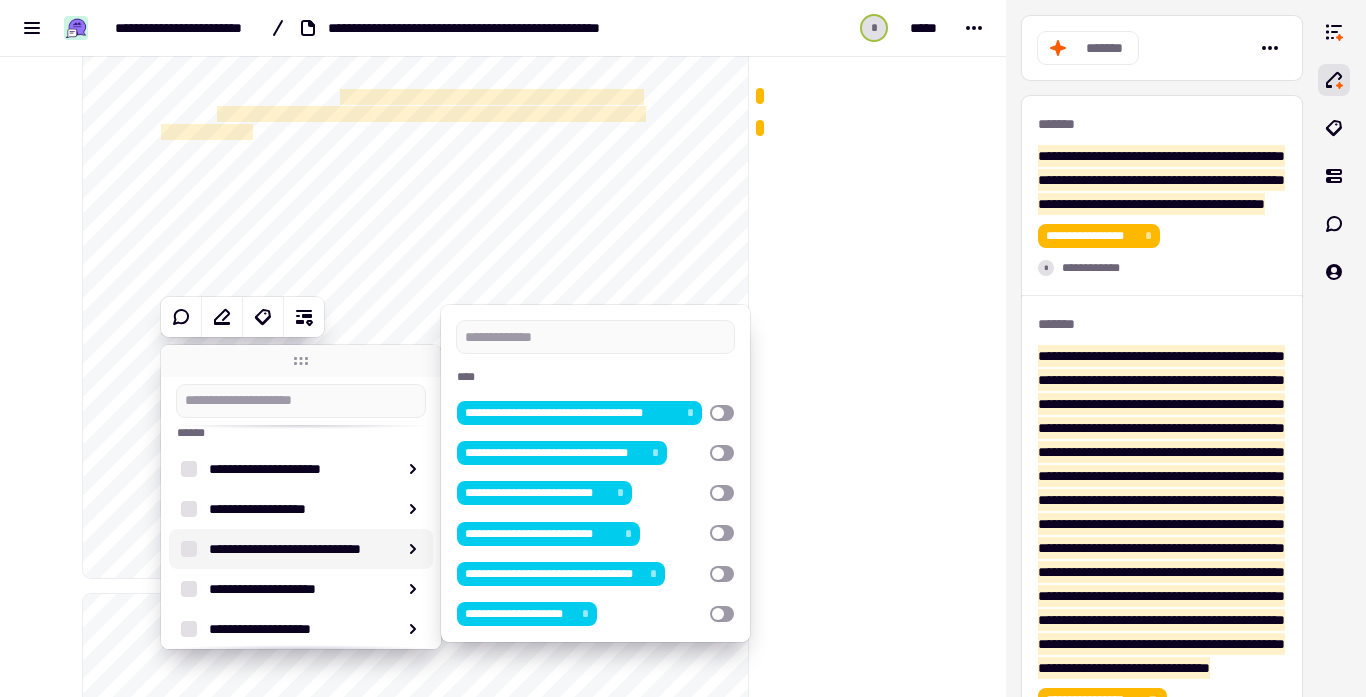 scroll, scrollTop: 189, scrollLeft: 0, axis: vertical 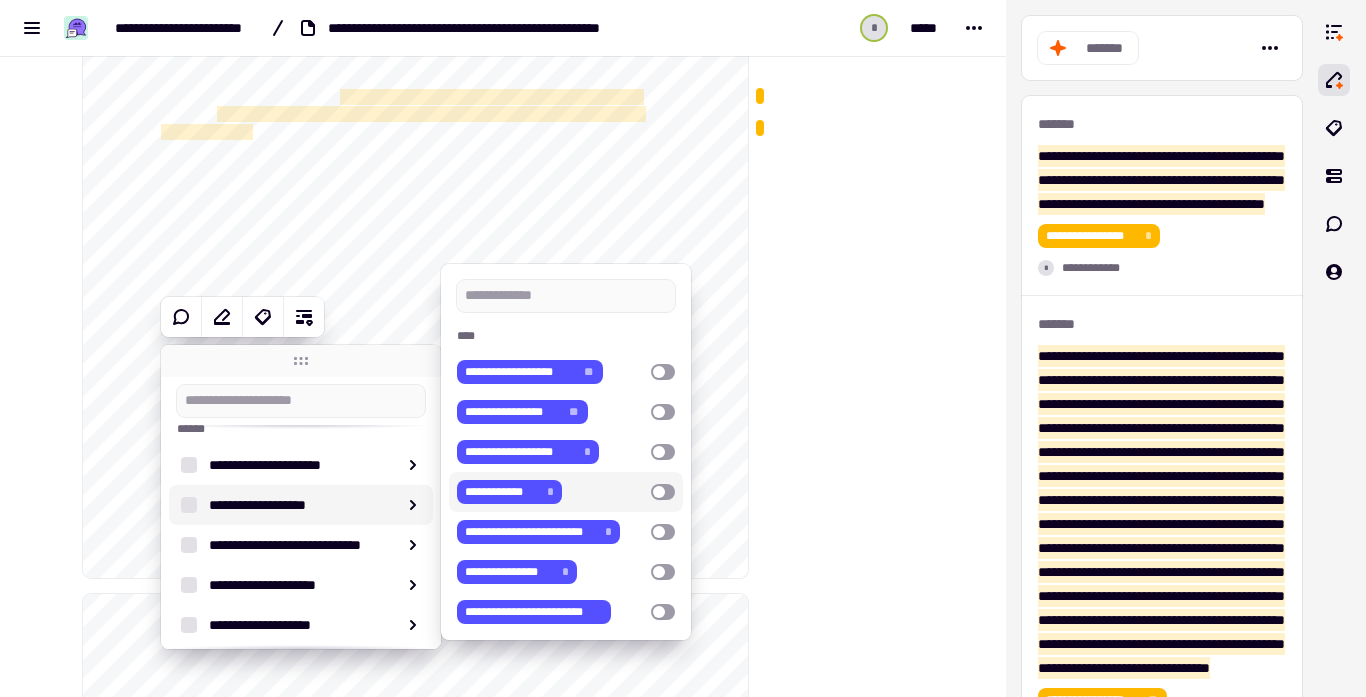 click at bounding box center (849, -656) 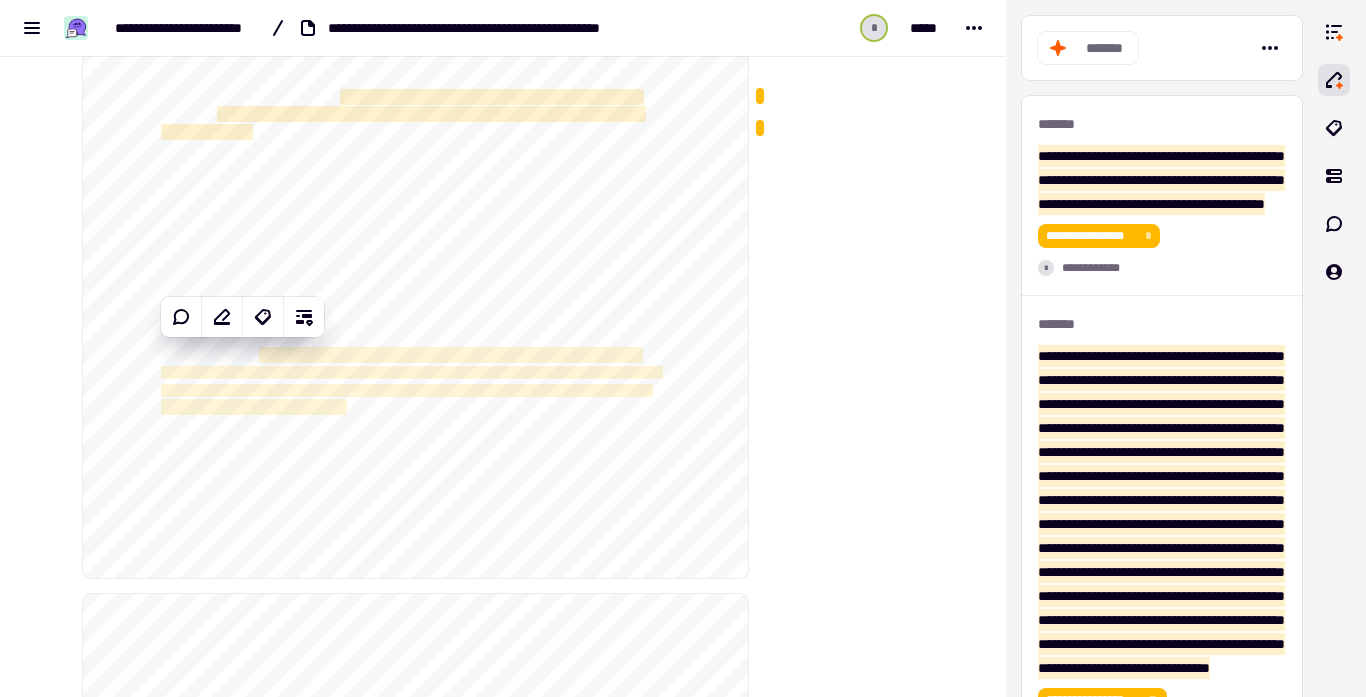 click at bounding box center [849, -656] 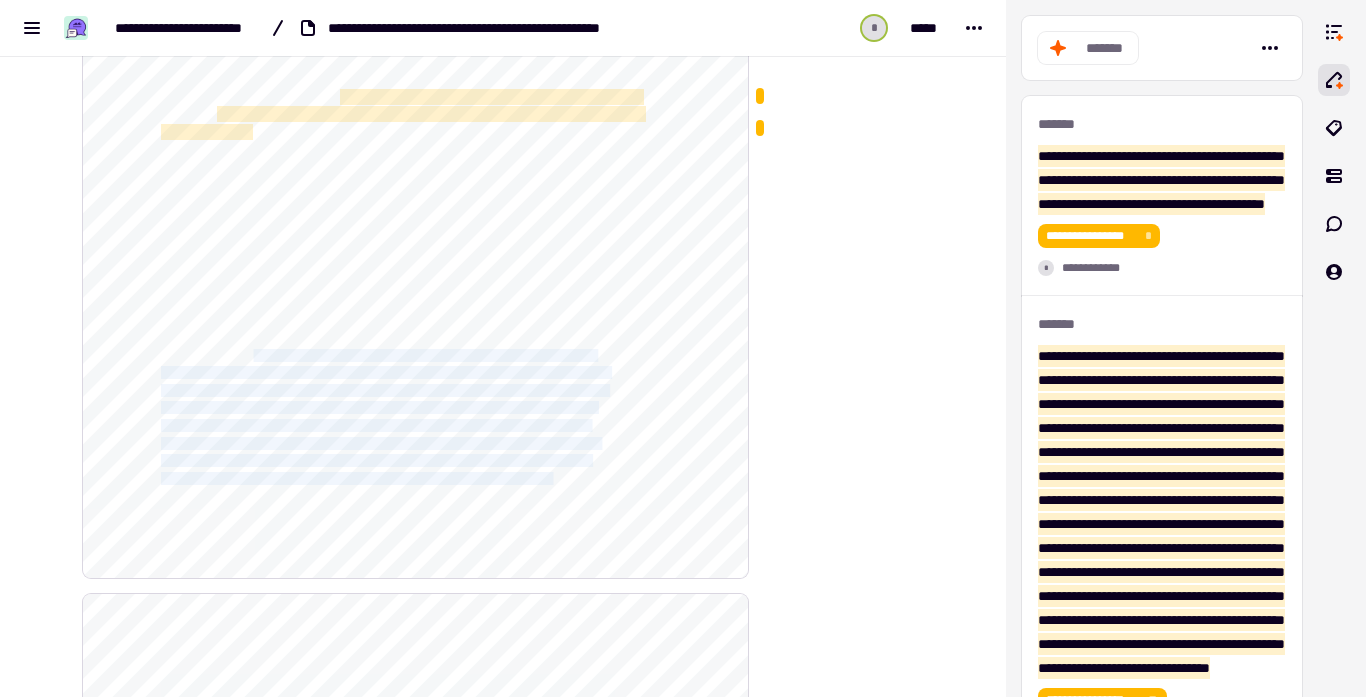 drag, startPoint x: 262, startPoint y: 353, endPoint x: 622, endPoint y: 469, distance: 378.22745 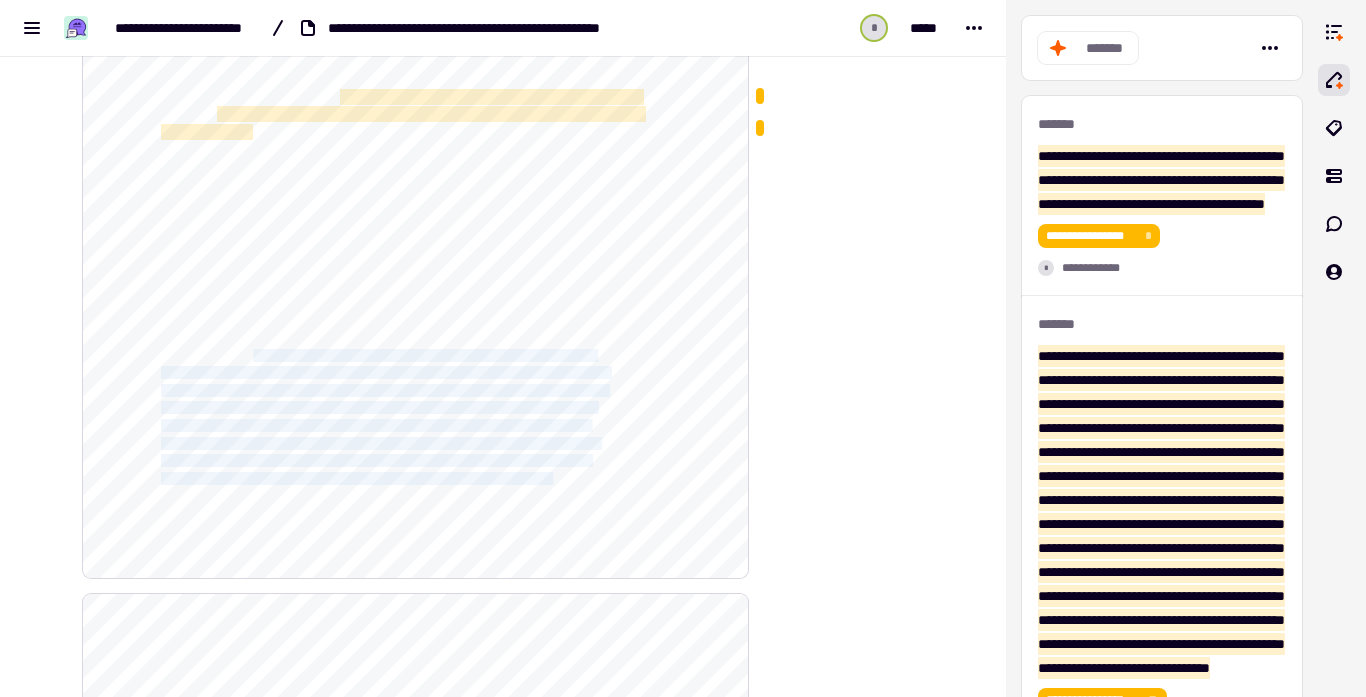 click on "**********" 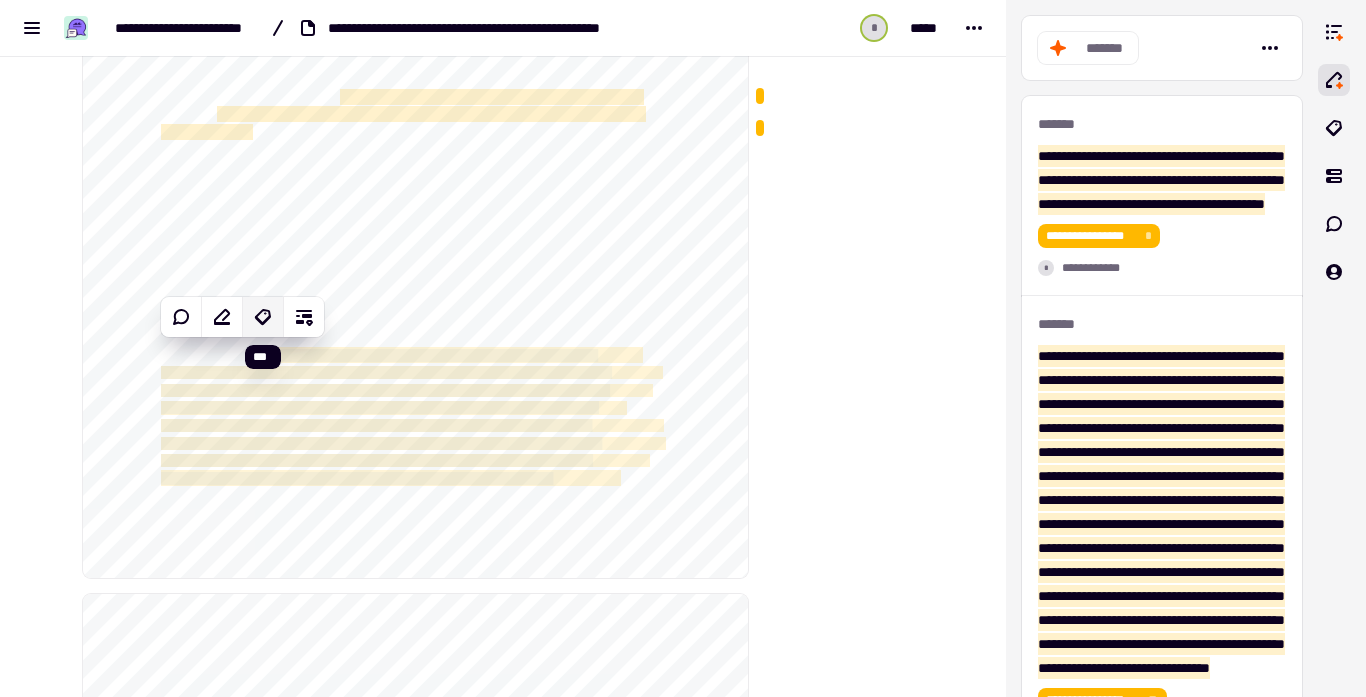 click 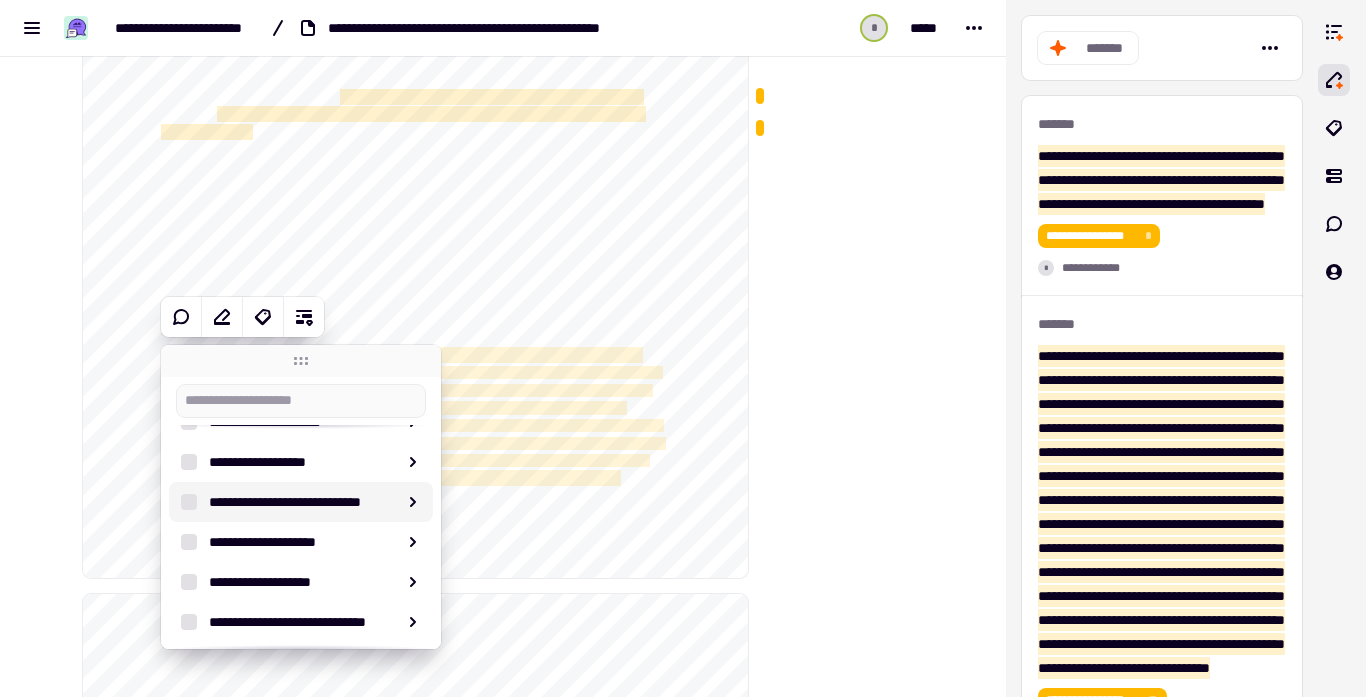 scroll, scrollTop: 243, scrollLeft: 0, axis: vertical 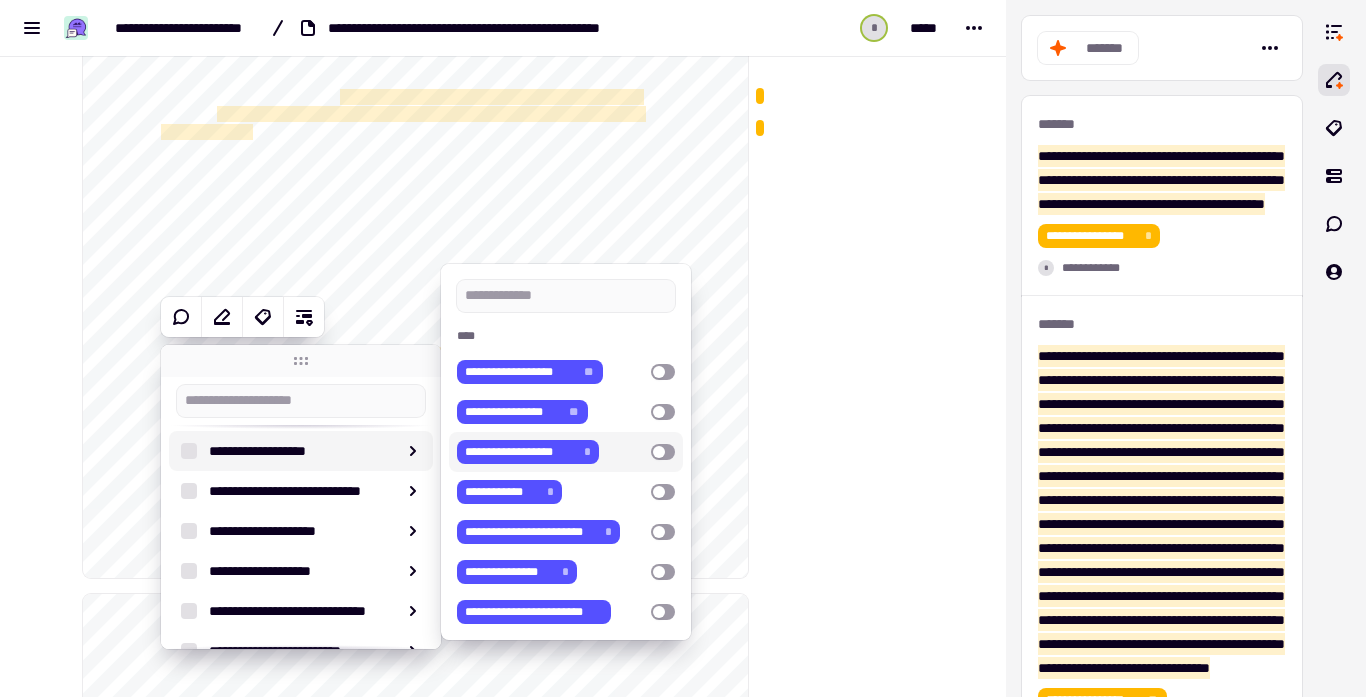 click at bounding box center (663, 452) 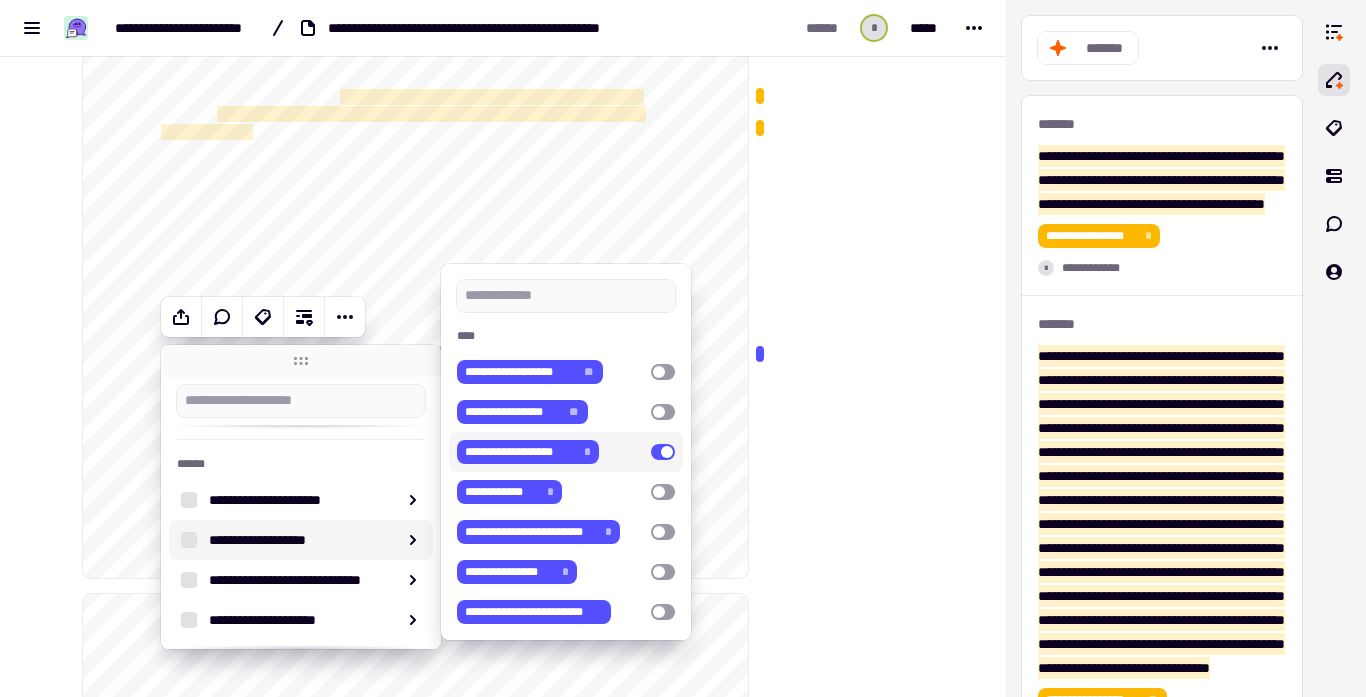 click at bounding box center [849, -656] 